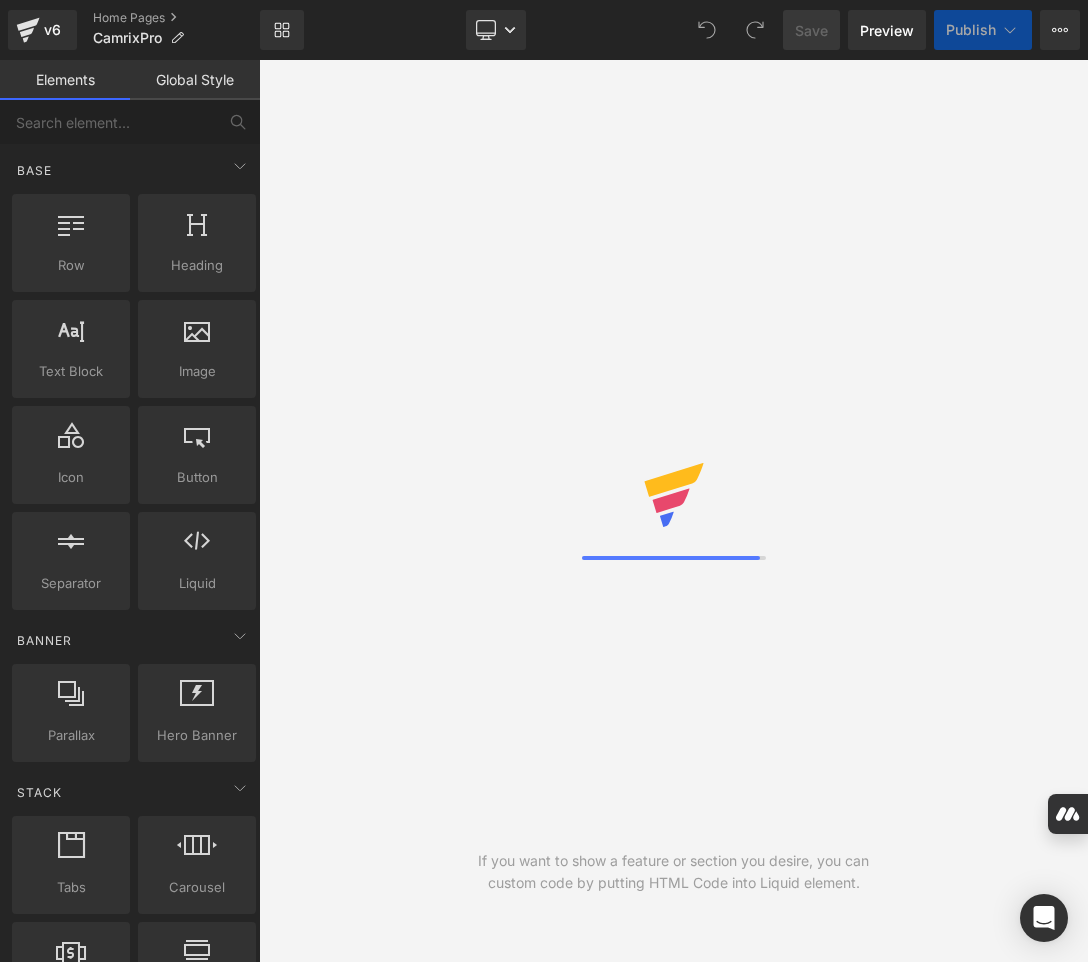 scroll, scrollTop: 0, scrollLeft: 0, axis: both 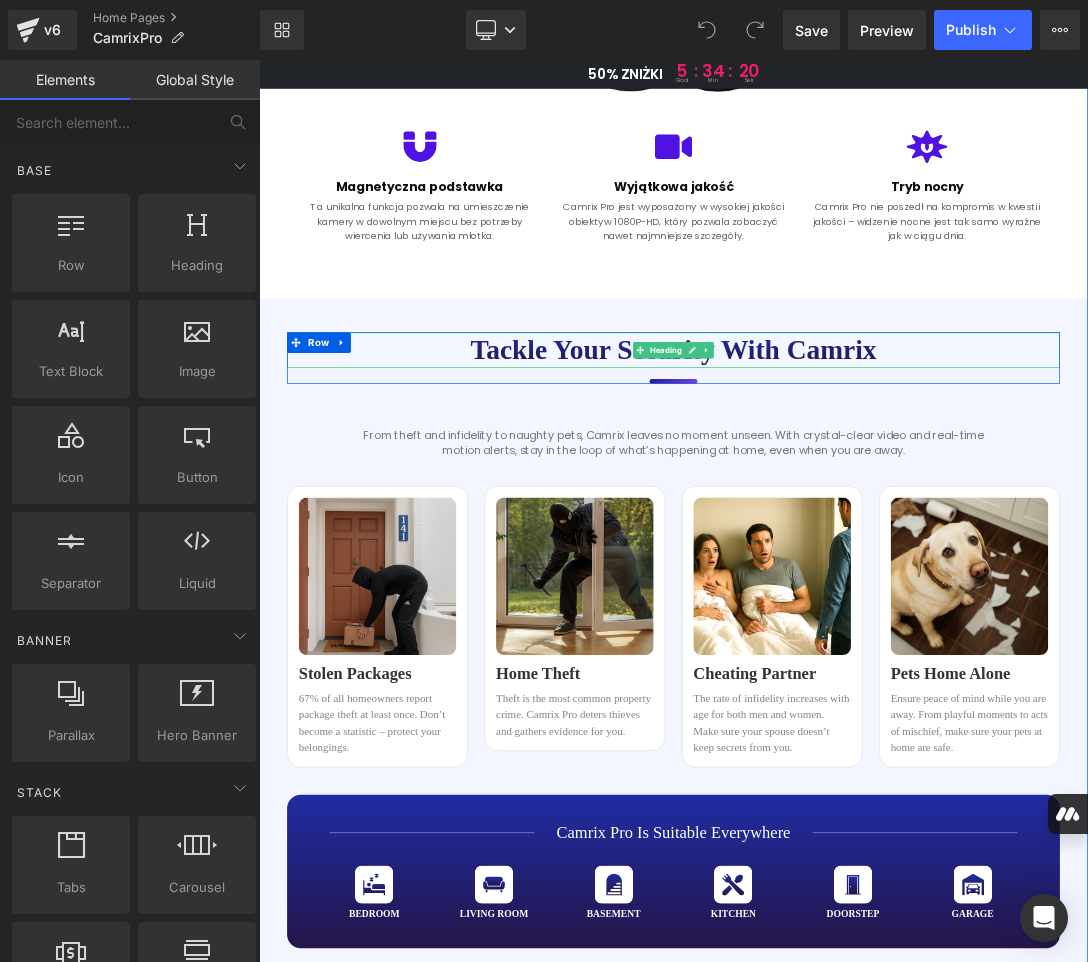 click on "Tackle your security with Camrix" at bounding box center (864, 484) 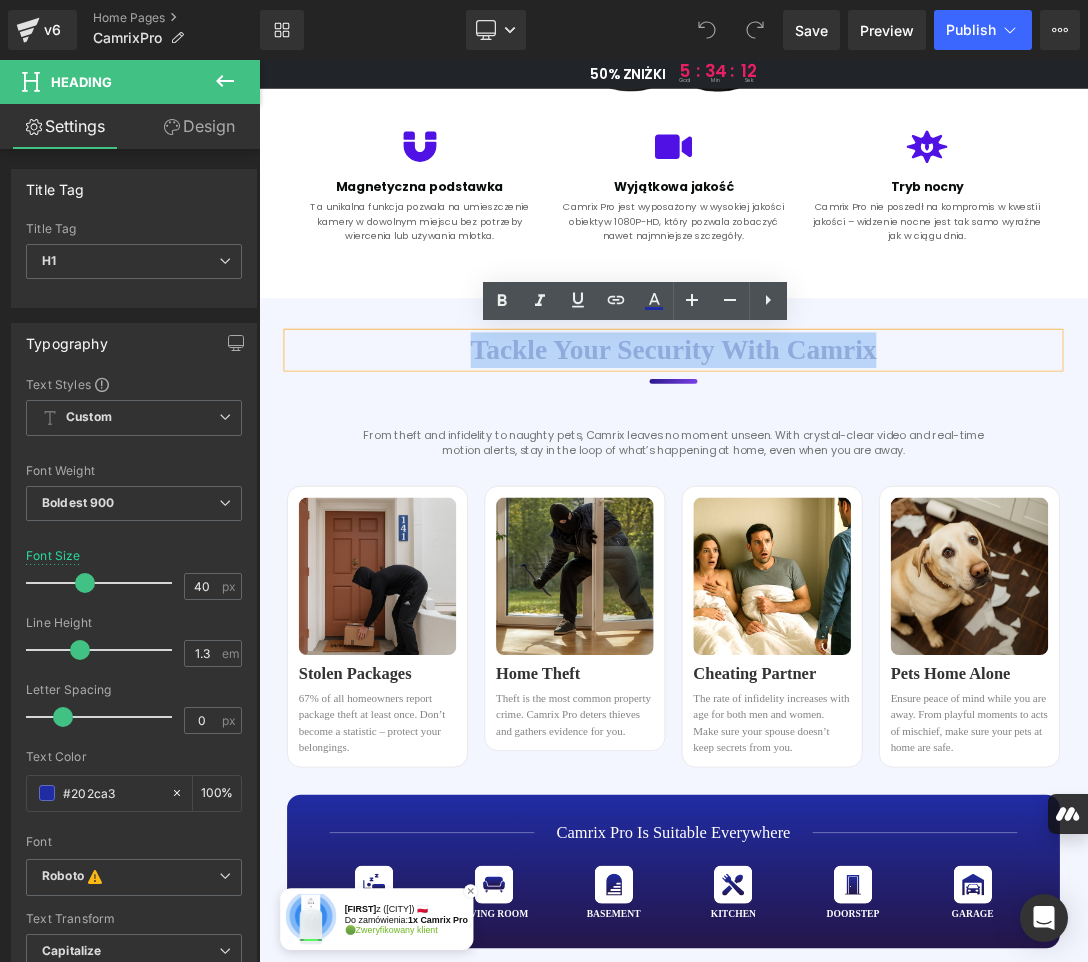drag, startPoint x: 1159, startPoint y: 487, endPoint x: 566, endPoint y: 481, distance: 593.03033 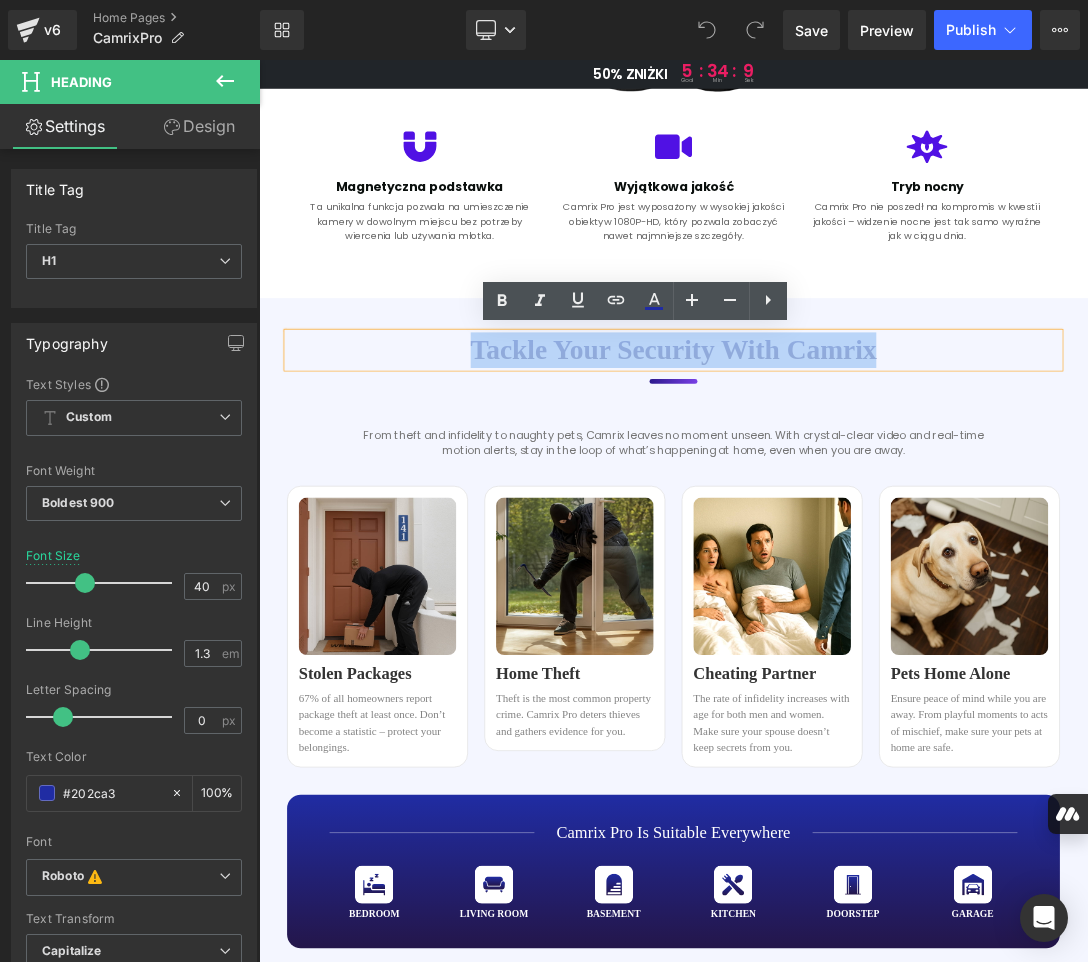 copy on "Tackle your security with Camrix" 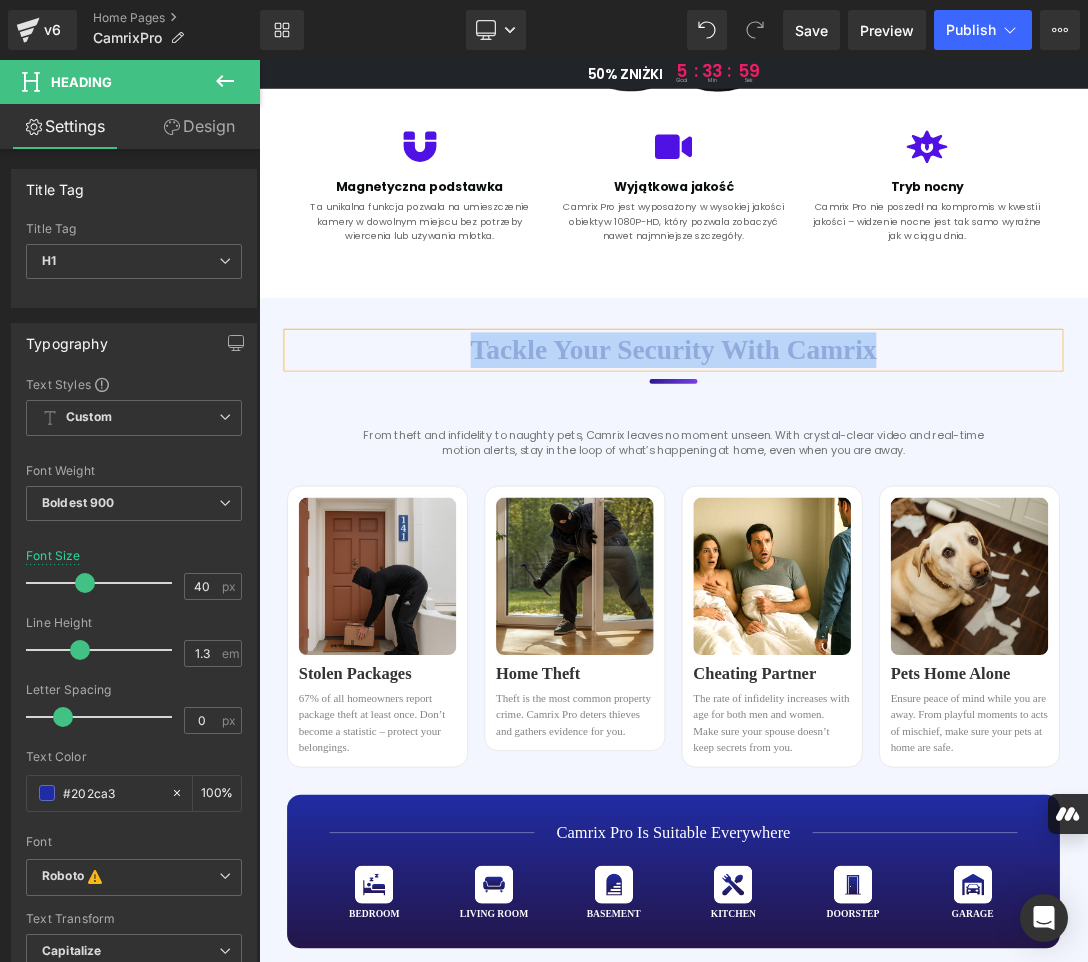 click on "Tackle your security with Camrix" at bounding box center (864, 484) 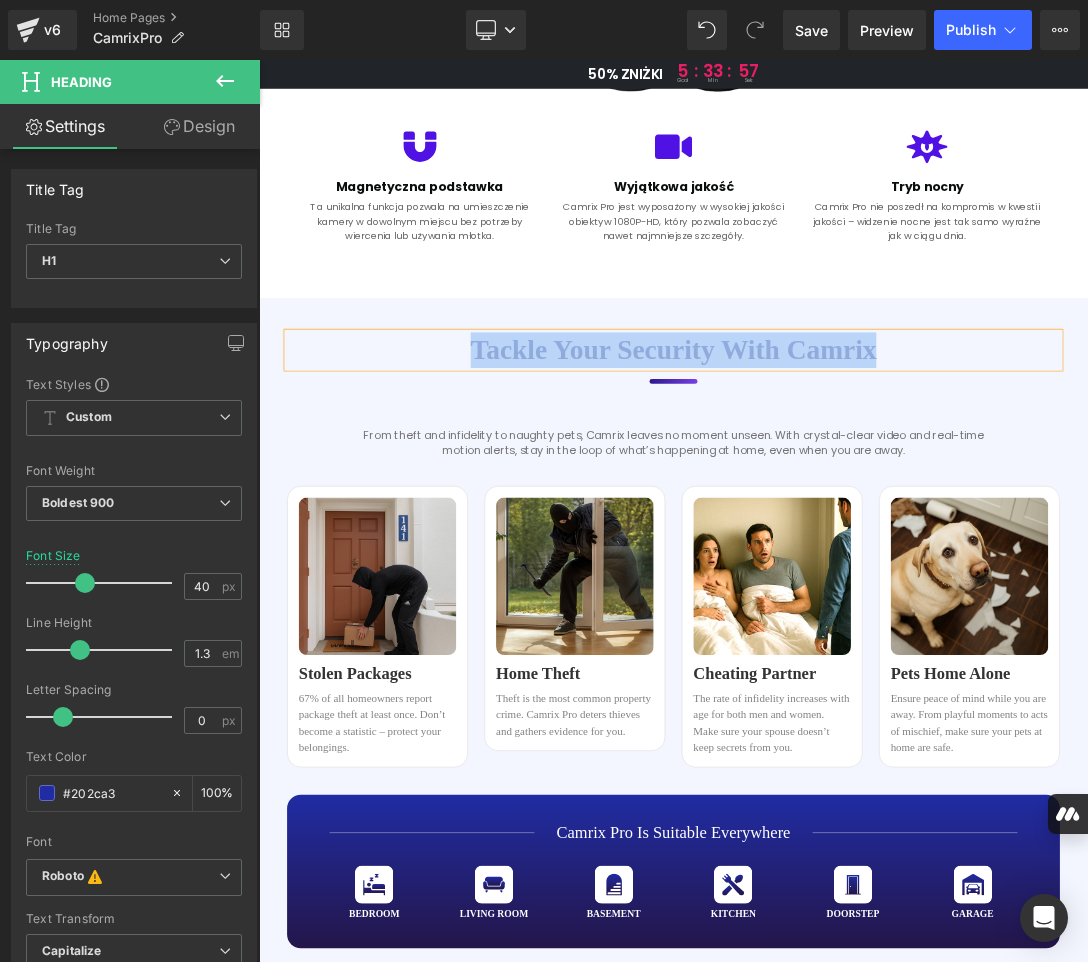 paste 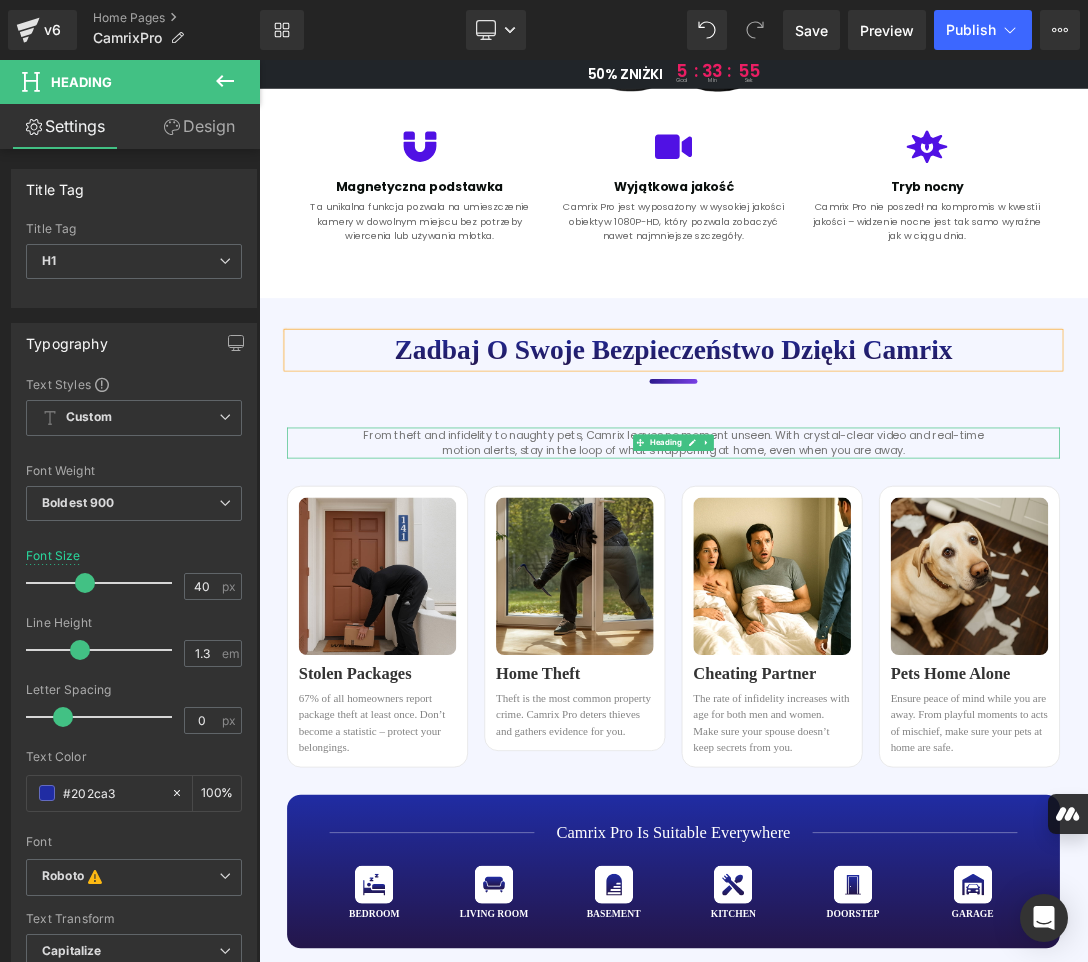 click on "From theft and infidelity to naughty pets, Camrix leaves no moment unseen. With crystal-clear video and real-time motion alerts, stay in the loop of what’s happening at home, even when you are away." at bounding box center (864, 619) 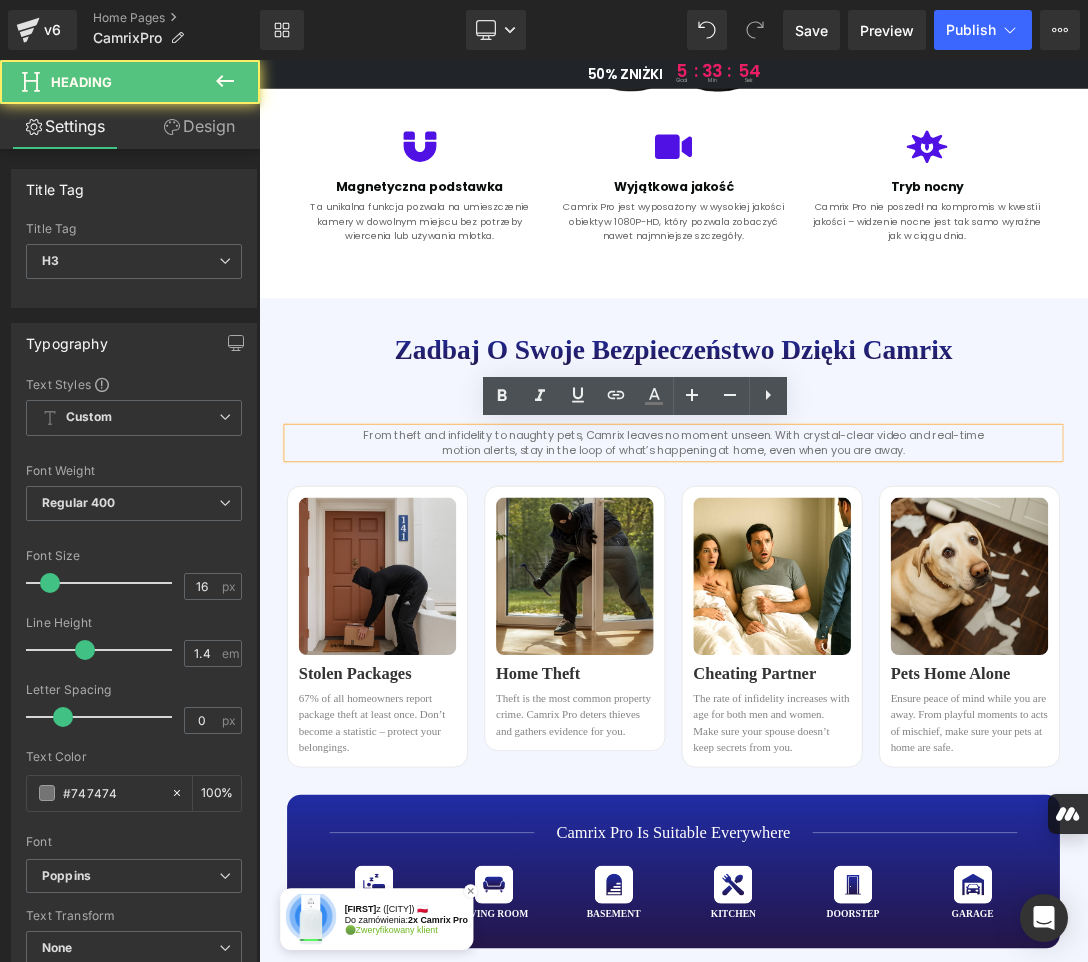click on "From theft and infidelity to naughty pets, Camrix leaves no moment unseen. With crystal-clear video and real-time motion alerts, stay in the loop of what’s happening at home, even when you are away." at bounding box center (864, 619) 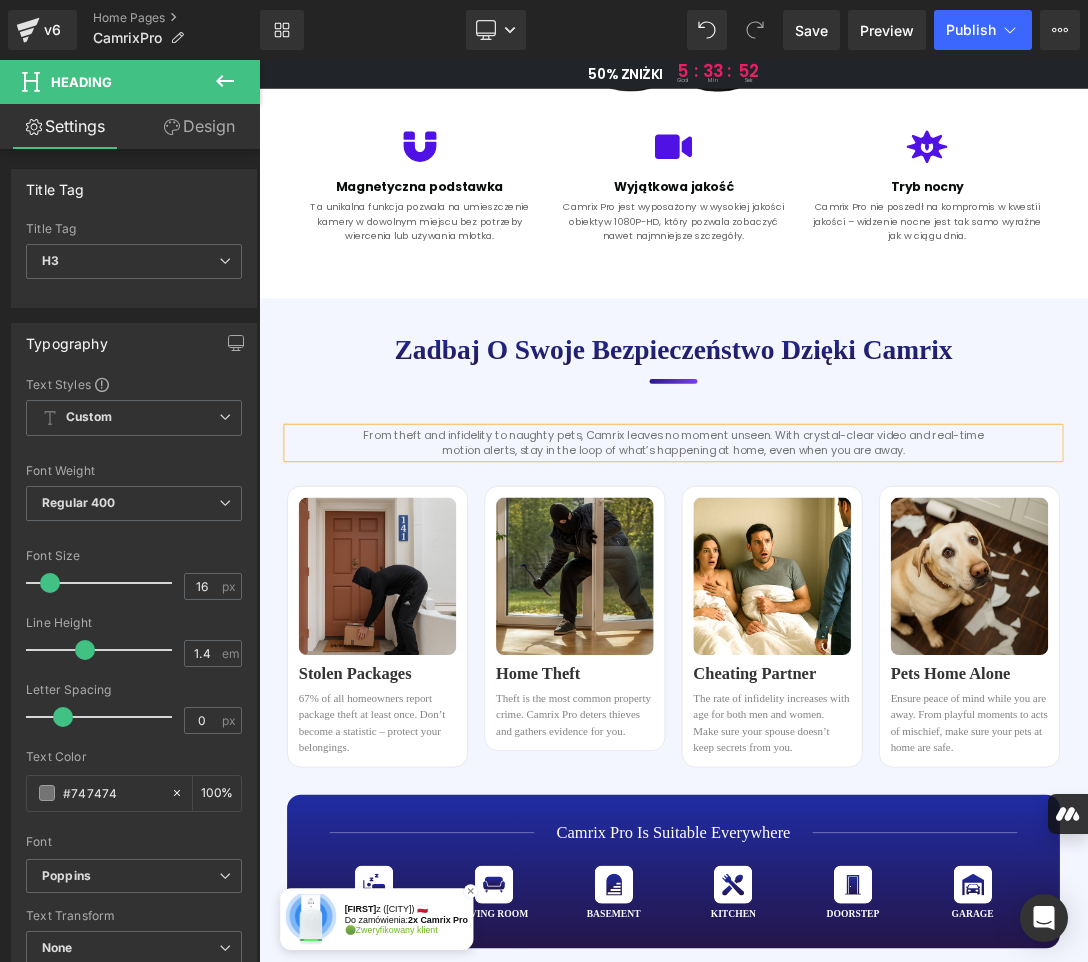 copy on "From theft and infidelity to naughty pets, Camrix leaves no moment unseen. With crystal-clear video and real-time motion alerts, stay in the loop of what’s happening at home, even when you are away." 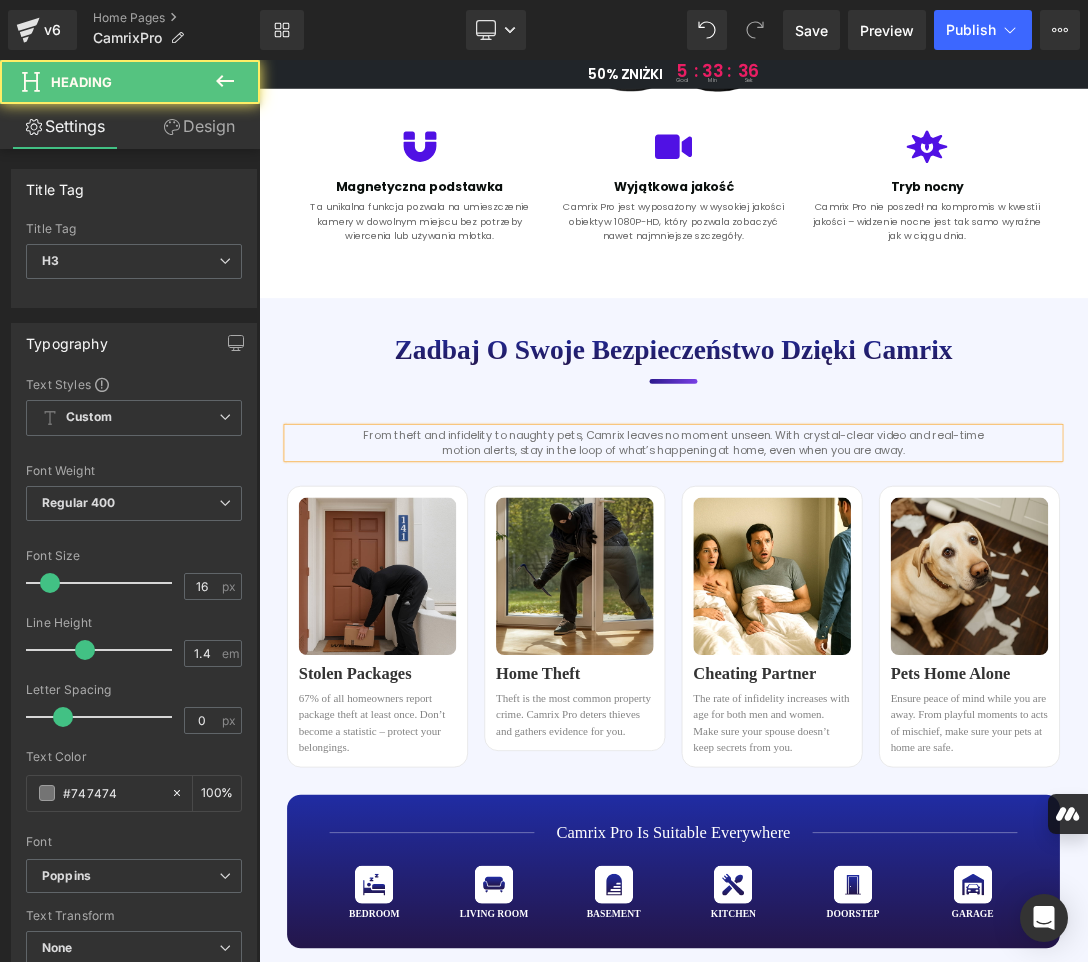 click on "From theft and infidelity to naughty pets, Camrix leaves no moment unseen. With crystal-clear video and real-time motion alerts, stay in the loop of what’s happening at home, even when you are away." at bounding box center (864, 619) 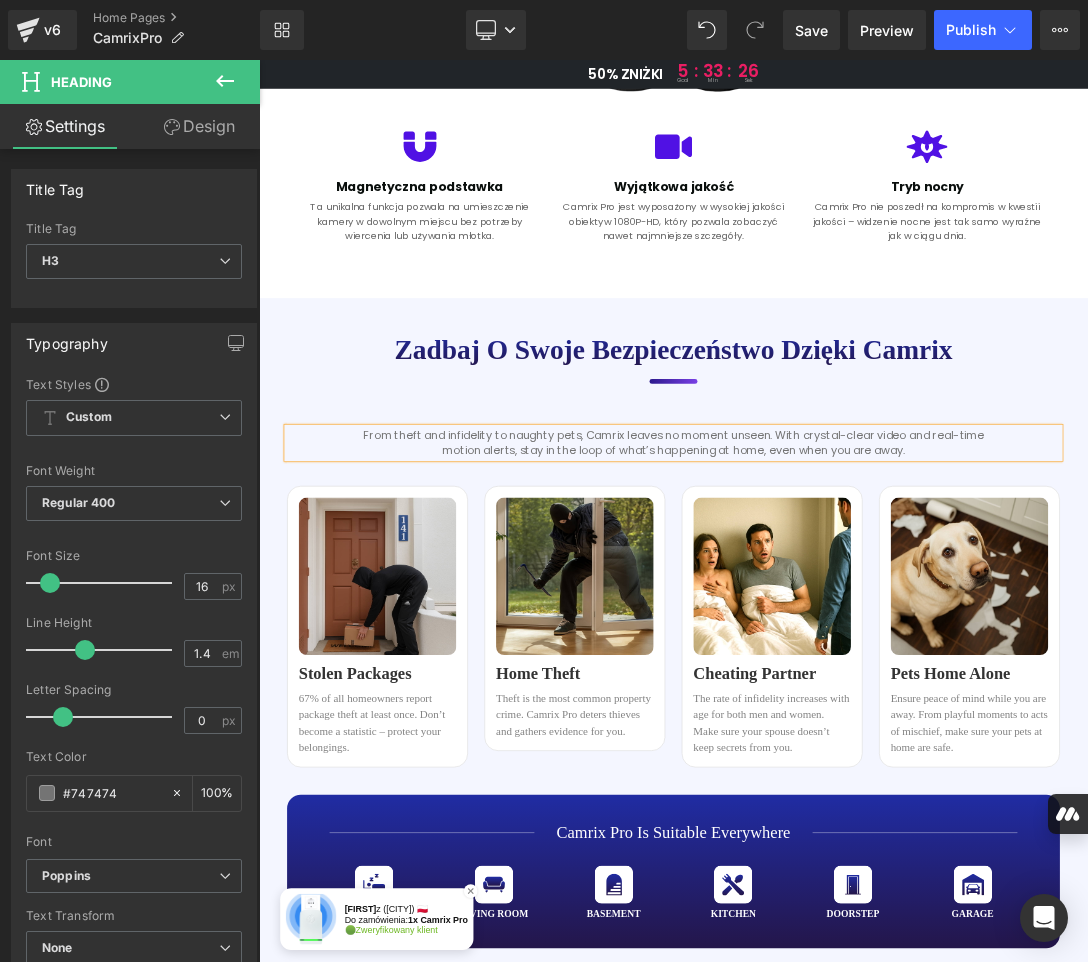 paste 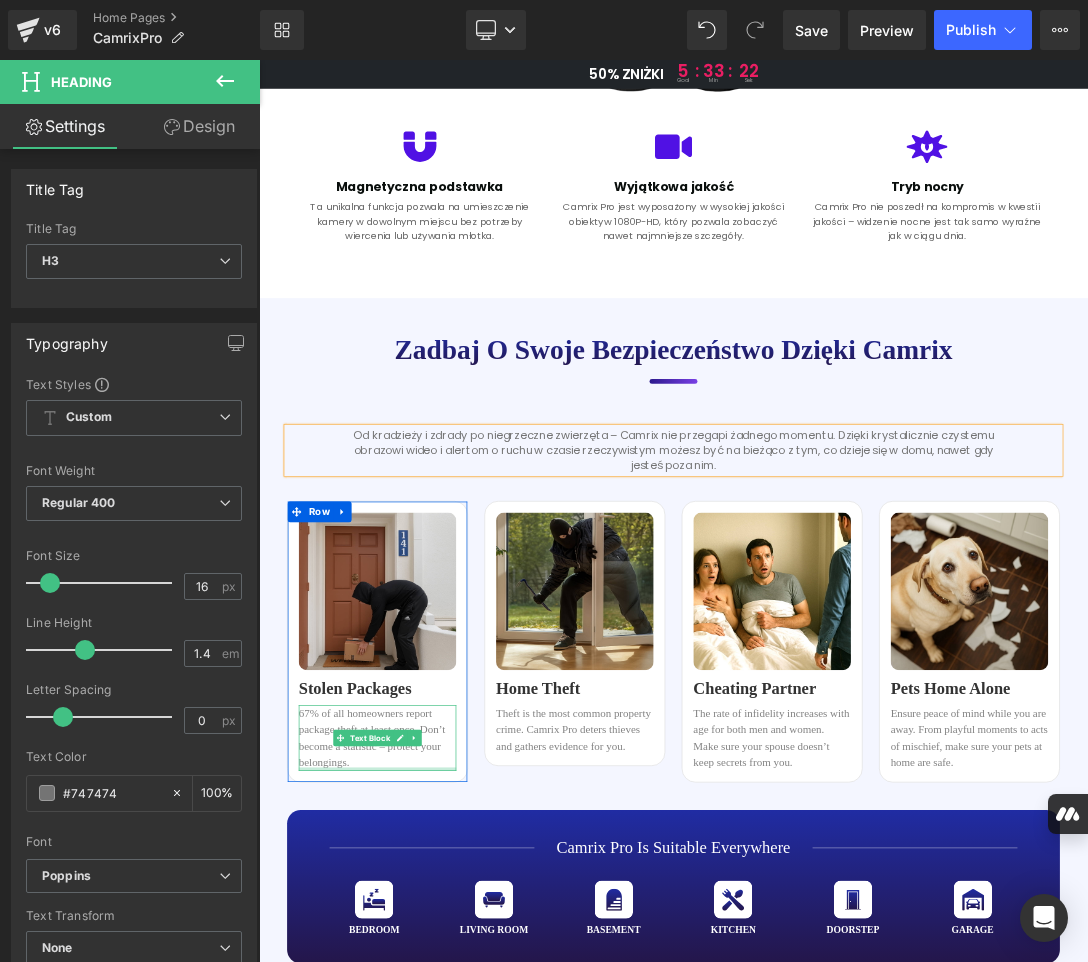 drag, startPoint x: 407, startPoint y: 1093, endPoint x: 397, endPoint y: 1086, distance: 12.206555 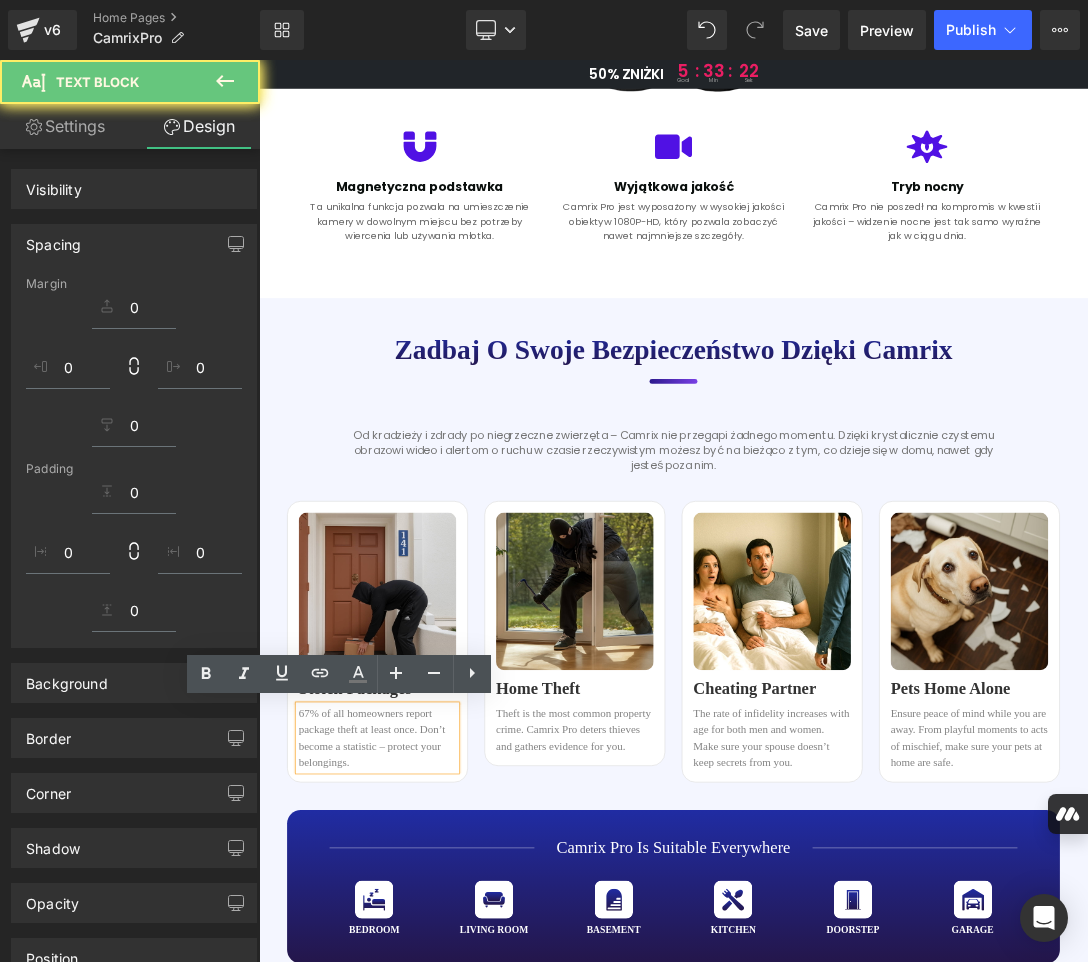 click on "67% of all homeowners report package theft at least once. Don’t become a statistic – protect your belongings." at bounding box center (432, 1050) 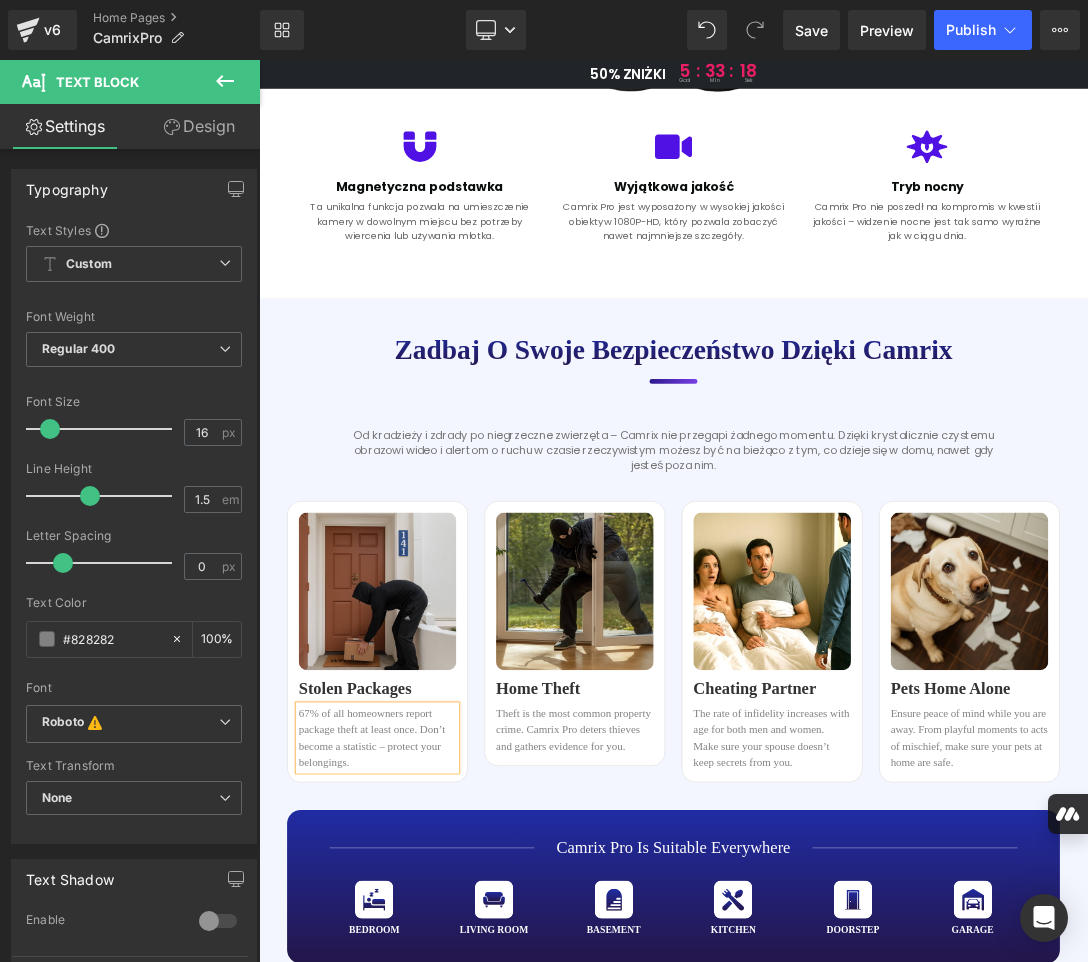 copy on "67% of all homeowners report package theft at least once. Don’t become a statistic – protect your belongings." 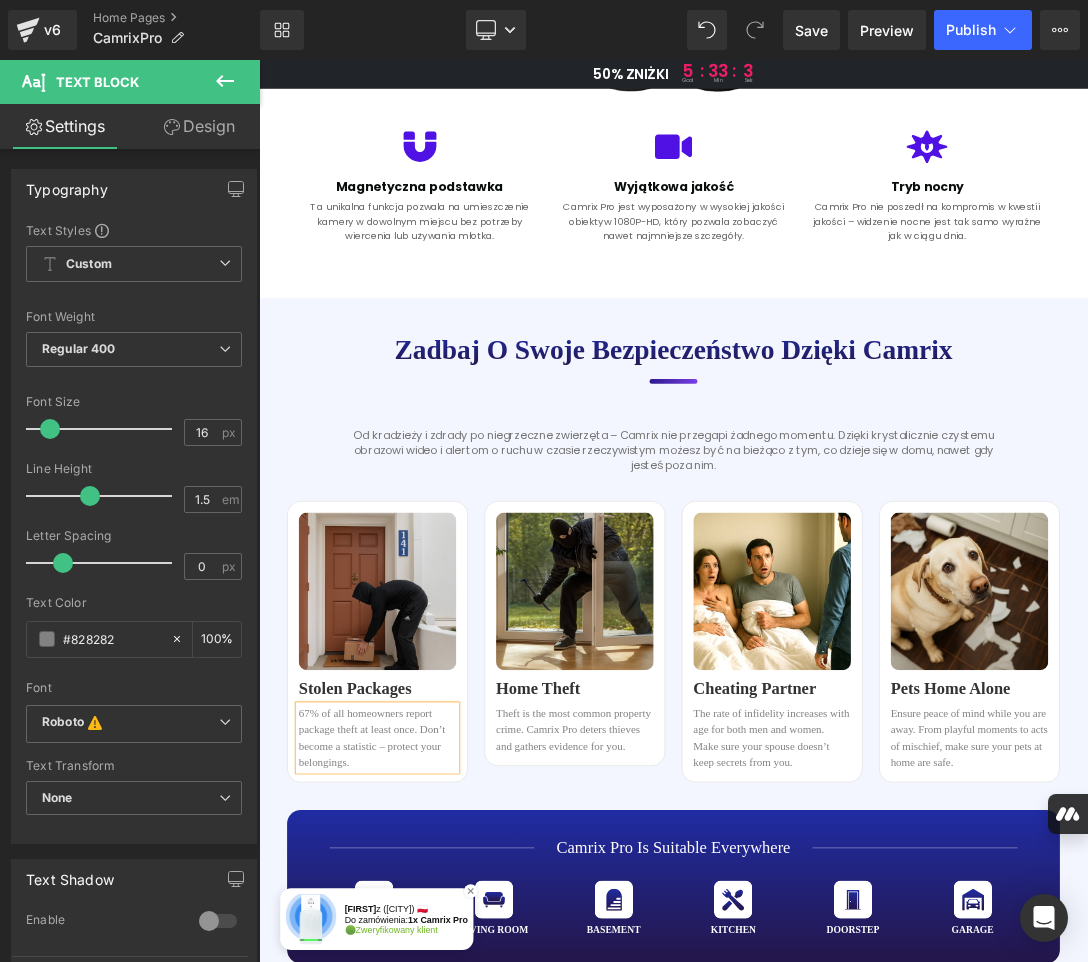 click on "67% of all homeowners report package theft at least once. Don’t become a statistic – protect your belongings." at bounding box center (432, 1050) 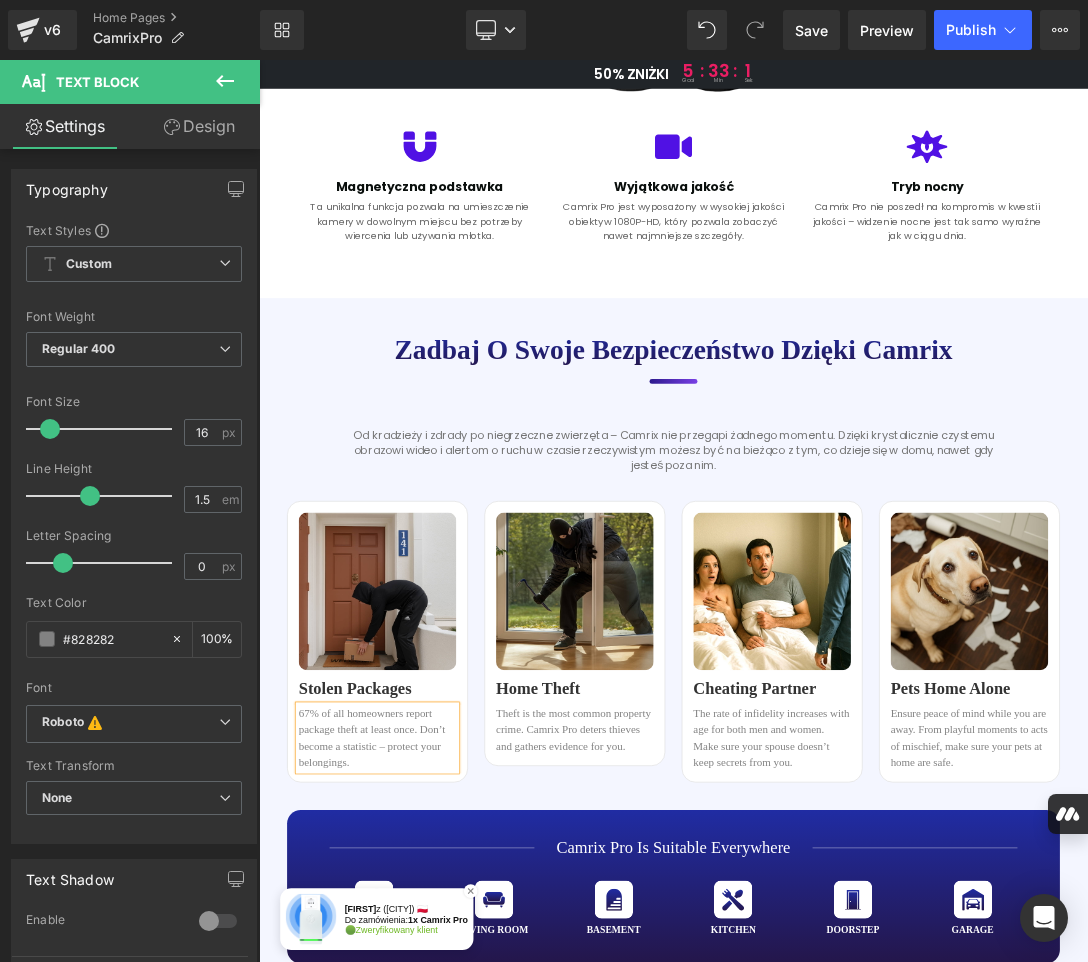paste 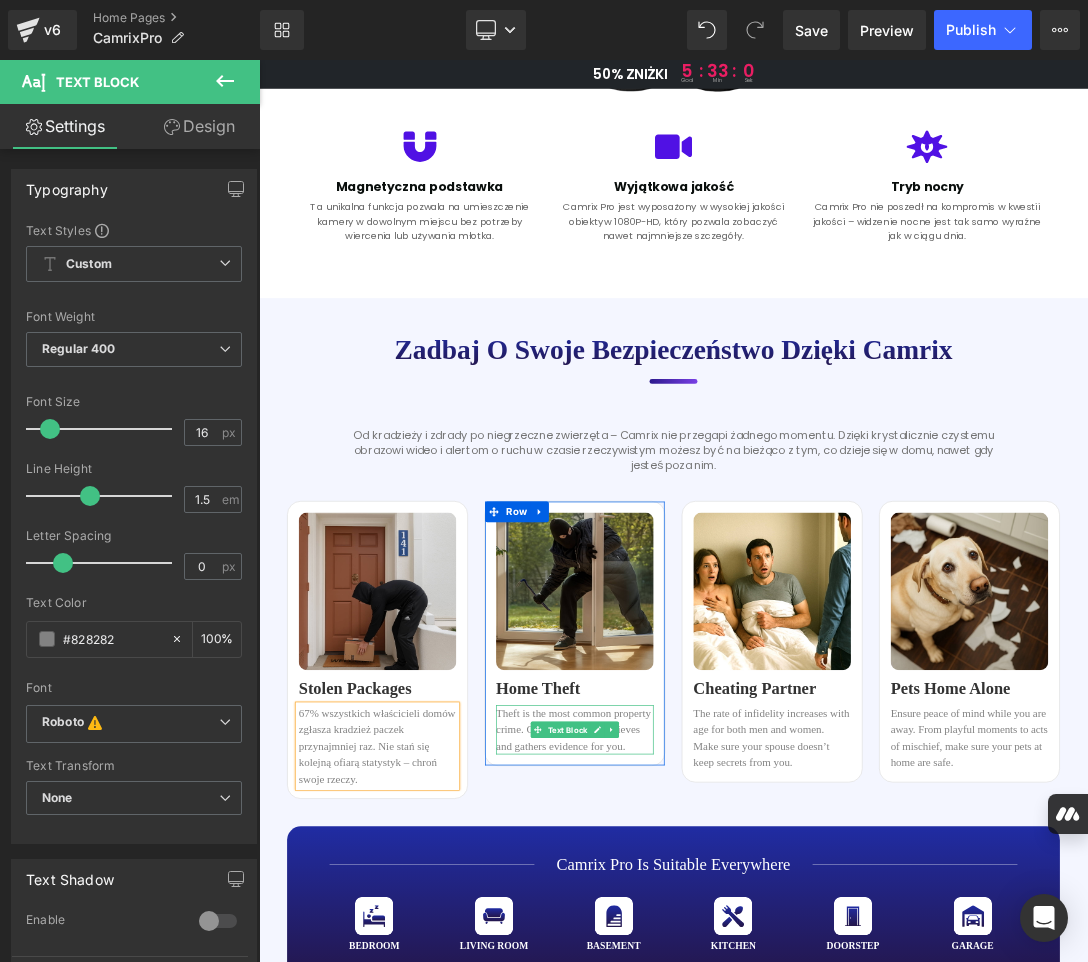 click on "Theft is the most common property crime. Camrix Pro deters thieves and gathers evidence for you." at bounding box center [720, 1038] 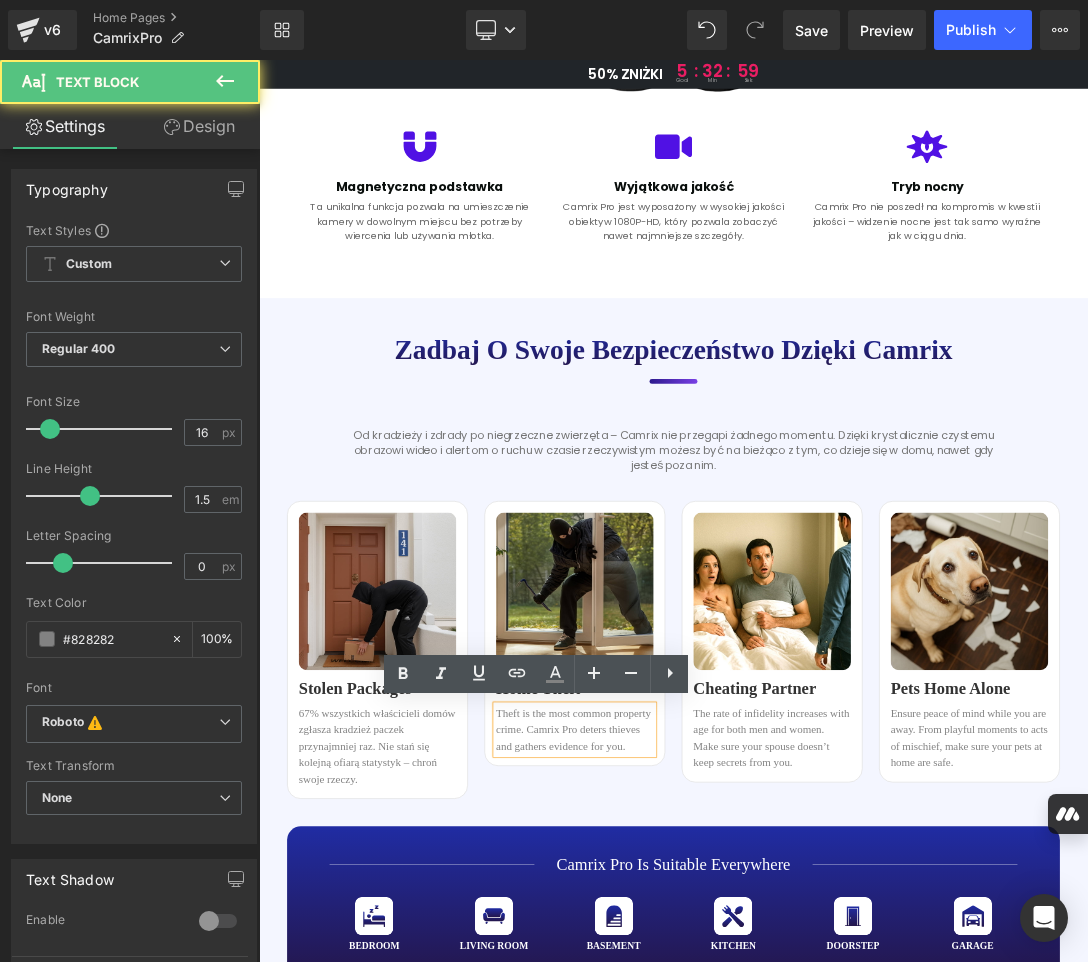 click on "Theft is the most common property crime. Camrix Pro deters thieves and gathers evidence for you." at bounding box center [720, 1038] 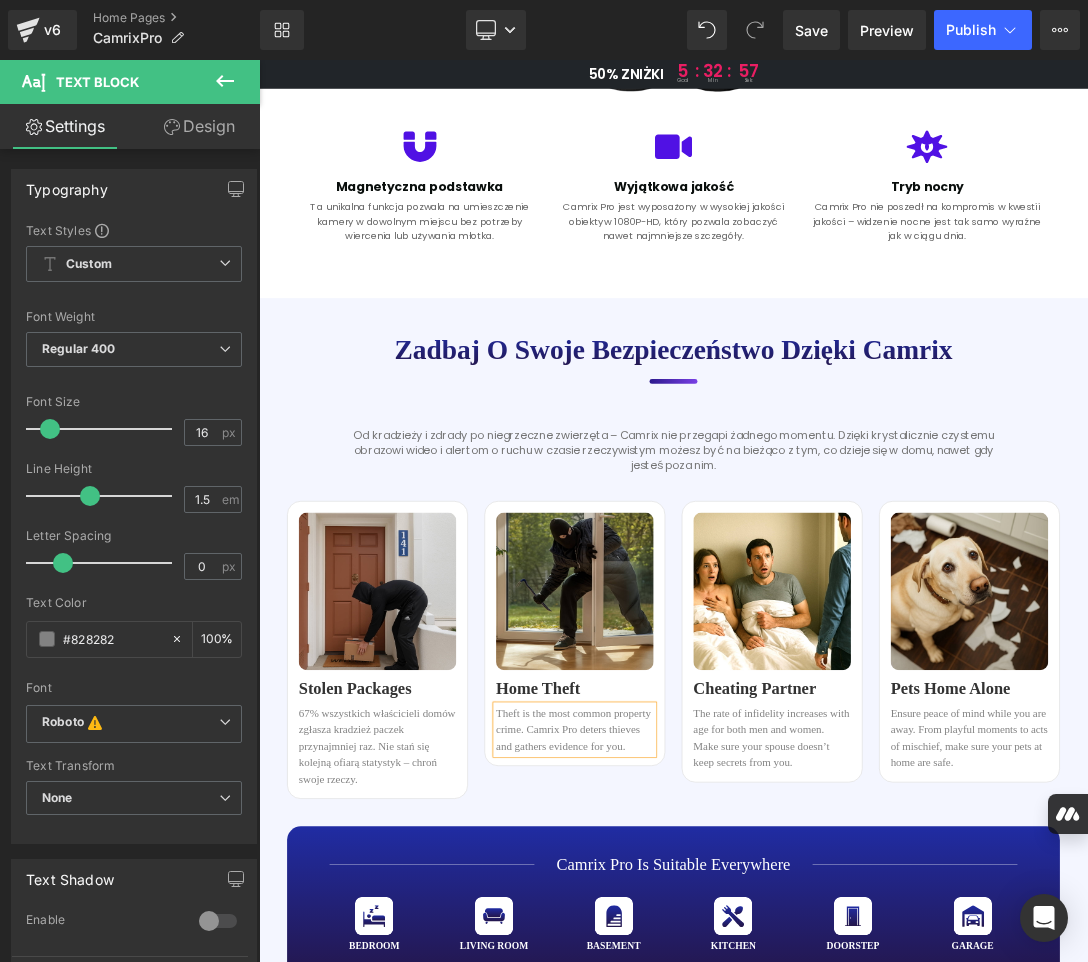 copy on "Theft is the most common property crime. Camrix Pro deters thieves and gathers evidence for you." 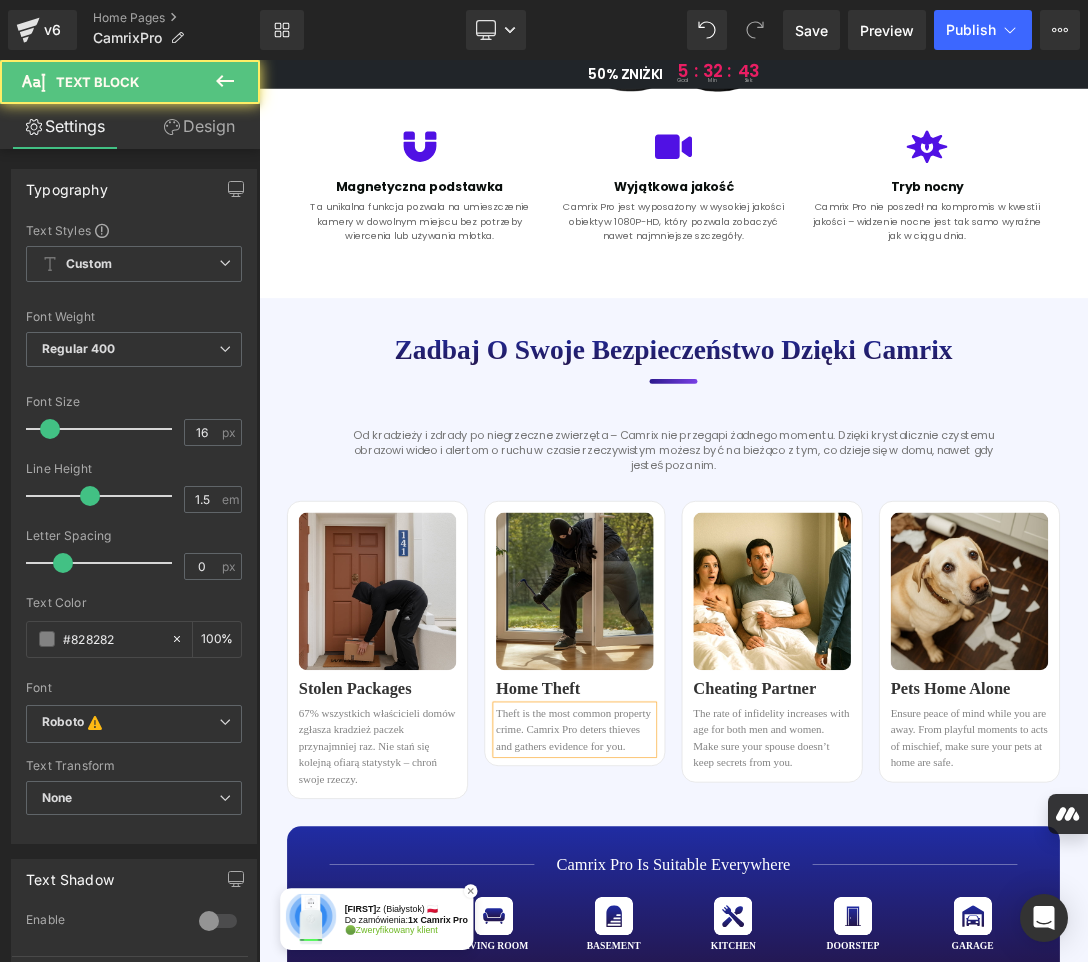 click on "Theft is the most common property crime. Camrix Pro deters thieves and gathers evidence for you." at bounding box center [720, 1038] 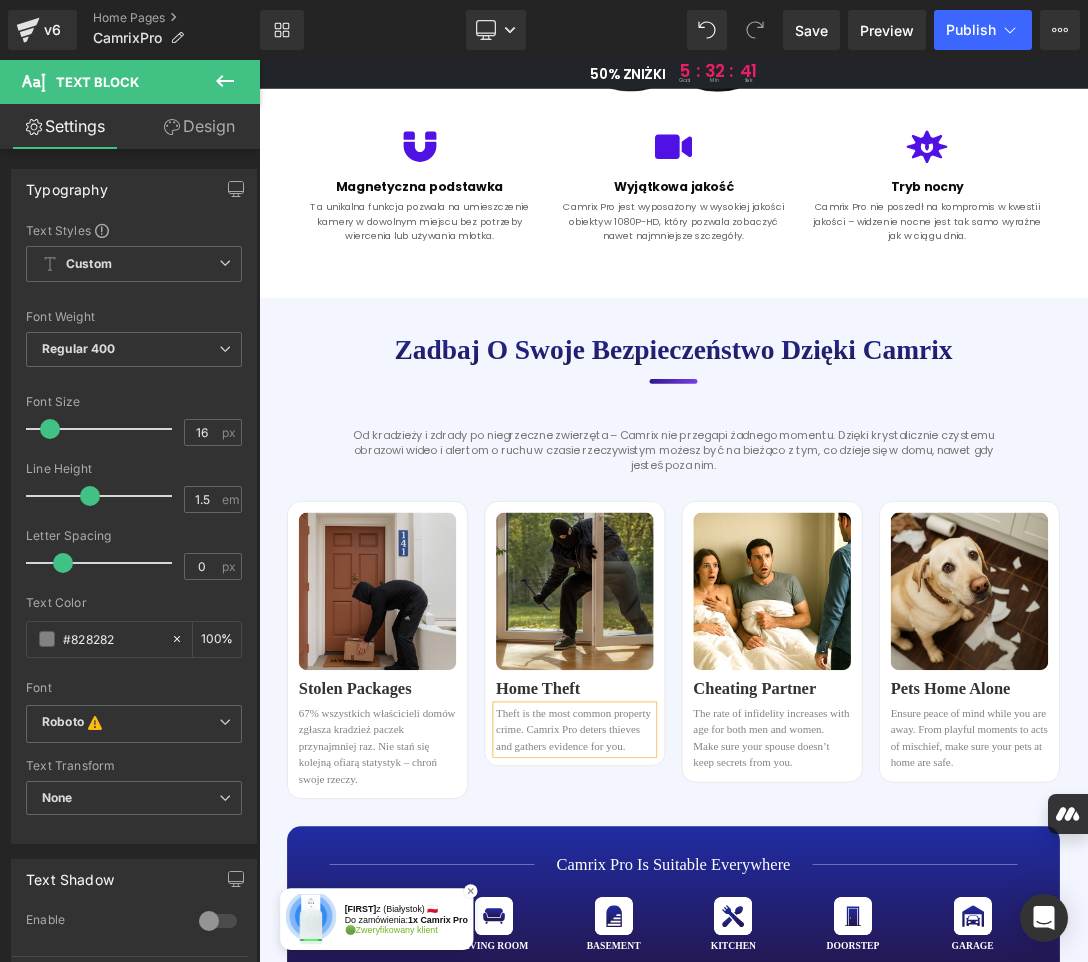 paste 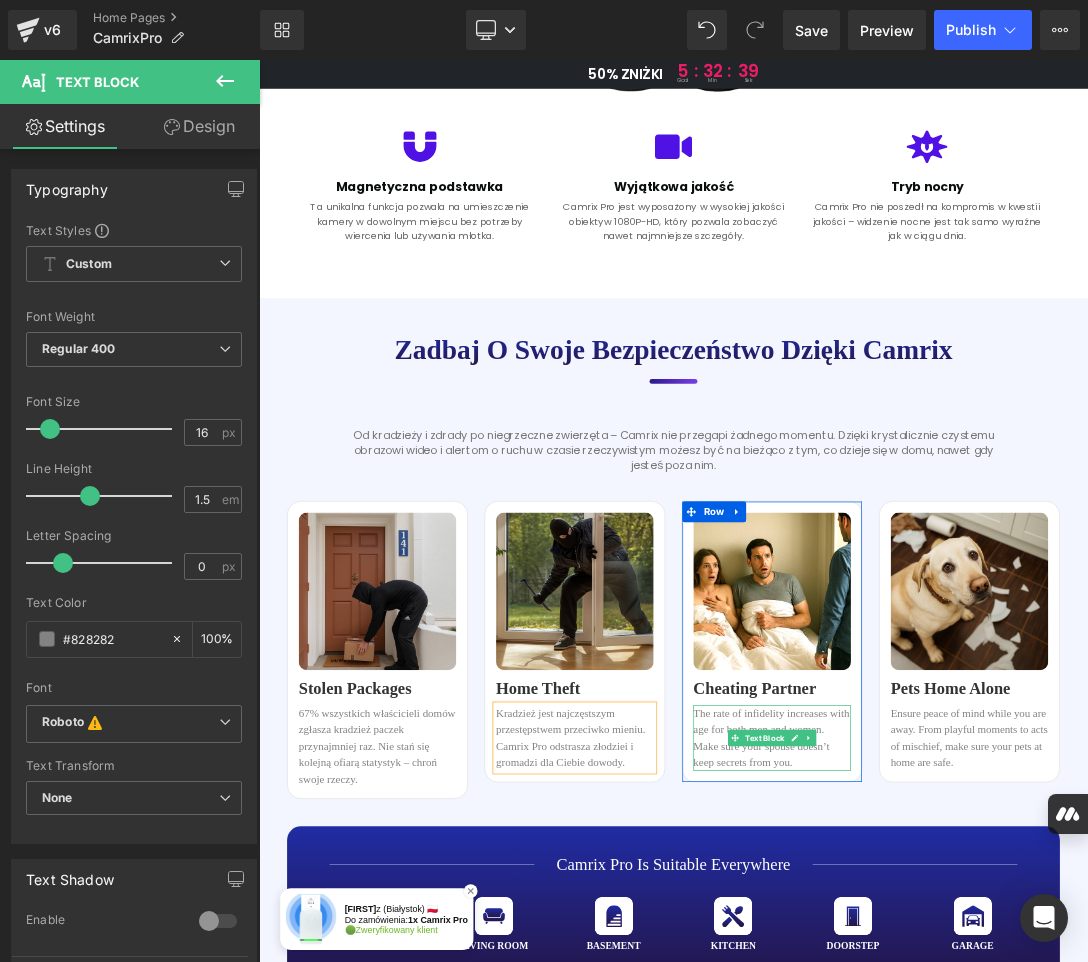 click on "The rate of infidelity increases with age for both men and women. Make sure your spouse doesn’t keep secrets from you." at bounding box center [1008, 1050] 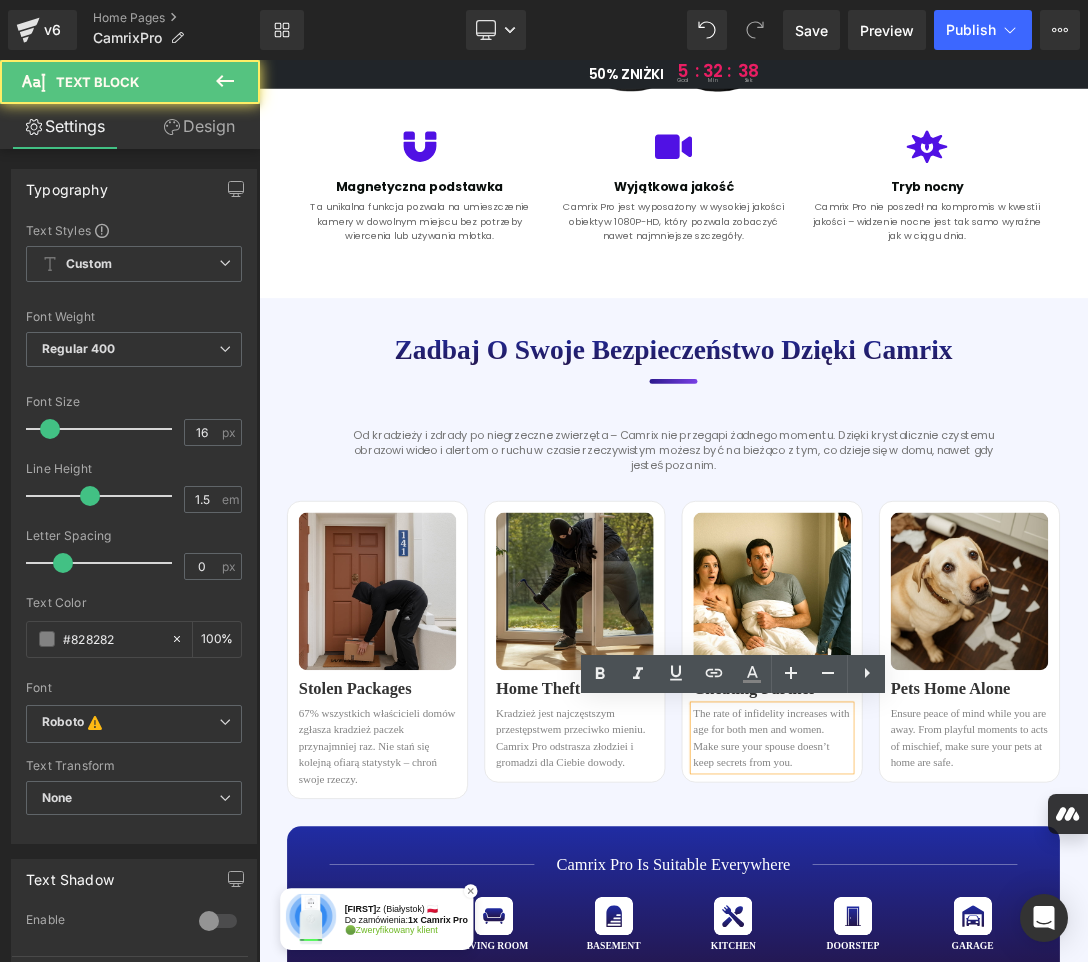 click on "The rate of infidelity increases with age for both men and women. Make sure your spouse doesn’t keep secrets from you." at bounding box center (1008, 1050) 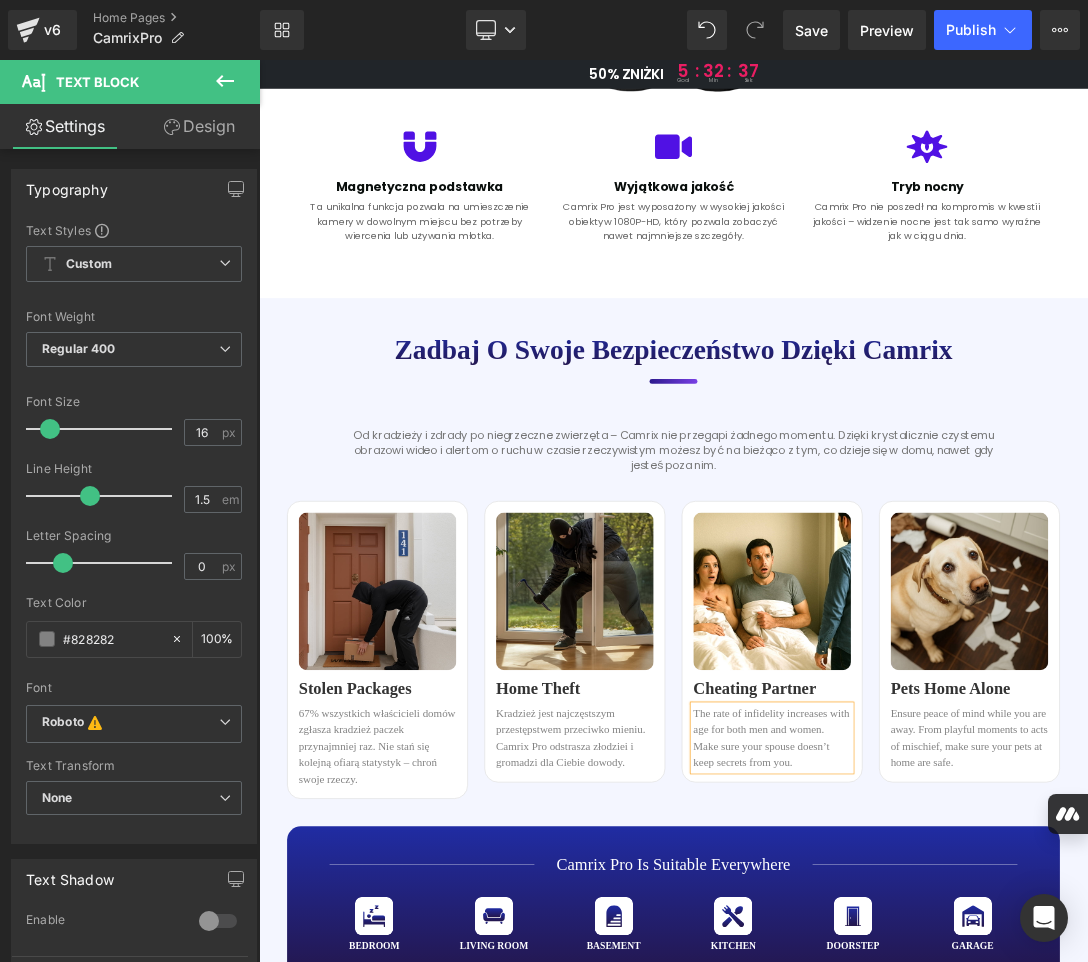 copy on "The rate of infidelity increases with age for both men and women. Make sure your spouse doesn’t keep secrets from you." 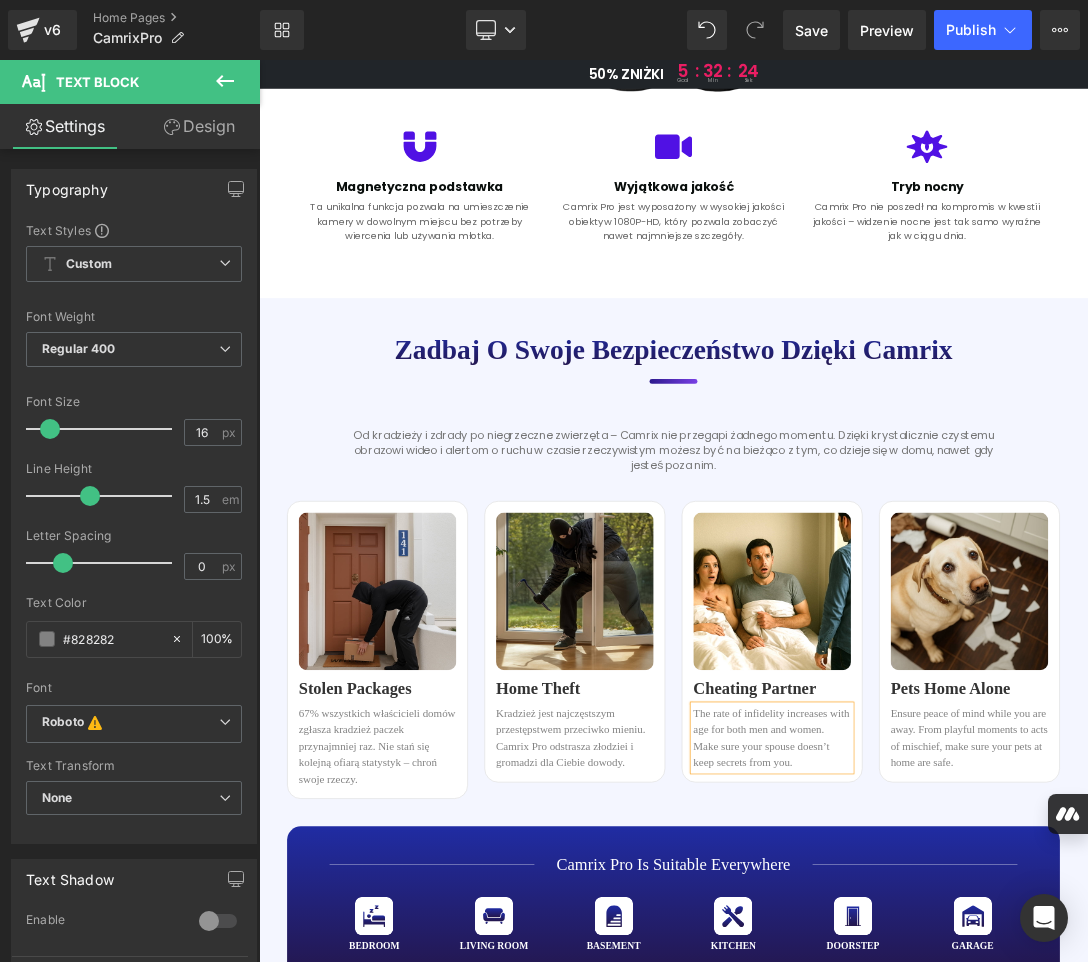 click on "The rate of infidelity increases with age for both men and women. Make sure your spouse doesn’t keep secrets from you." at bounding box center (1008, 1050) 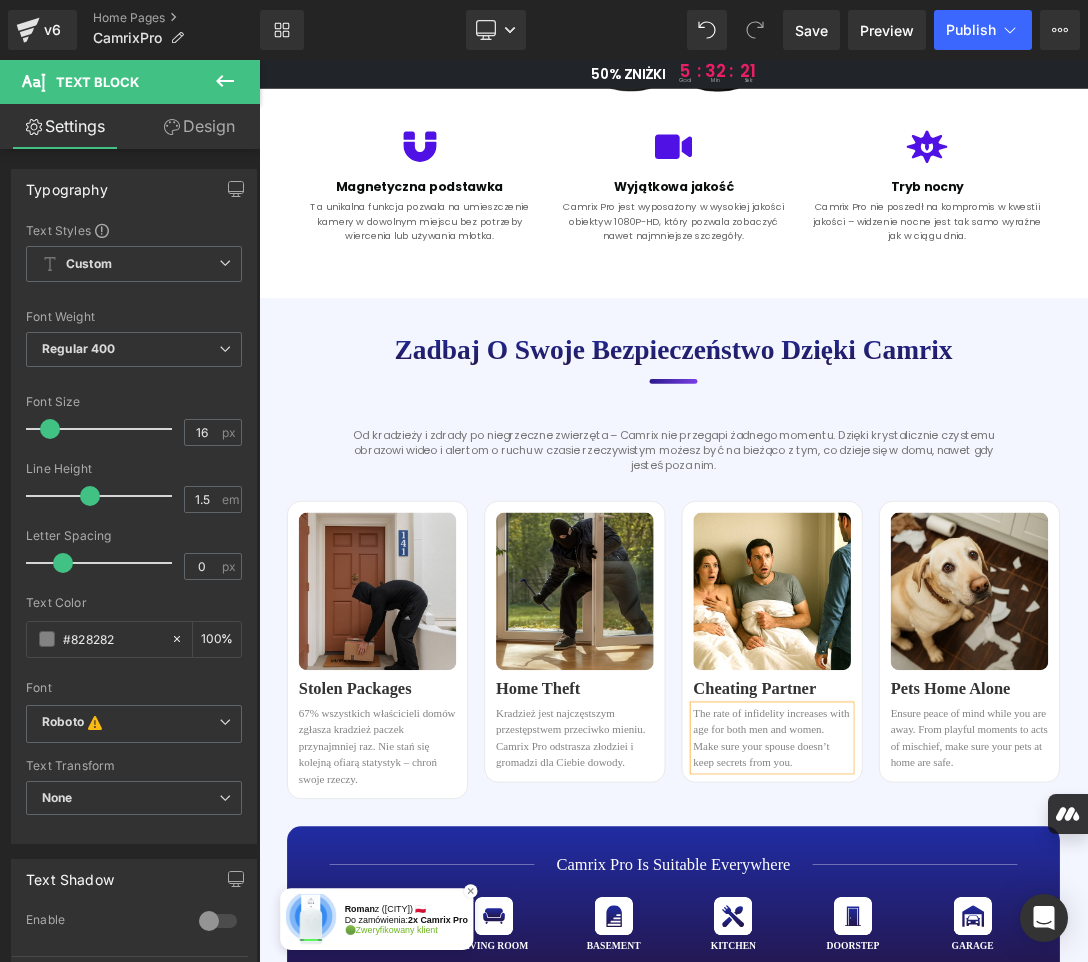 paste 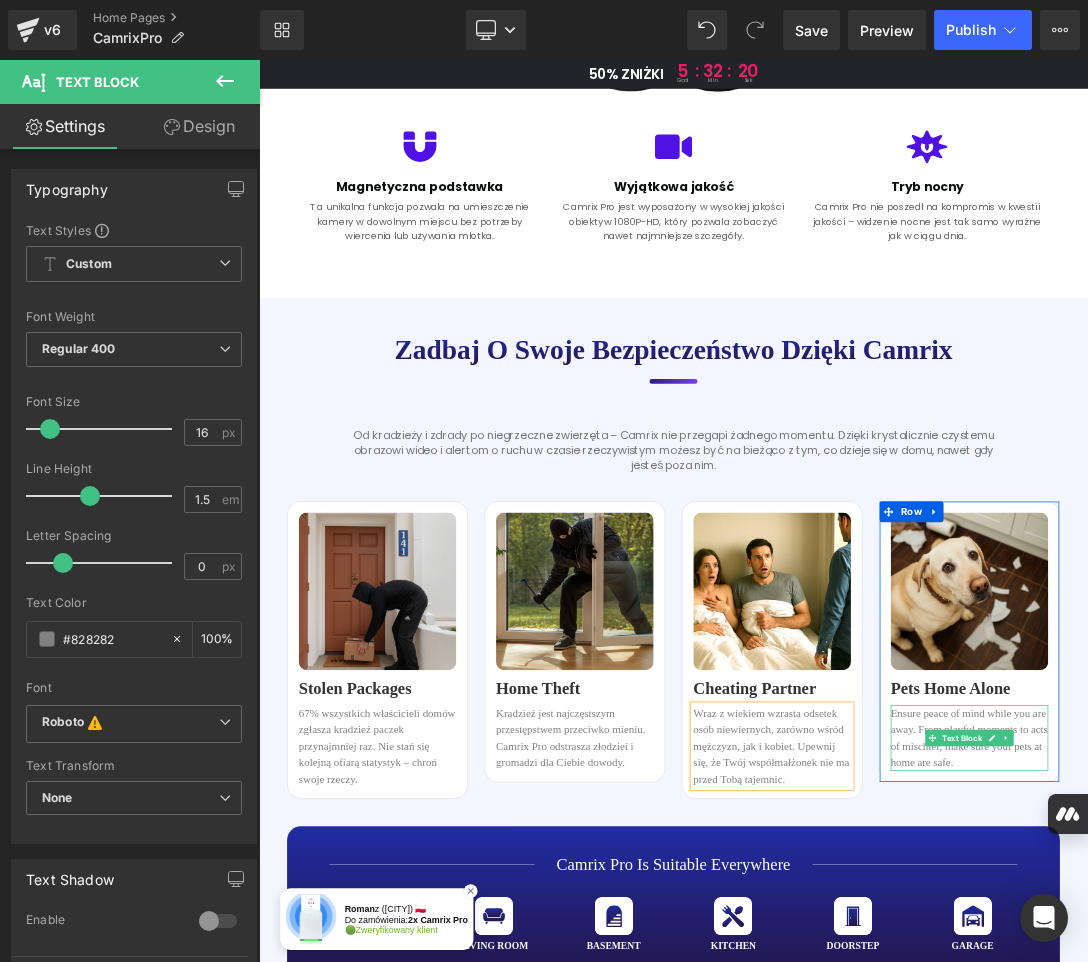 click on "Ensure peace of mind while you are away. From playful moments to acts of mischief, make sure your pets at home are safe." at bounding box center [1296, 1050] 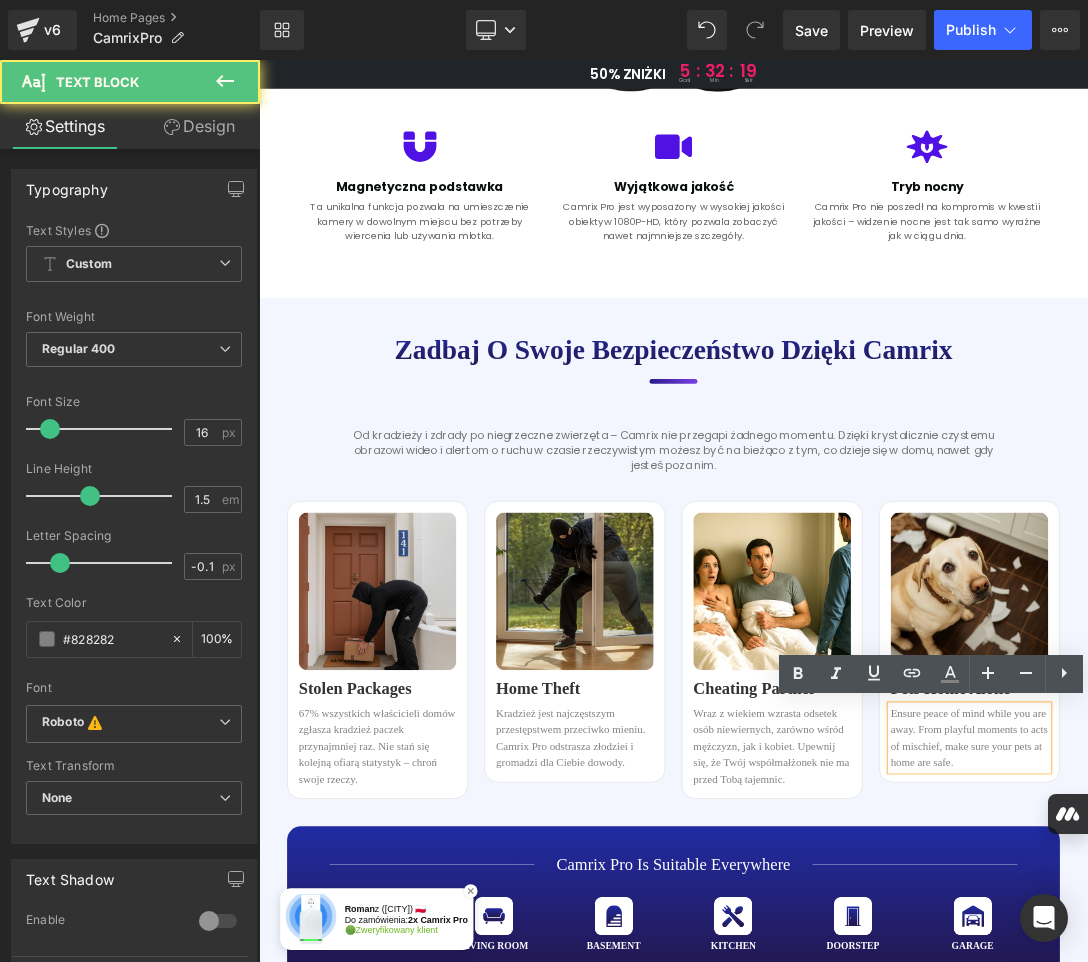 click on "Ensure peace of mind while you are away. From playful moments to acts of mischief, make sure your pets at home are safe." at bounding box center [1296, 1050] 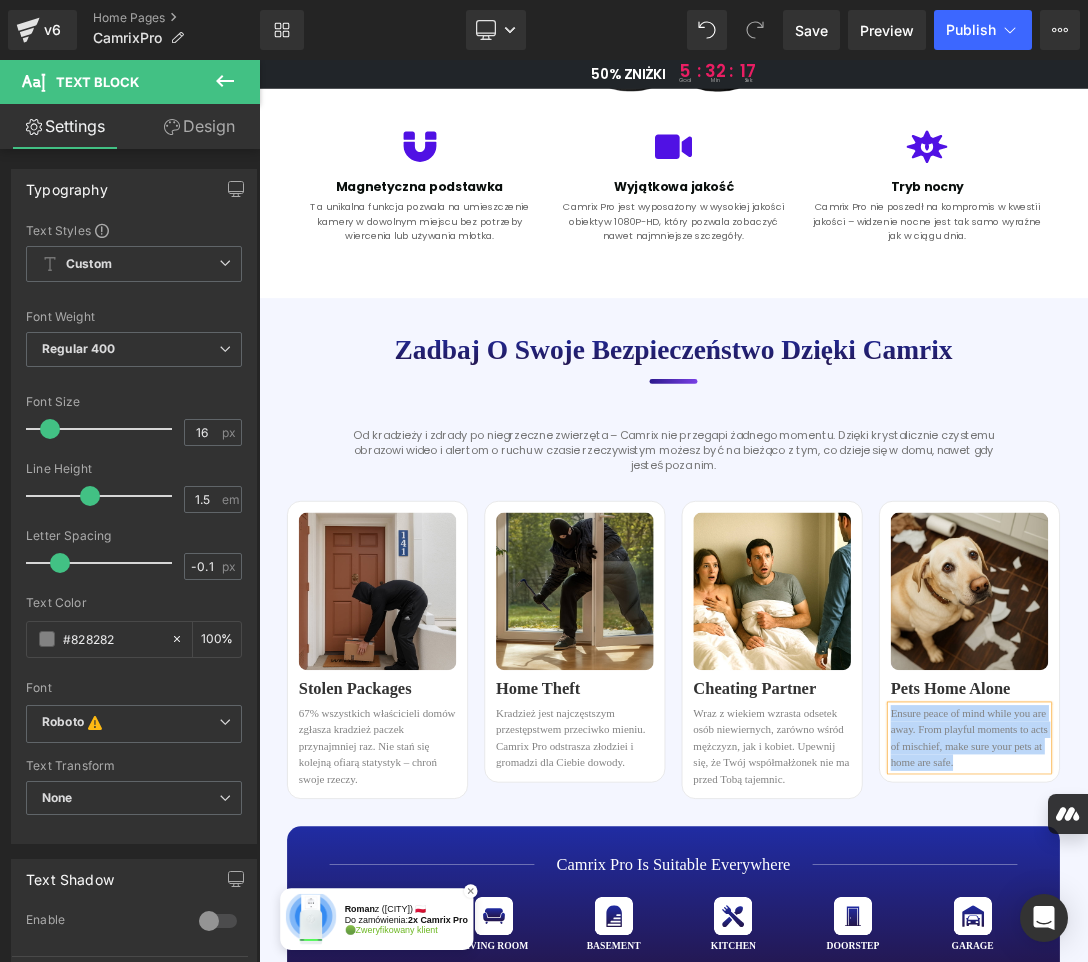 copy on "Ensure peace of mind while you are away. From playful moments to acts of mischief, make sure your pets at home are safe." 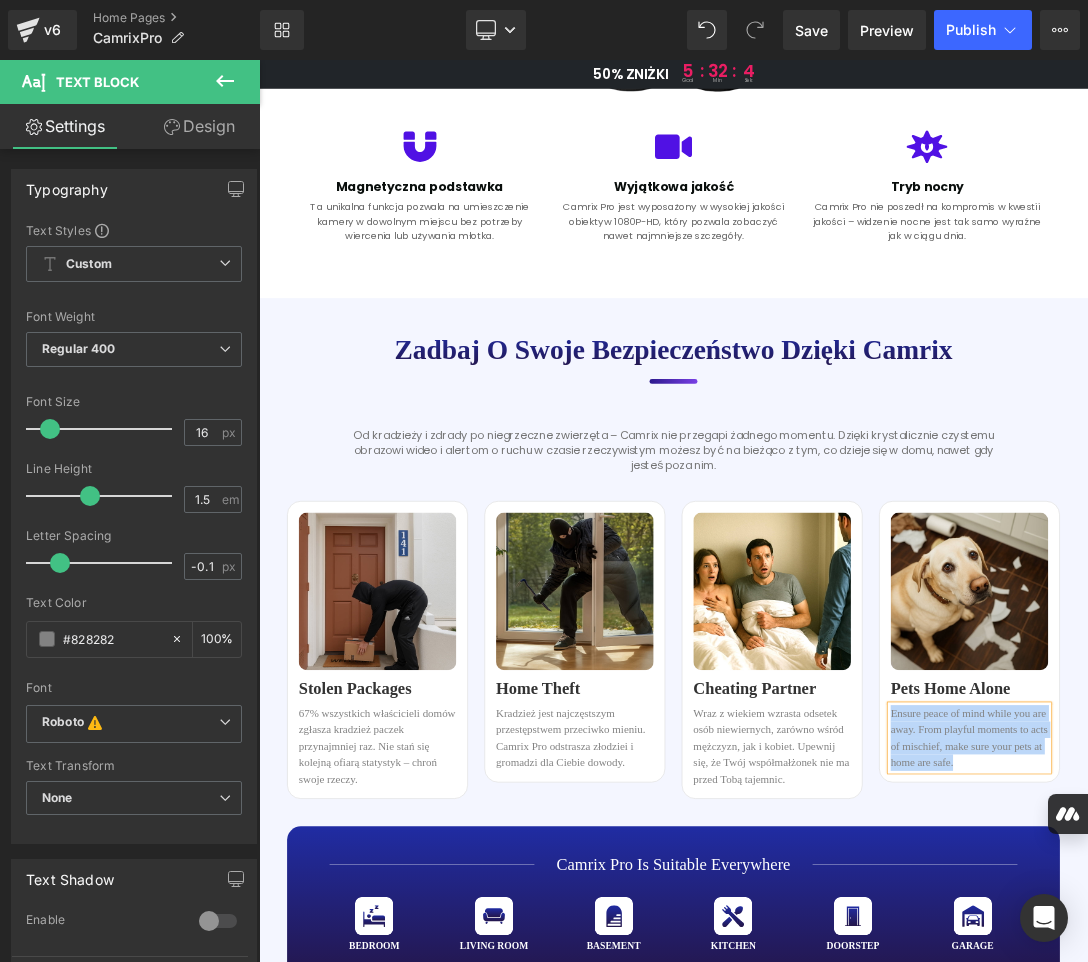click on "Ensure peace of mind while you are away. From playful moments to acts of mischief, make sure your pets at home are safe." at bounding box center (1296, 1050) 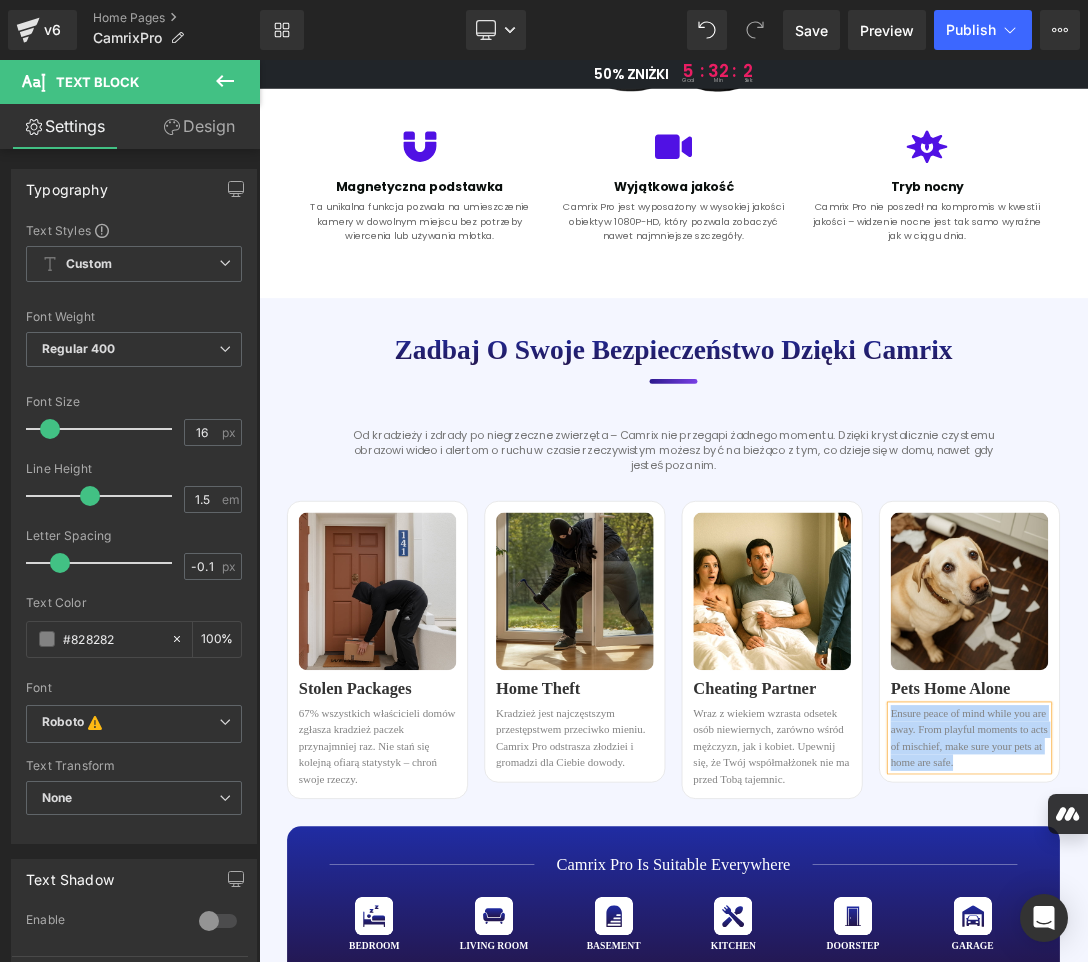 paste 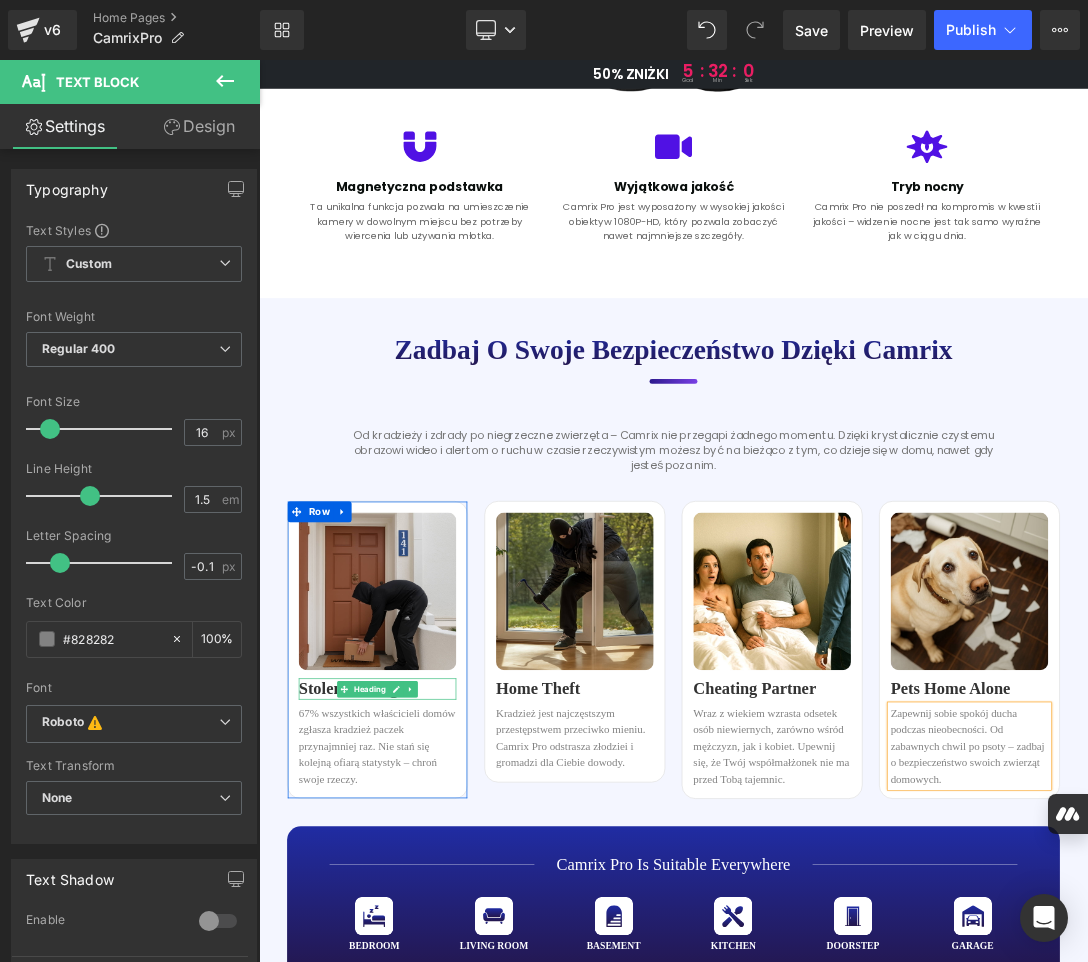 click on "Stolen Packages" at bounding box center [432, 978] 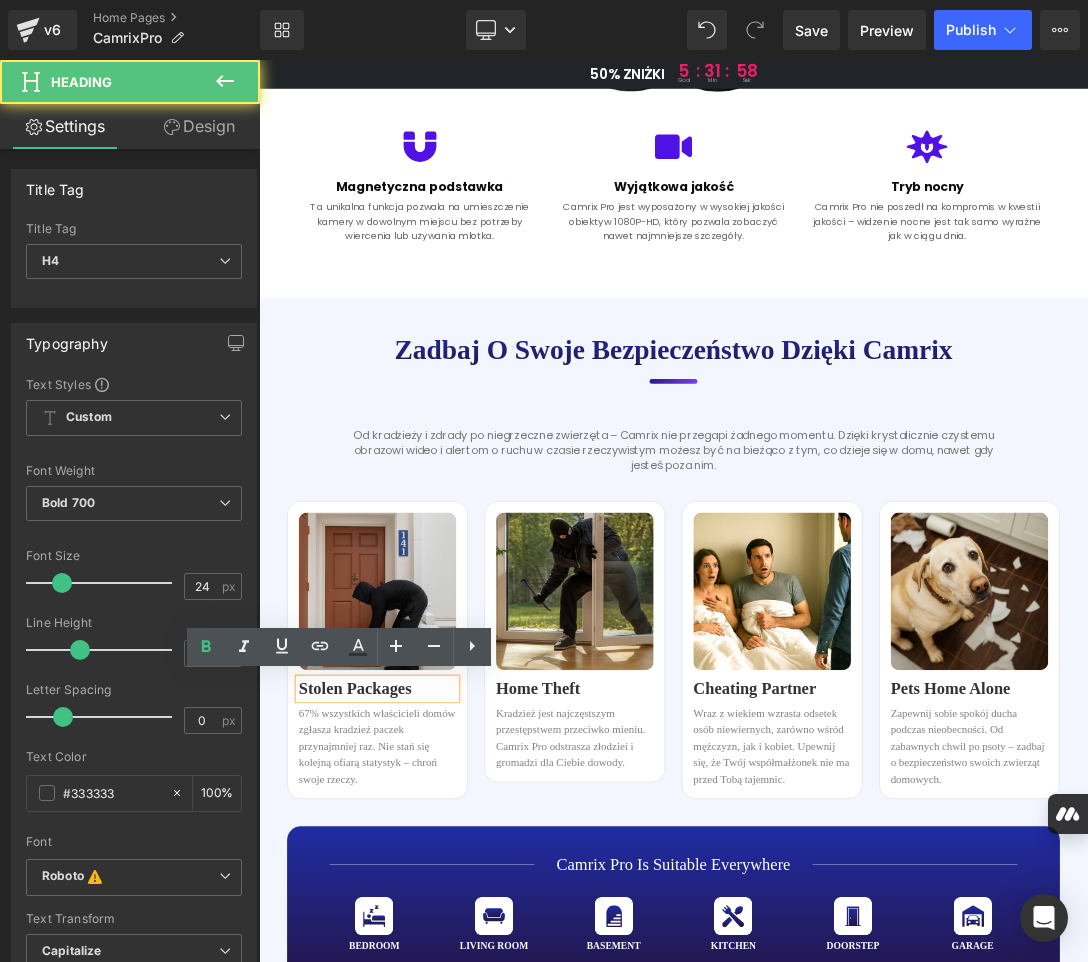 click on "Stolen Packages" at bounding box center [432, 978] 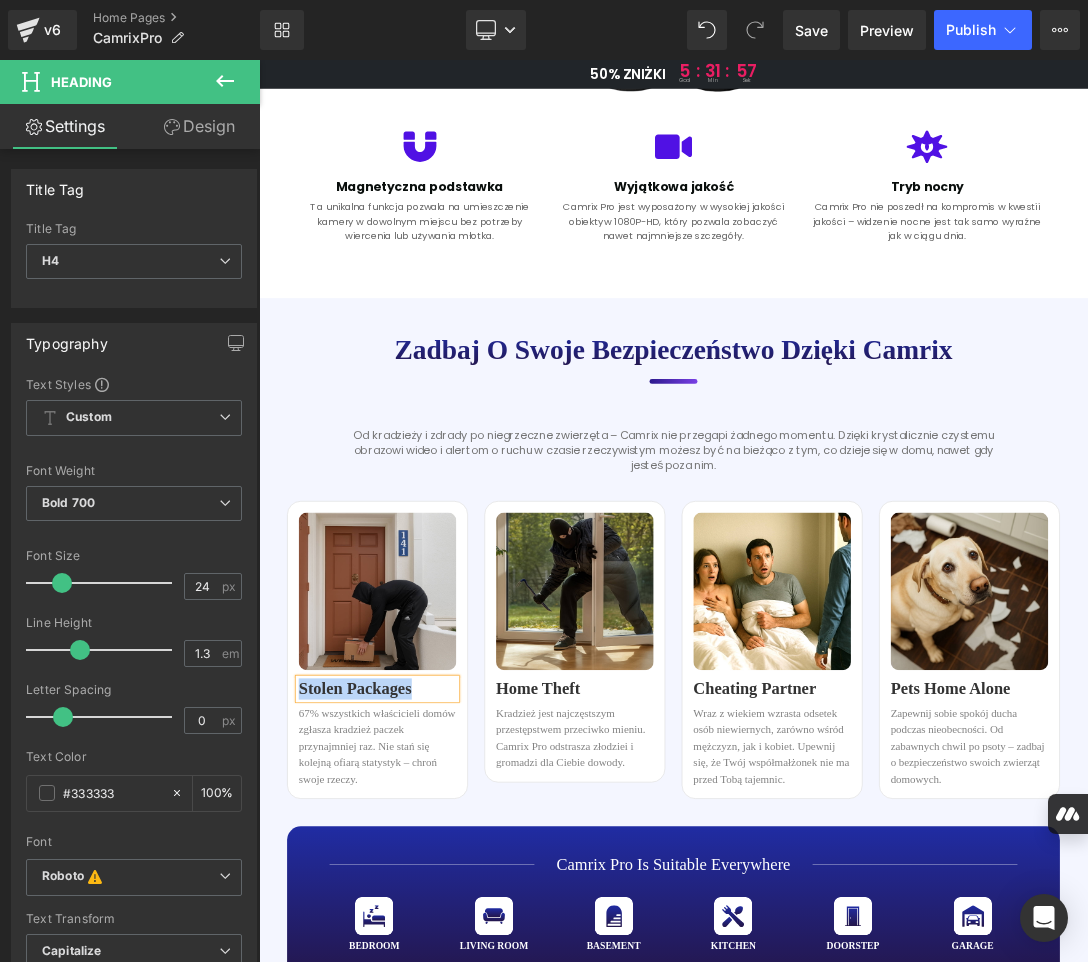 copy on "Stolen Packages" 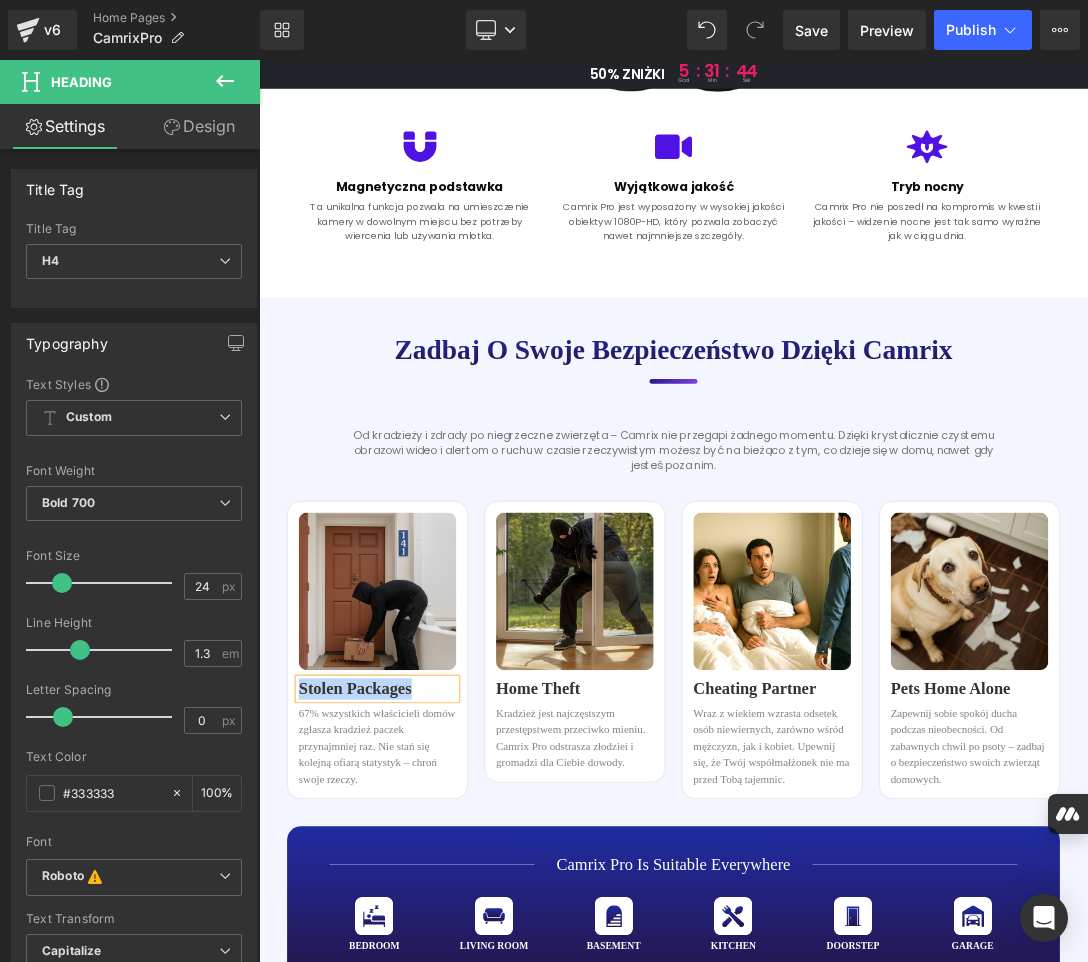 click on "Stolen Packages" at bounding box center [432, 978] 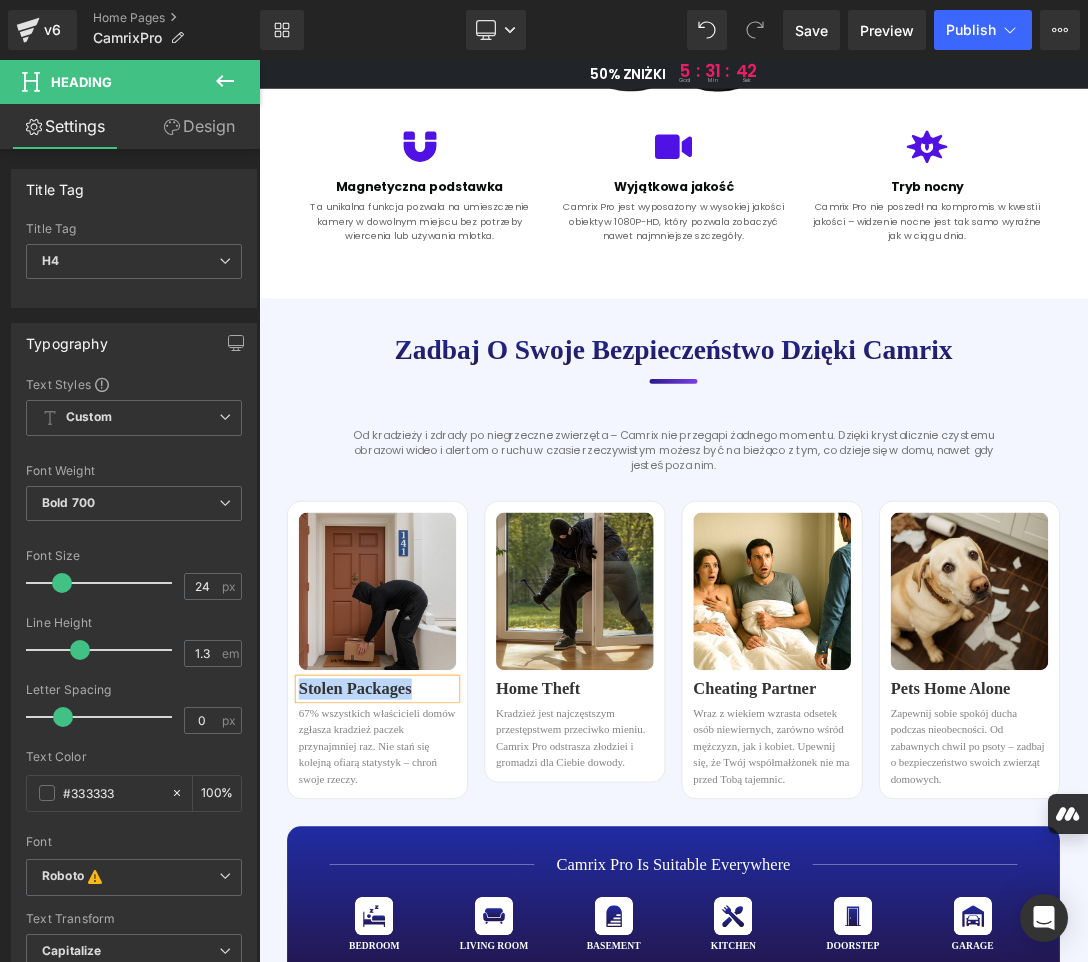 paste 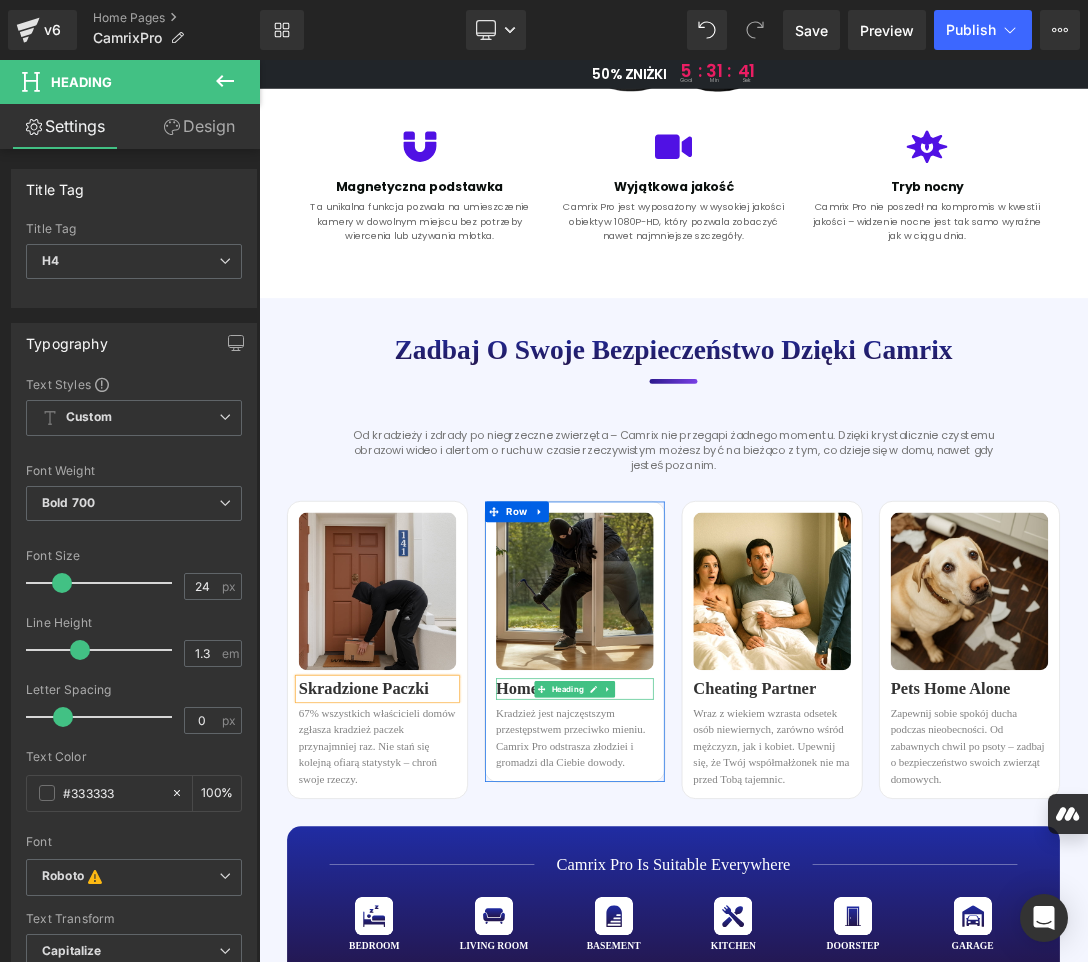 click on "Home Theft" at bounding box center (720, 978) 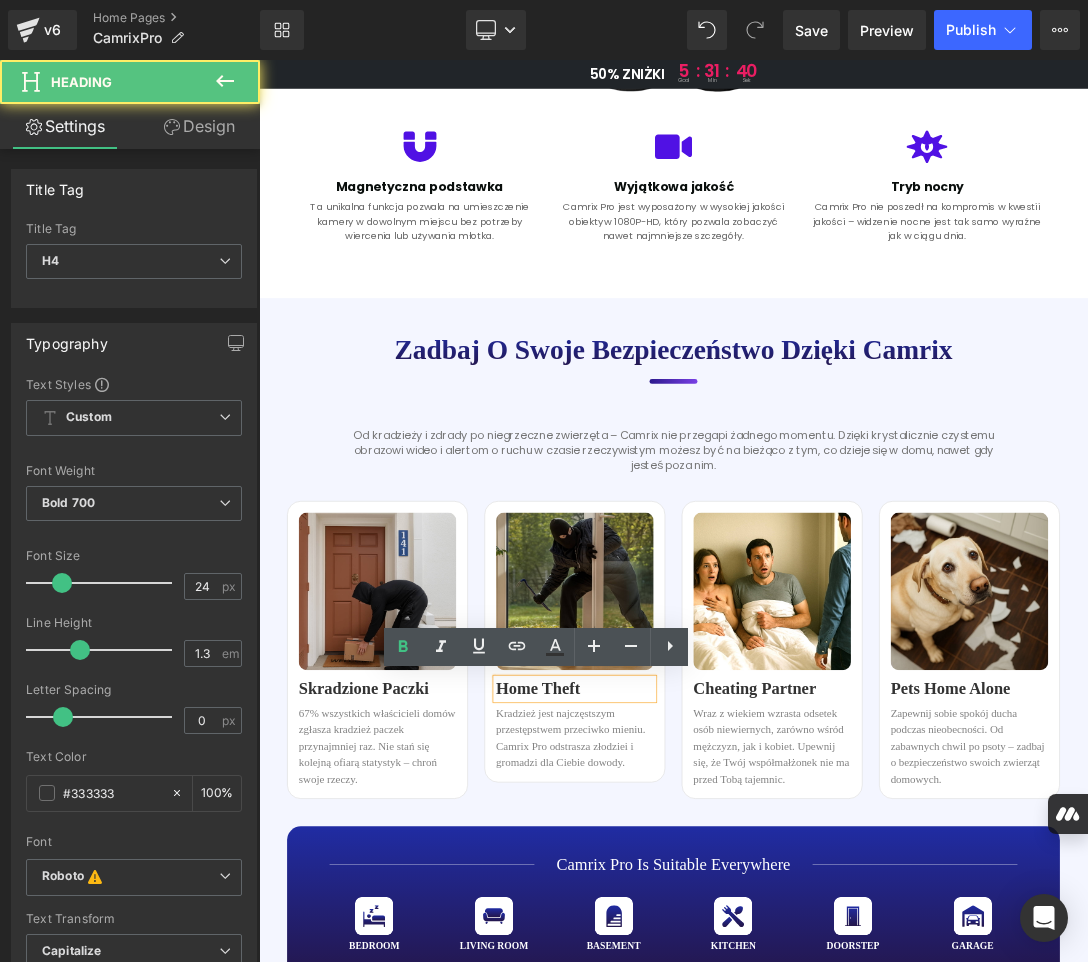 click on "Home Theft" at bounding box center (720, 978) 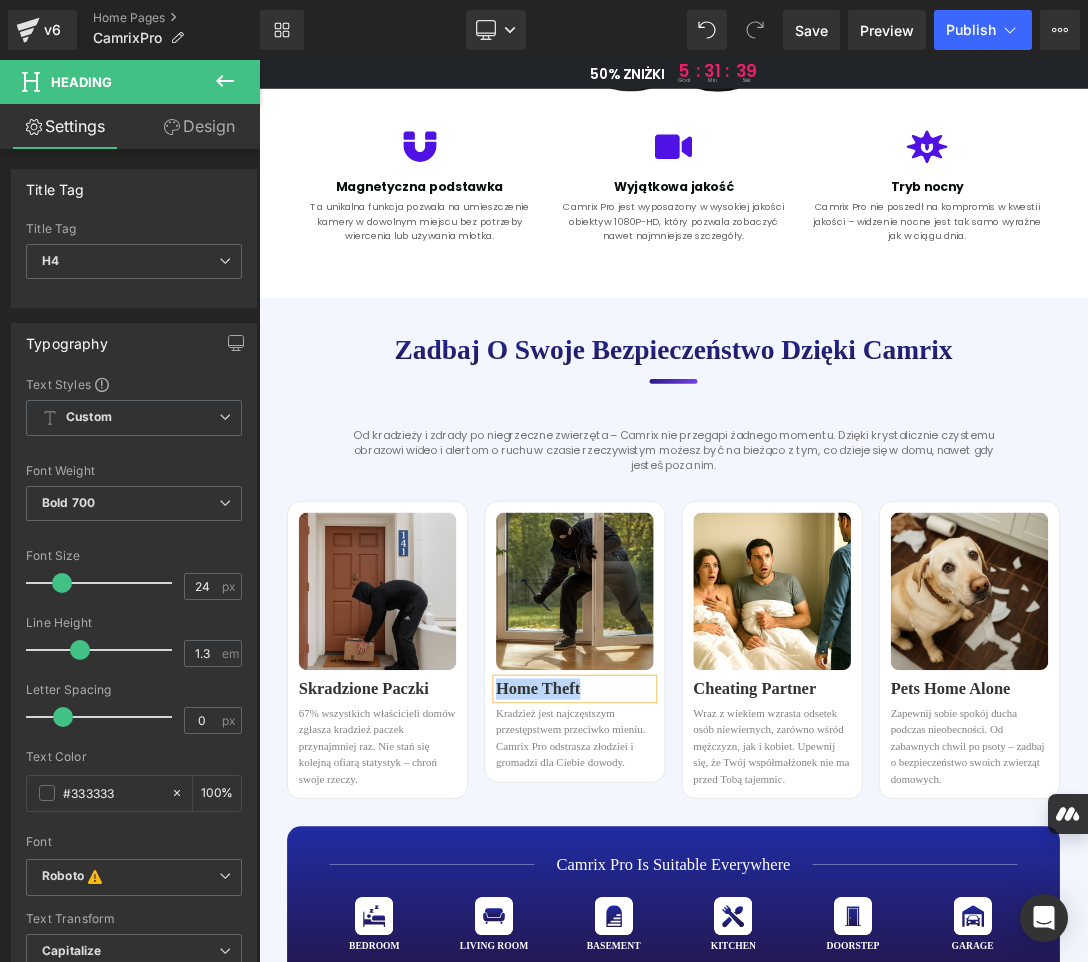 copy on "Home Theft" 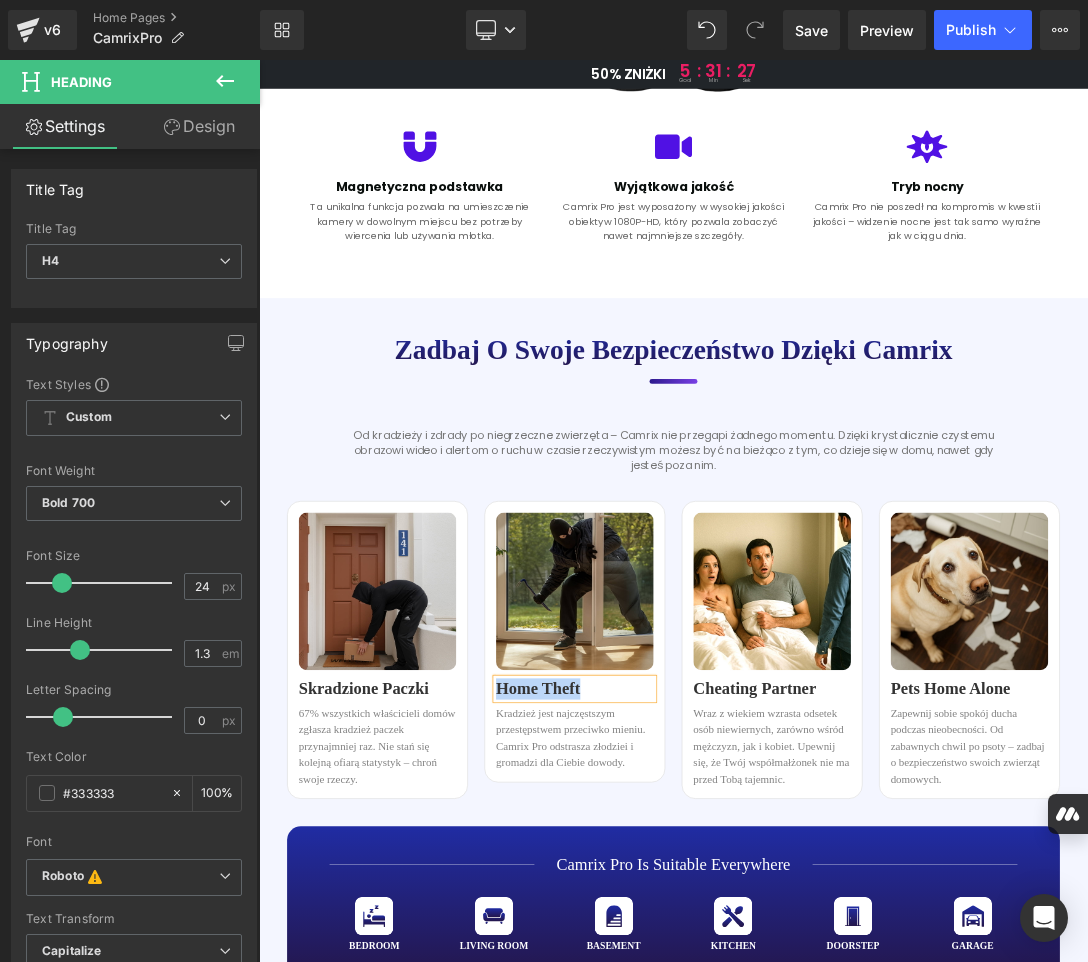 click on "Home Theft" at bounding box center [720, 978] 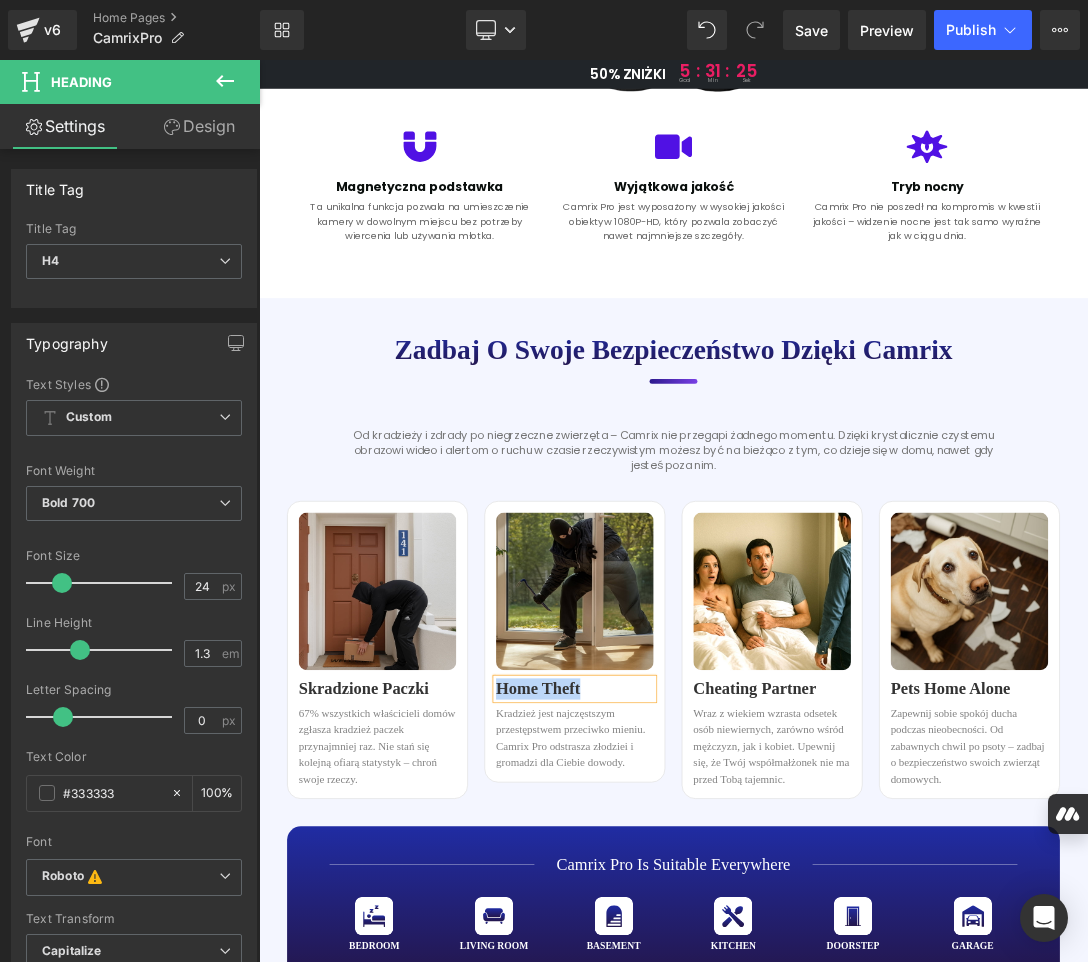 paste 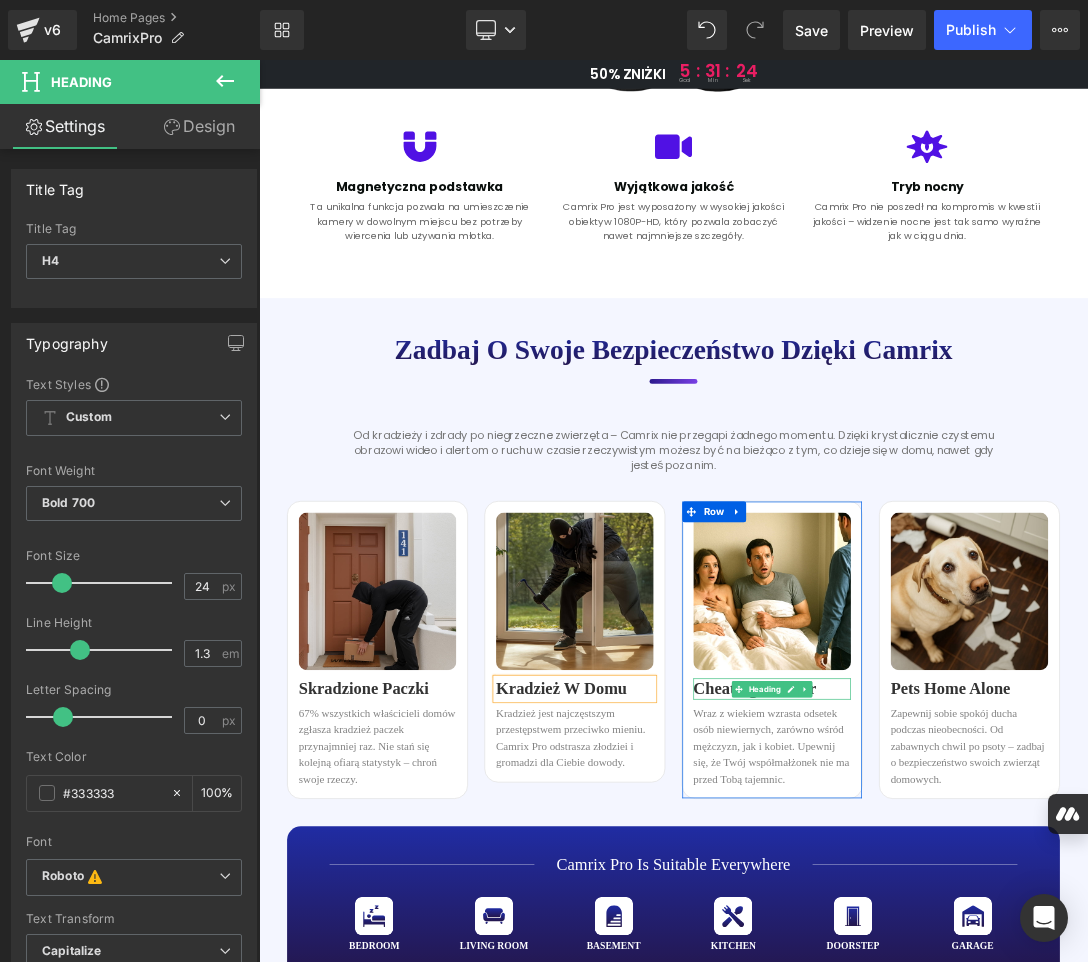 click on "Cheating Partner" at bounding box center (1008, 978) 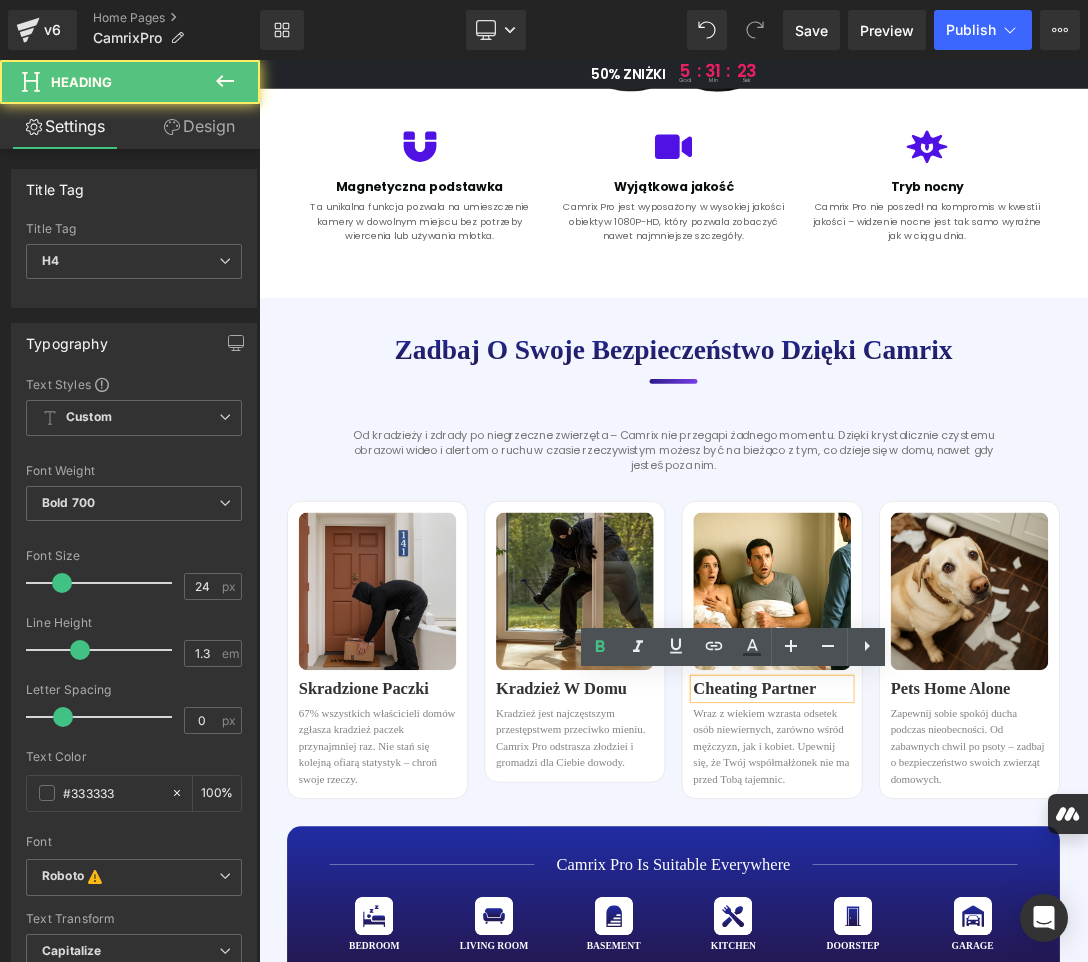 click on "Cheating Partner" at bounding box center [1008, 978] 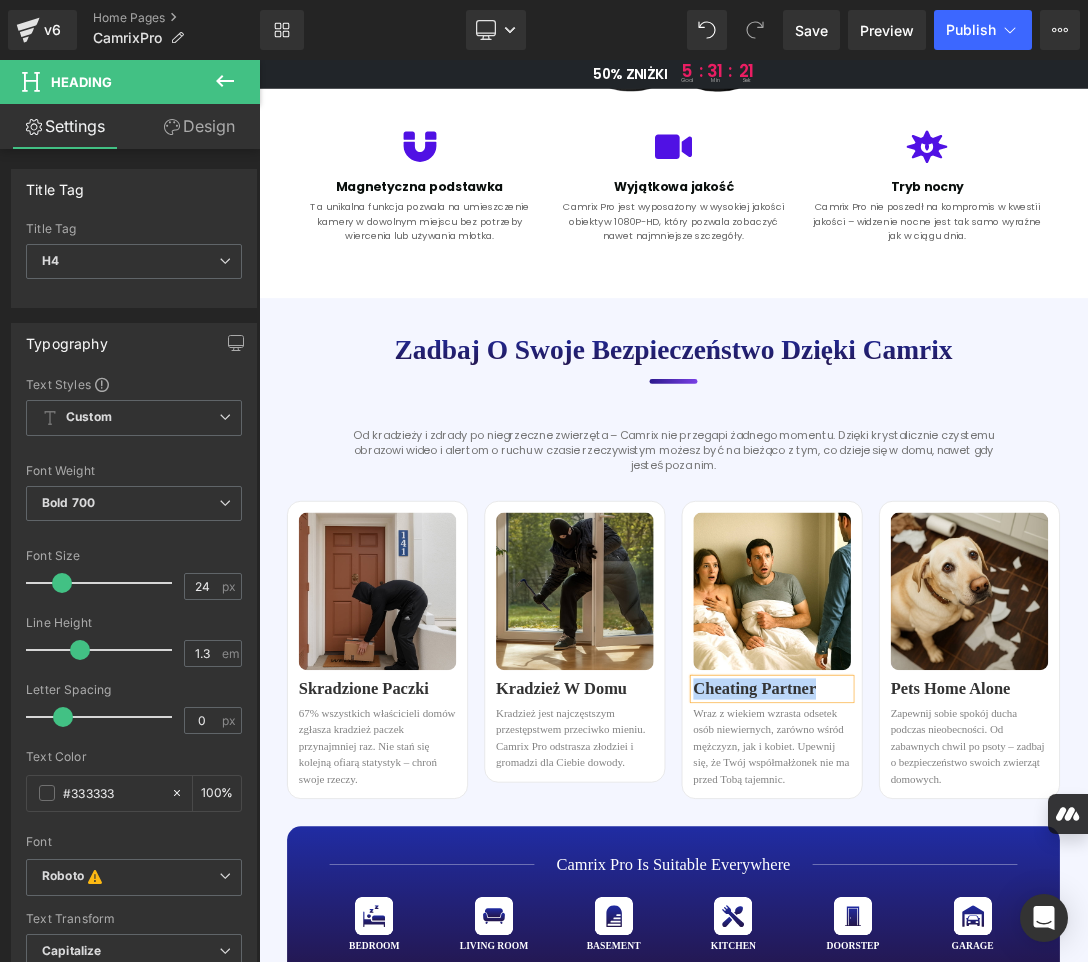 copy on "Cheating Partner" 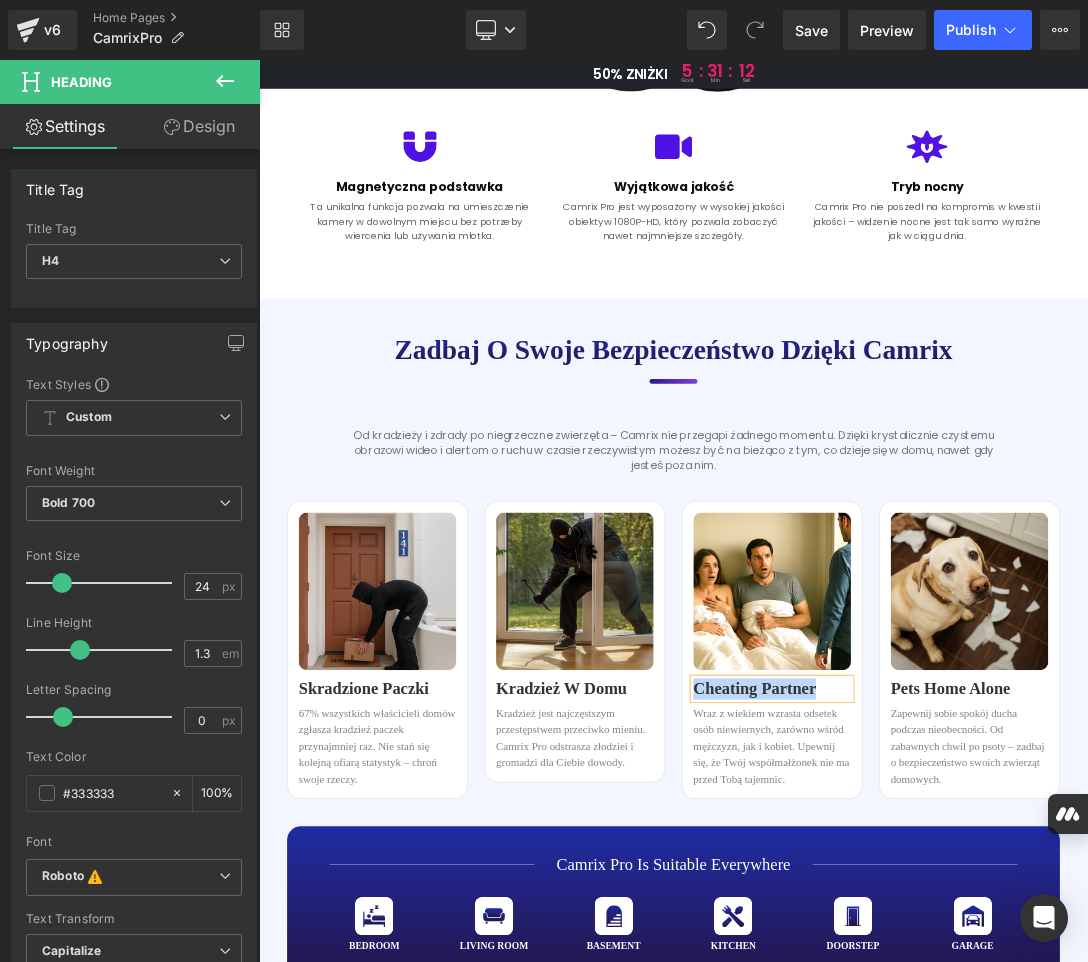click on "Cheating Partner" at bounding box center (1008, 978) 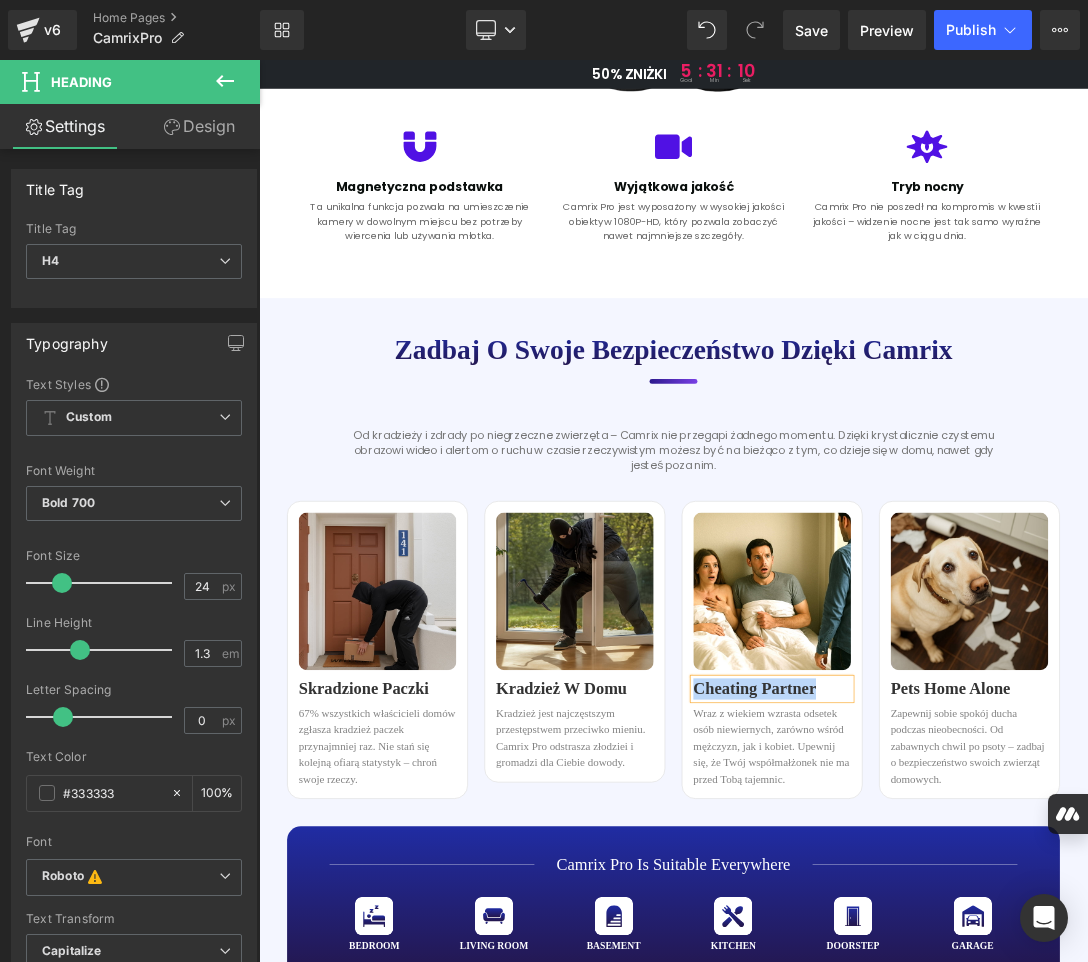 paste 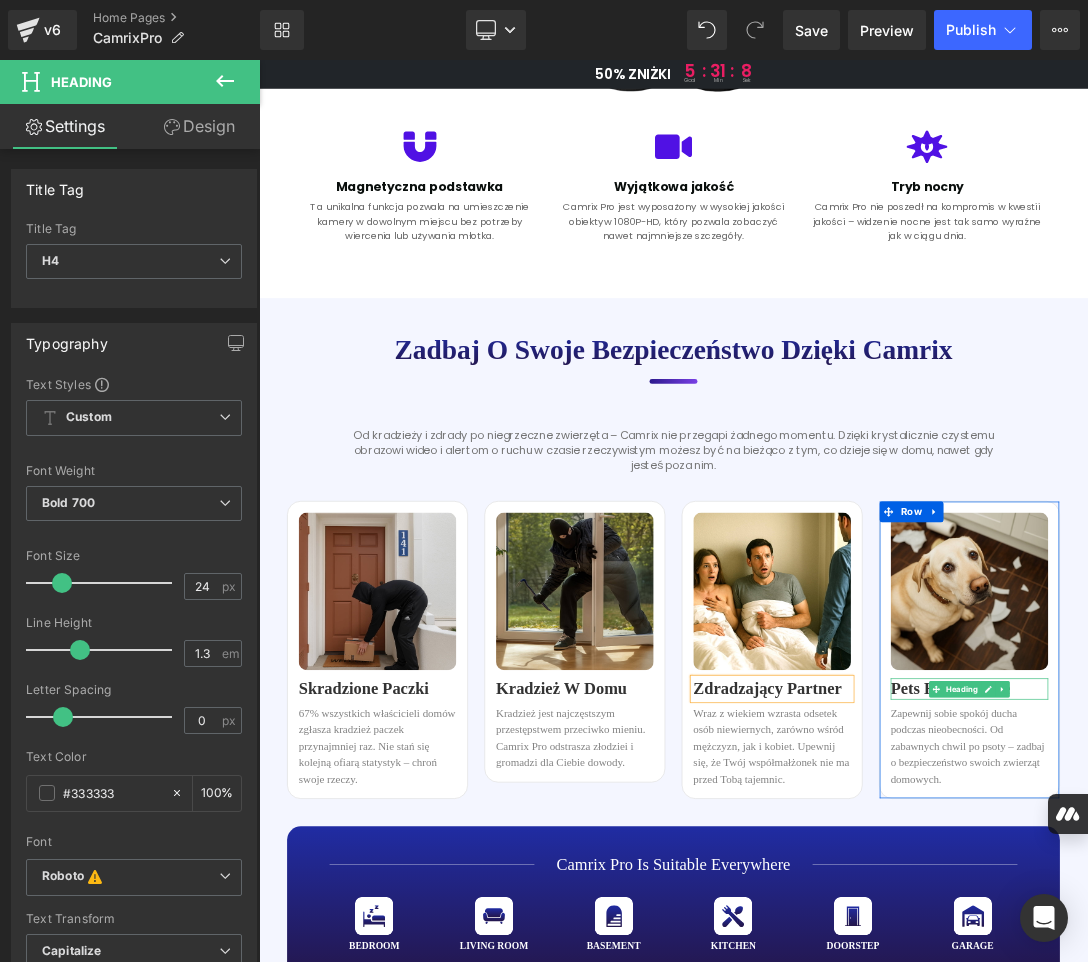 click on "Pets Home Alone" at bounding box center [1296, 978] 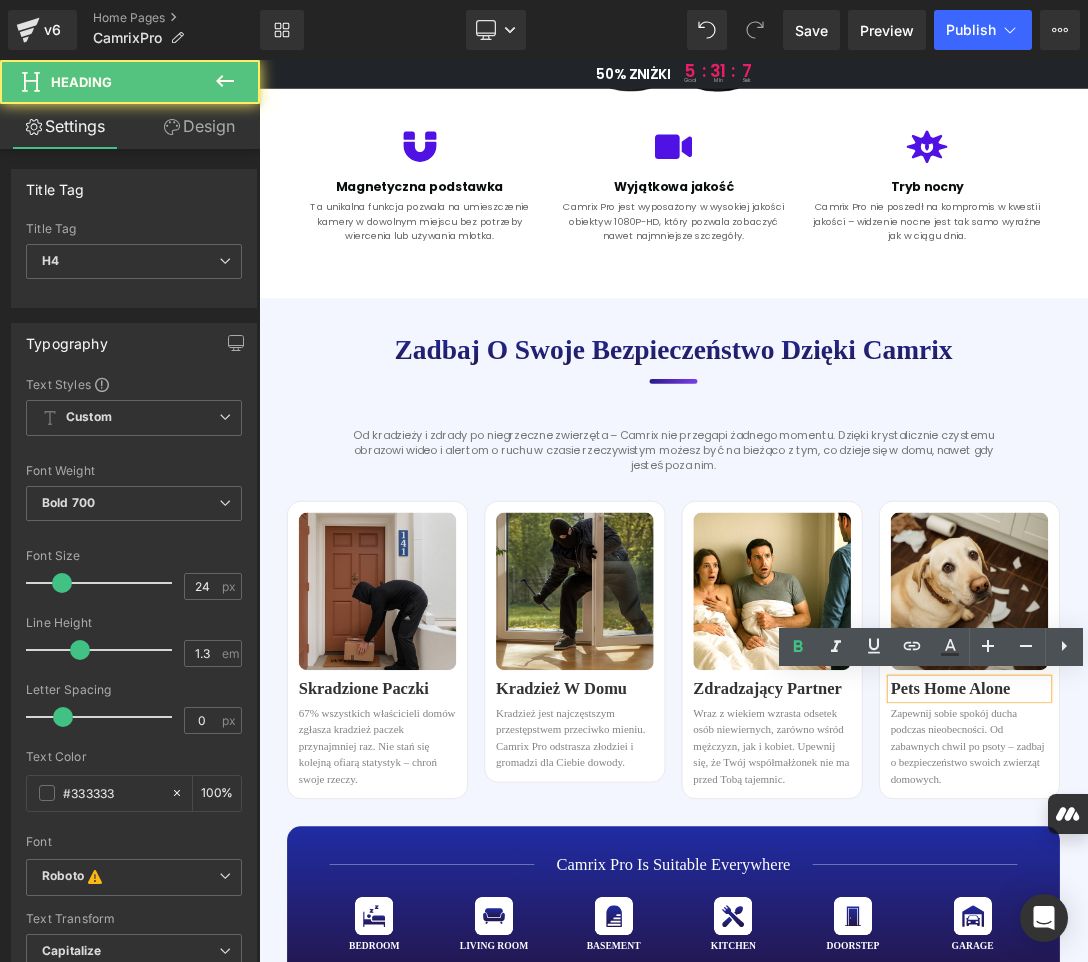 click on "Pets Home Alone" at bounding box center (1296, 978) 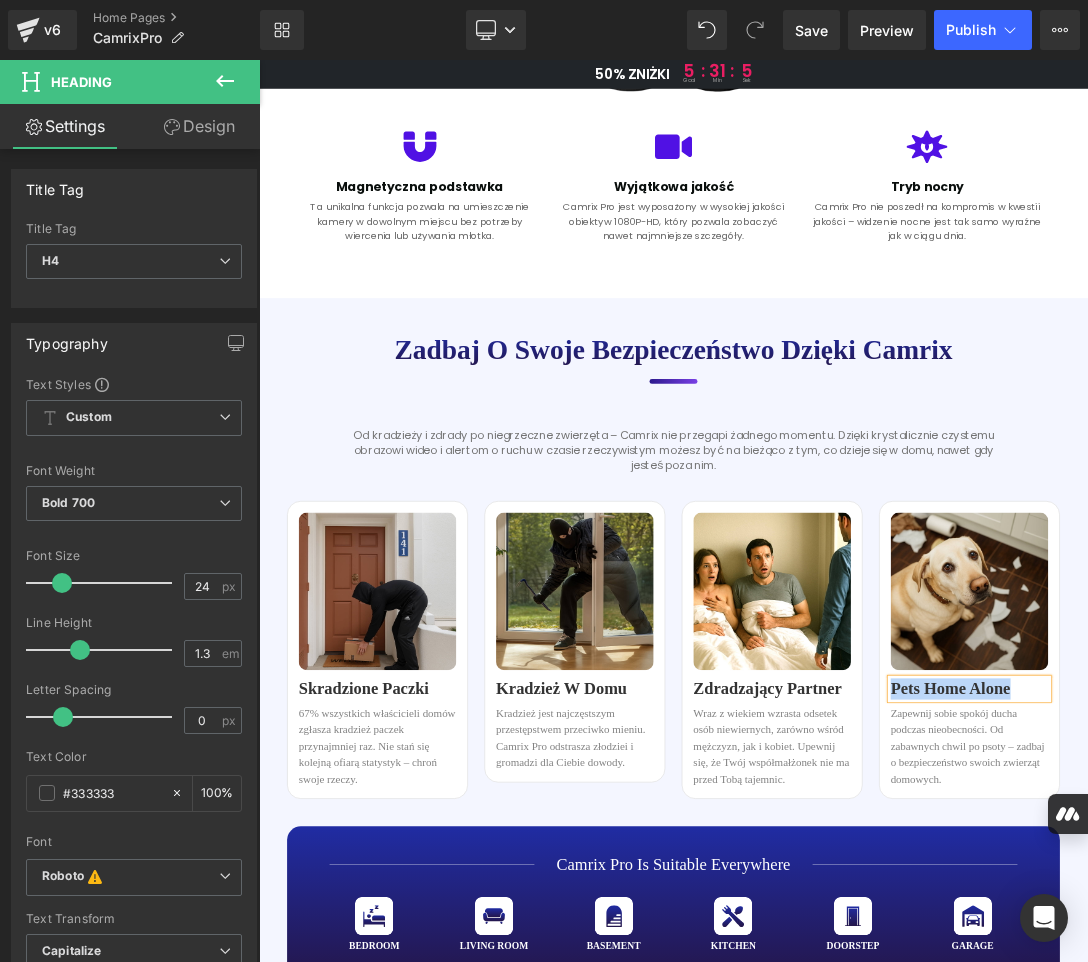 copy on "Pets Home Alone" 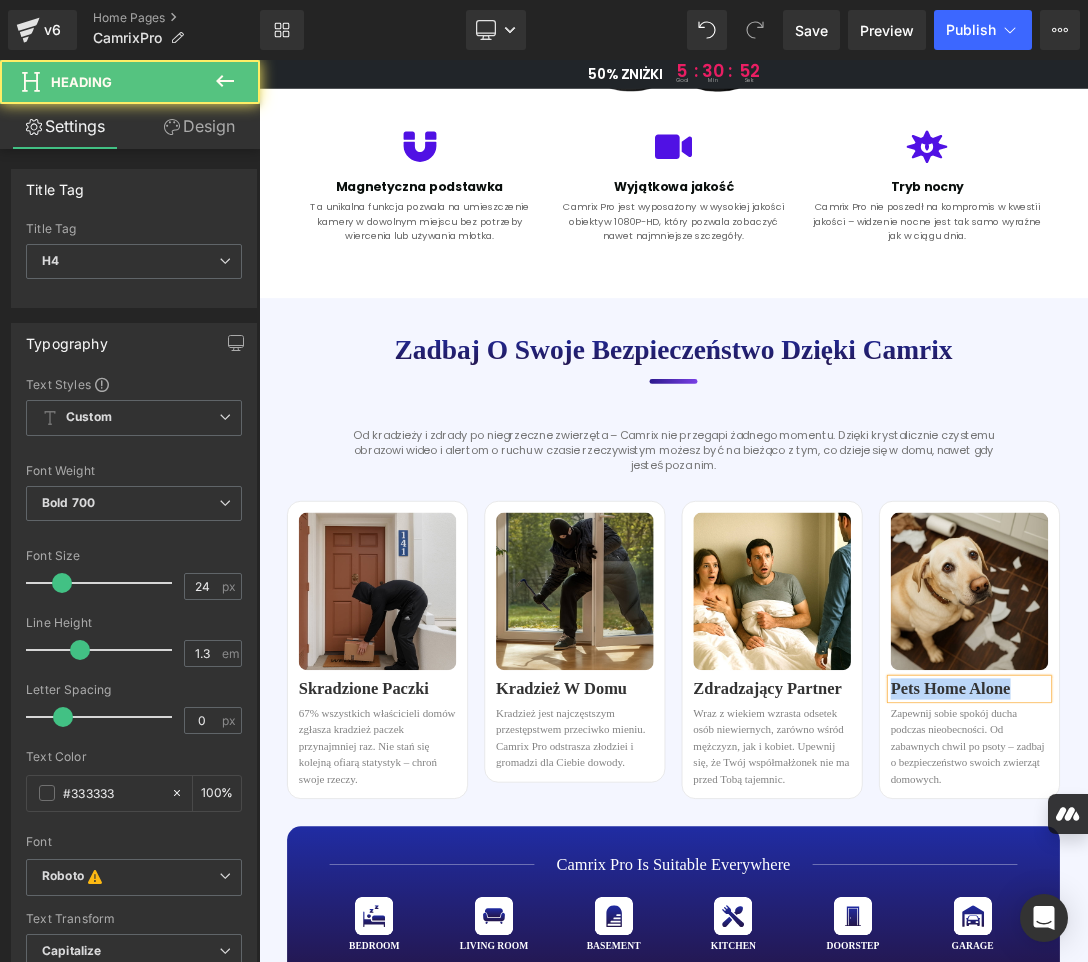 click on "Pets Home Alone" at bounding box center [1296, 978] 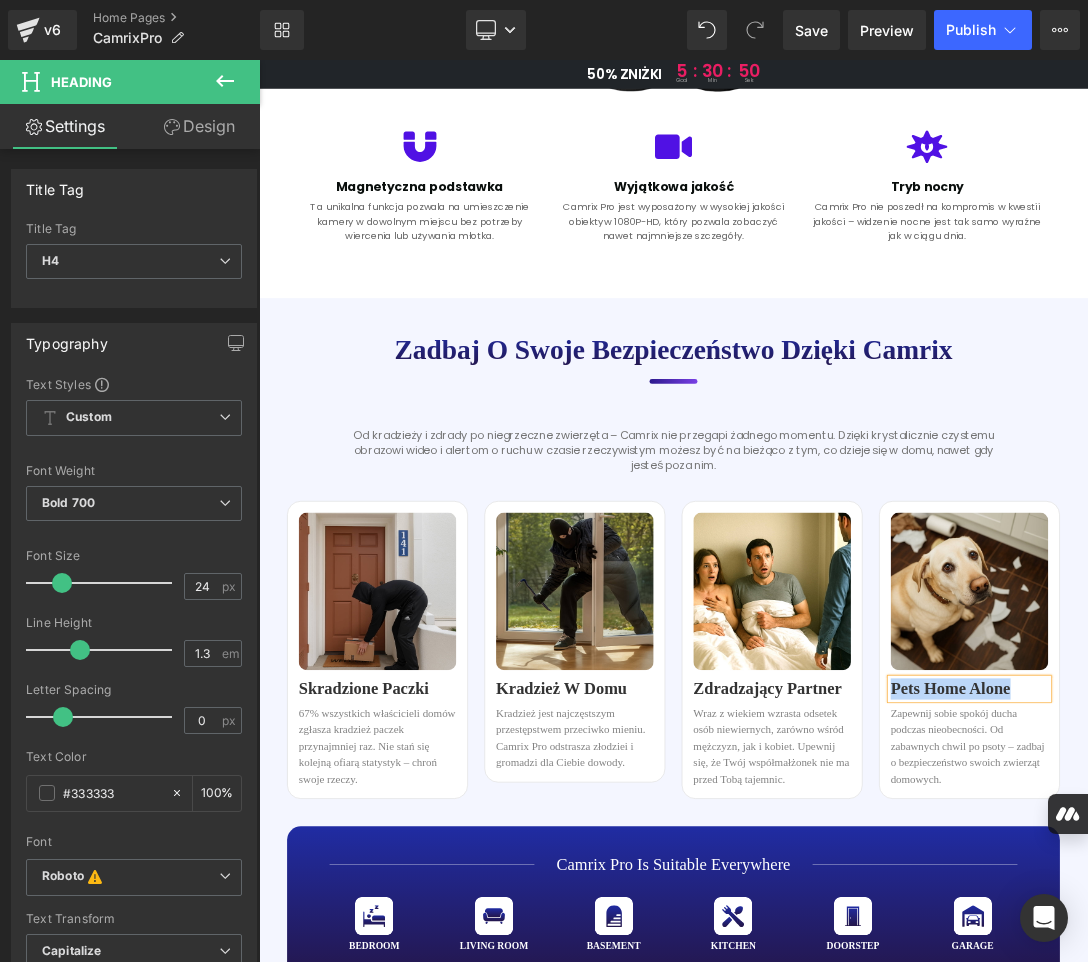 paste 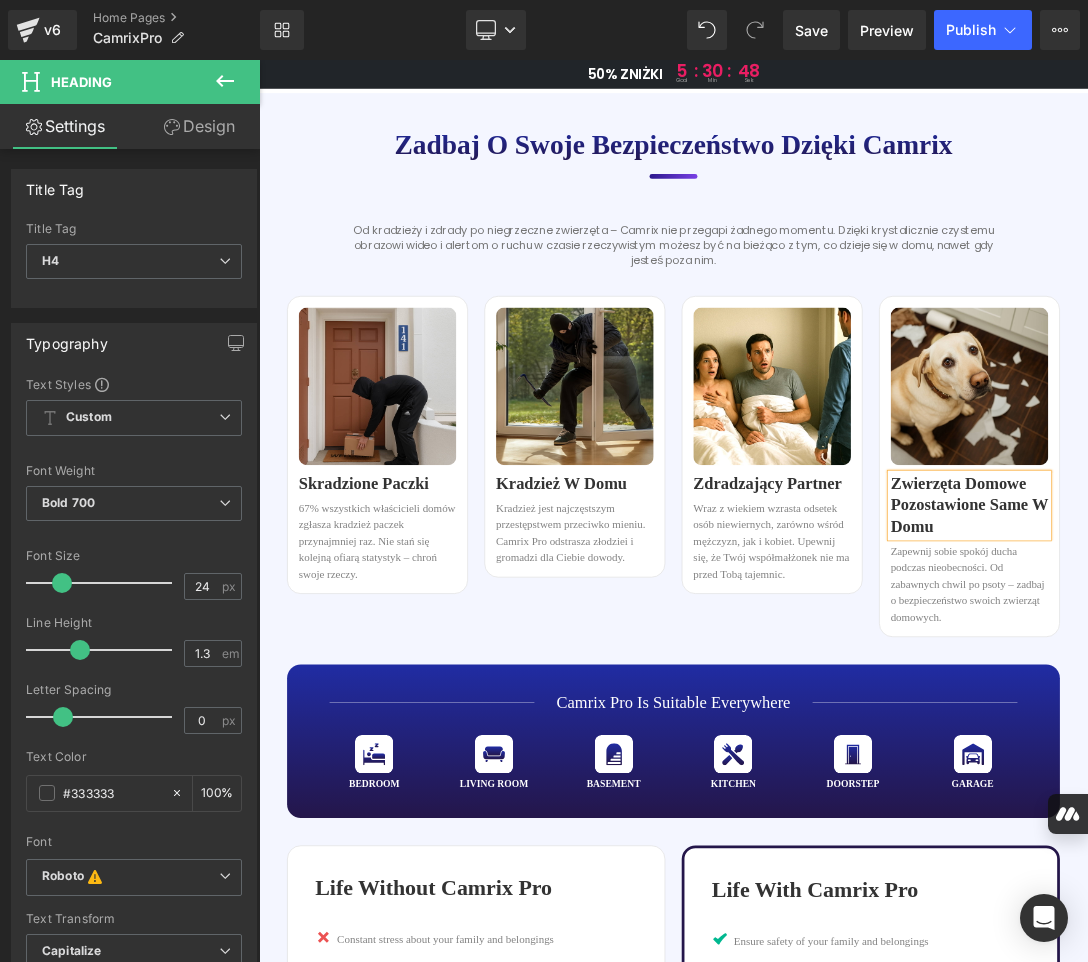 scroll, scrollTop: 2200, scrollLeft: 0, axis: vertical 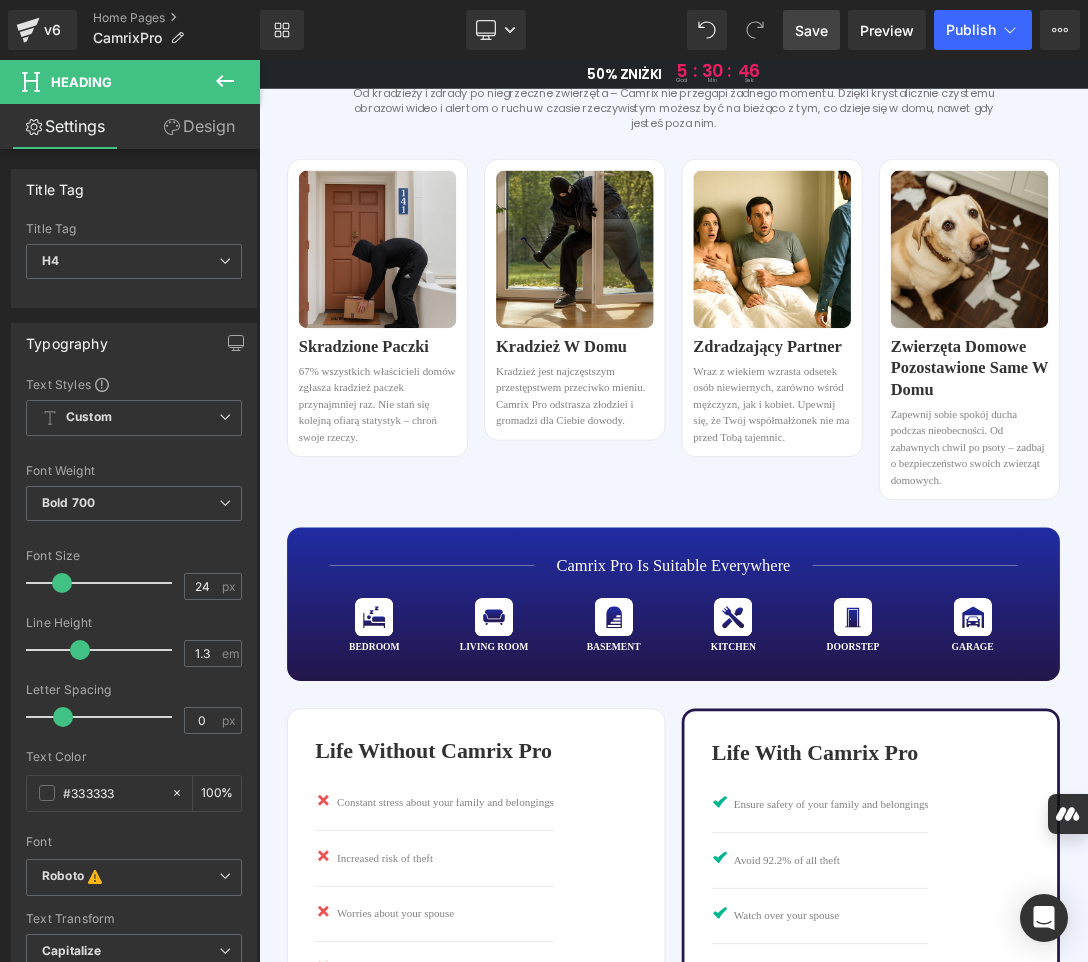 drag, startPoint x: 813, startPoint y: 26, endPoint x: 829, endPoint y: 41, distance: 21.931713 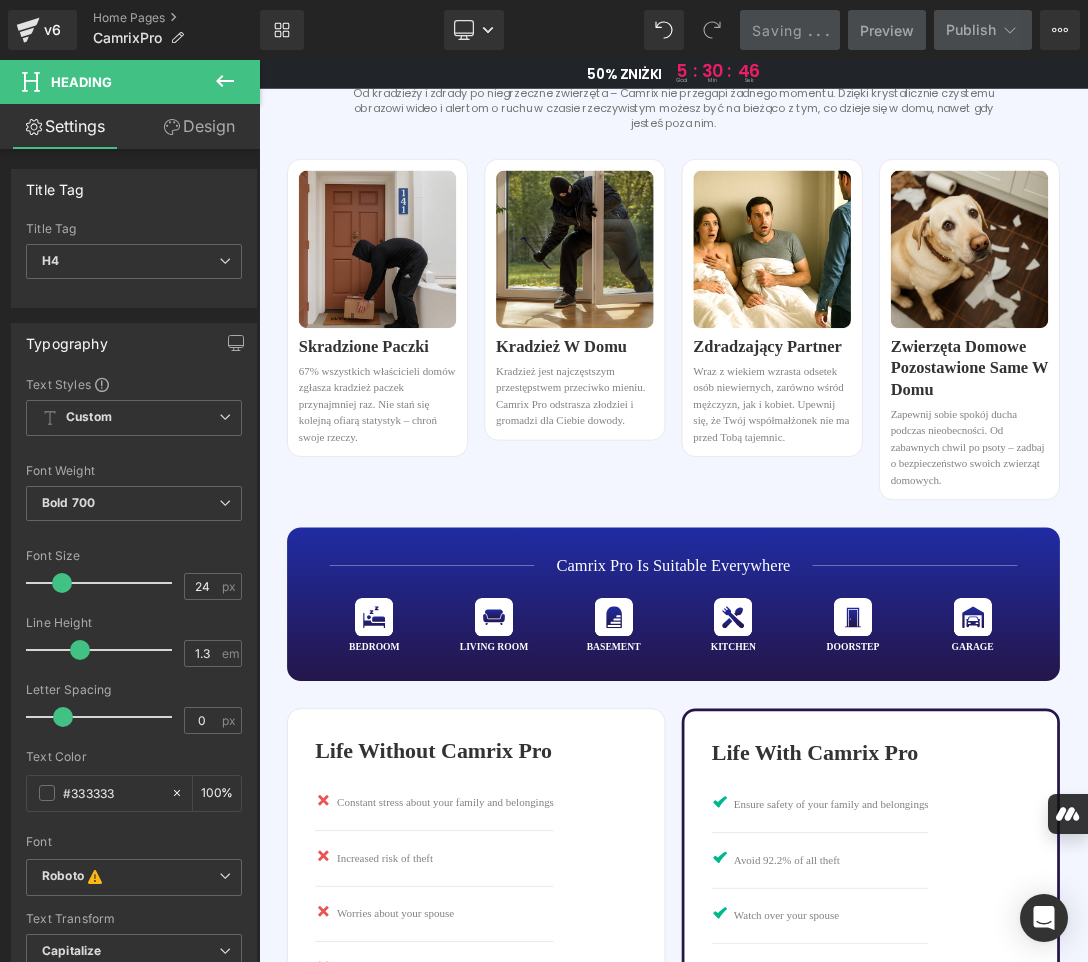 click on "Camrix Pro is suitable everywhere" at bounding box center (864, 797) 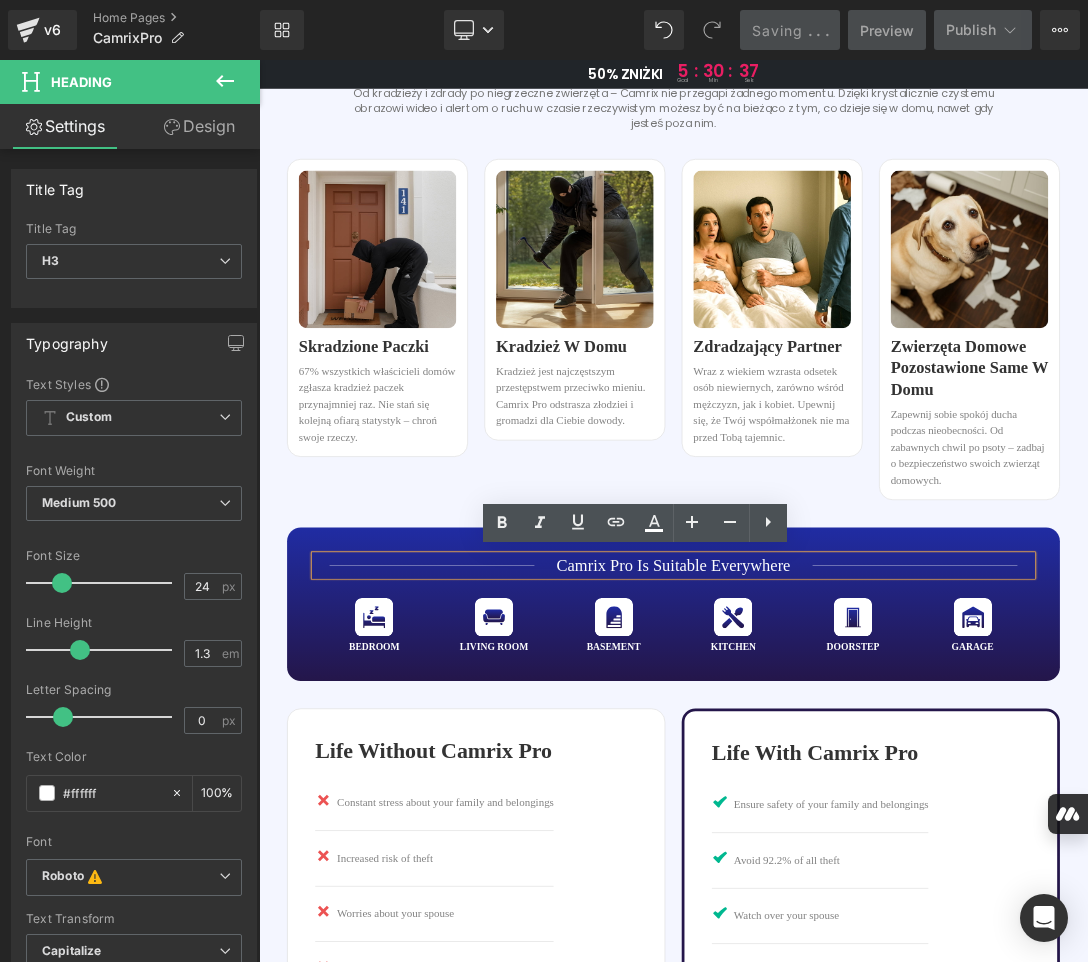 click on "Camrix Pro is suitable everywhere" at bounding box center [864, 797] 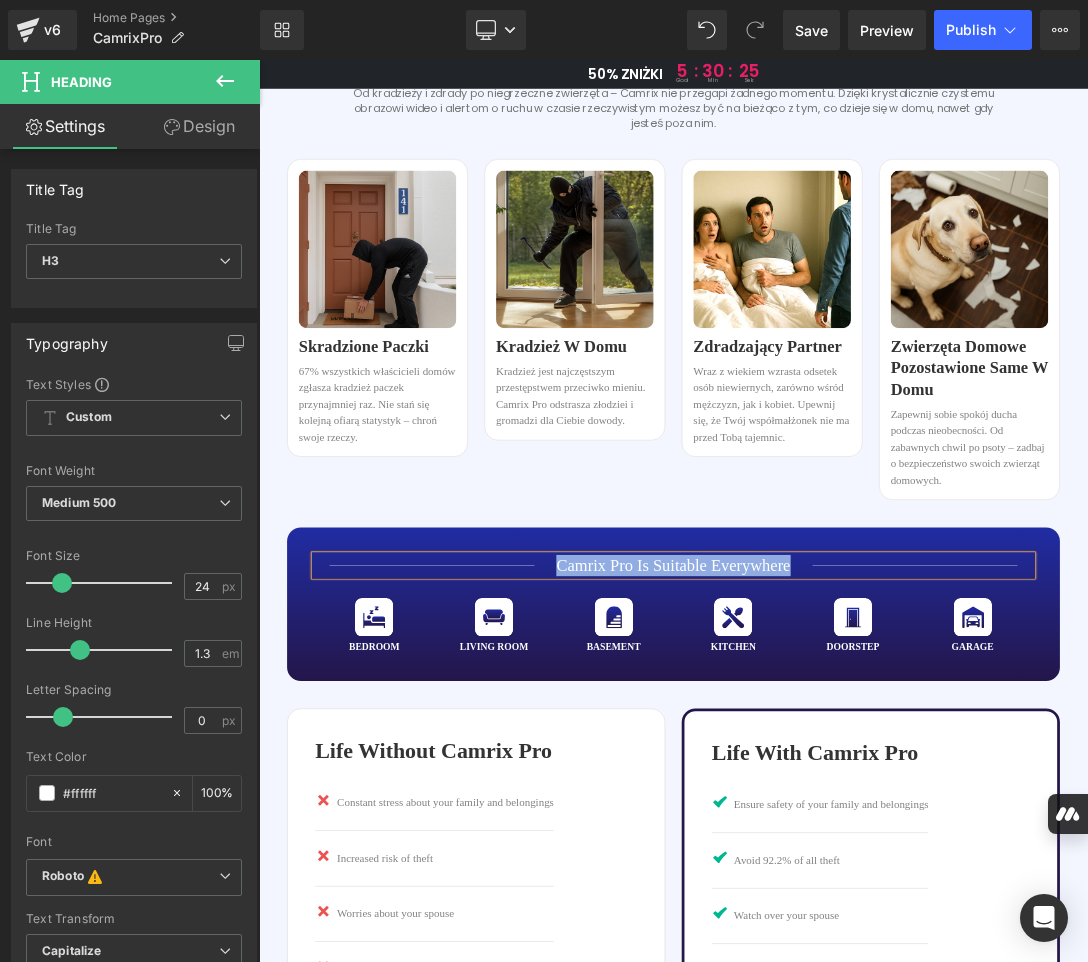 click on "Camrix Pro is suitable everywhere" at bounding box center (864, 797) 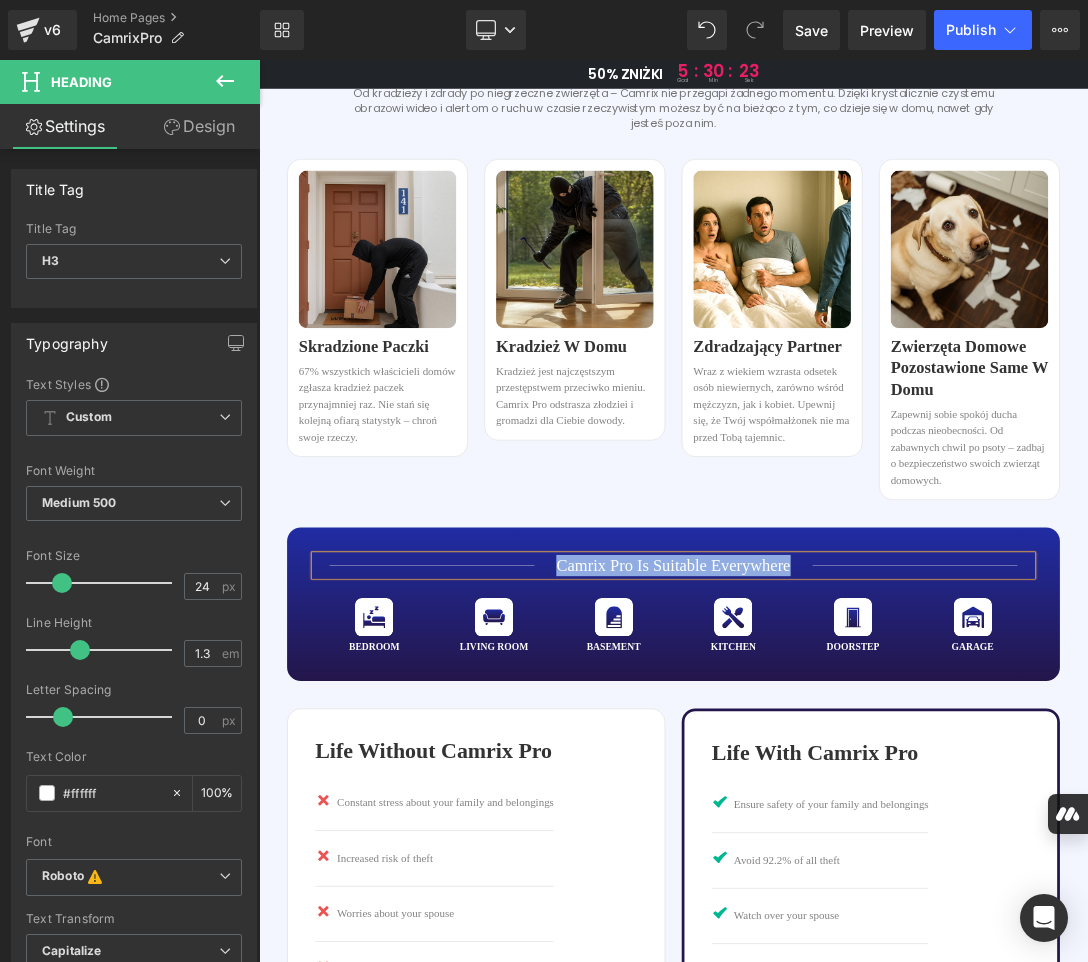 paste 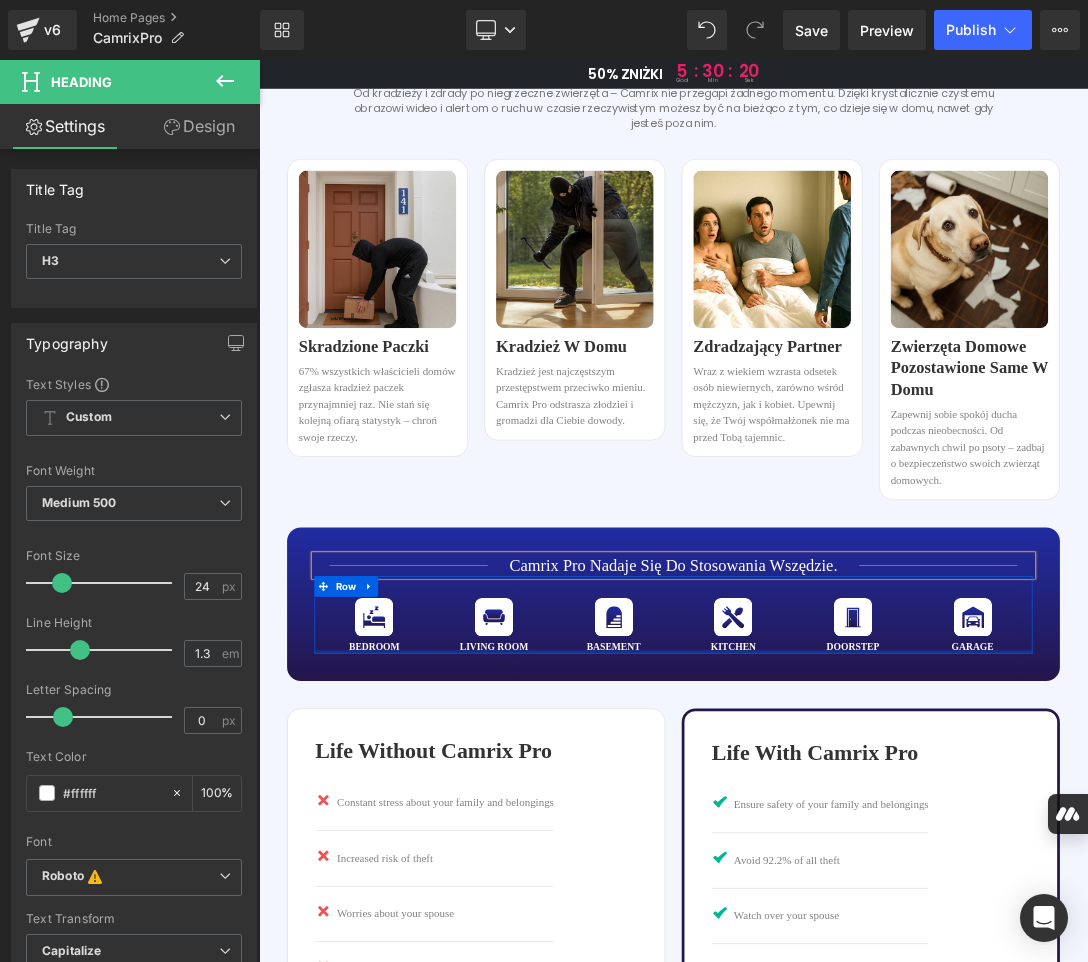 click on "Image         Bedroom Text Block         Image         living room Text Block         Image         basement Text Block         Row         Image         kitchen Text Block         Image         doorstep Text Block         Image         garage Text Block         Row         Row   32px" at bounding box center [864, 869] 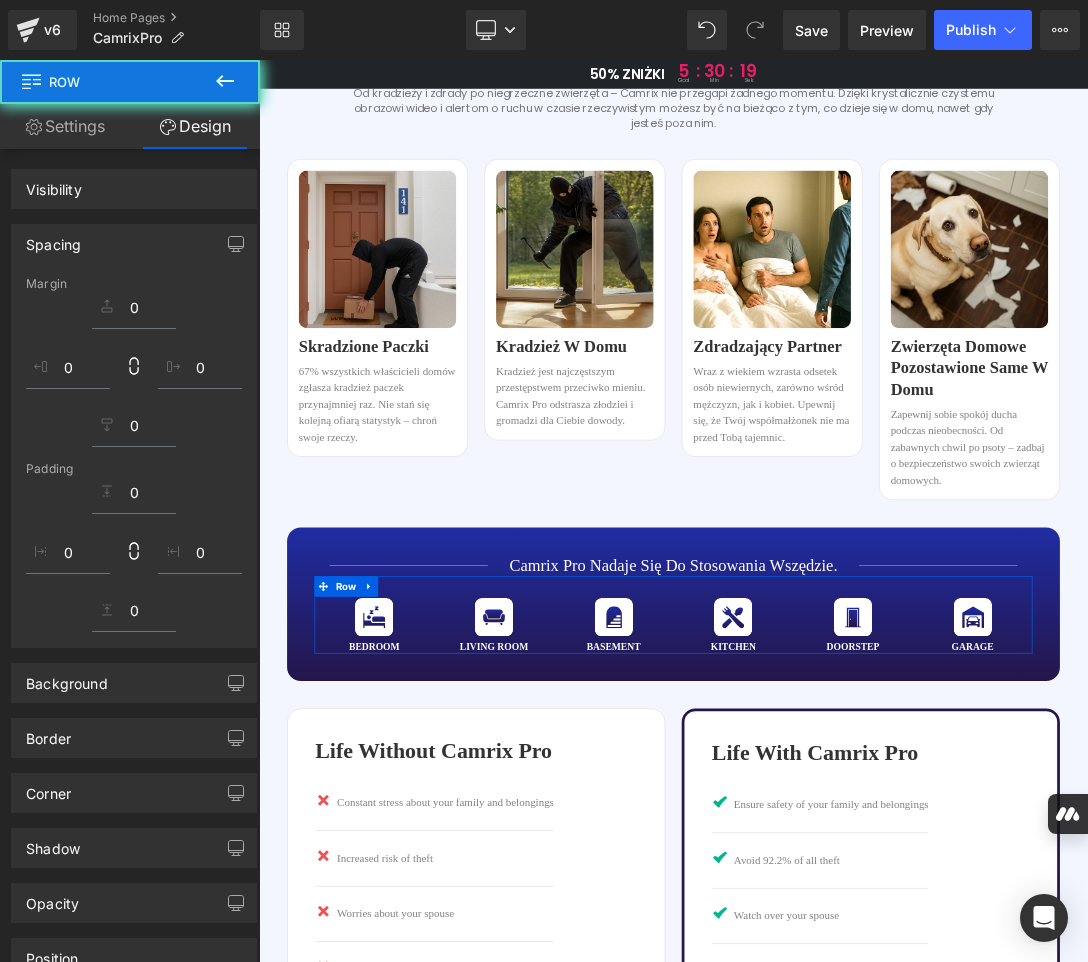 click on "Bedroom Text Block" at bounding box center (427, 917) 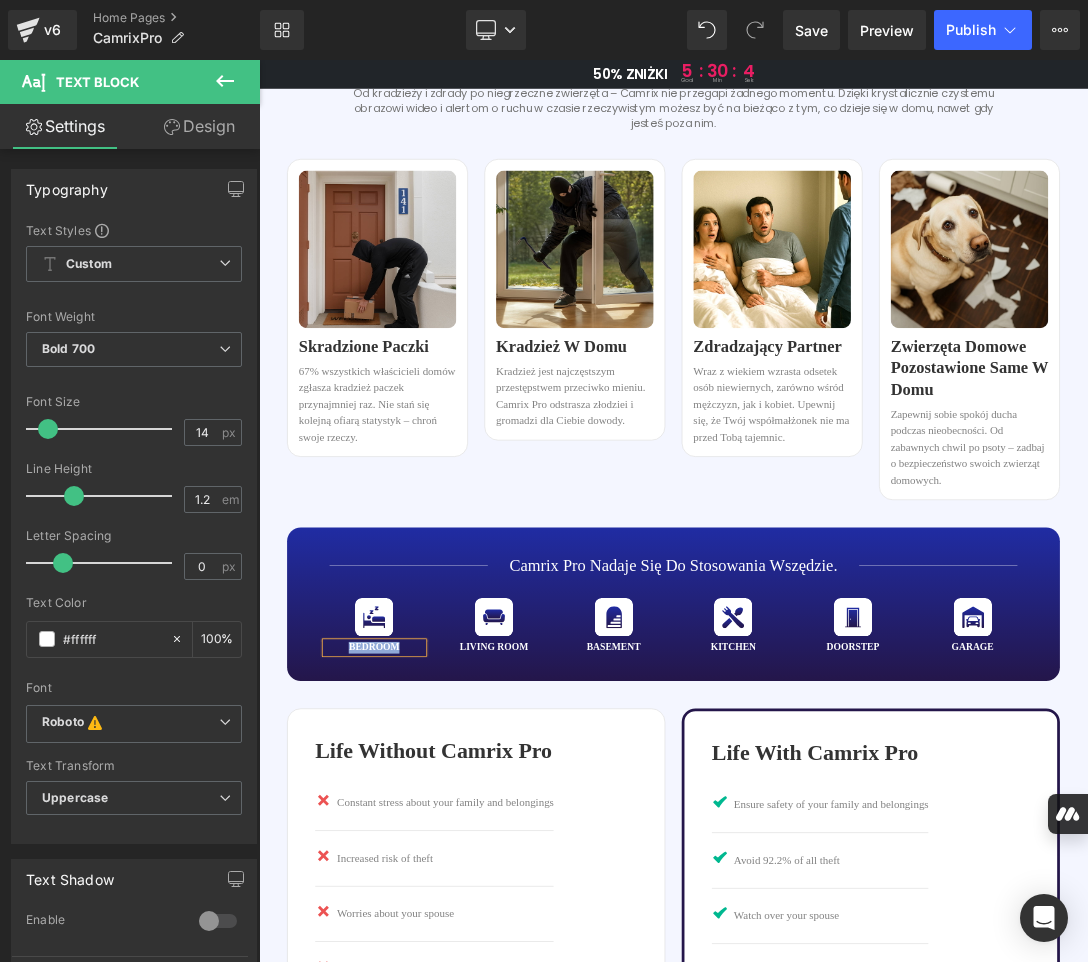 click on "Bedroom" at bounding box center [427, 917] 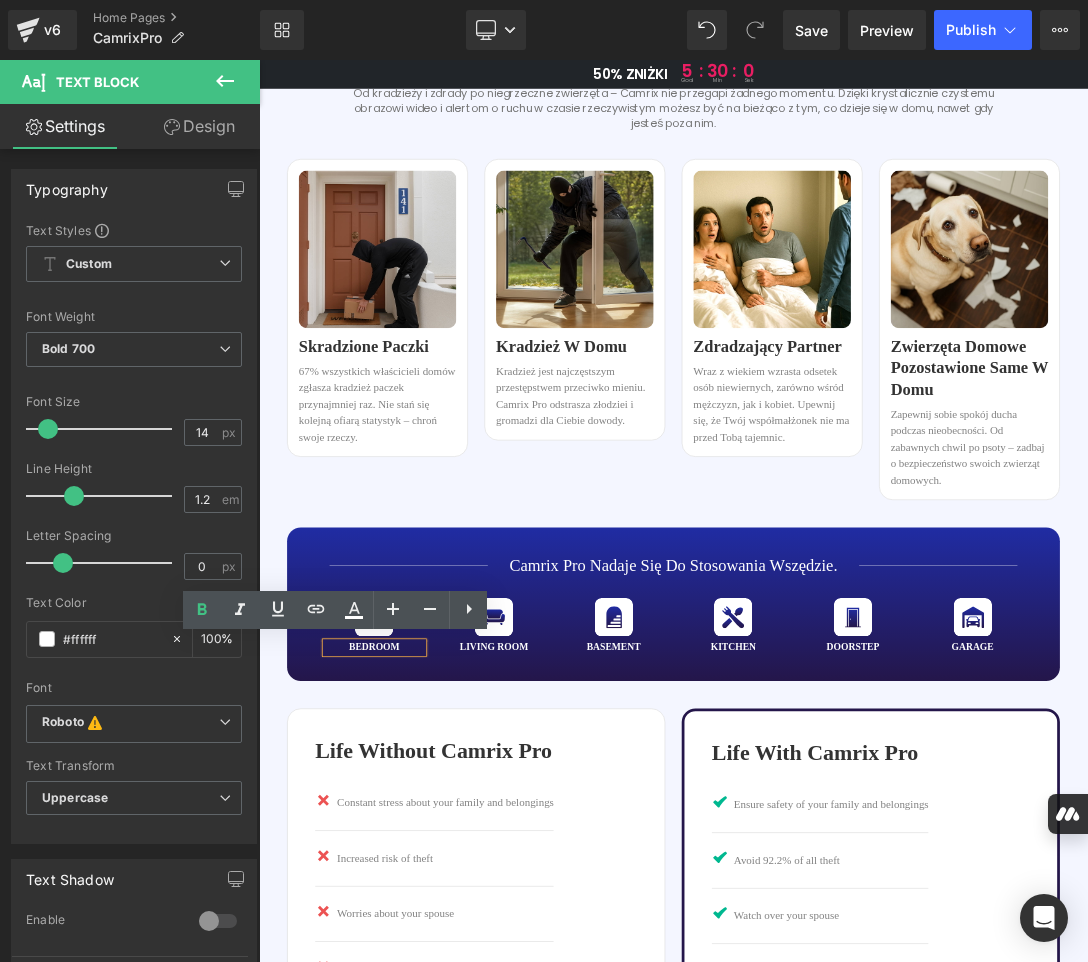 click on "Bedroom" at bounding box center [427, 917] 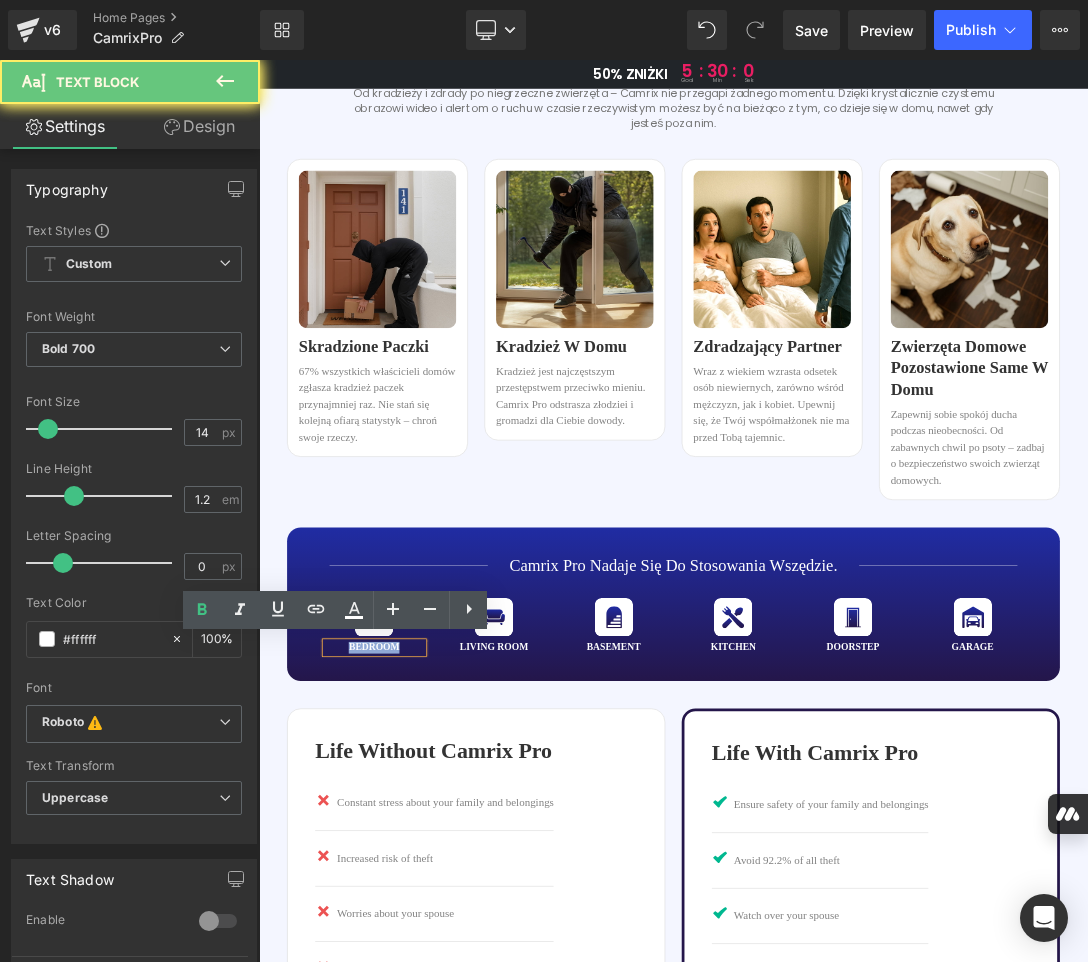 click on "Bedroom" at bounding box center (427, 917) 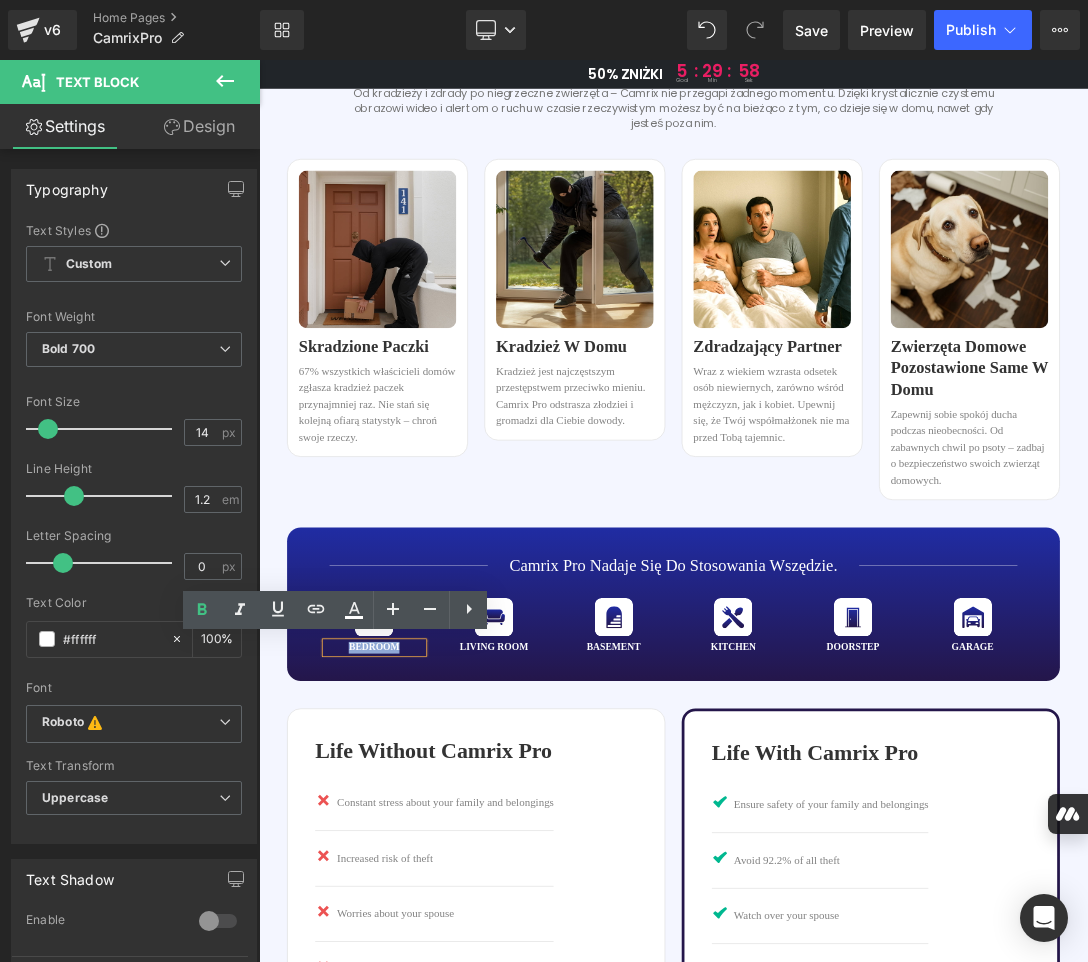 paste 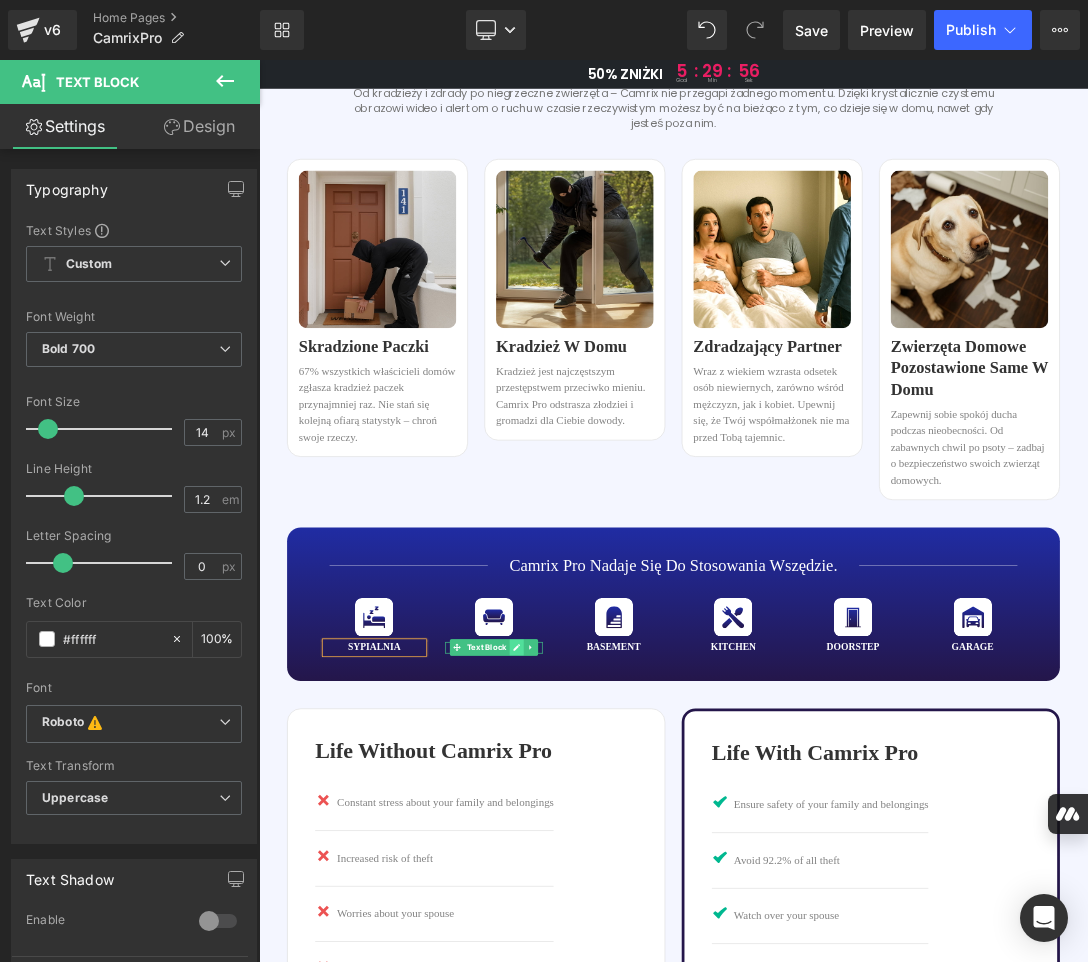 click 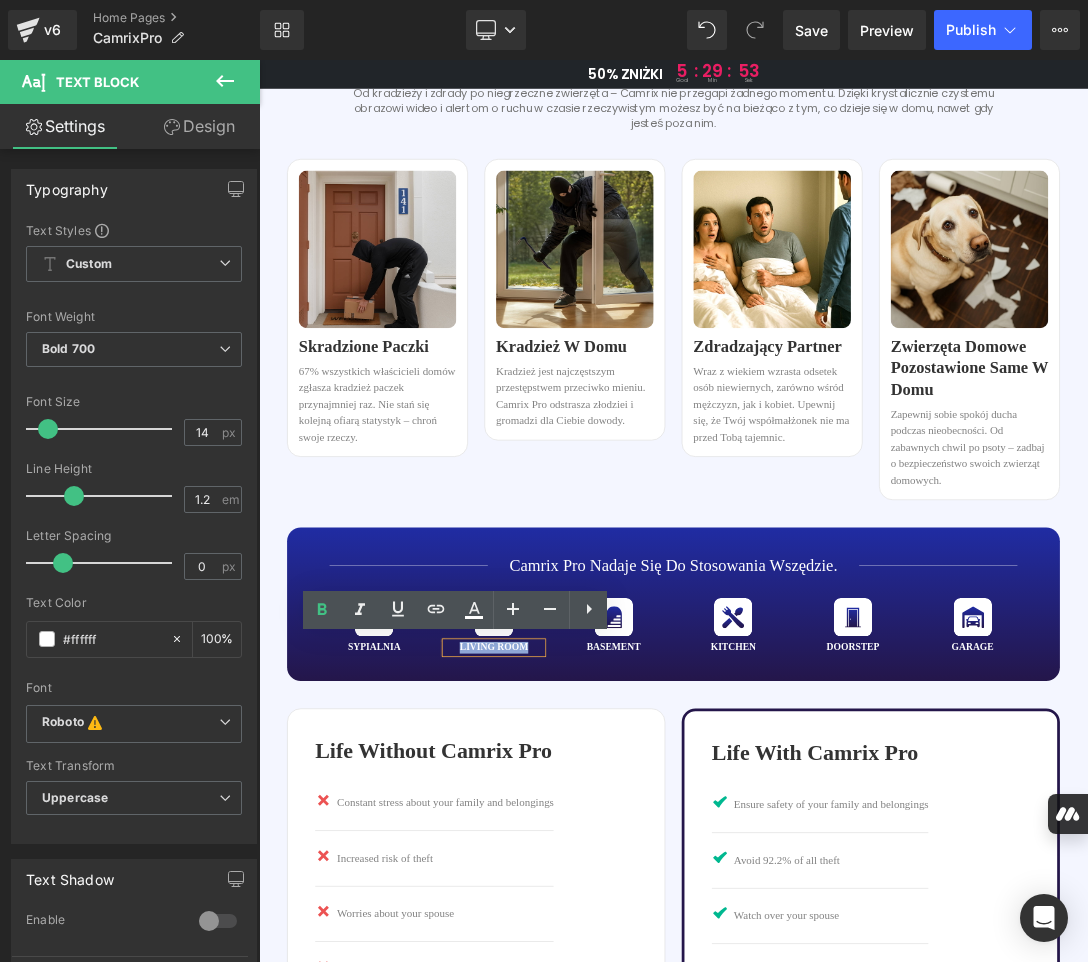 drag, startPoint x: 650, startPoint y: 919, endPoint x: 542, endPoint y: 913, distance: 108.16654 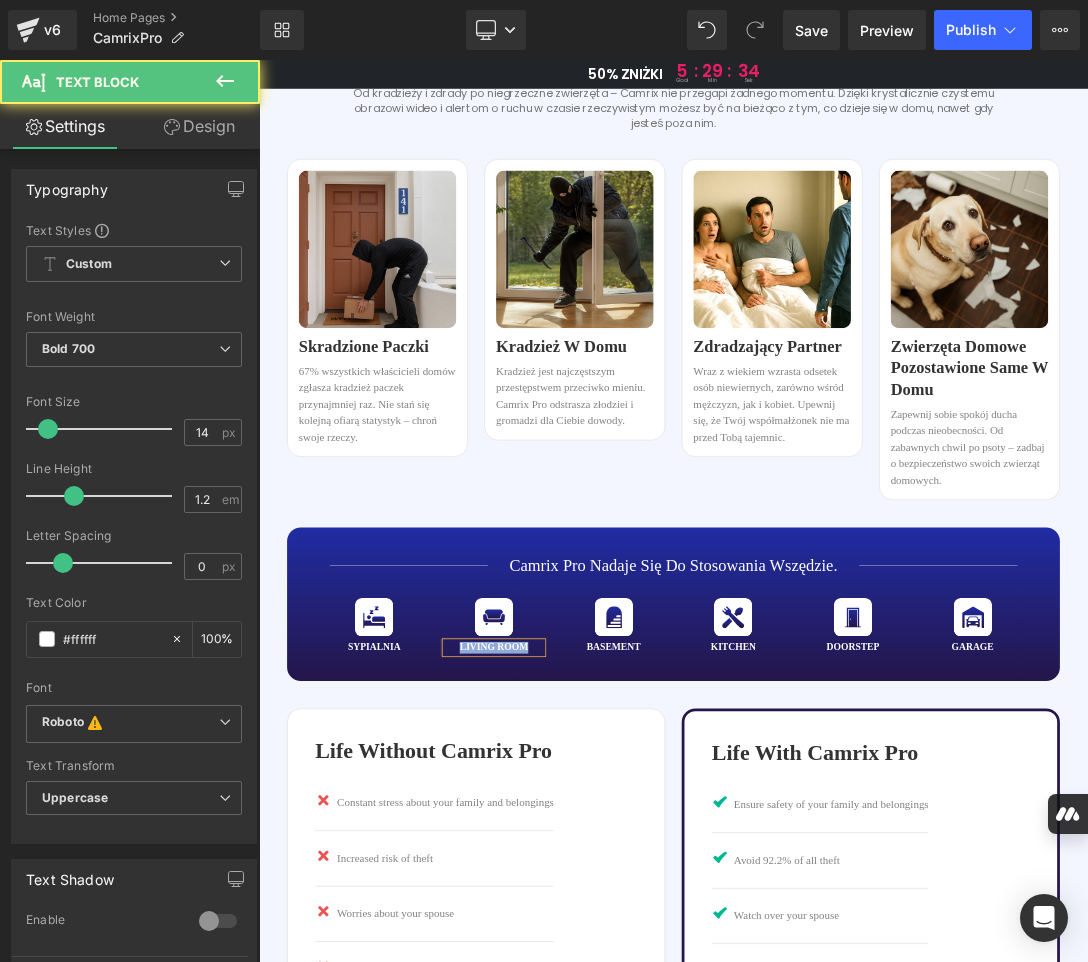 click on "living room" at bounding box center [602, 917] 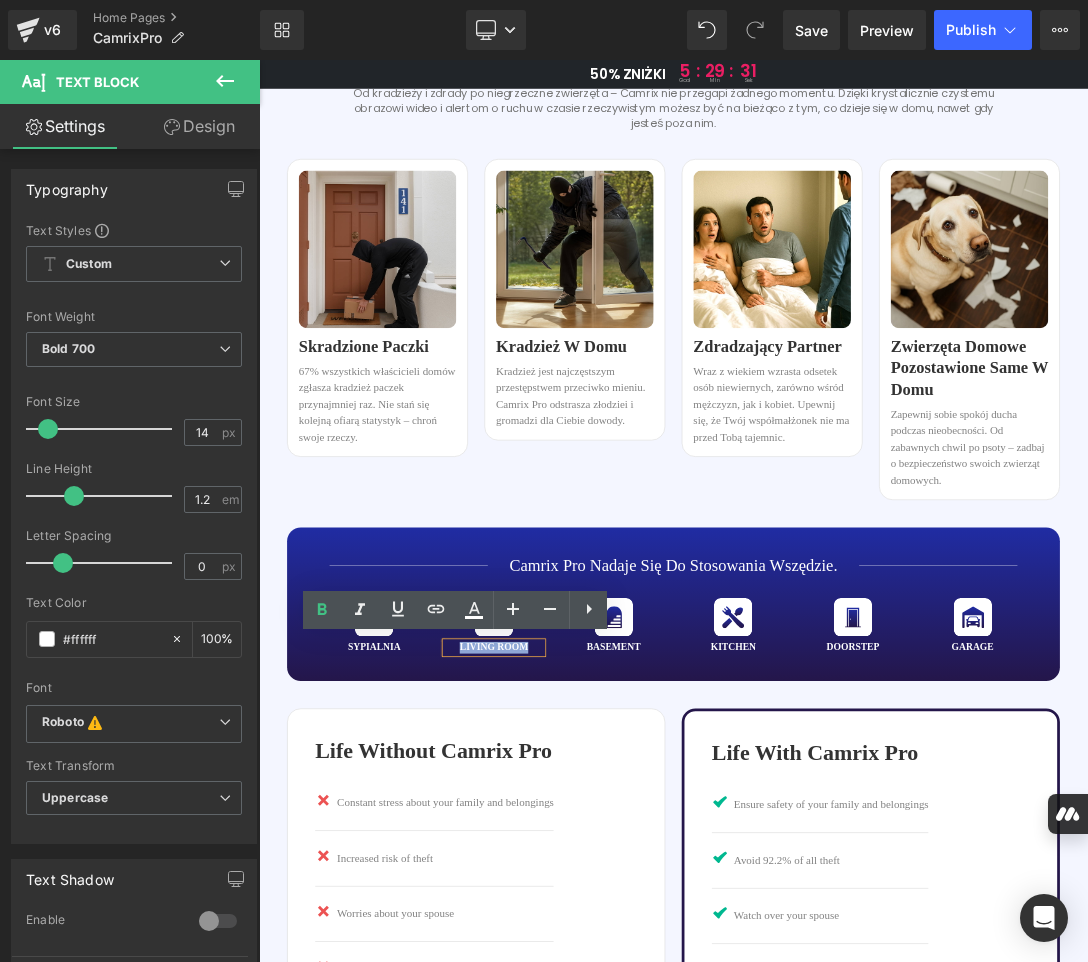 drag, startPoint x: 653, startPoint y: 922, endPoint x: 546, endPoint y: 924, distance: 107.01869 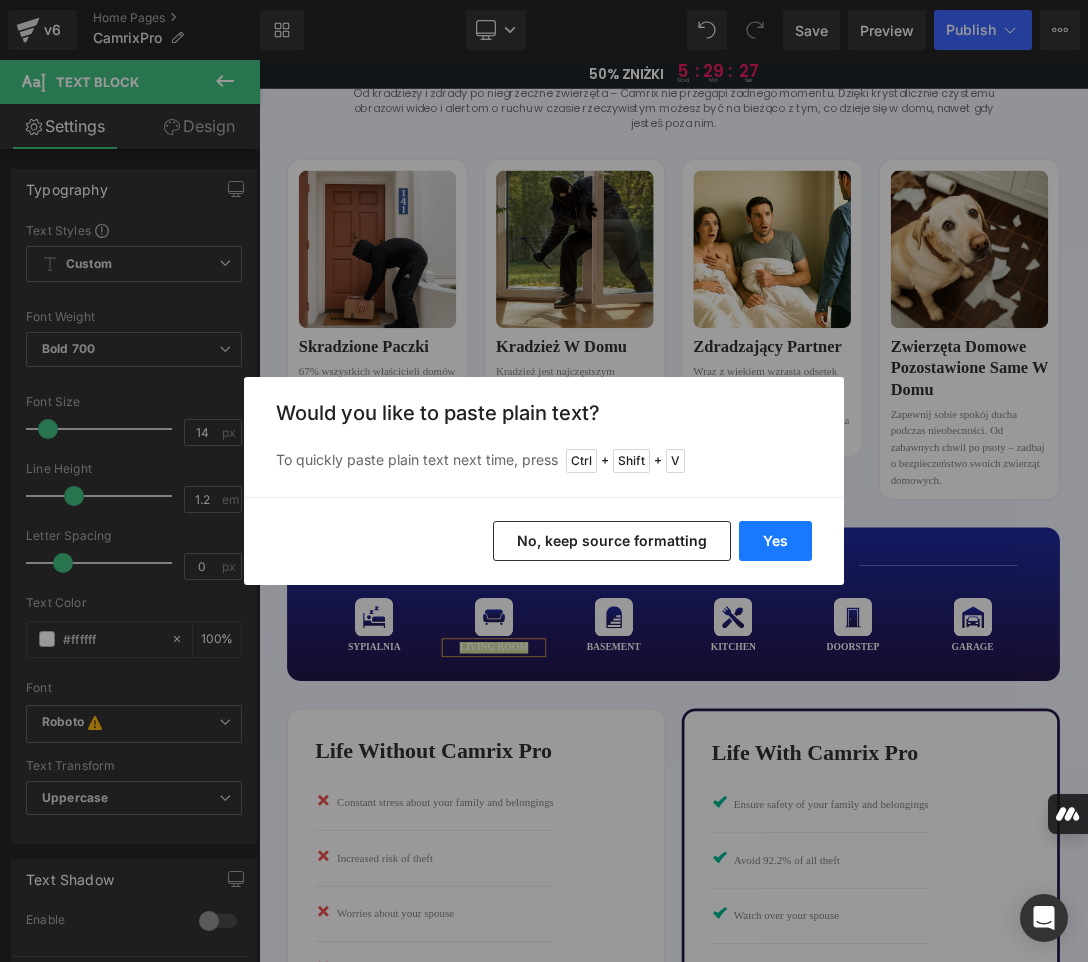 click on "Yes" at bounding box center [775, 541] 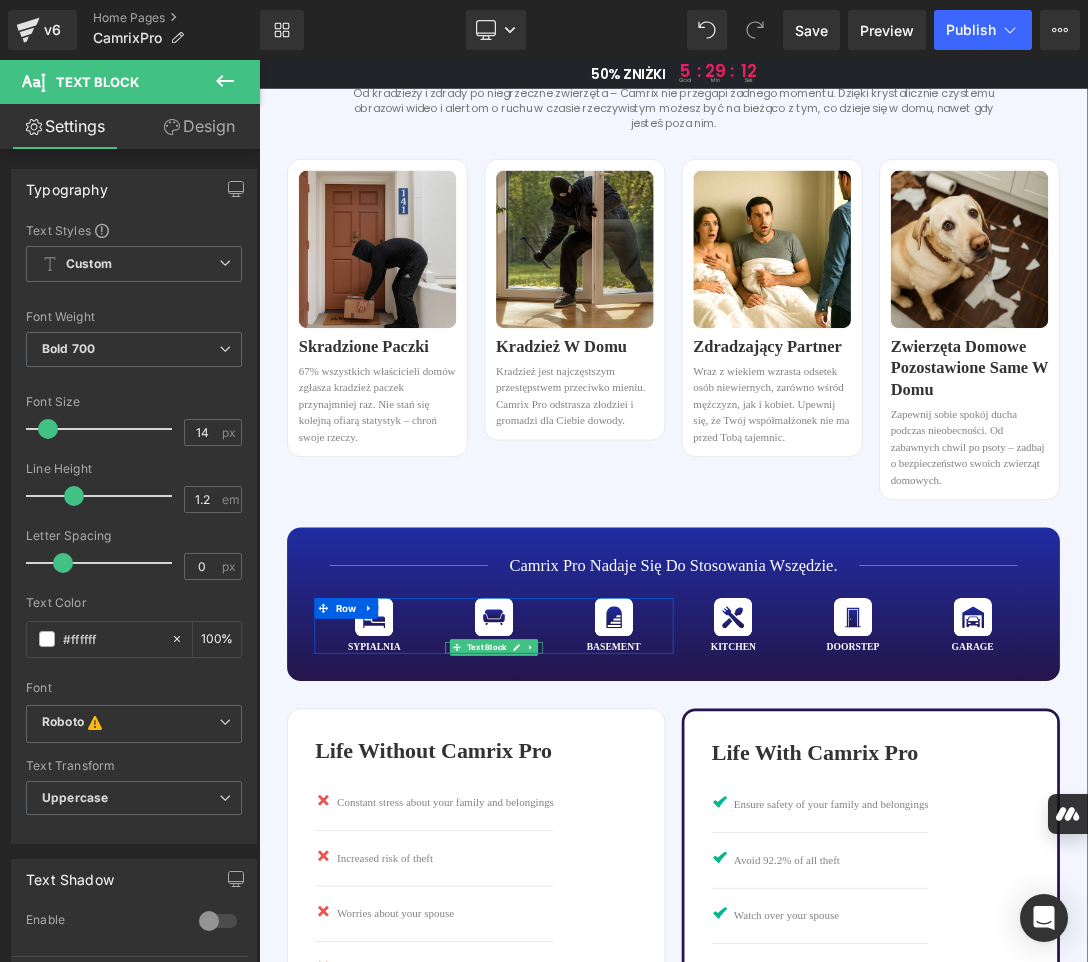 click 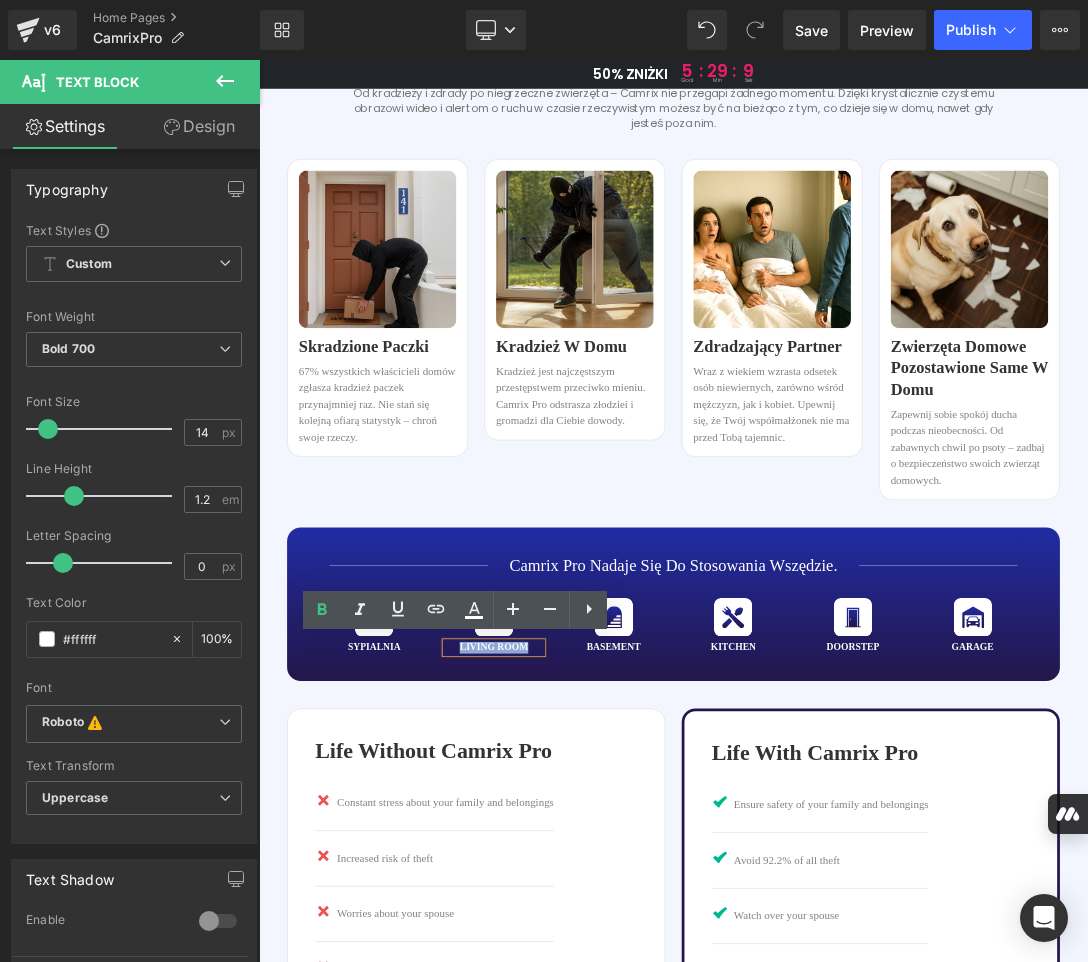 drag, startPoint x: 653, startPoint y: 918, endPoint x: 537, endPoint y: 918, distance: 116 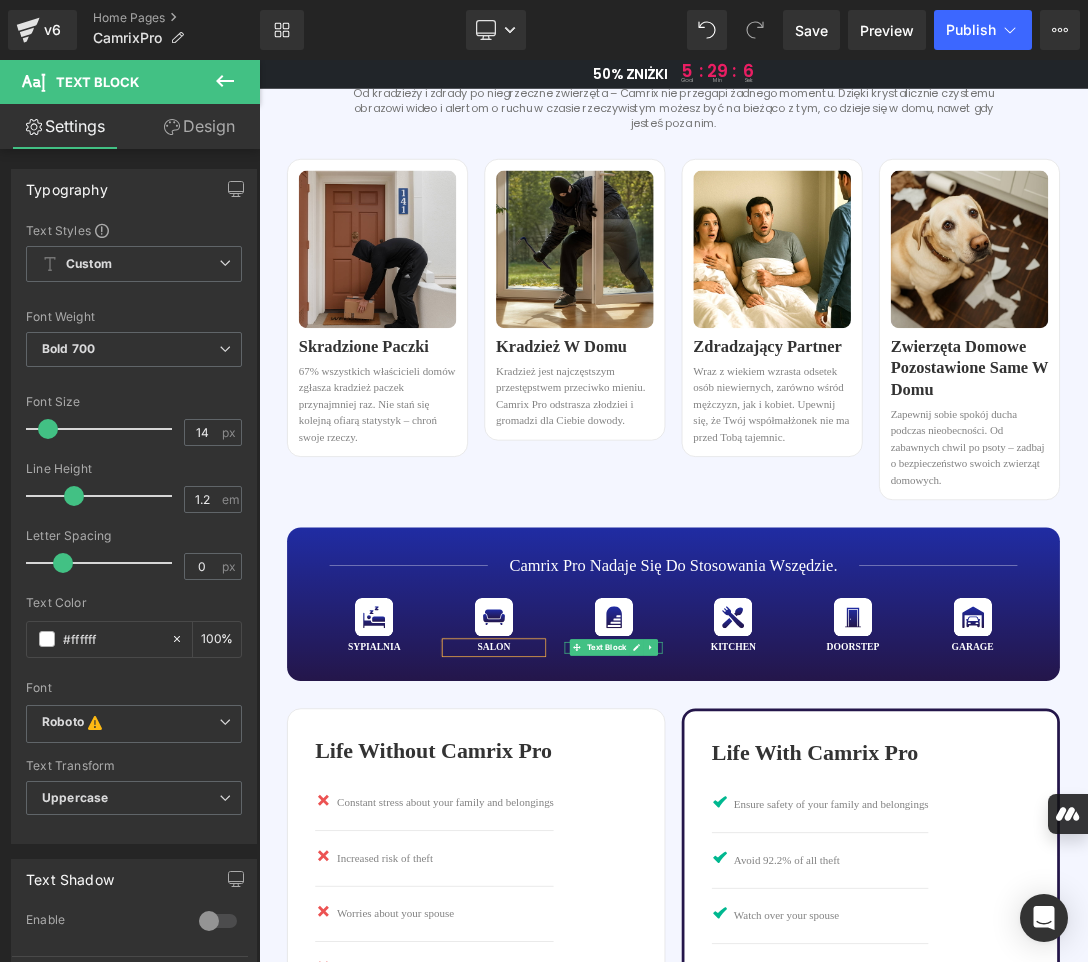 click 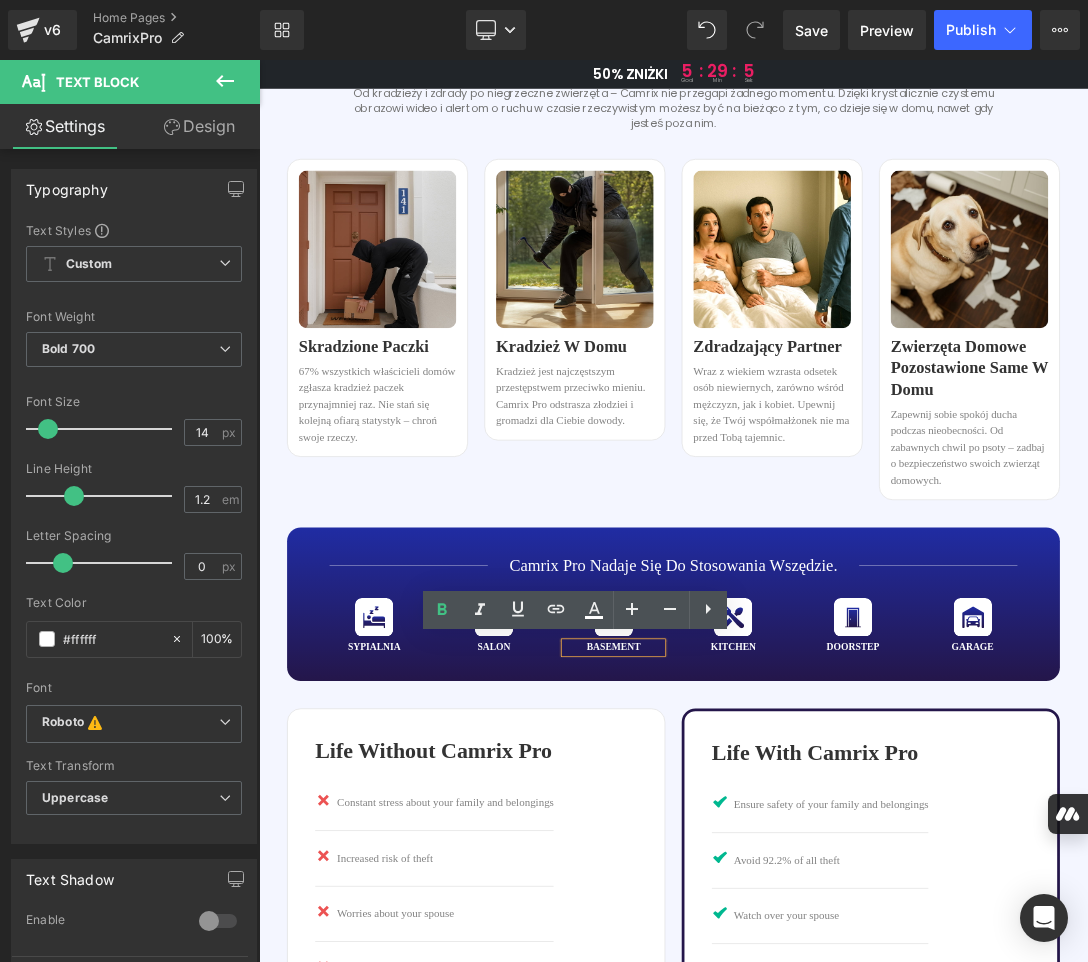 click on "basement" at bounding box center [776, 917] 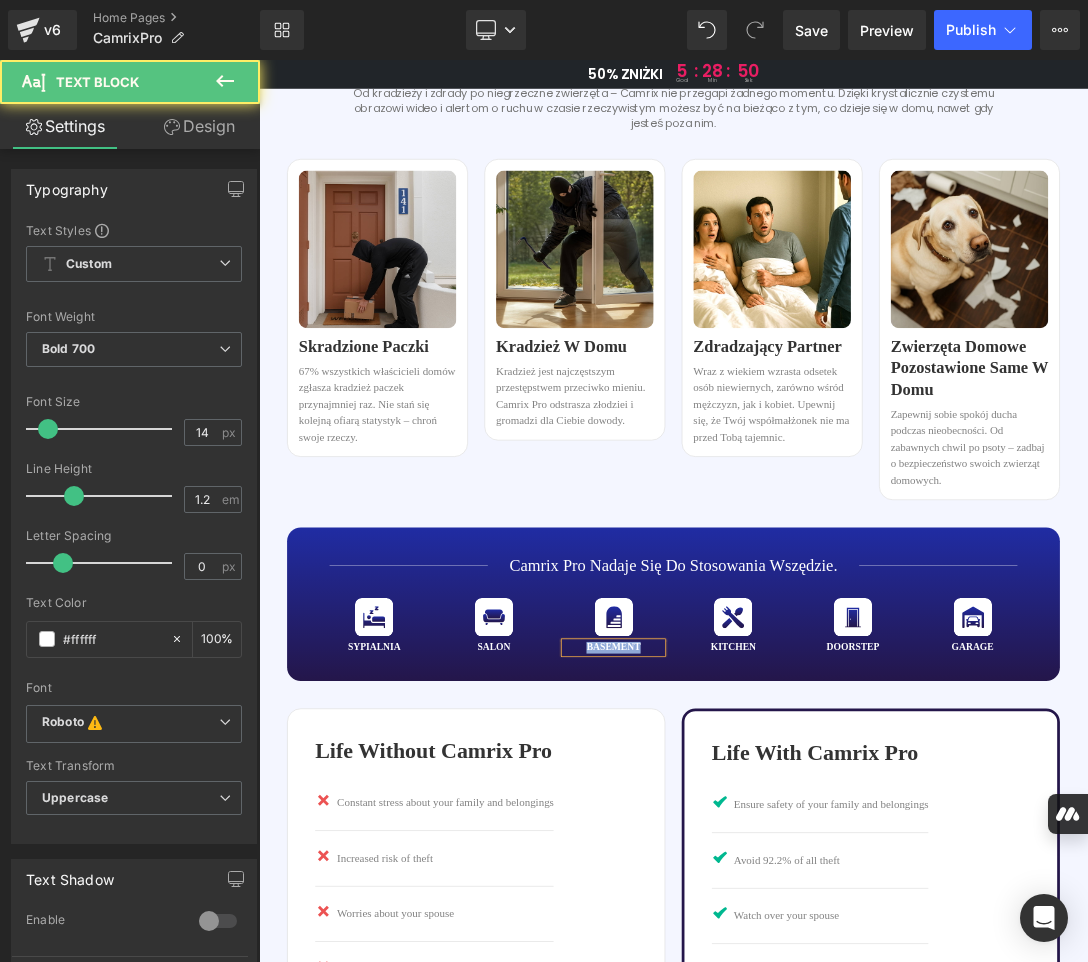 click on "basement" at bounding box center [776, 917] 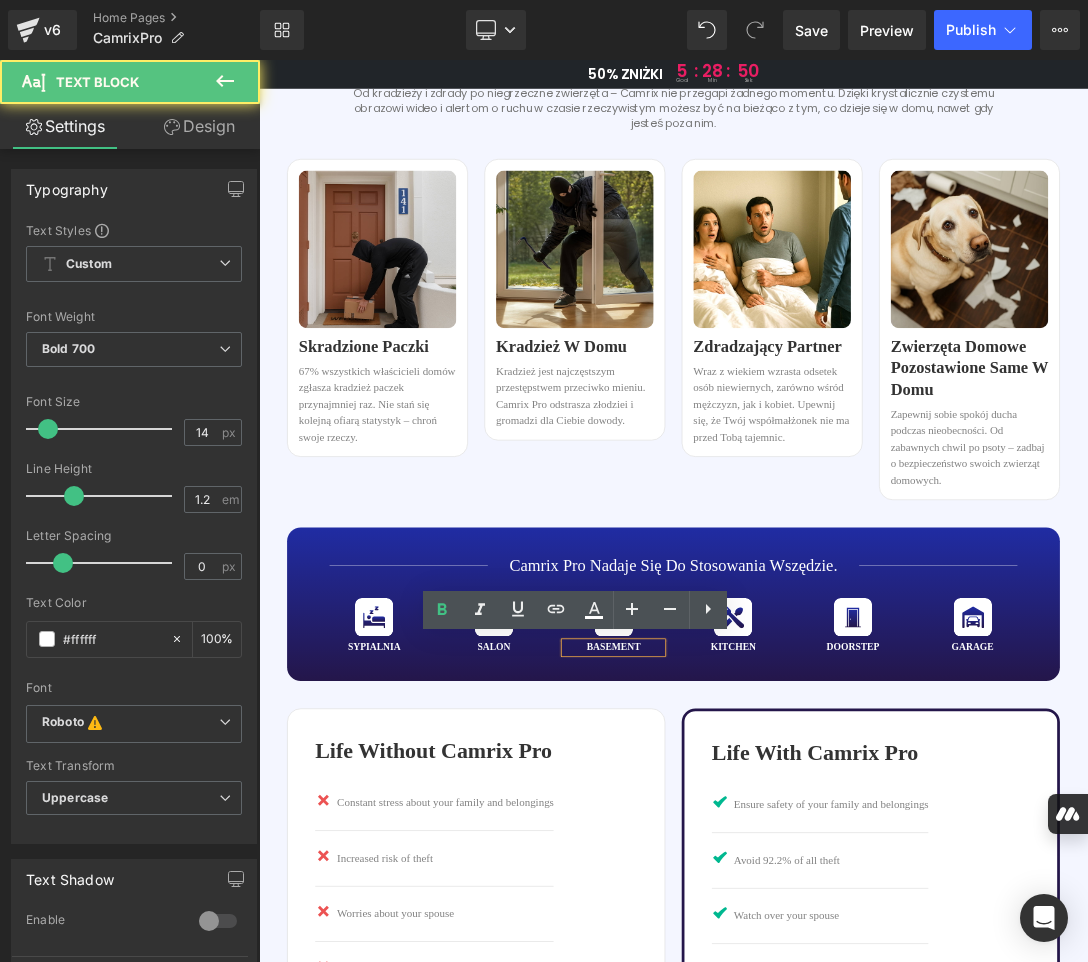 click on "basement" at bounding box center [776, 917] 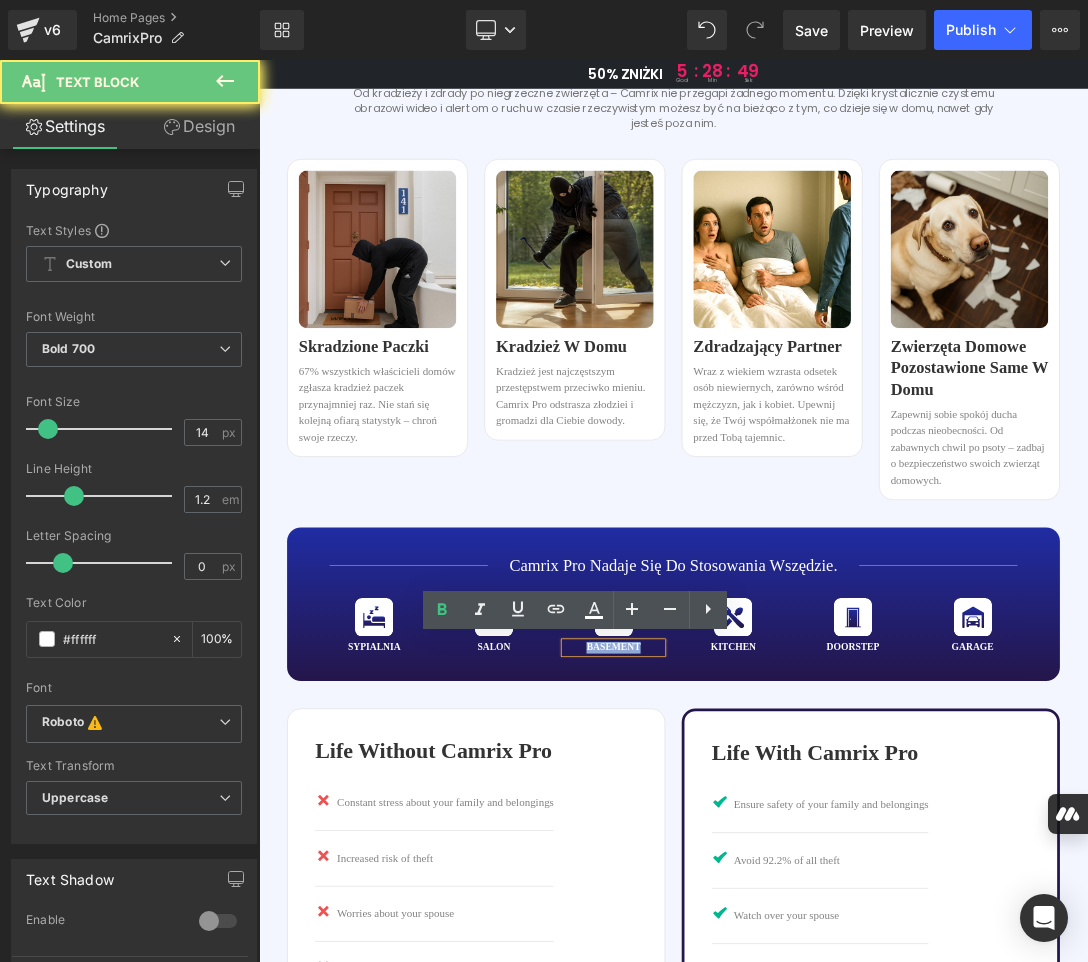 click on "basement" at bounding box center (776, 917) 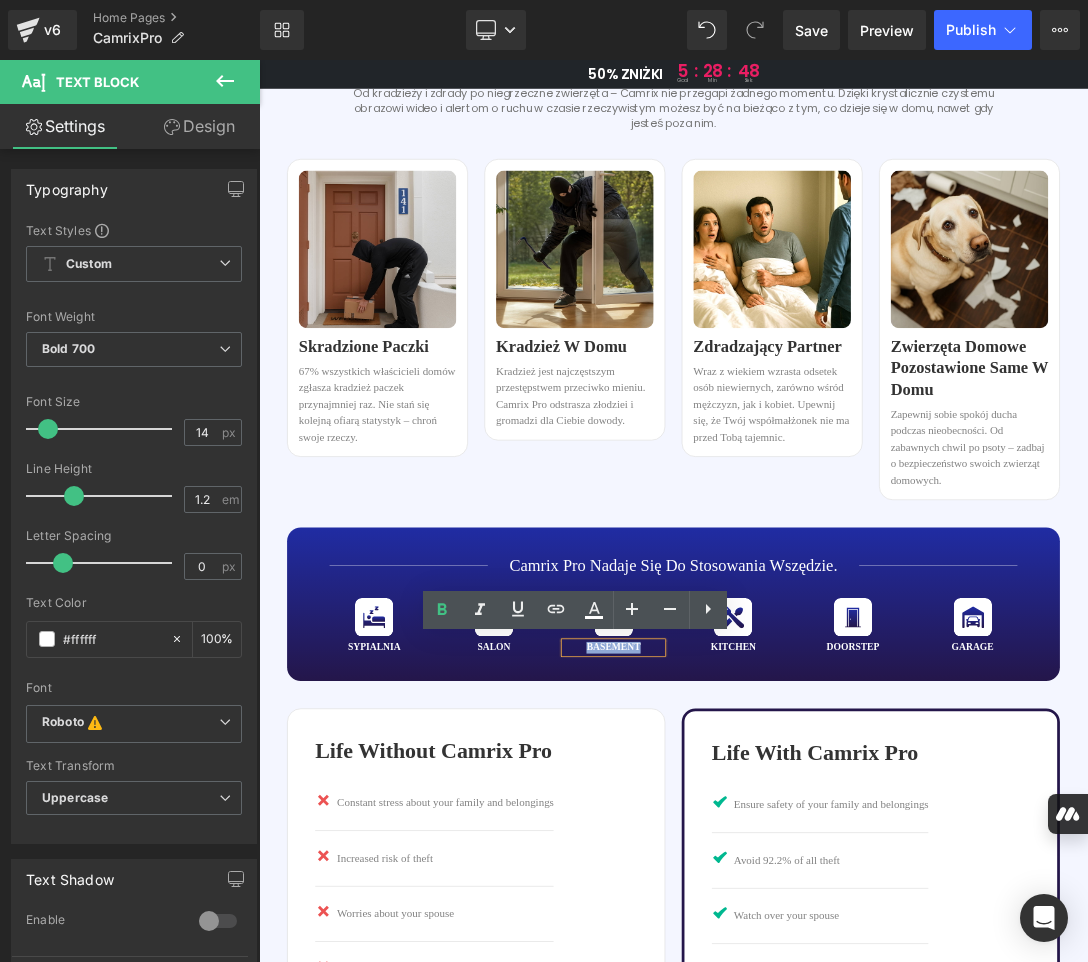 paste 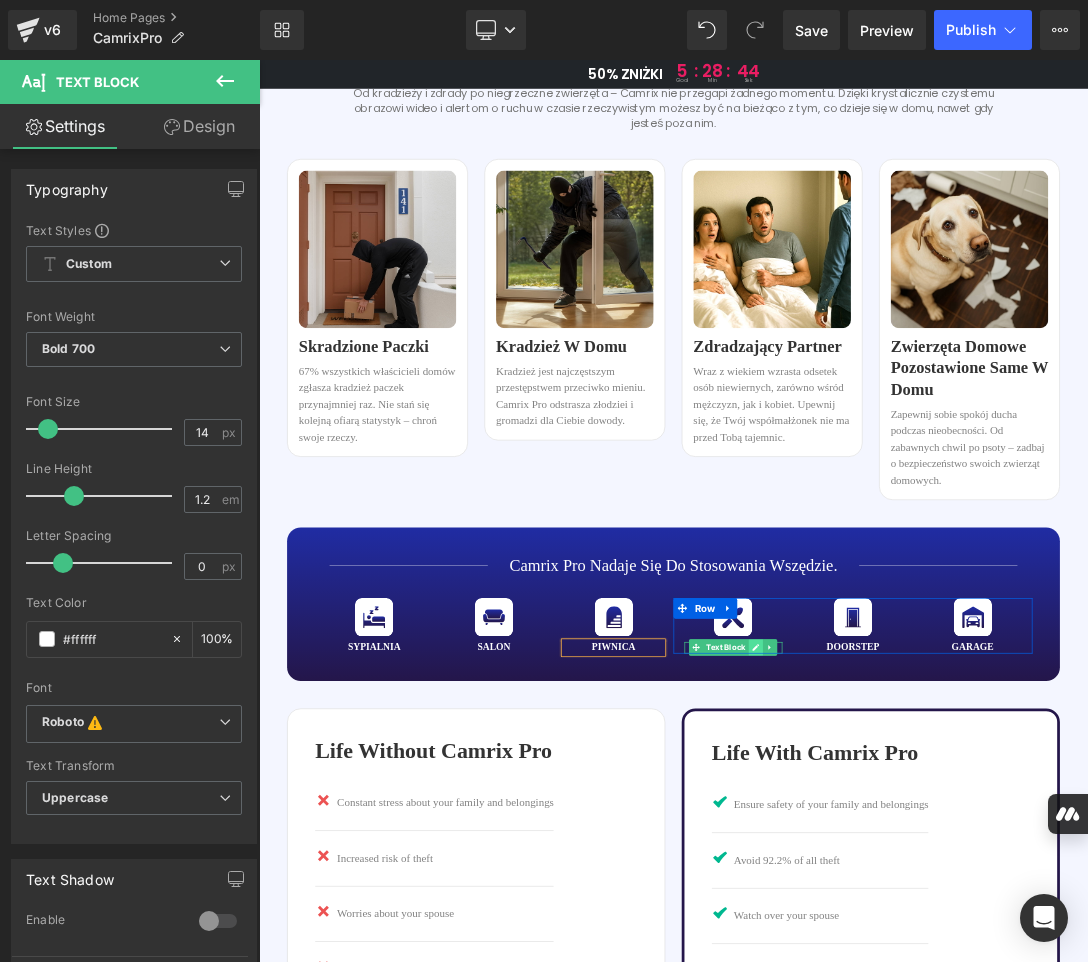 click 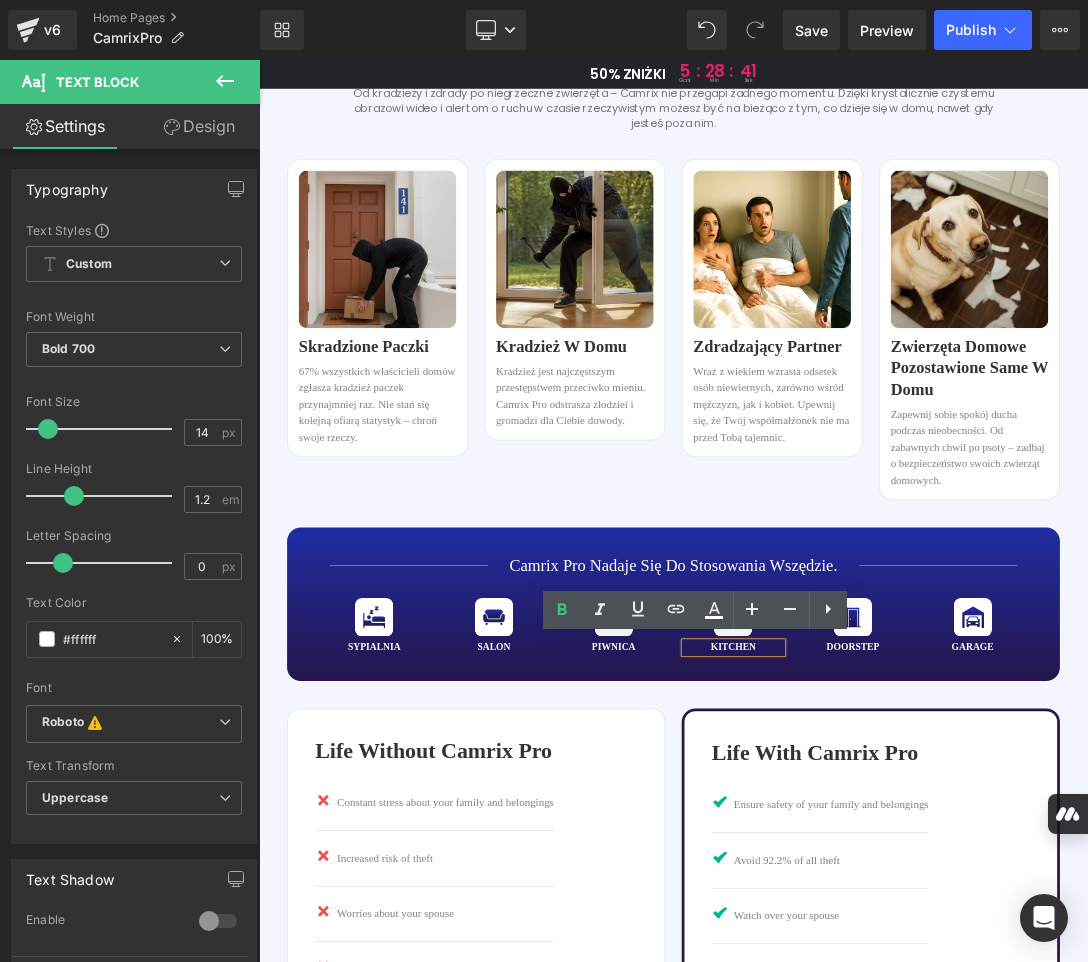 click on "kitchen" at bounding box center [951, 917] 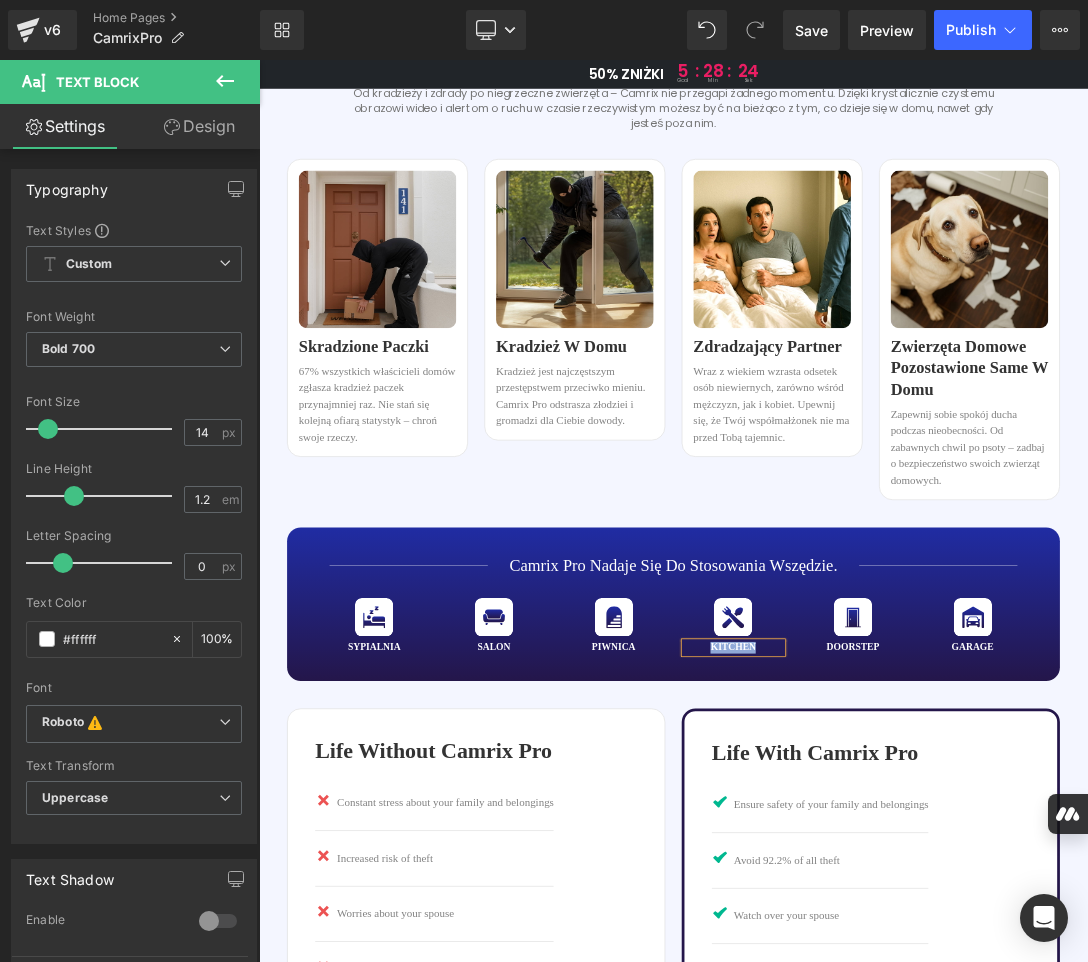 click on "kitchen" at bounding box center [951, 917] 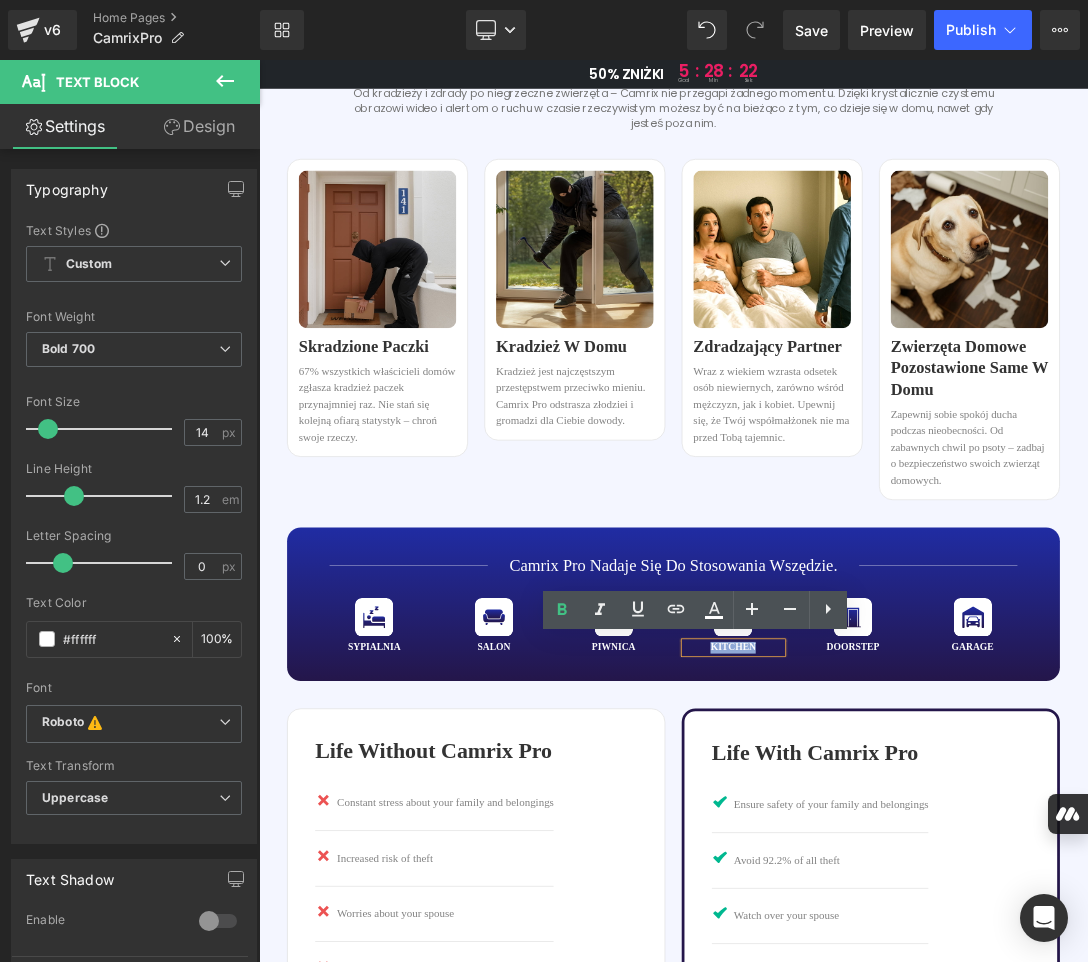 paste 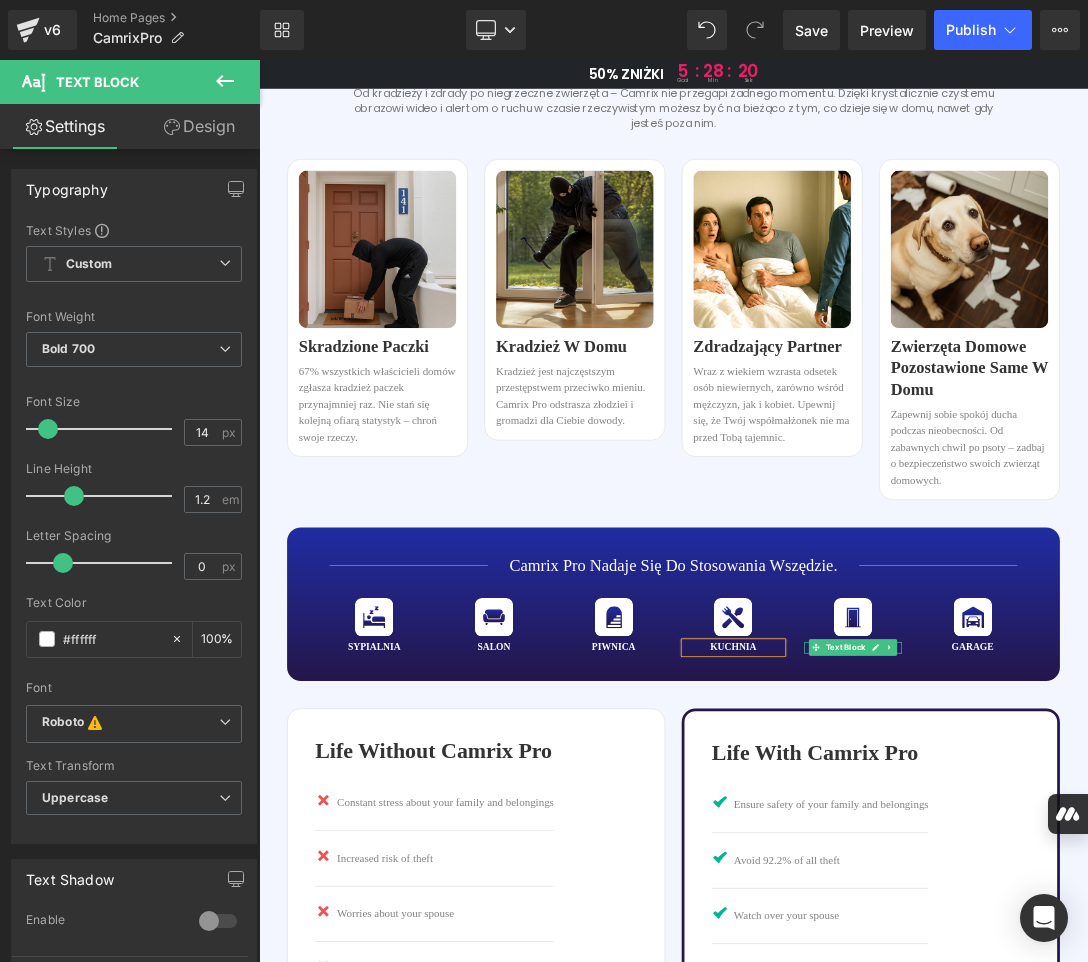 click 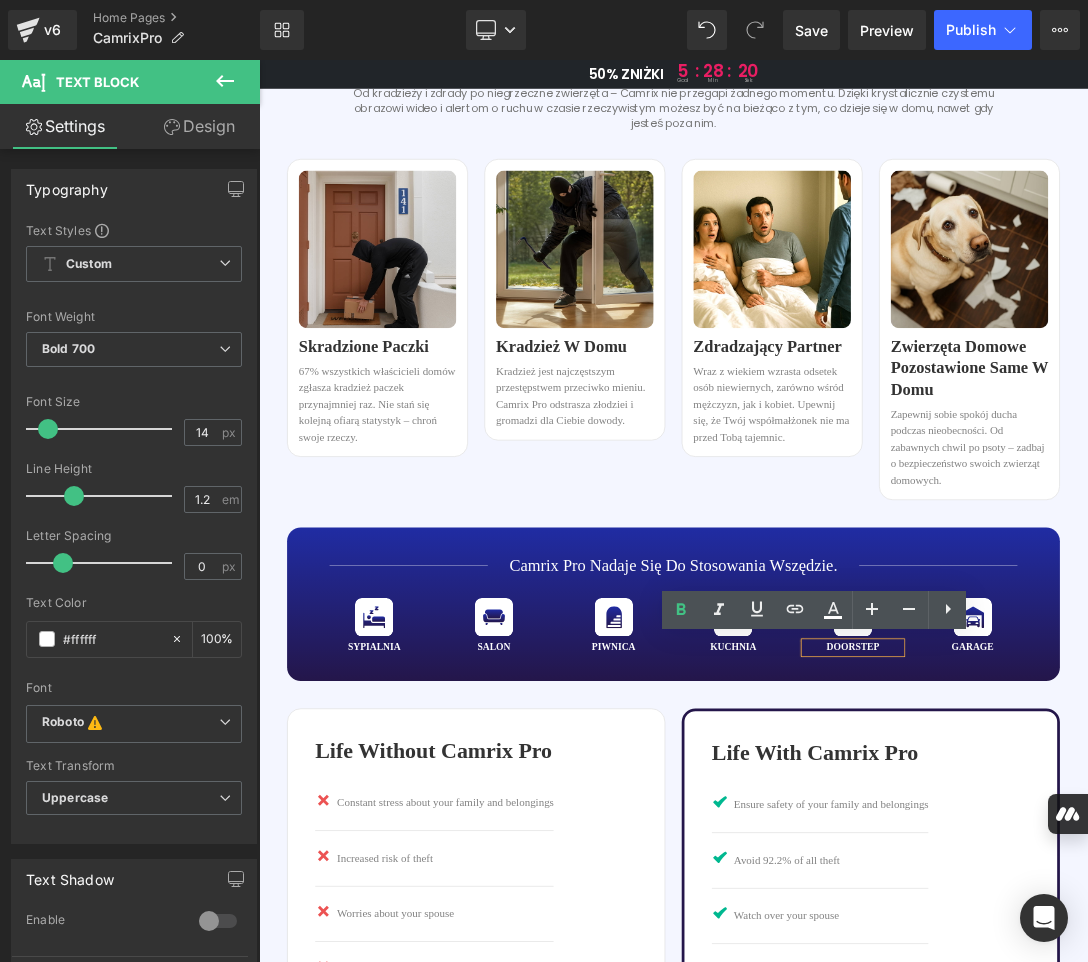 click on "doorstep" at bounding box center (1126, 917) 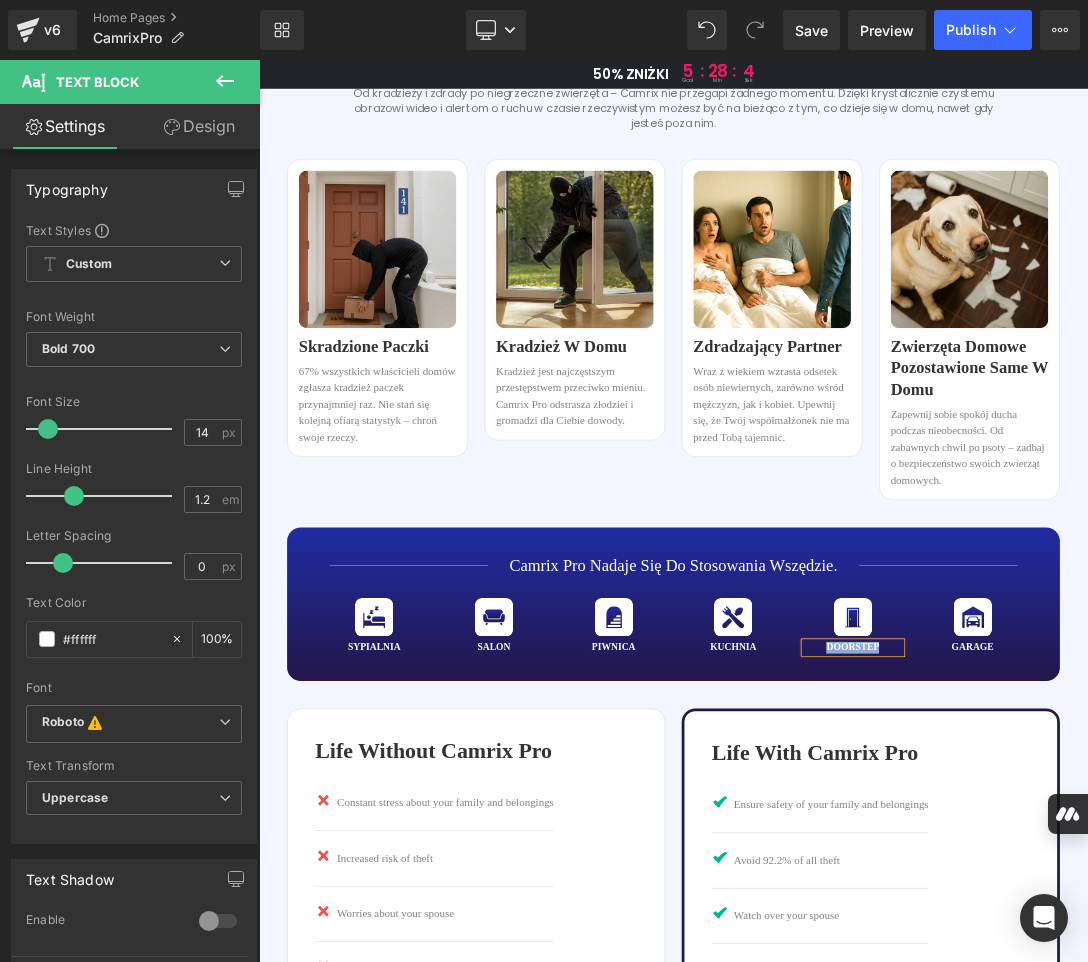 click on "doorstep" at bounding box center [1126, 917] 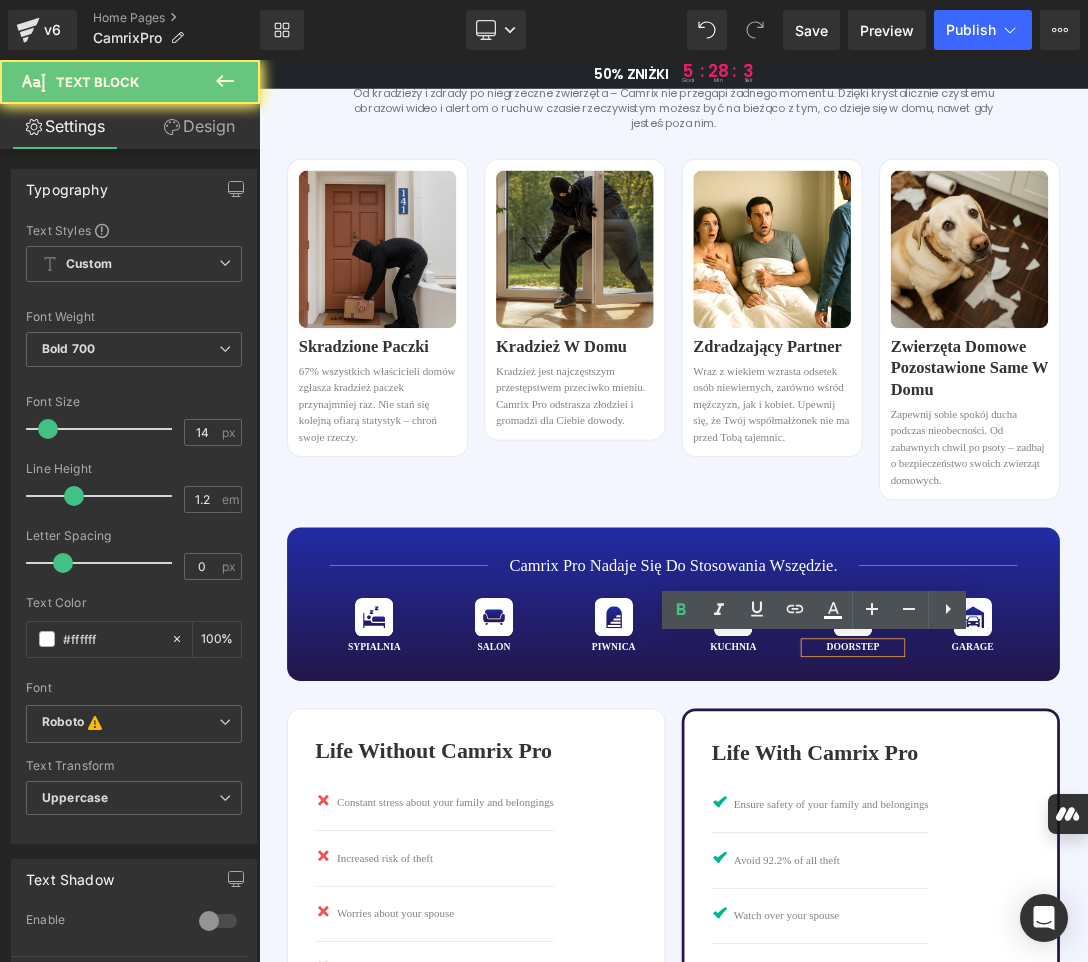 click on "doorstep" at bounding box center (1126, 917) 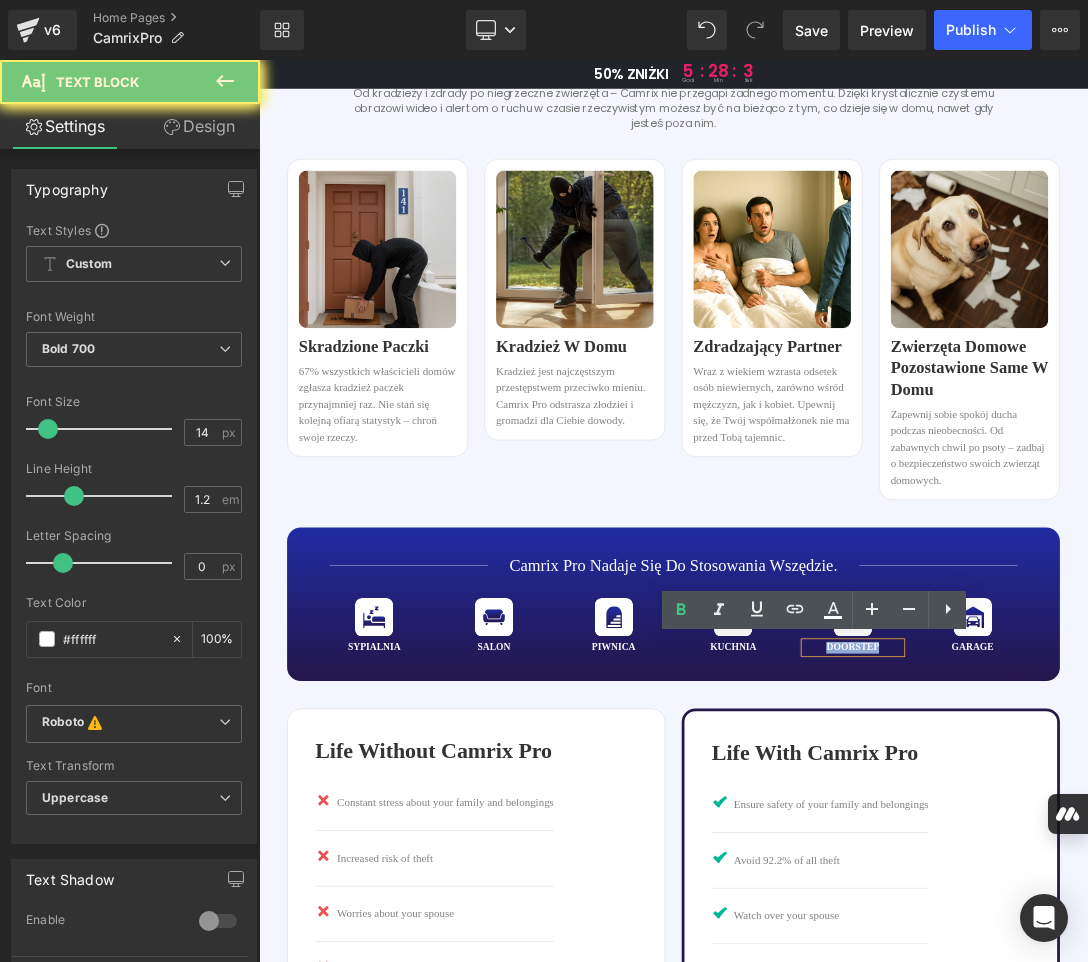 click on "doorstep" at bounding box center [1126, 917] 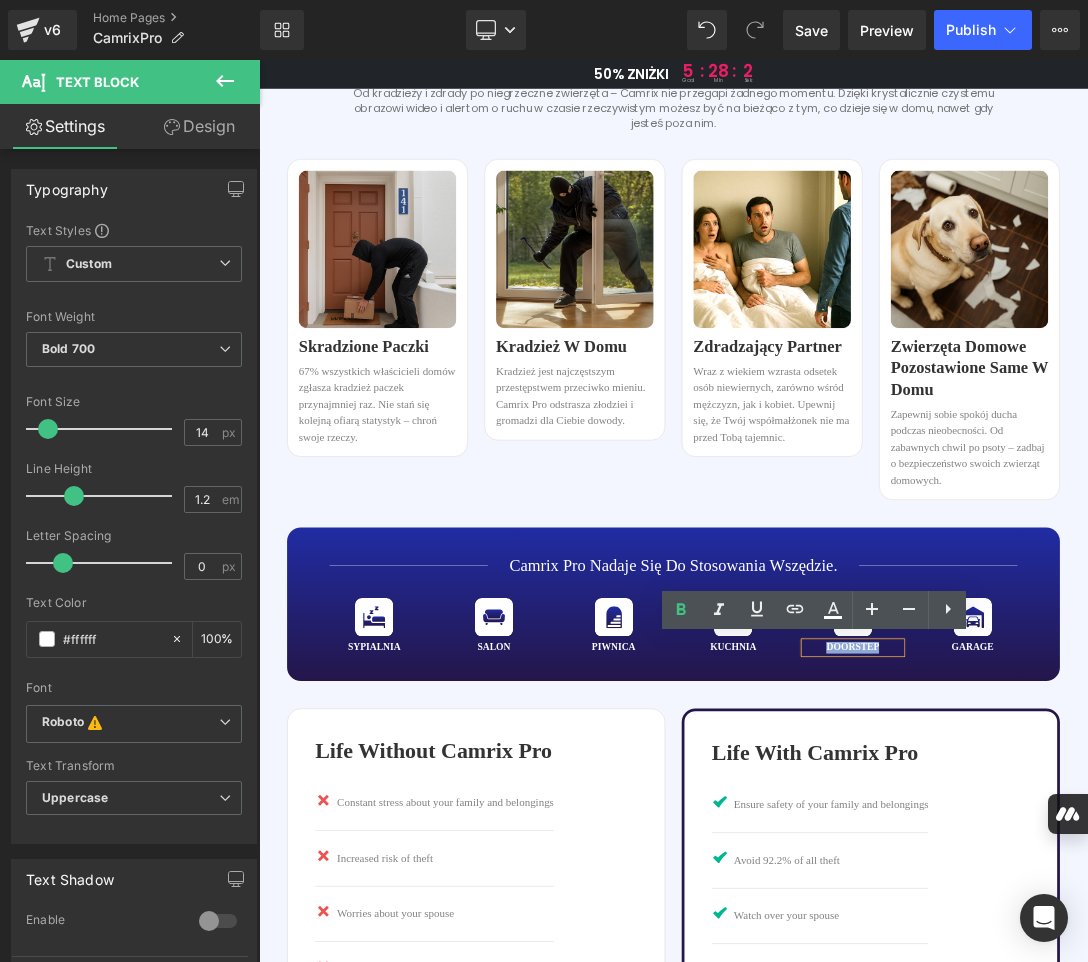 paste 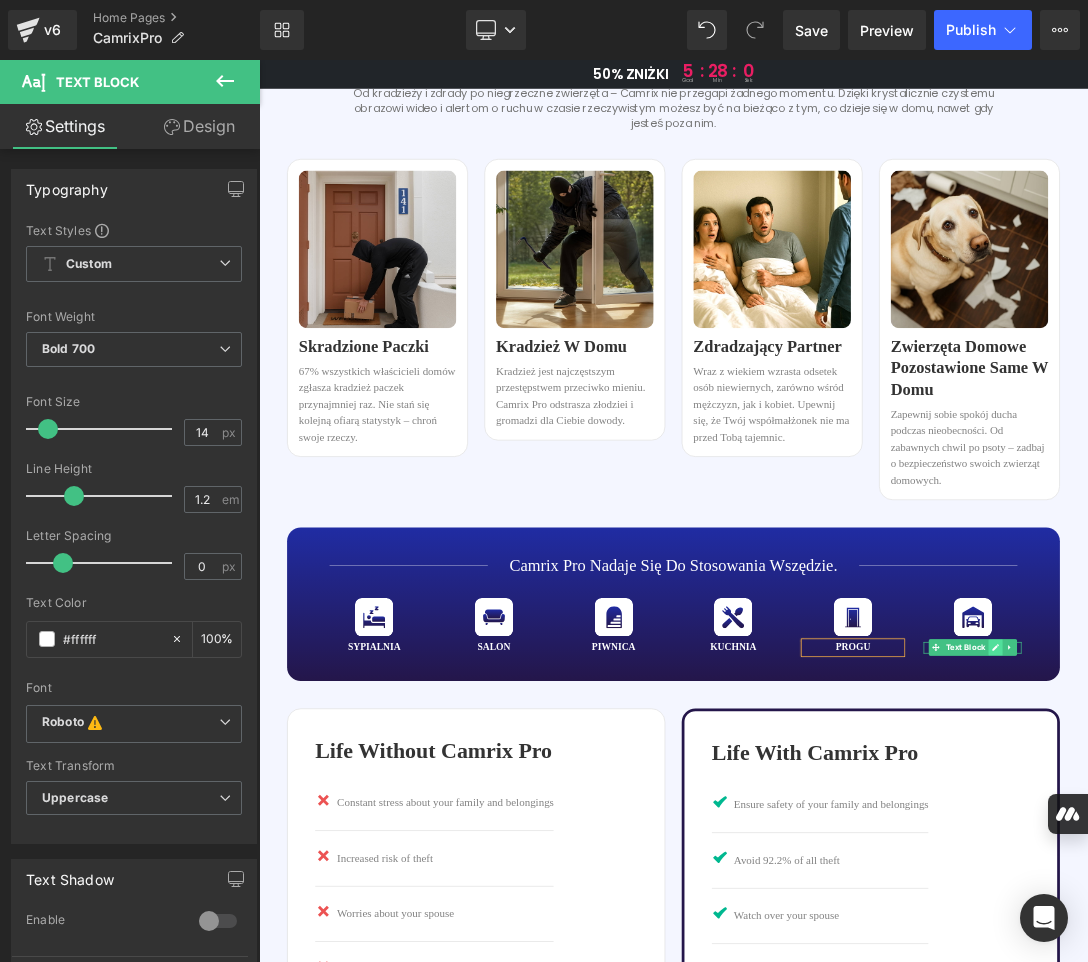 click 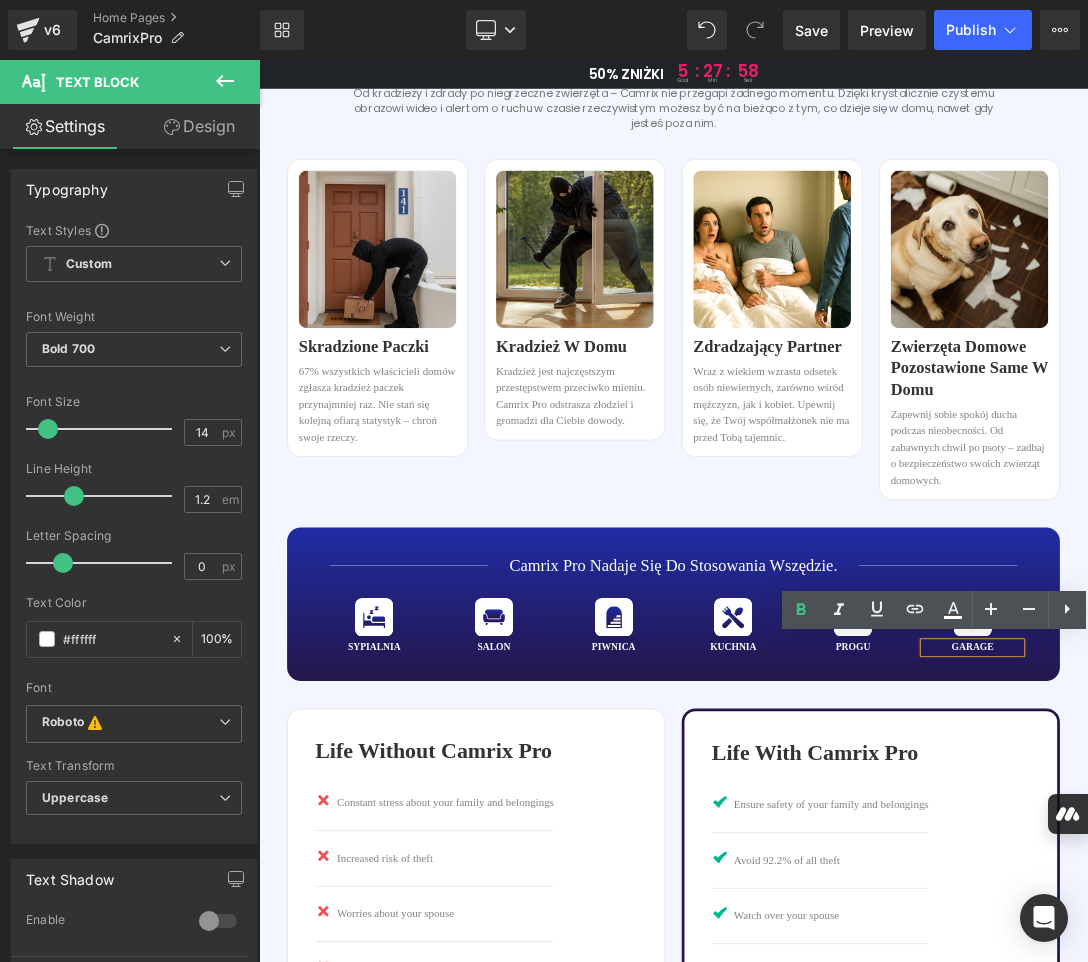 click on "garage" at bounding box center [1300, 917] 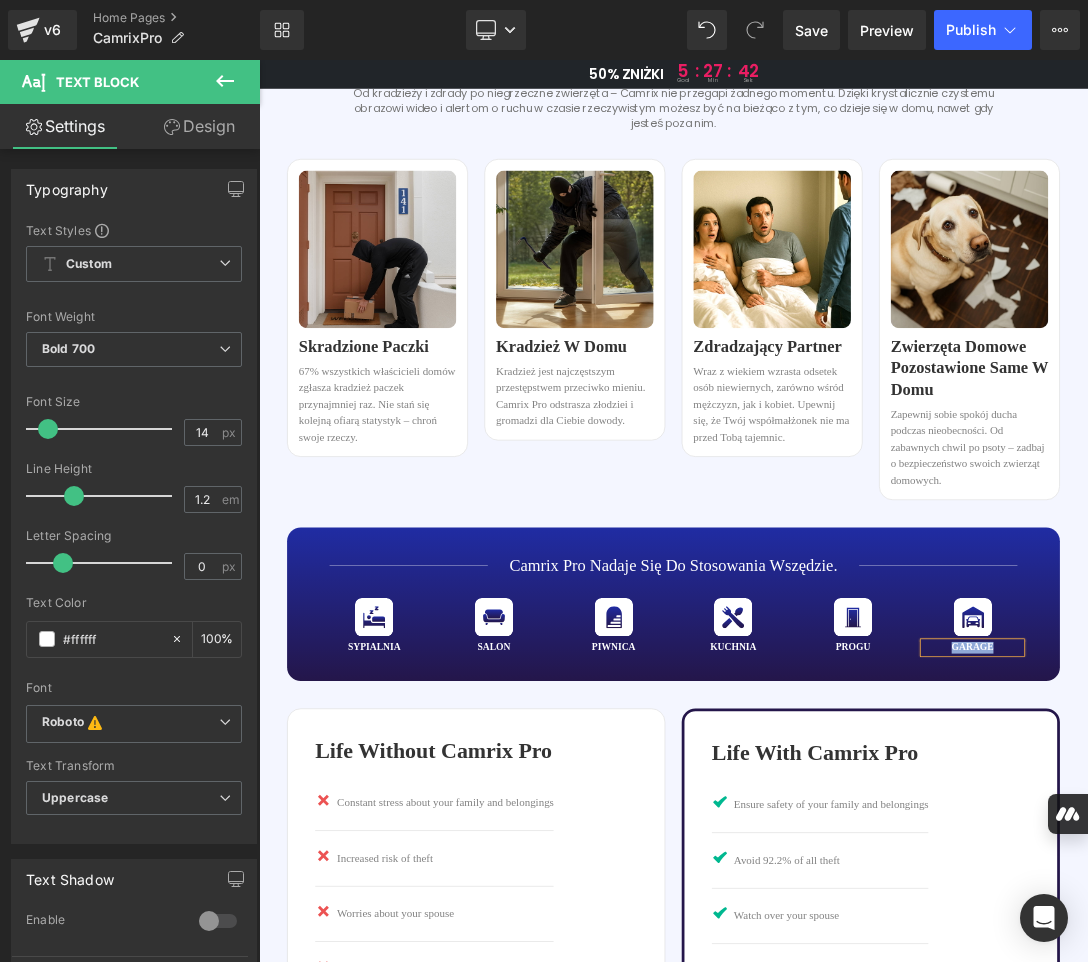click on "garage" at bounding box center [1300, 917] 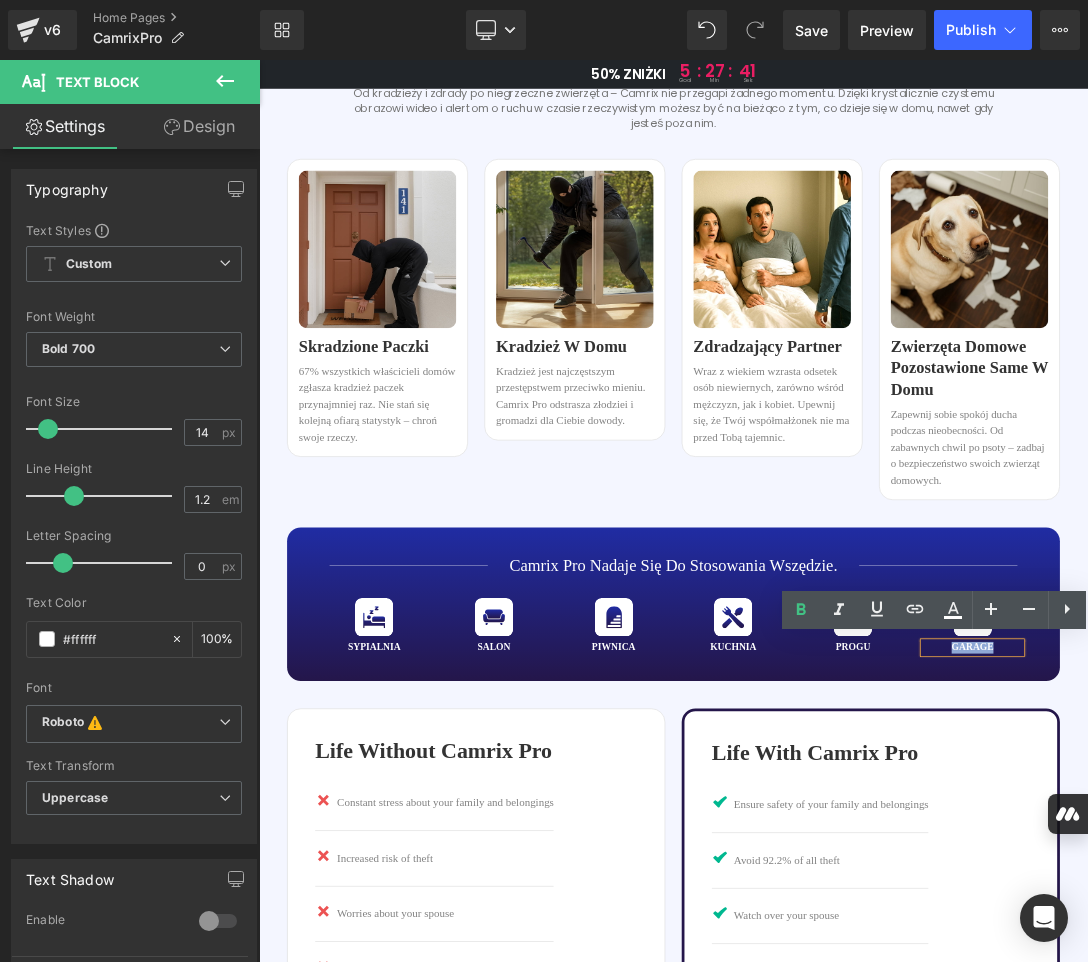paste 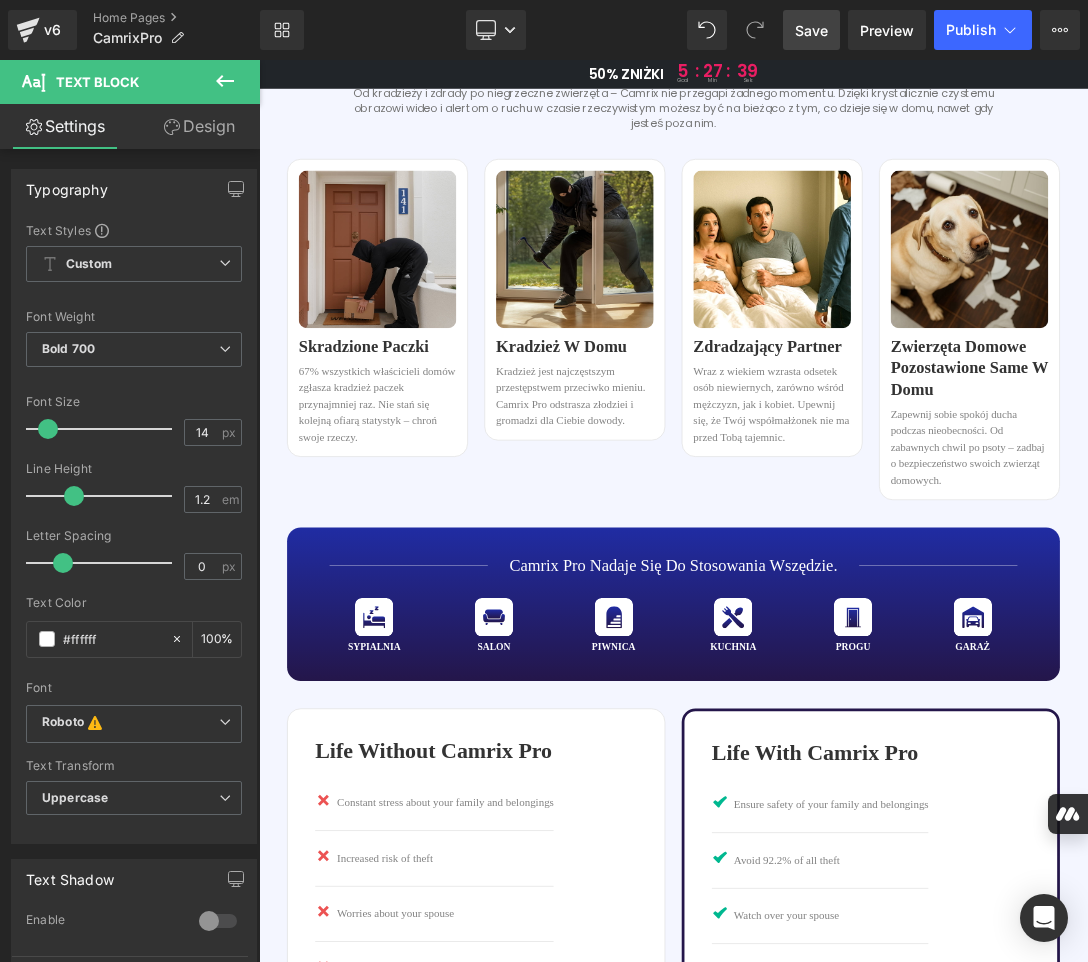 click on "Save" at bounding box center (811, 30) 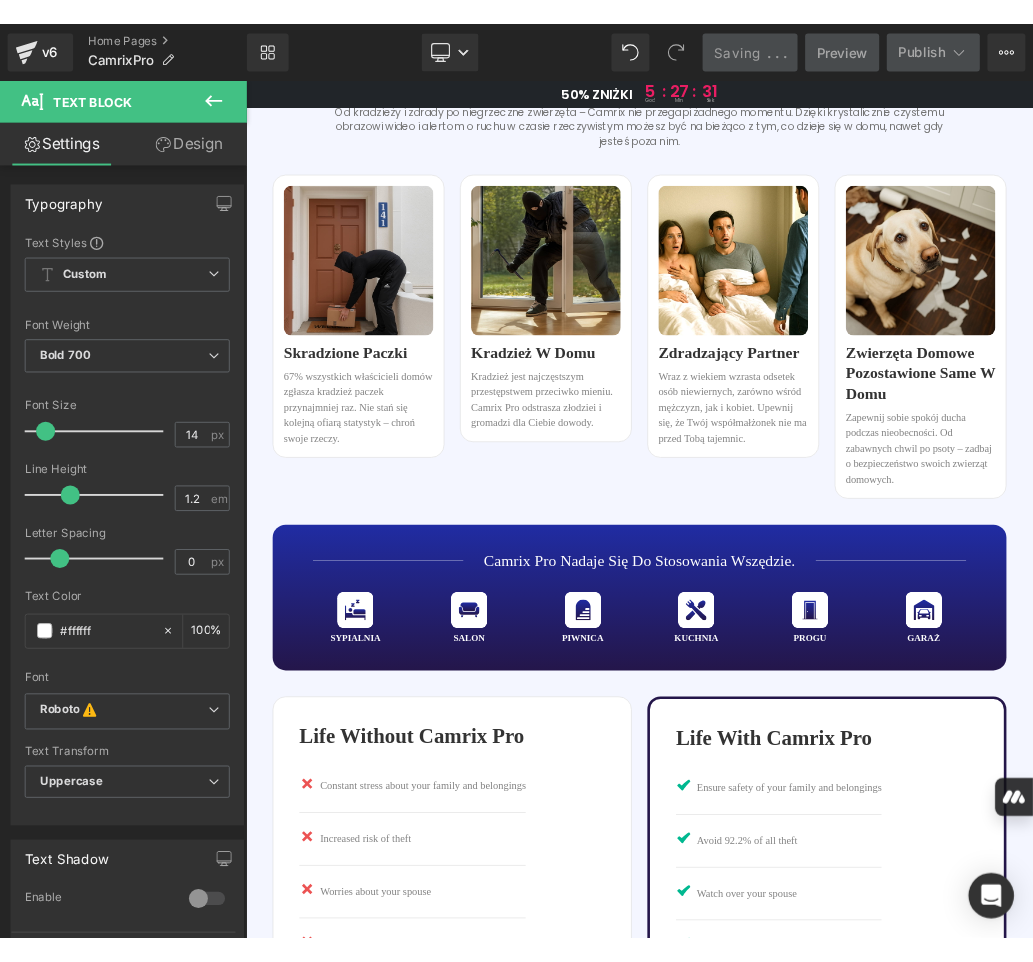 scroll, scrollTop: 2700, scrollLeft: 0, axis: vertical 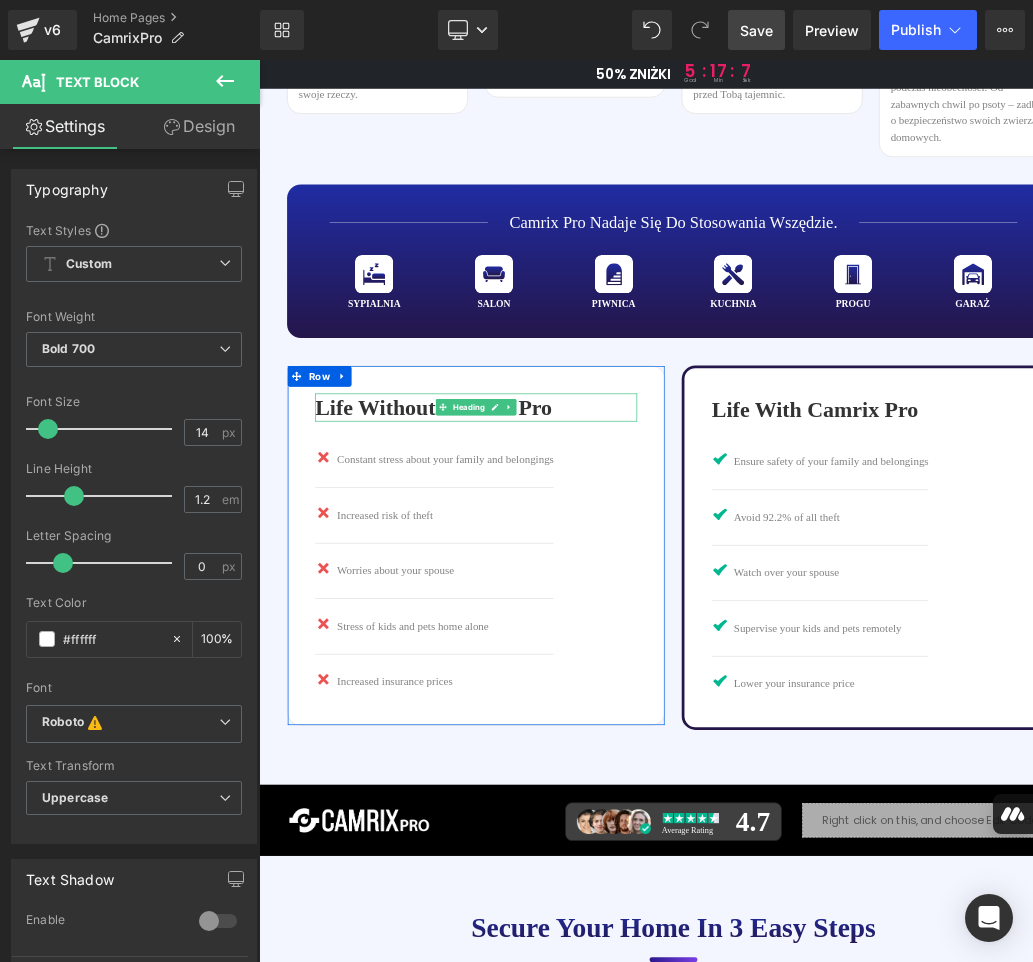 click on "Life Without Camrix Pro" at bounding box center [576, 568] 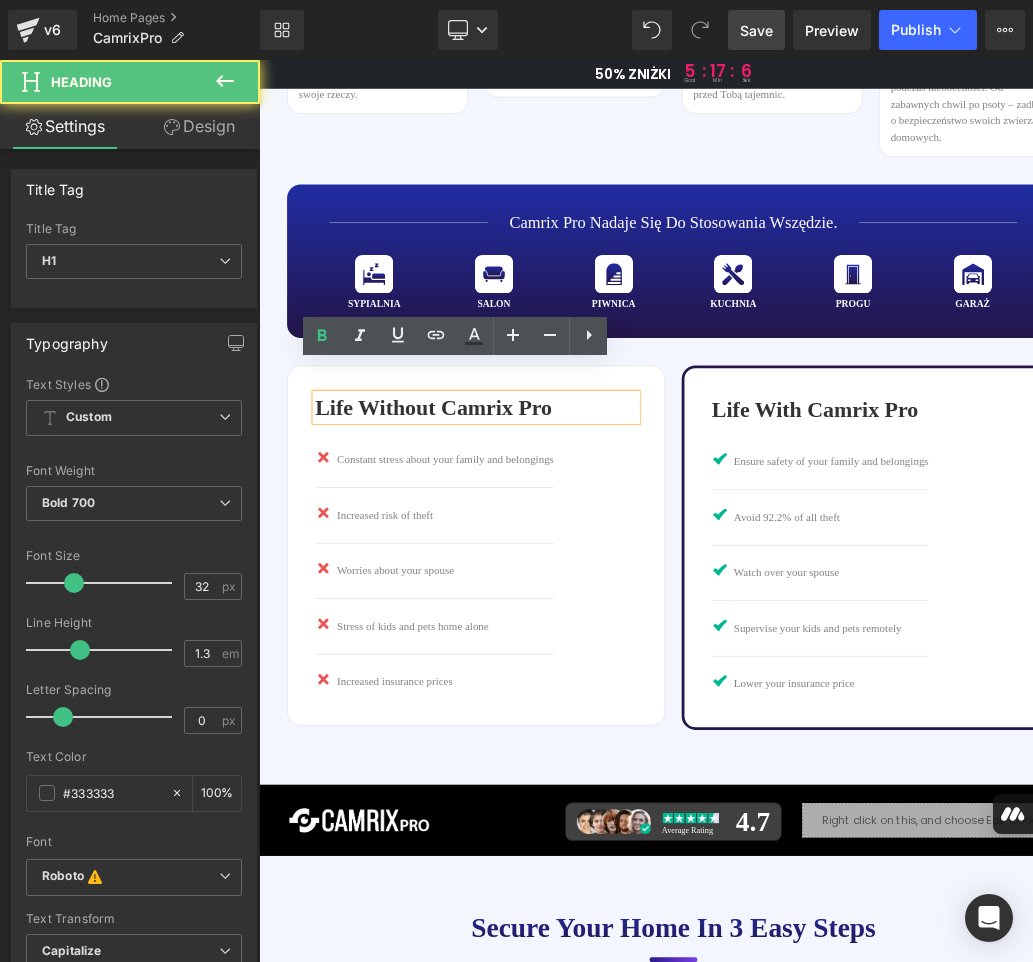 click on "Life Without Camrix Pro" at bounding box center (576, 568) 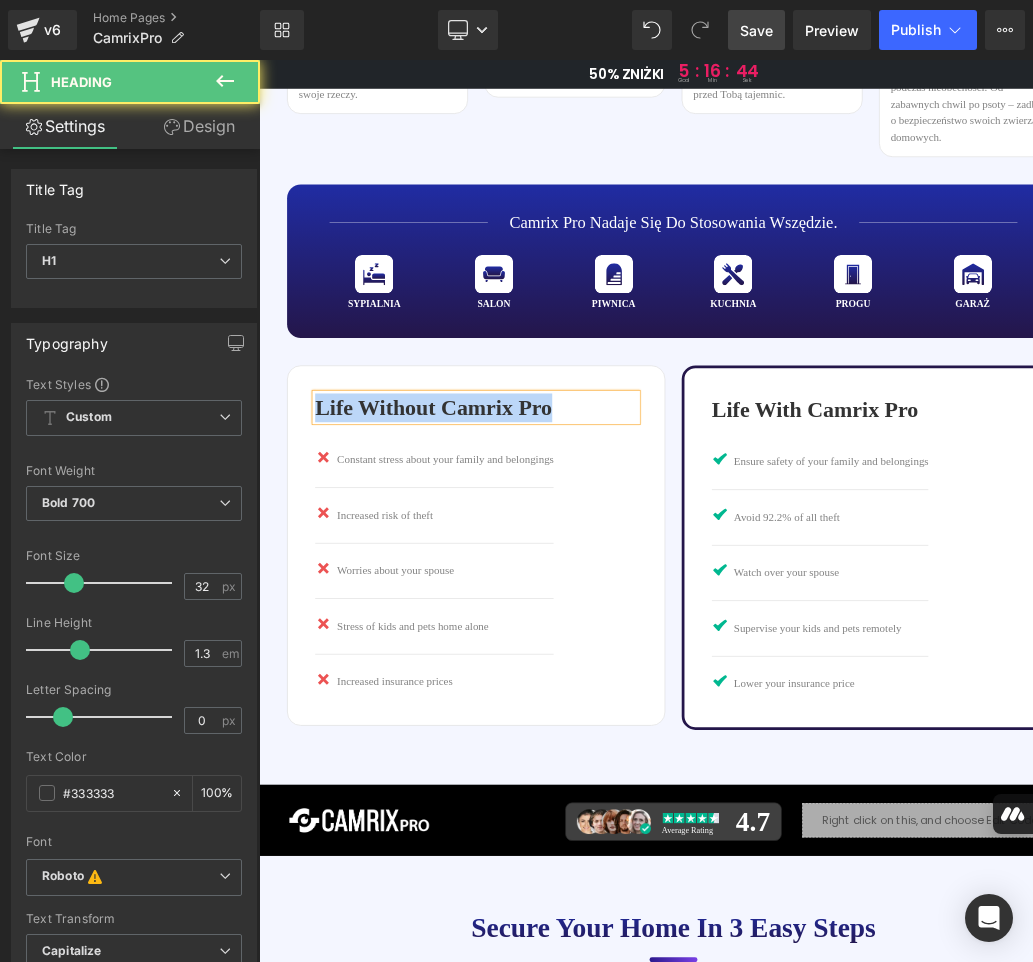 click on "Life Without Camrix Pro" at bounding box center [576, 568] 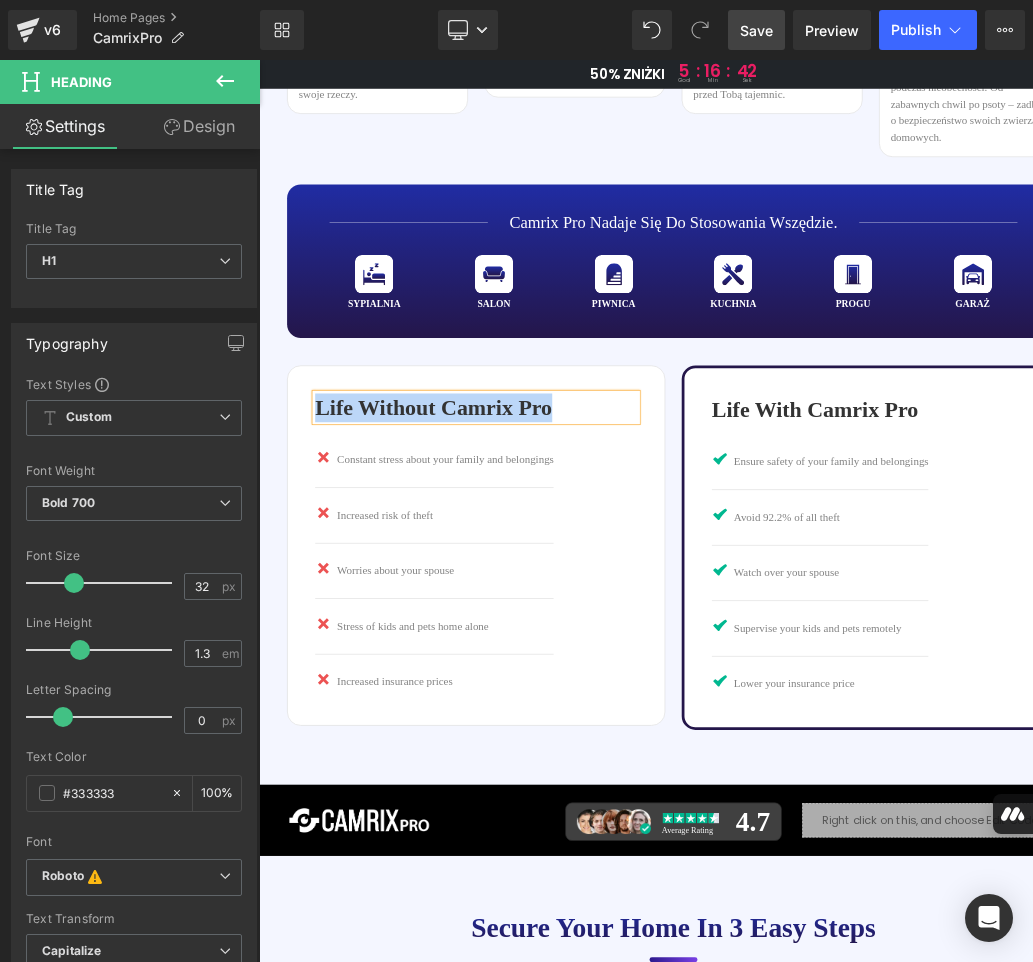 paste 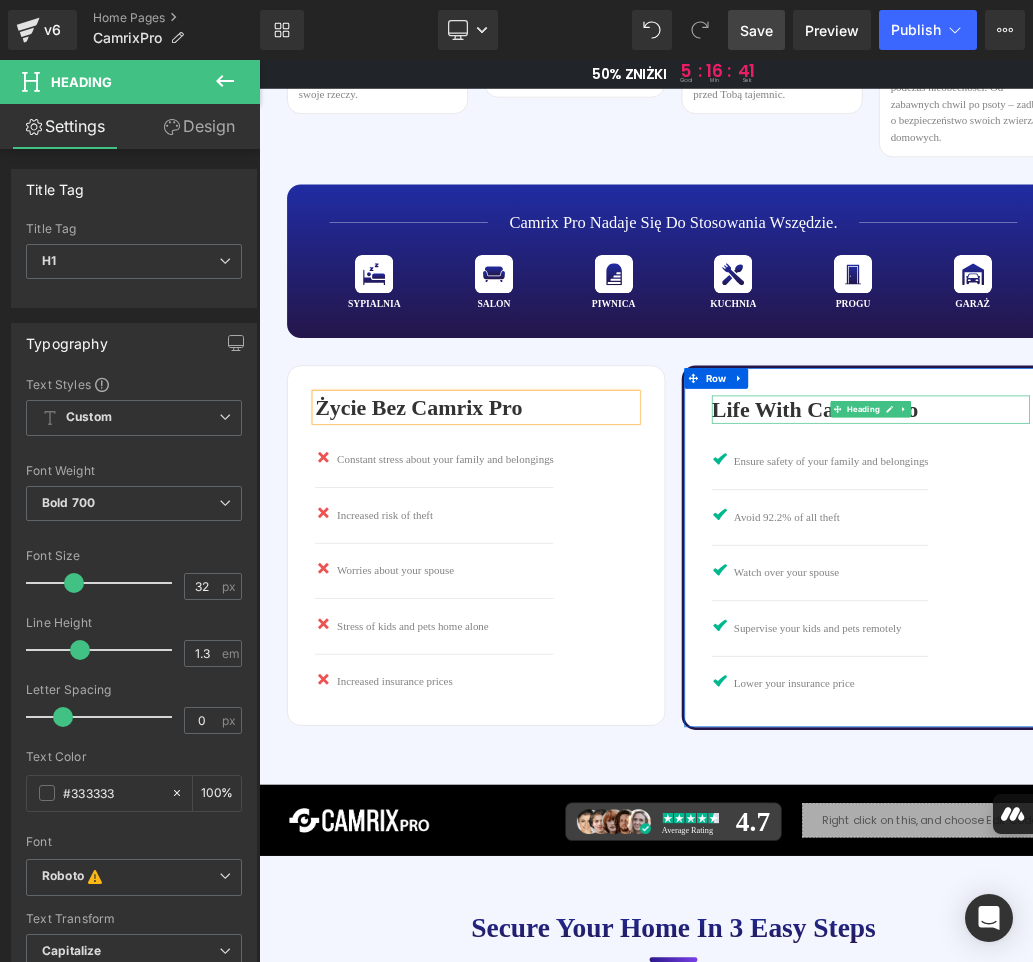 click on "Life With Camrix Pro" at bounding box center [1152, 571] 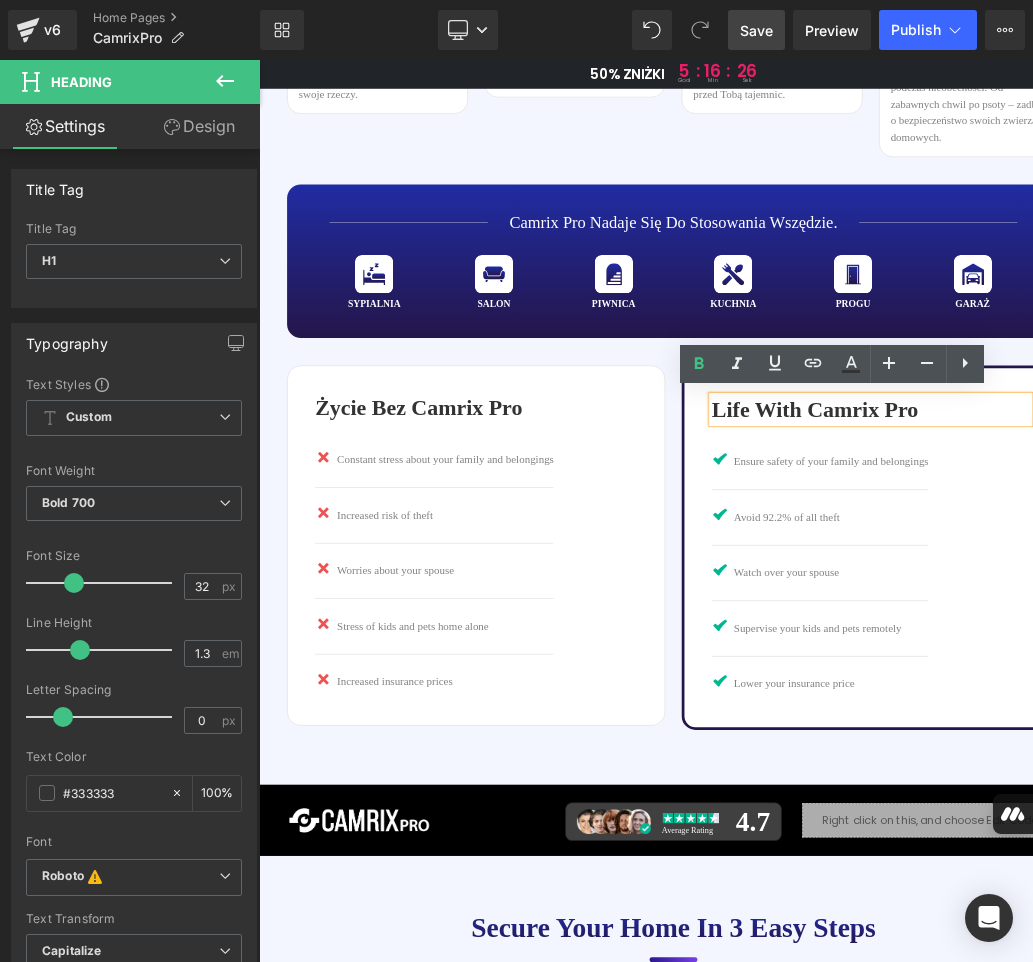 click on "Life With Camrix Pro" at bounding box center [1152, 571] 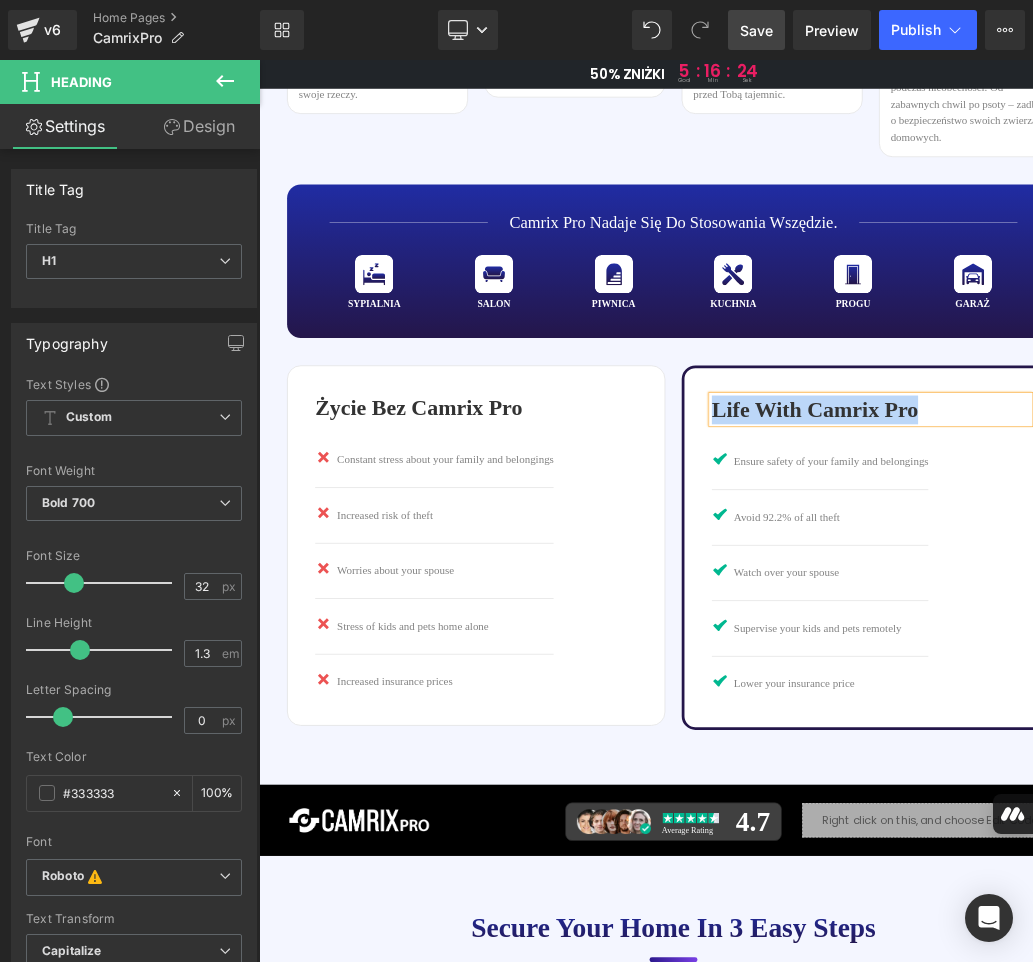 paste 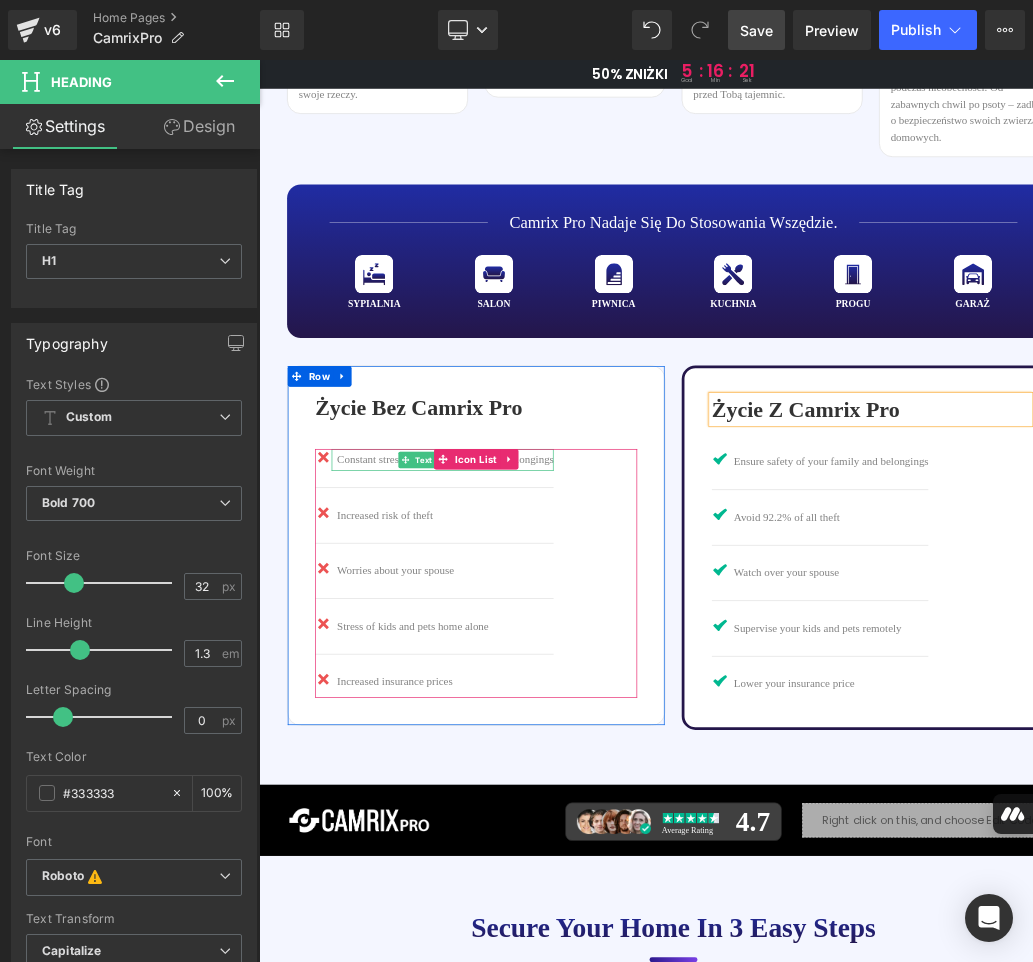 click on "Constant stress about your family and belongings" at bounding box center [531, 644] 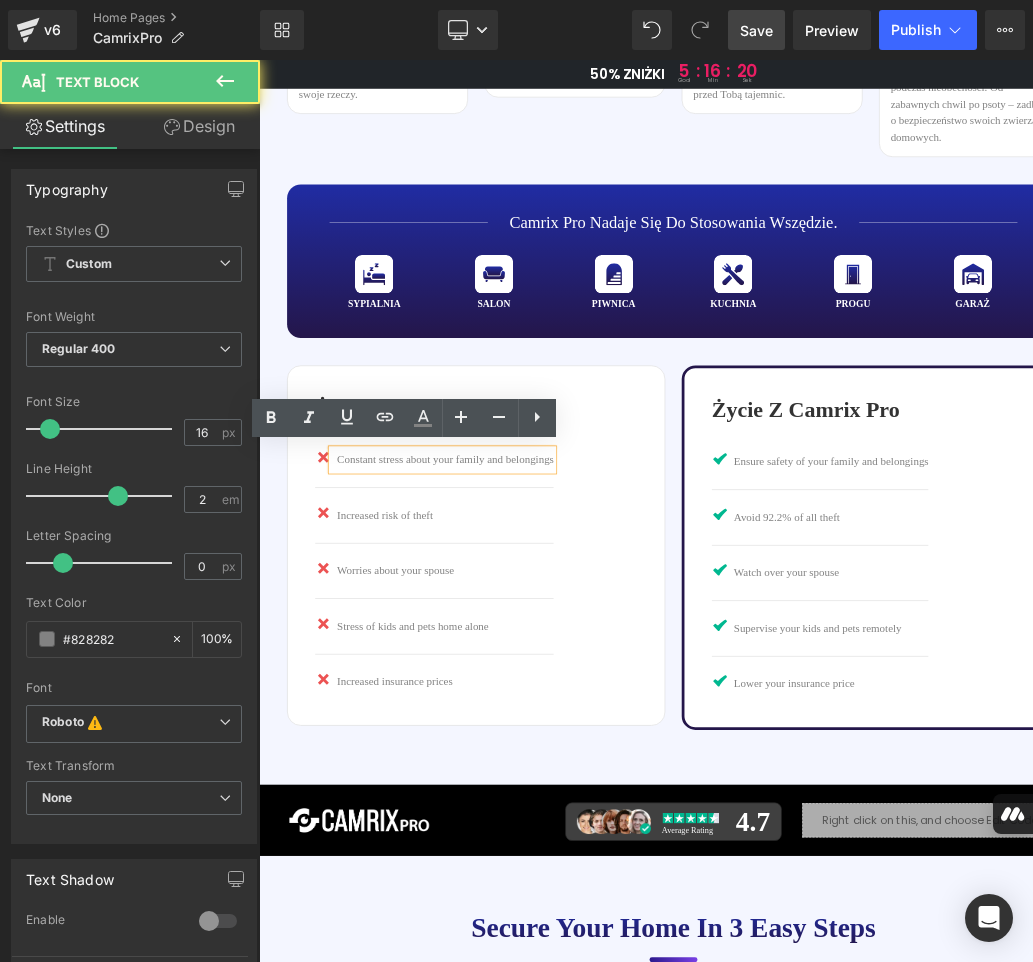 click on "Constant stress about your family and belongings" at bounding box center [531, 644] 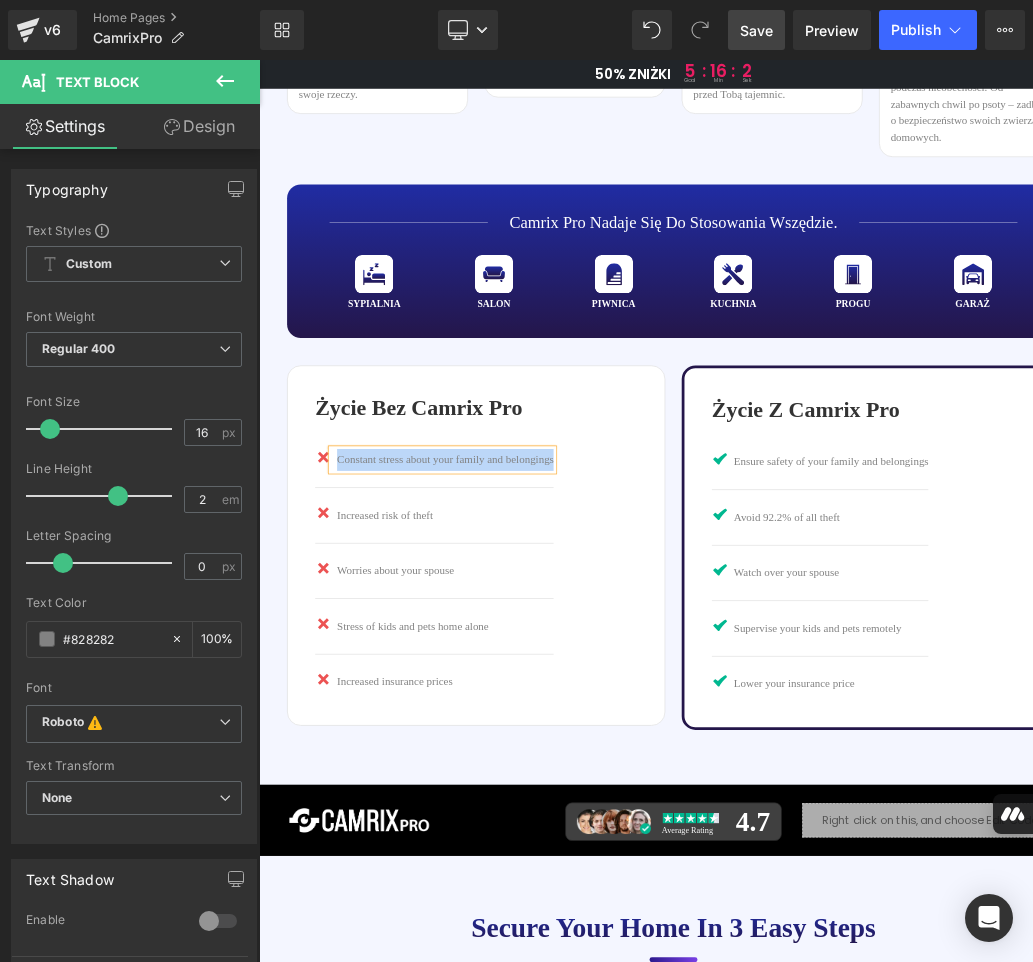 click on "Constant stress about your family and belongings" at bounding box center [531, 644] 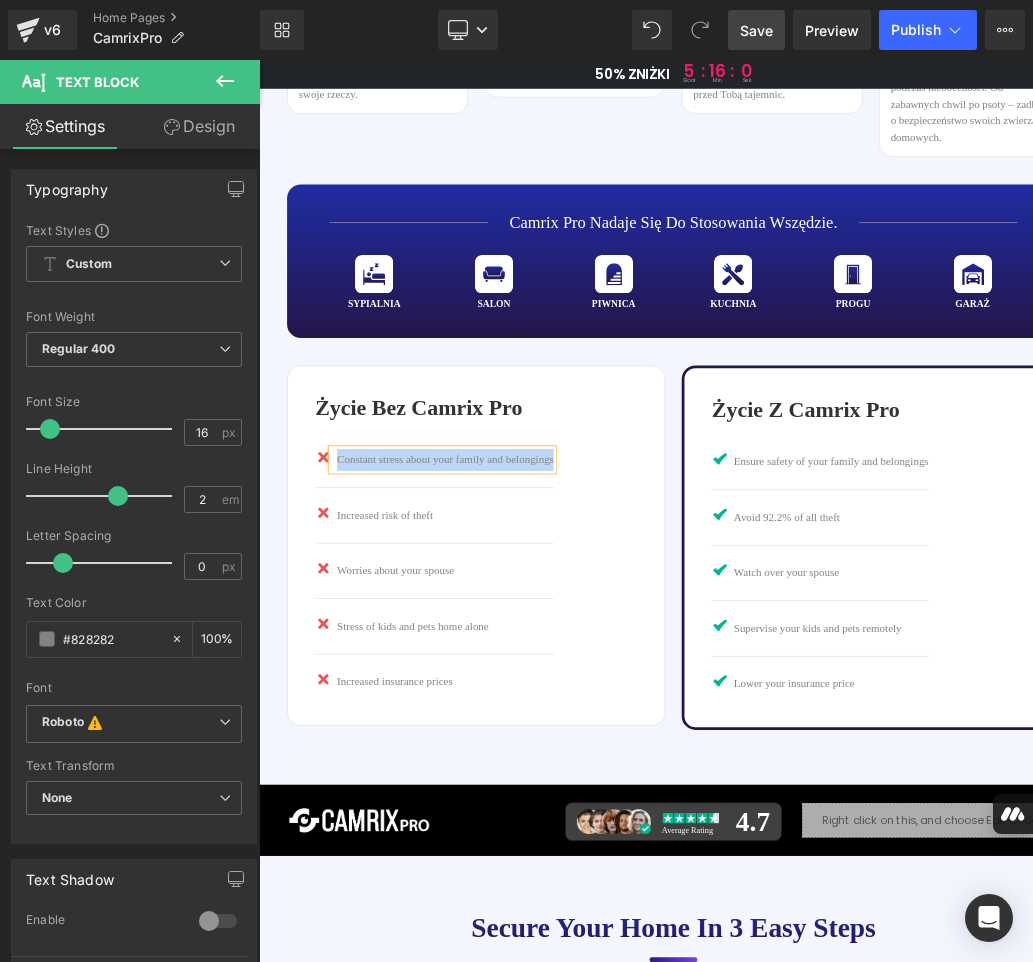 paste 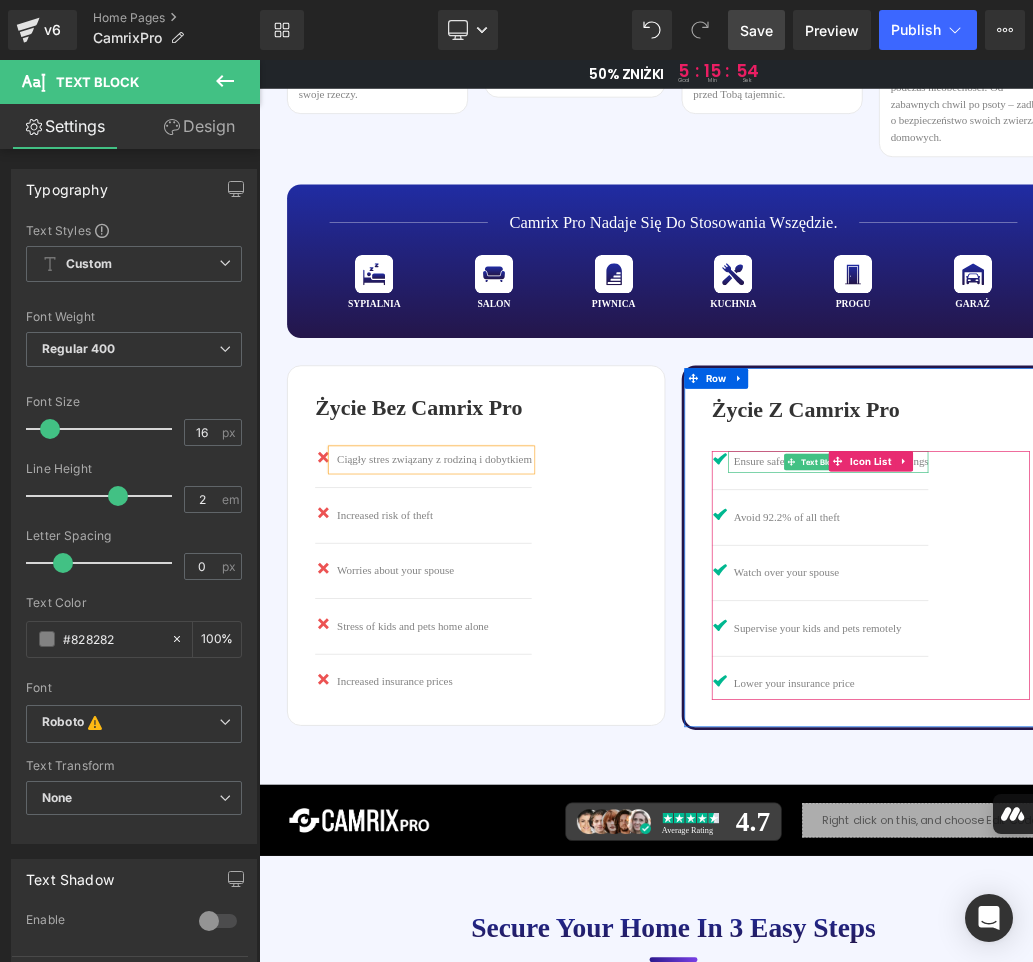 click on "Ensure safety of your family and belongings" at bounding box center (1094, 647) 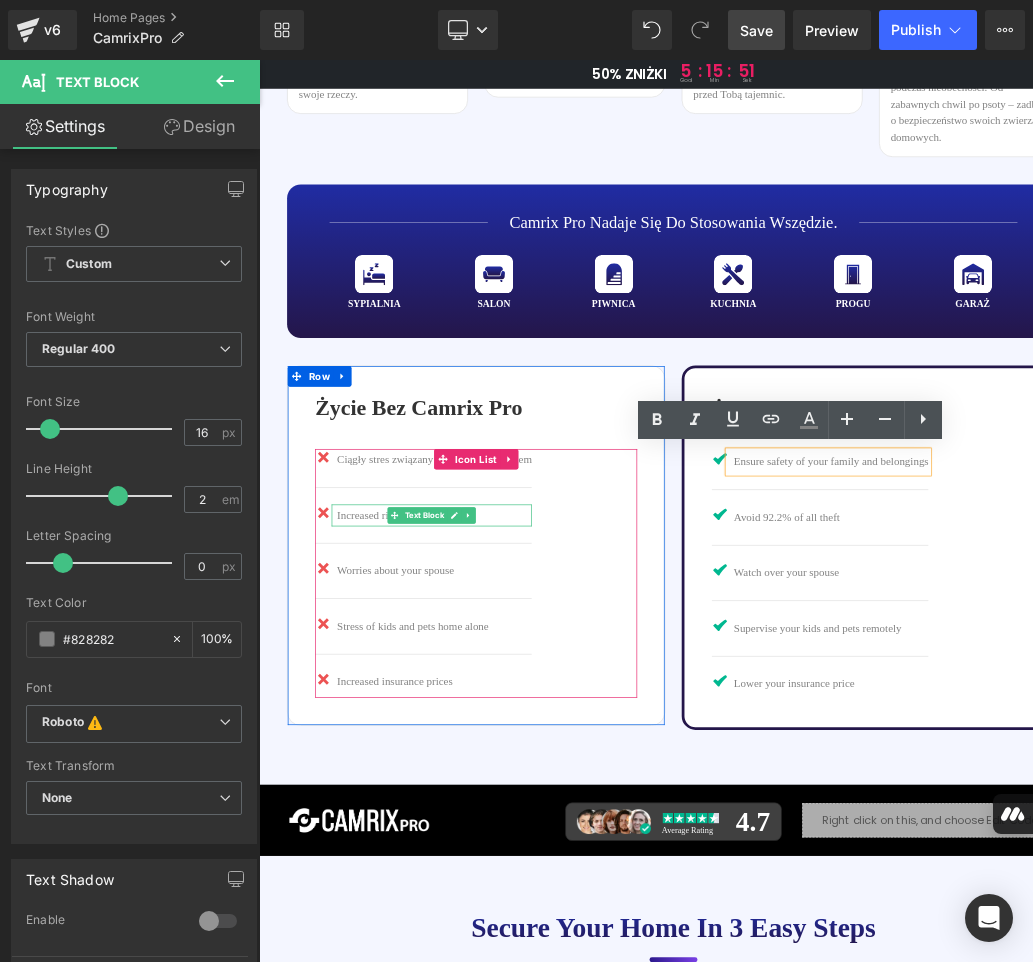 click on "Increased risk of theft" at bounding box center [515, 725] 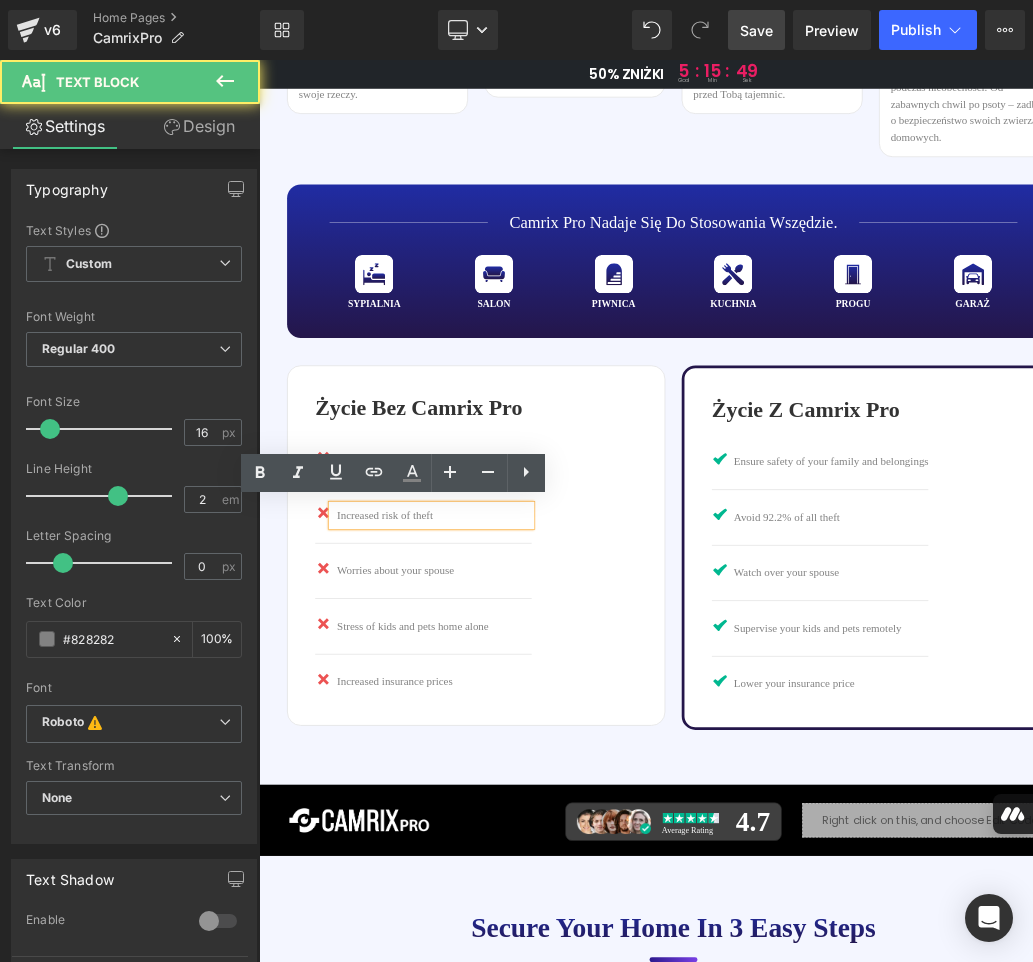 click on "Increased risk of theft" at bounding box center (515, 725) 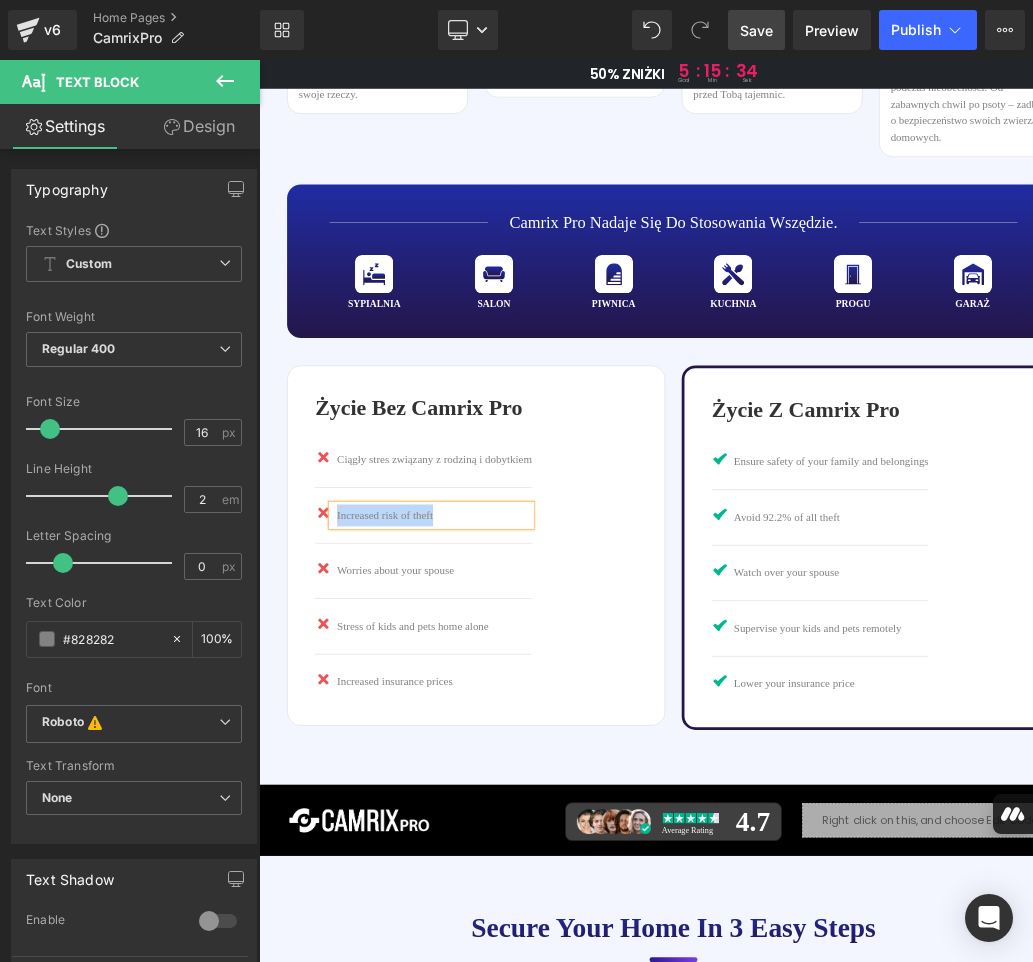 click on "Increased risk of theft" at bounding box center (515, 725) 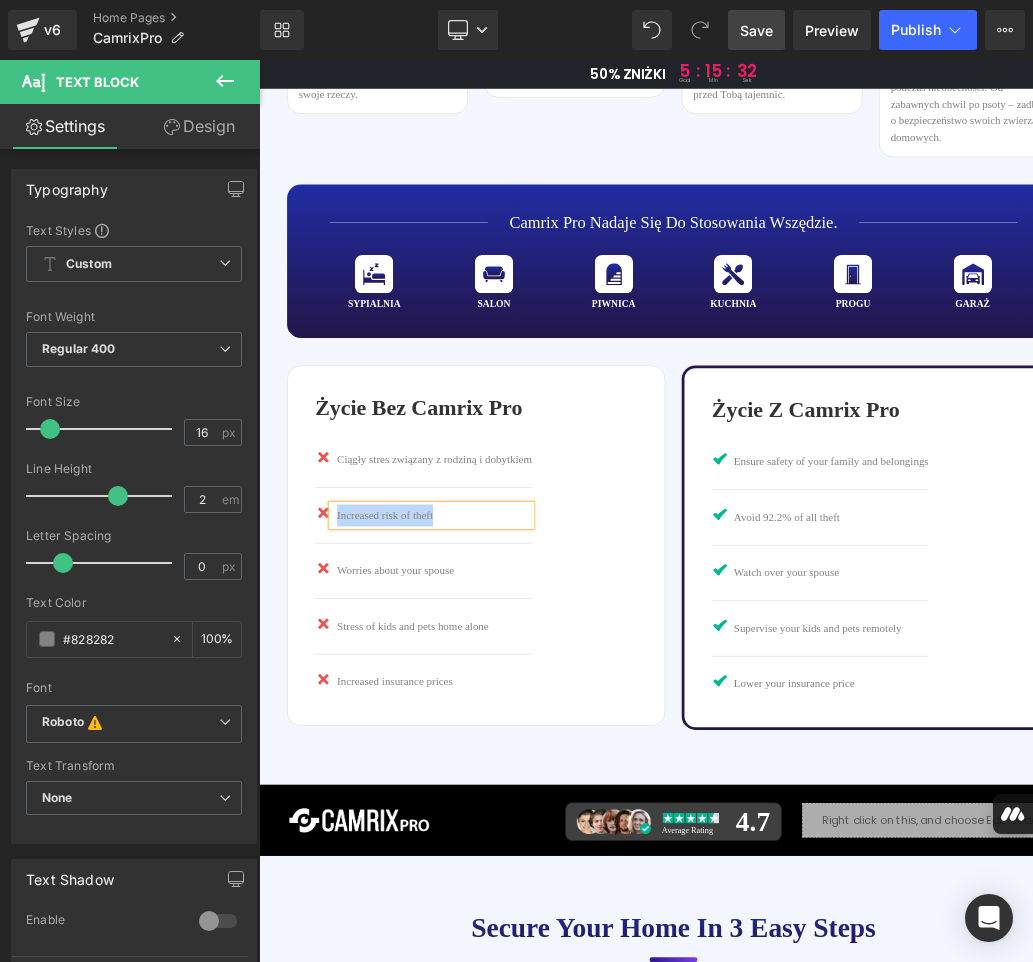 paste 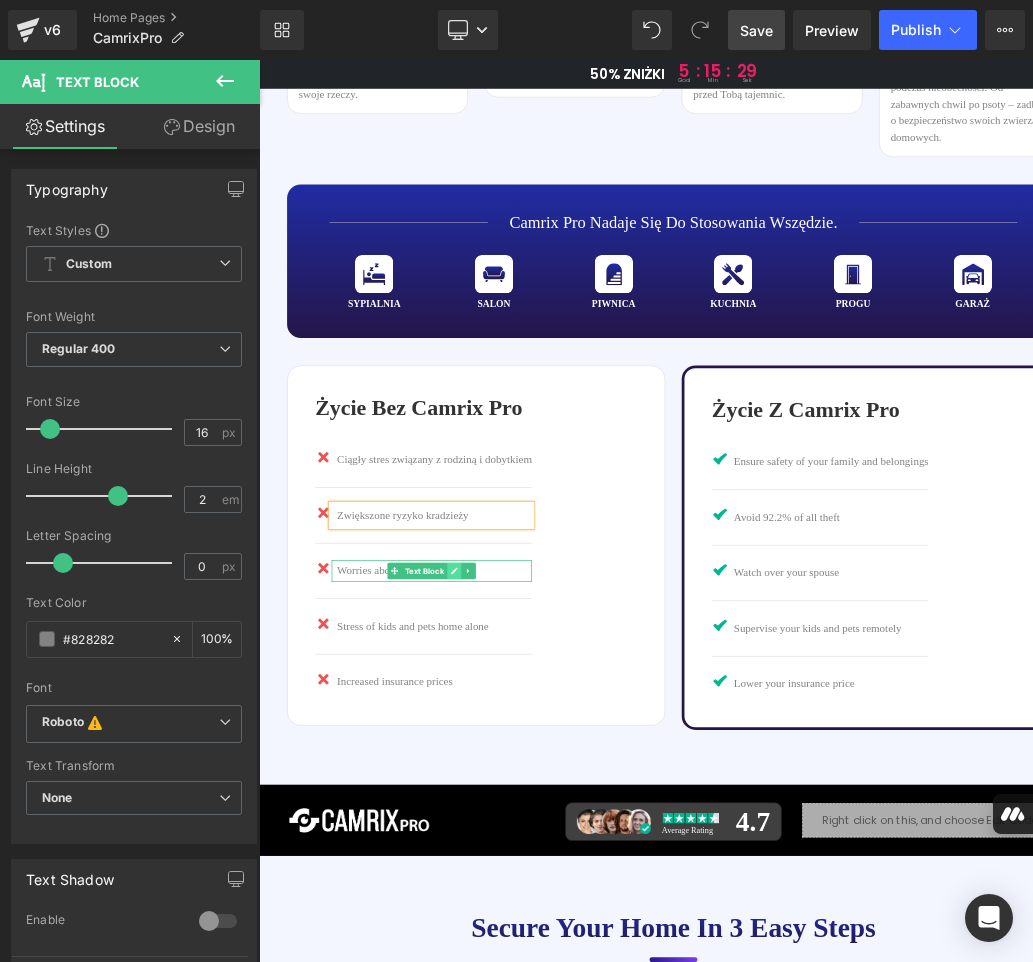 click at bounding box center (544, 806) 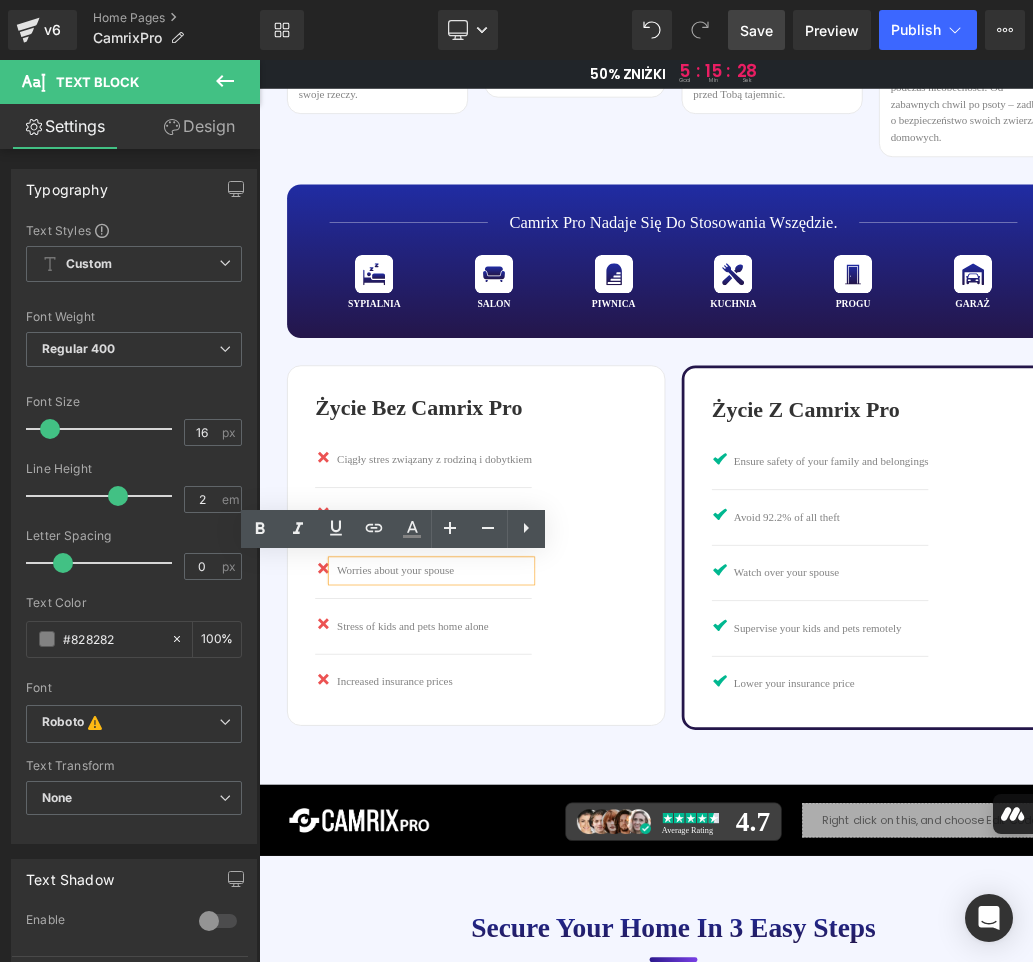 click on "Worries about your spouse" at bounding box center (515, 806) 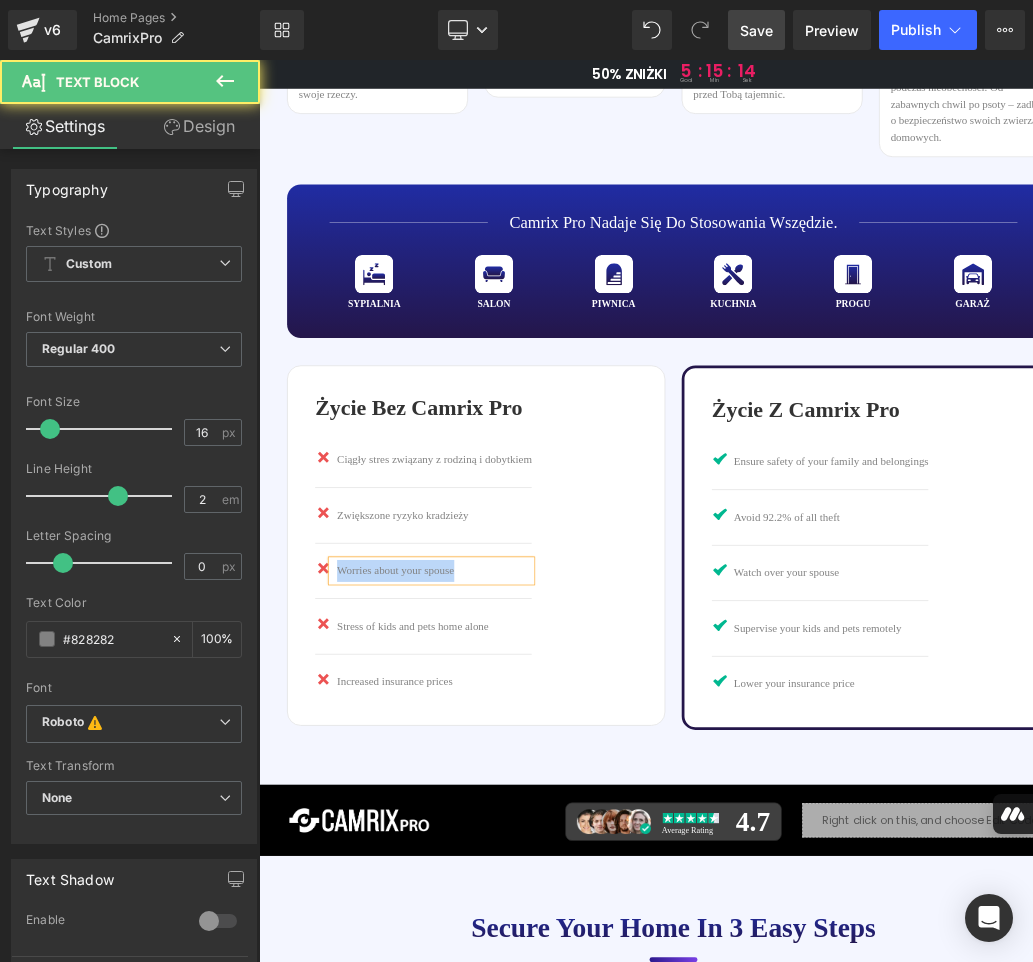 click on "Worries about your spouse" at bounding box center (515, 806) 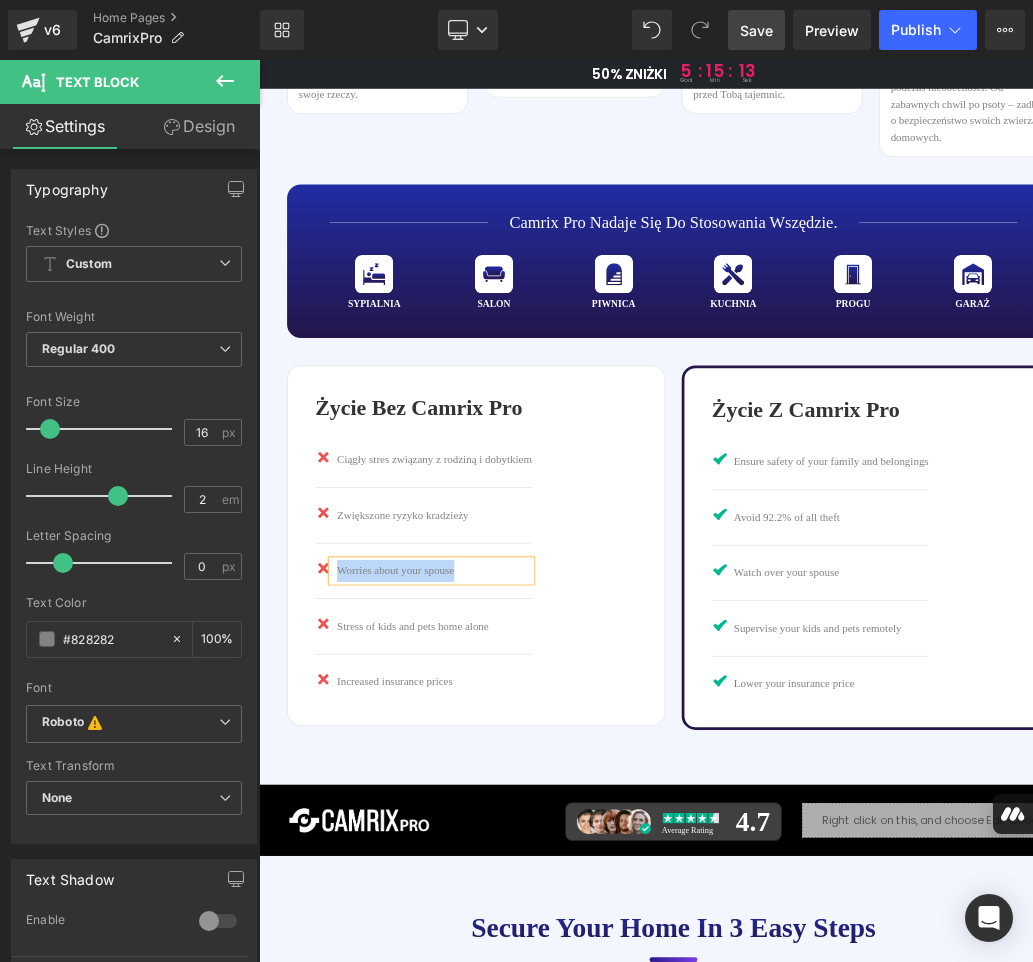 paste 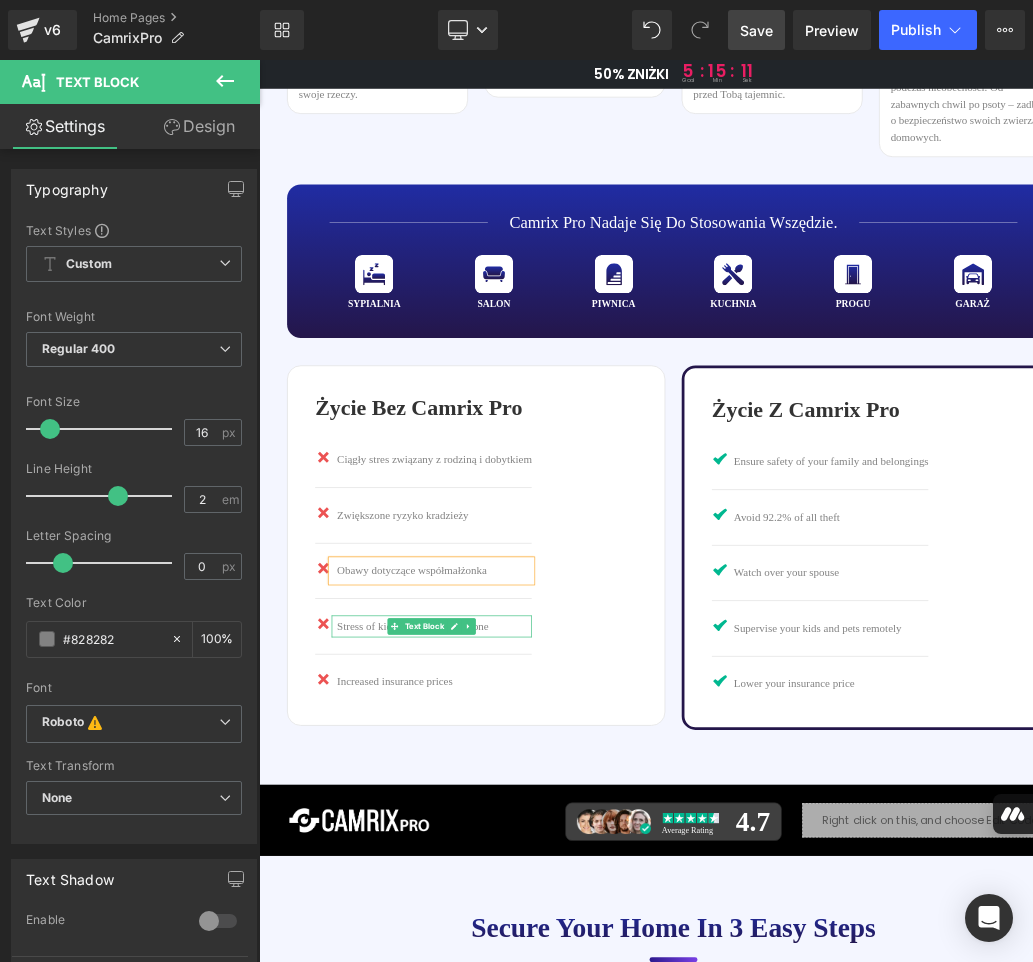 click on "Stress of kids and pets home alone" at bounding box center (515, 887) 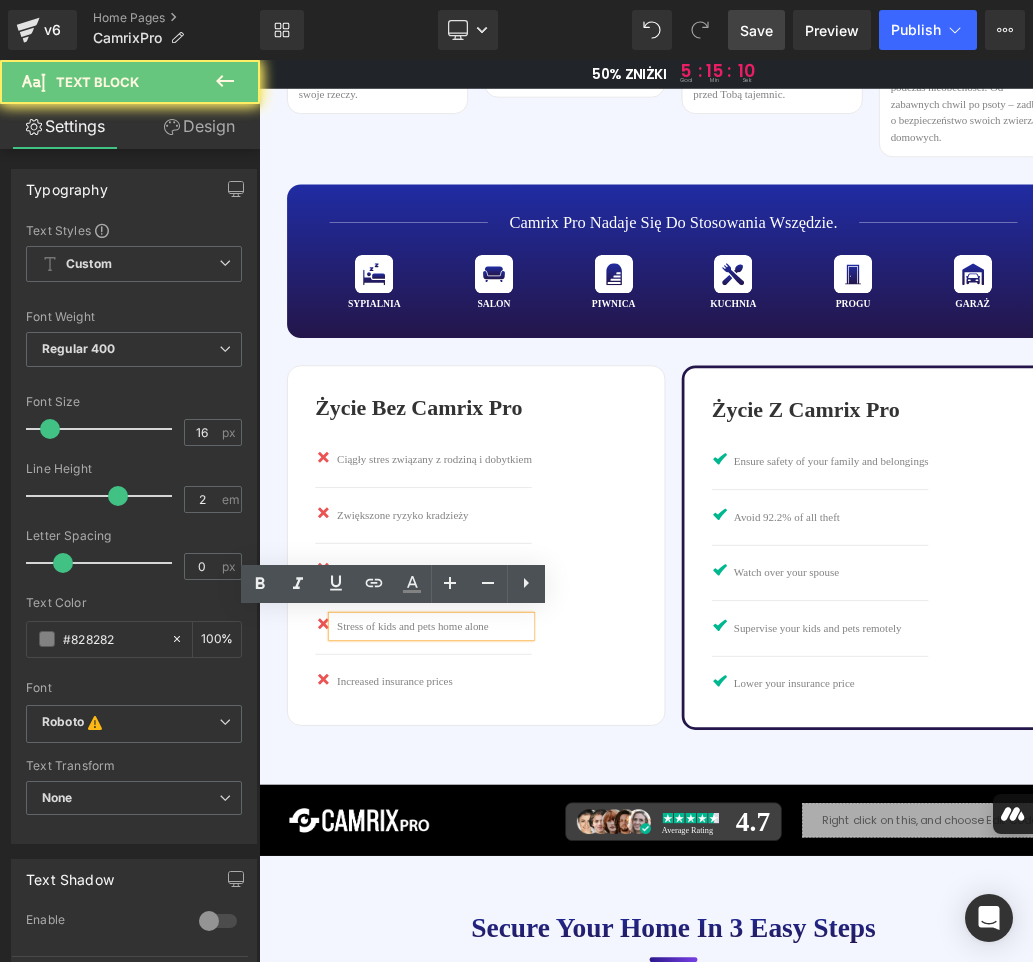 click on "Stress of kids and pets home alone" at bounding box center (515, 887) 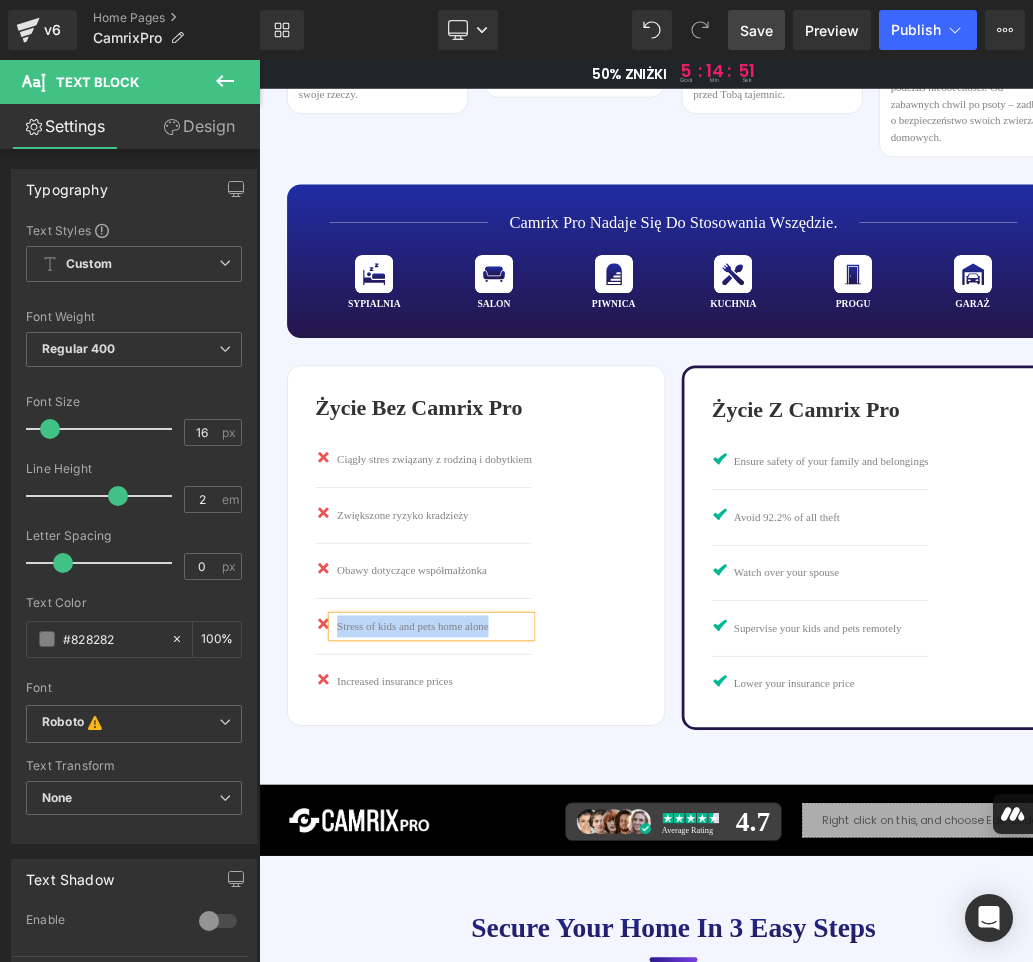 click on "Stress of kids and pets home alone" at bounding box center [515, 887] 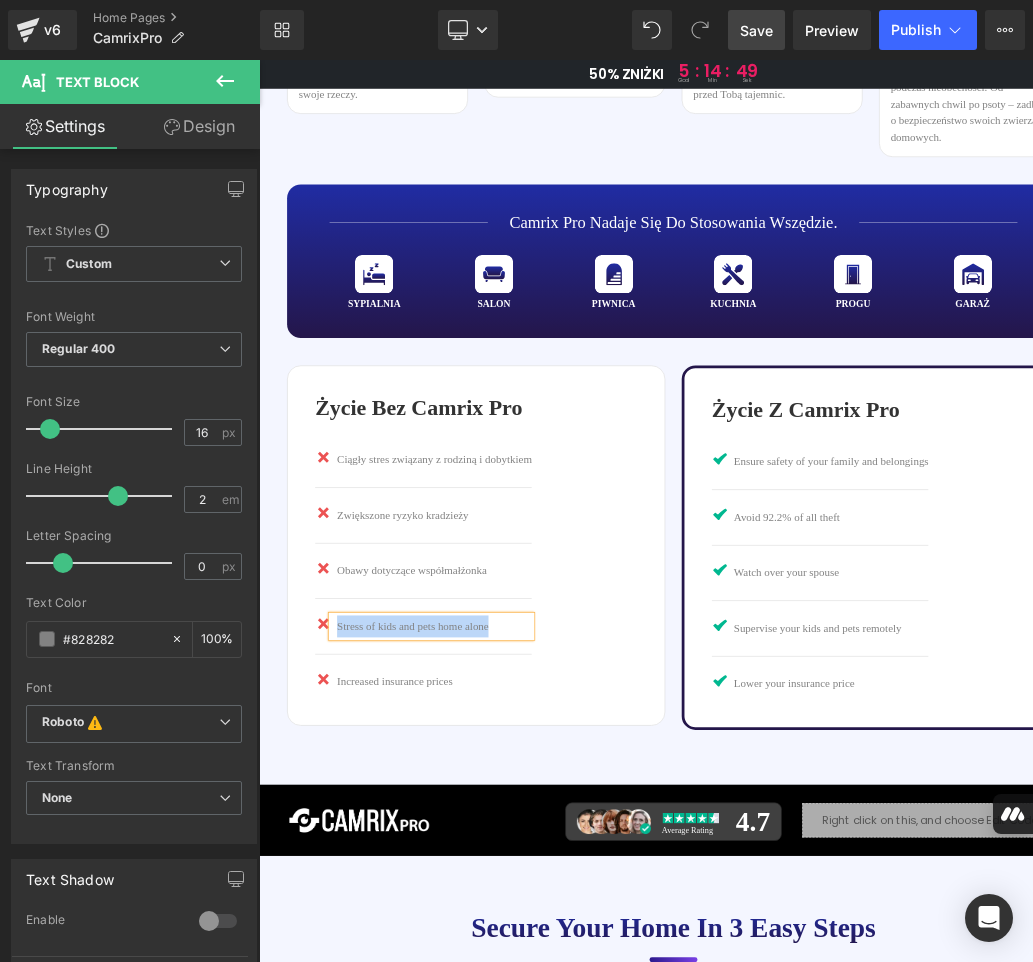 paste 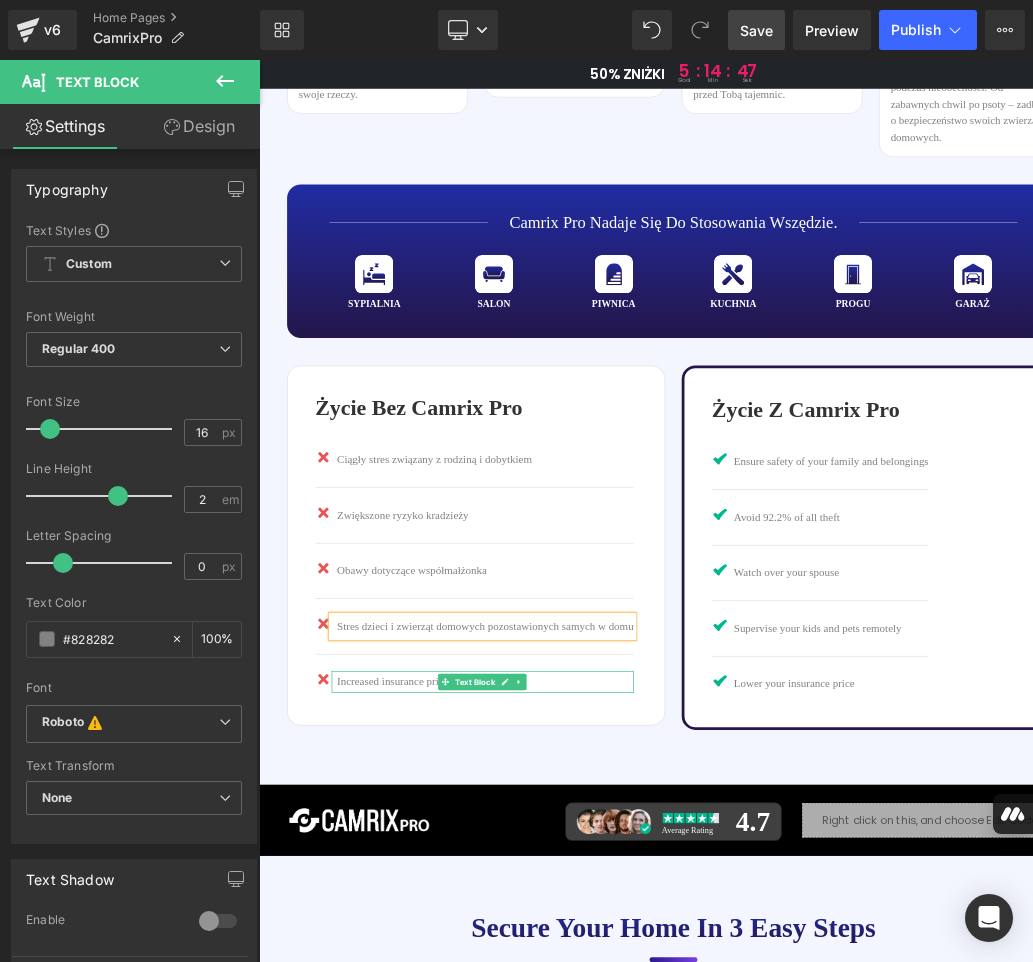 click on "Increased insurance prices" at bounding box center (589, 968) 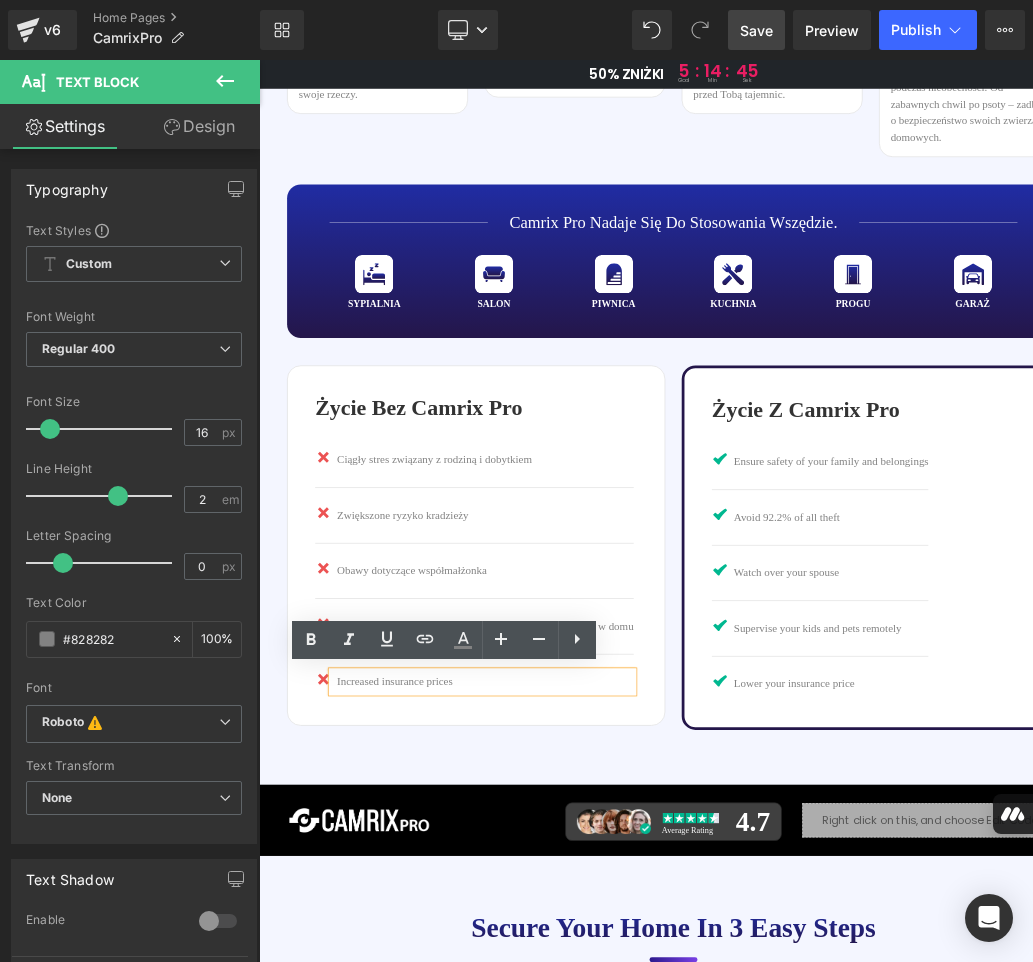click on "Increased insurance prices" at bounding box center [589, 968] 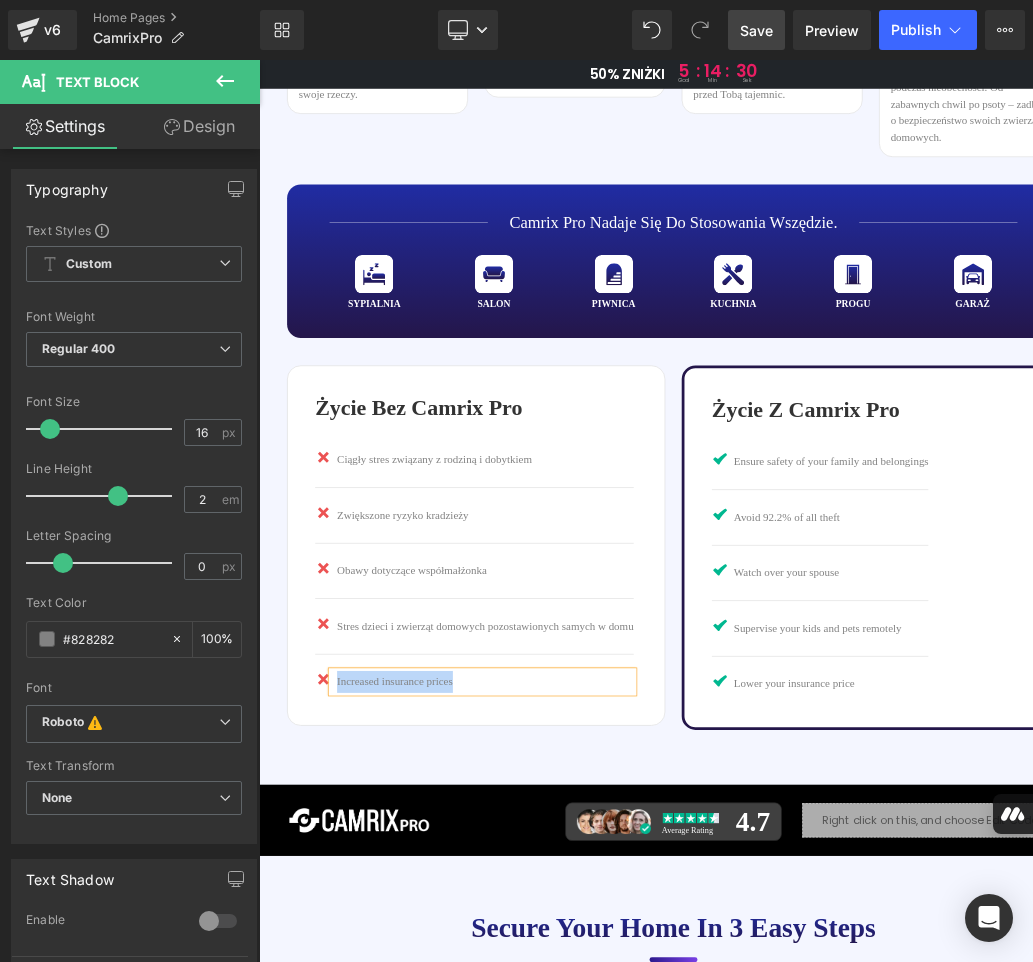click on "Increased insurance prices" at bounding box center (589, 968) 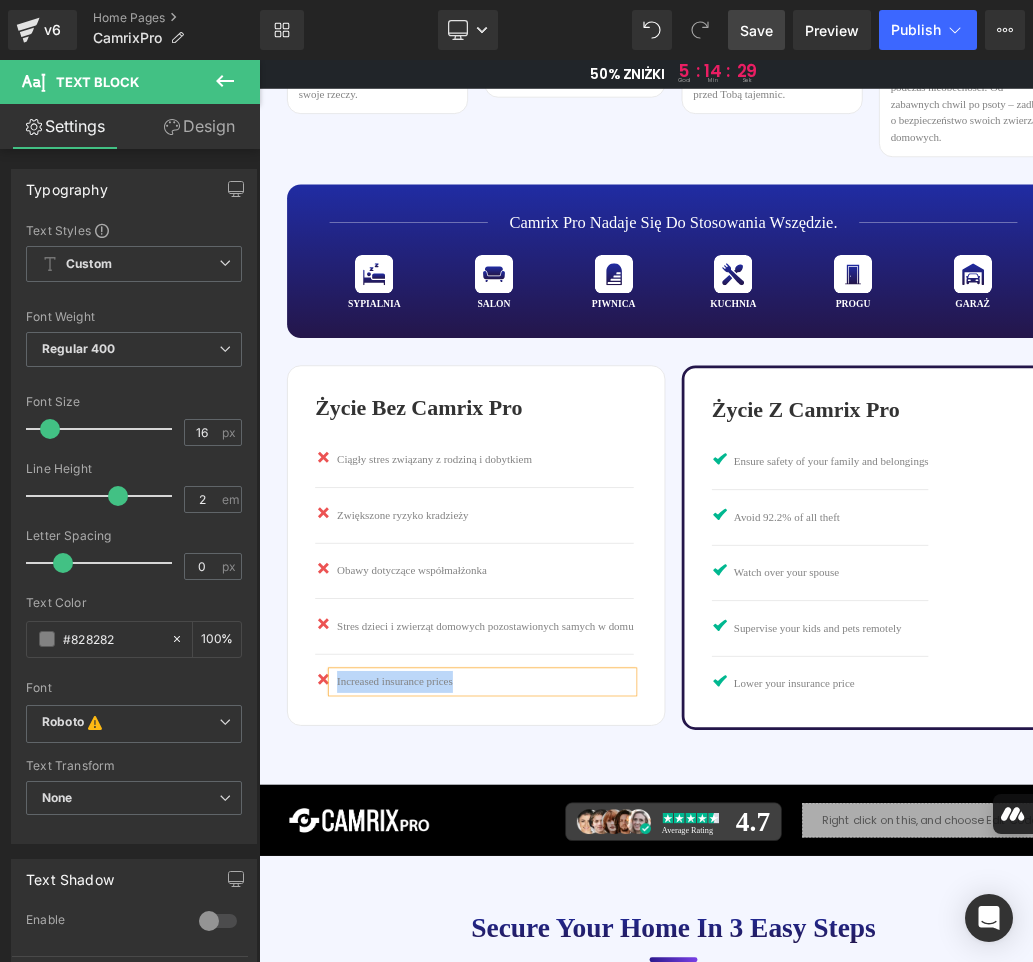 paste 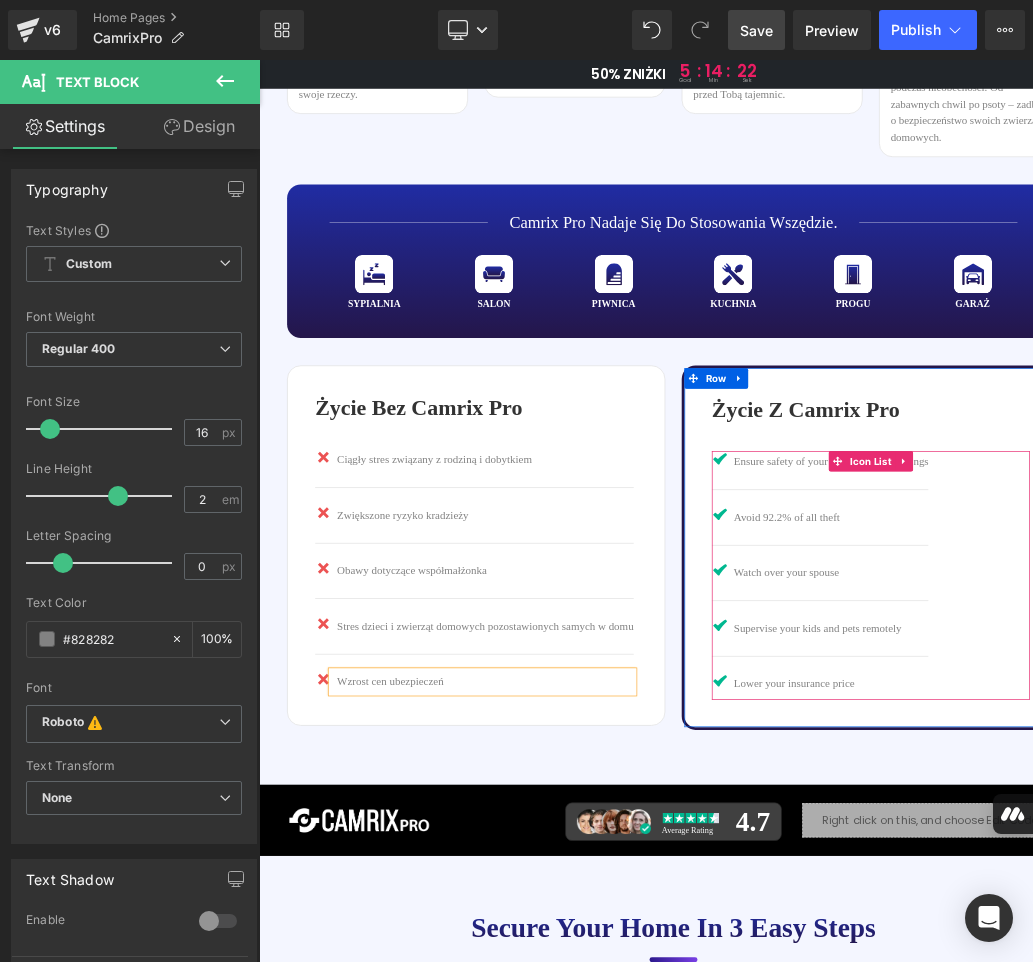 click on "Image
Ensure safety of your family and belongings
Text Block
Image
Avoid 92.2% of all theft Text Block
Image
Watch over your spouse Text Block
Image
Supervise your kids and pets remotely Text Block
Image
Text Block" at bounding box center [1152, 812] 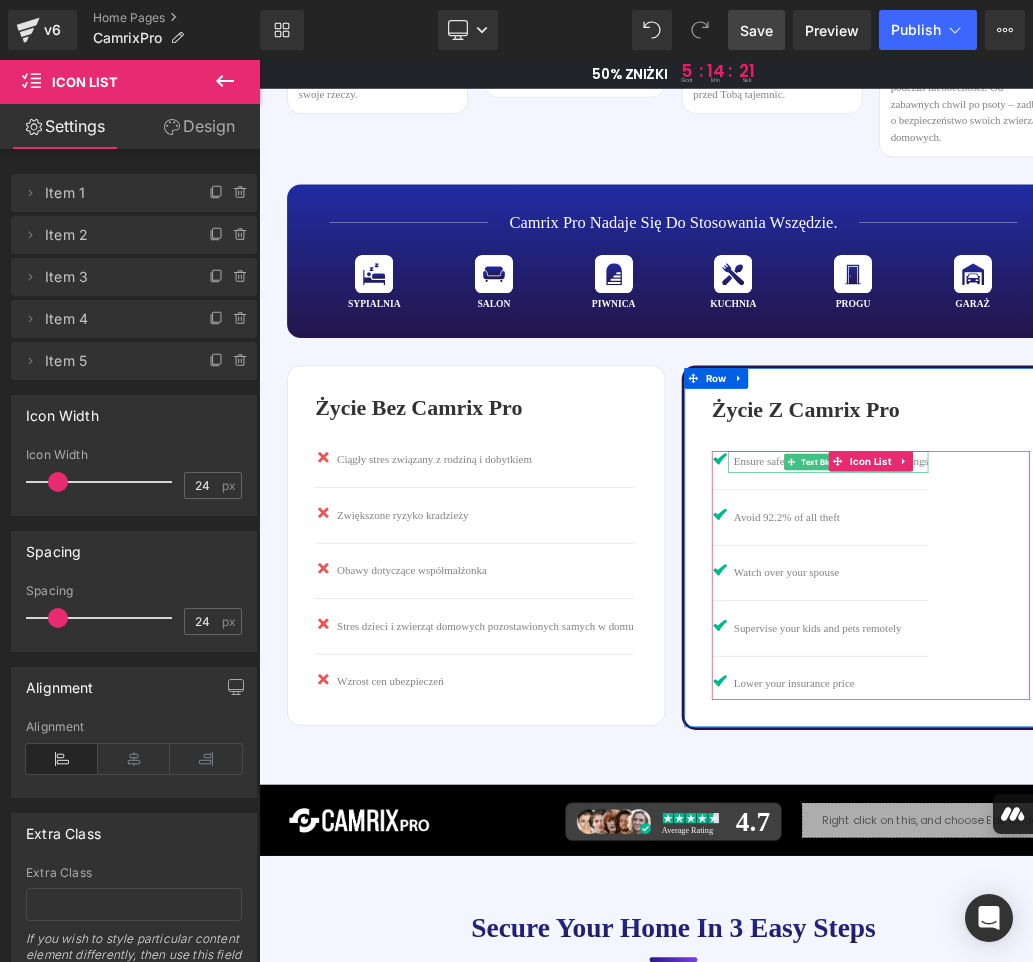 click on "Ensure safety of your family and belongings" at bounding box center [1094, 647] 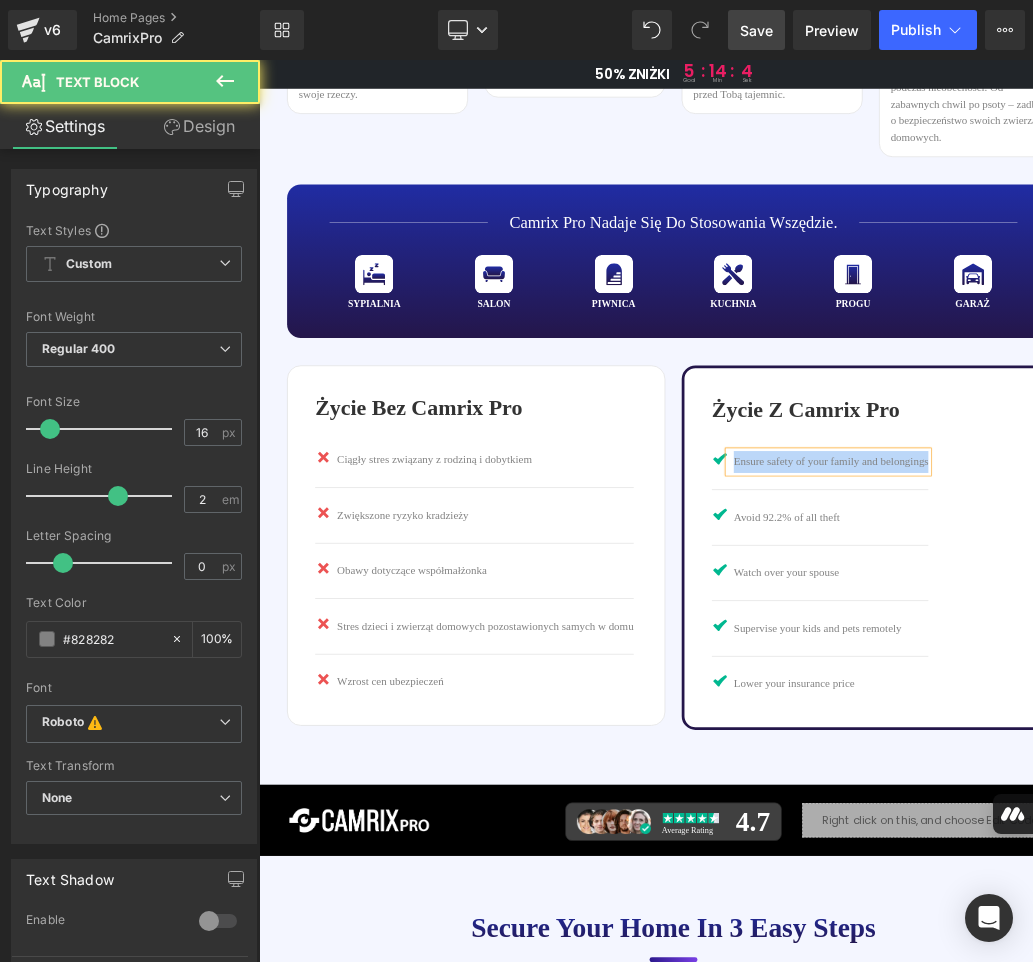 click on "Ensure safety of your family and belongings" at bounding box center (1094, 647) 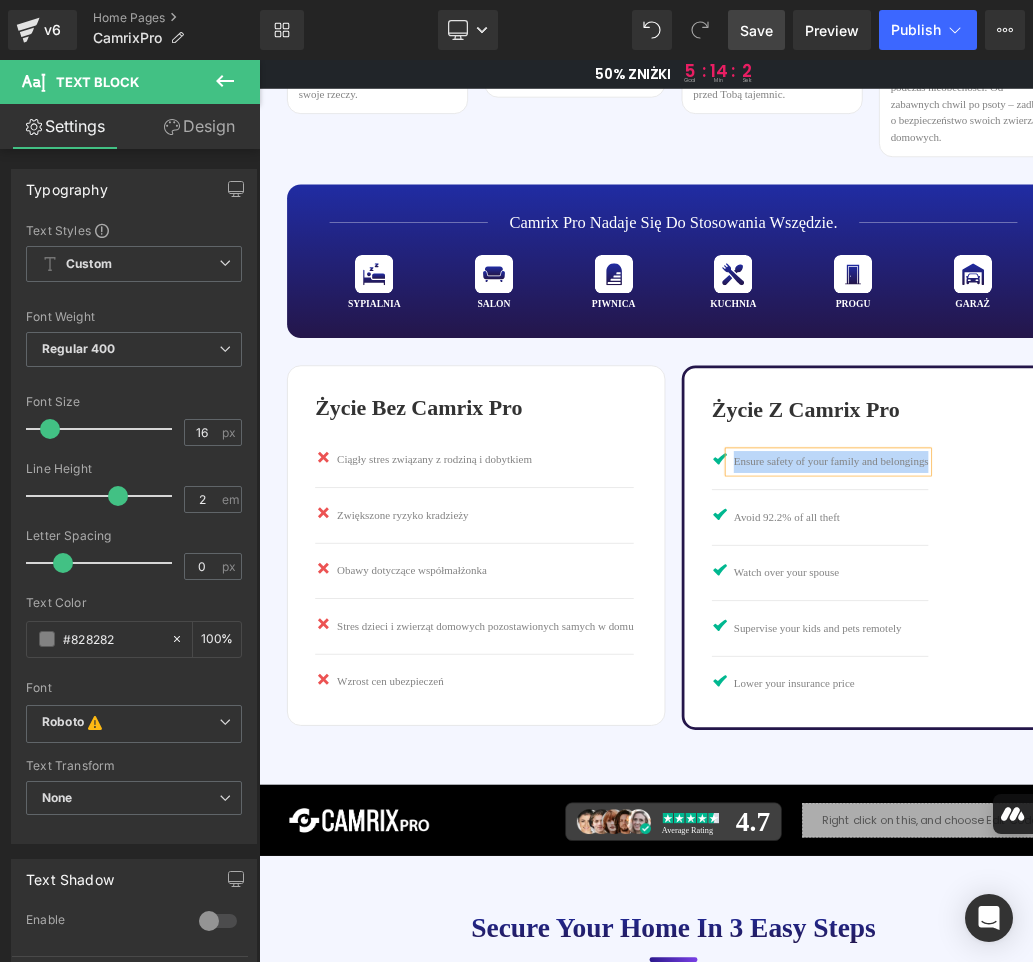 paste 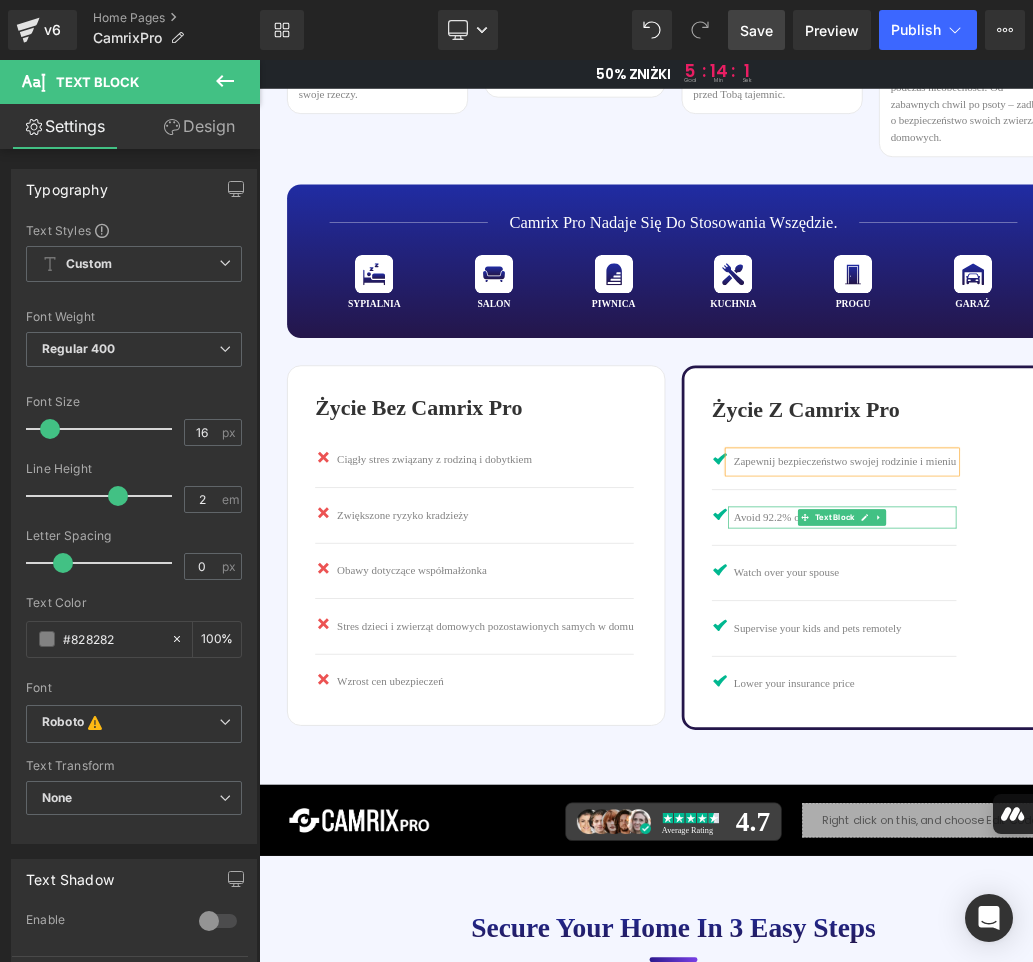 click on "Avoid 92.2% of all theft" at bounding box center [1114, 728] 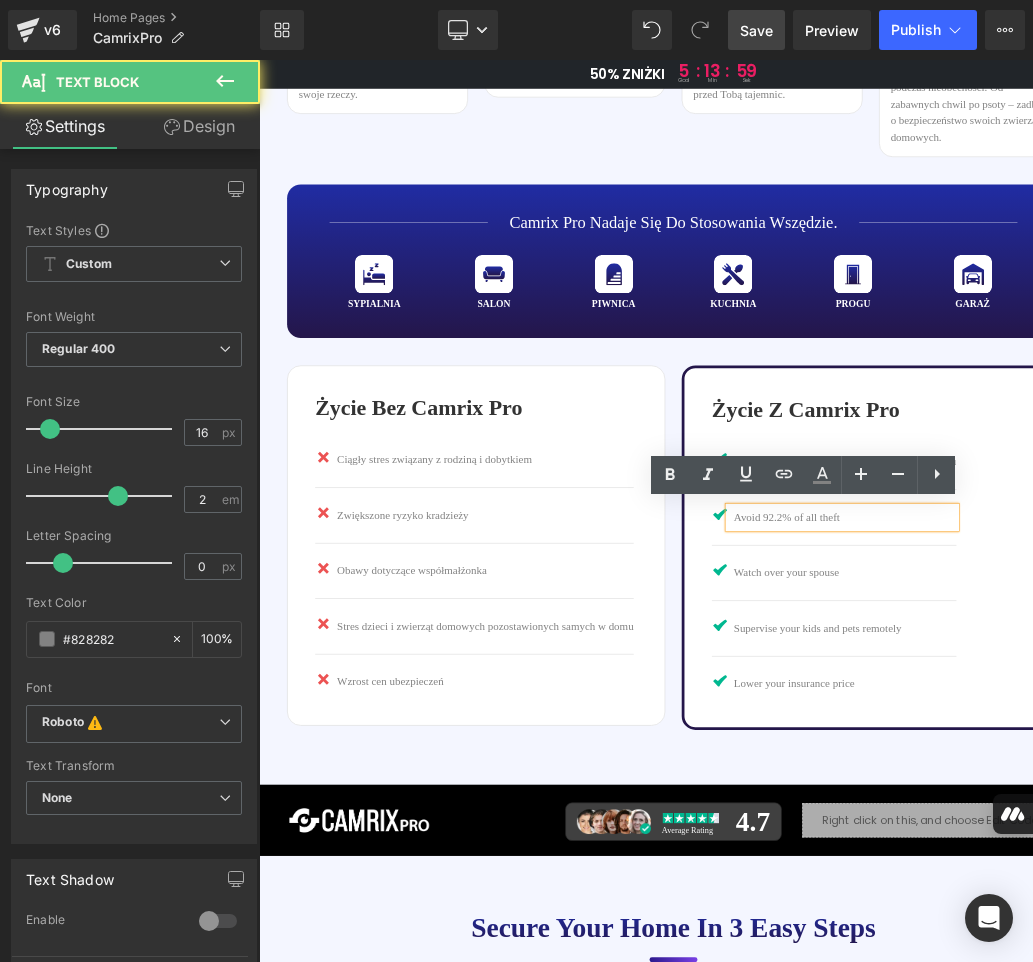 click on "Avoid 92.2% of all theft" at bounding box center [1114, 728] 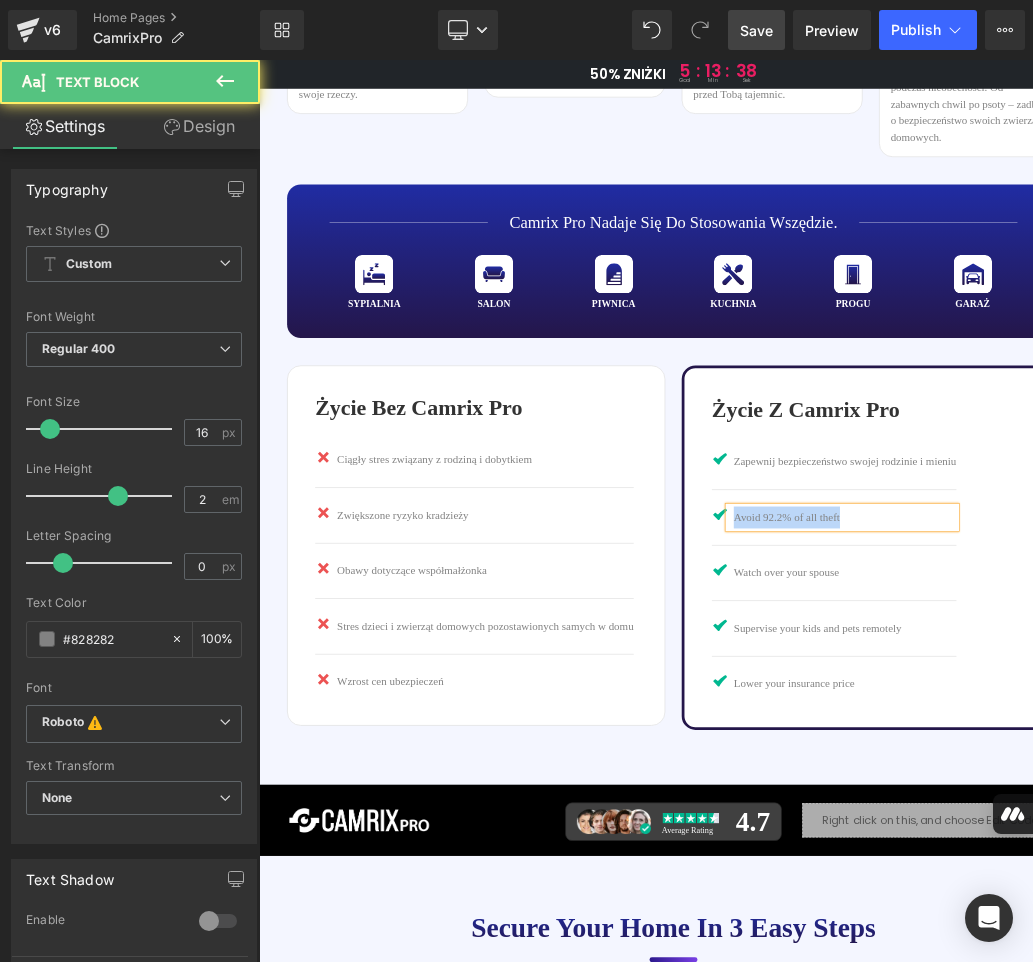click on "Avoid 92.2% of all theft" at bounding box center (1114, 728) 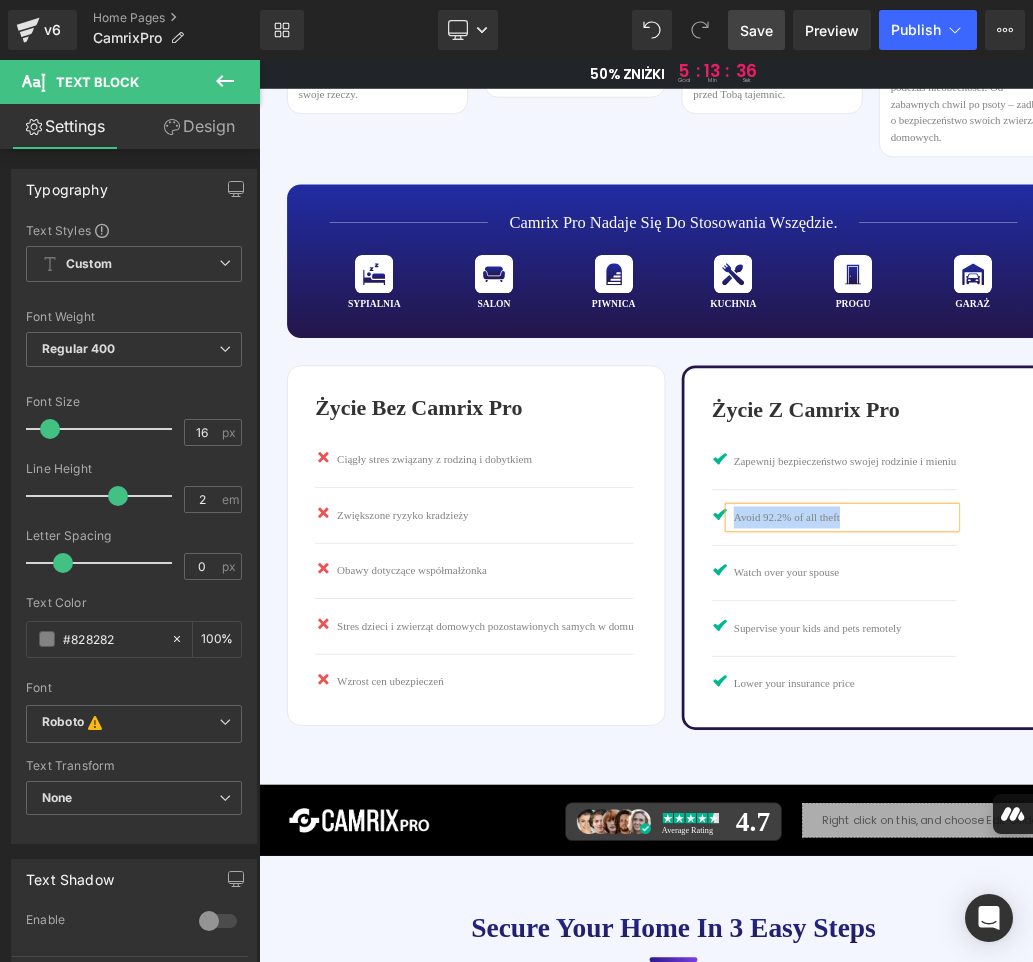 paste 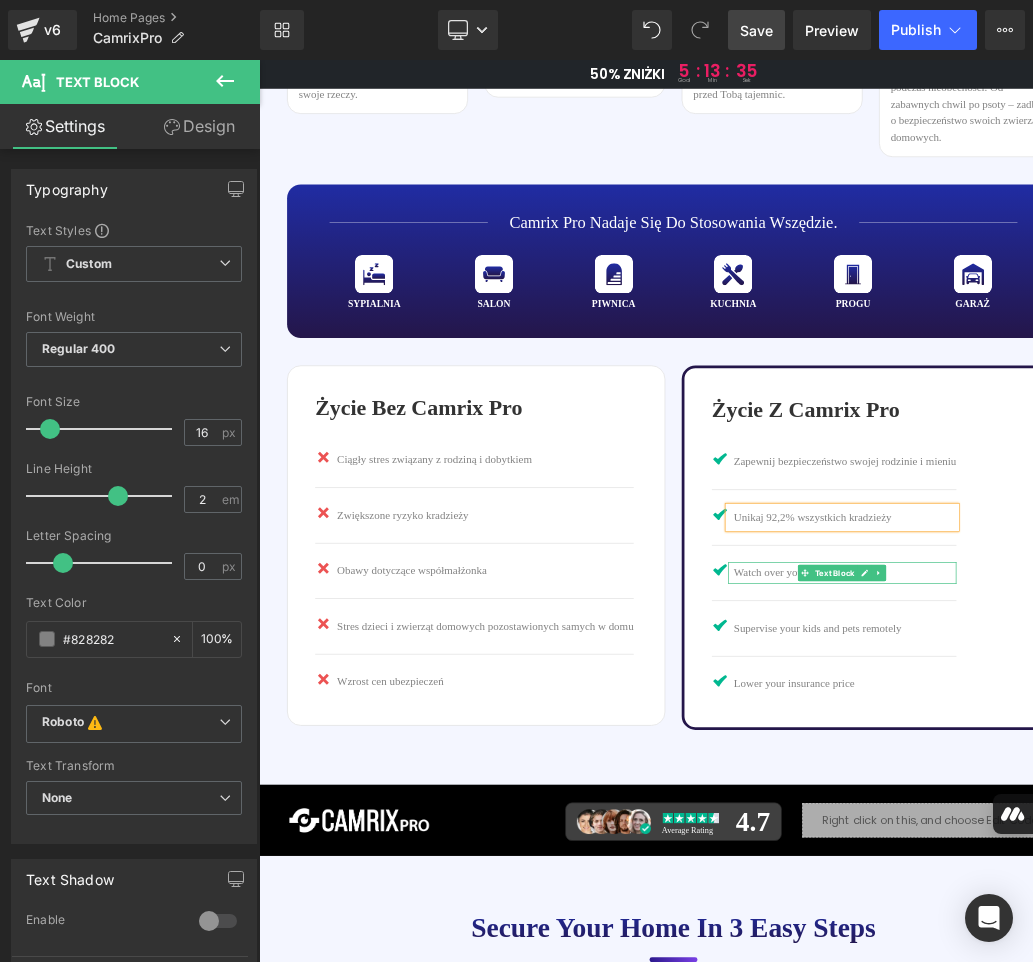 click on "Watch over your spouse" at bounding box center [1114, 809] 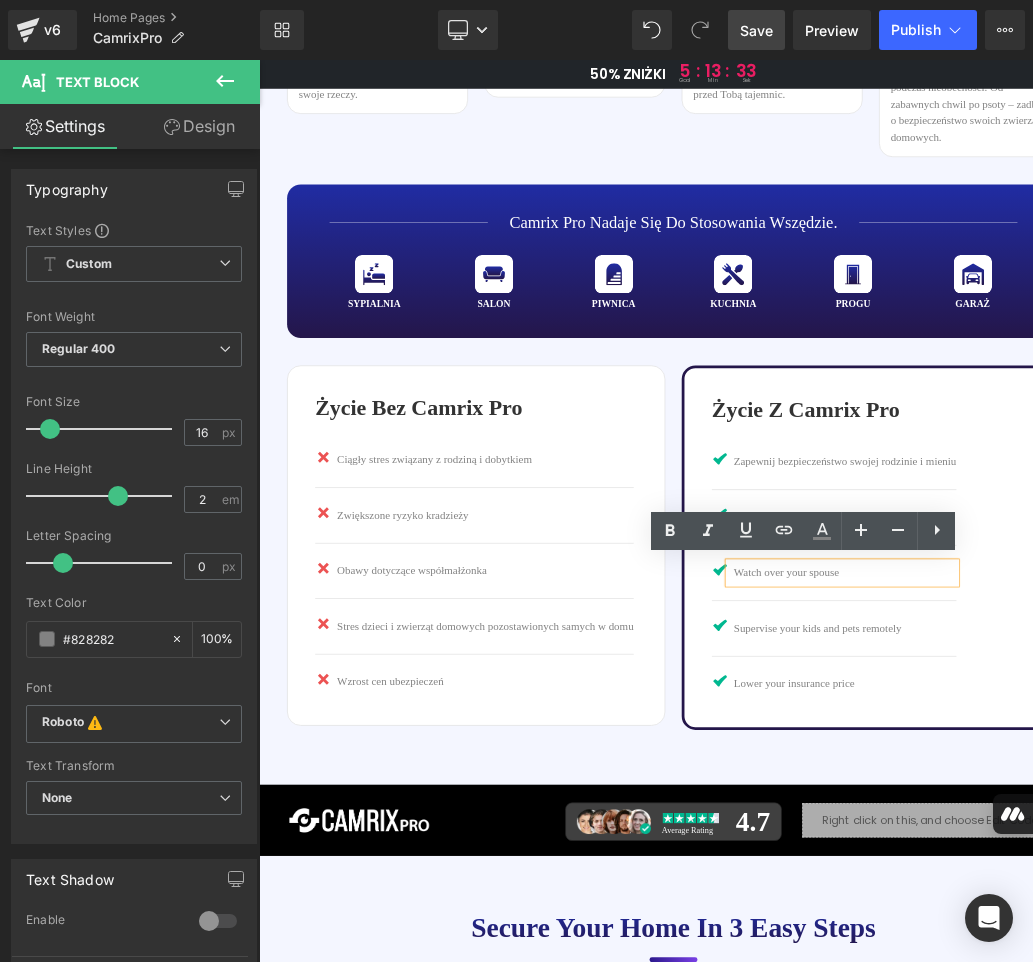 click on "Watch over your spouse" at bounding box center [1114, 809] 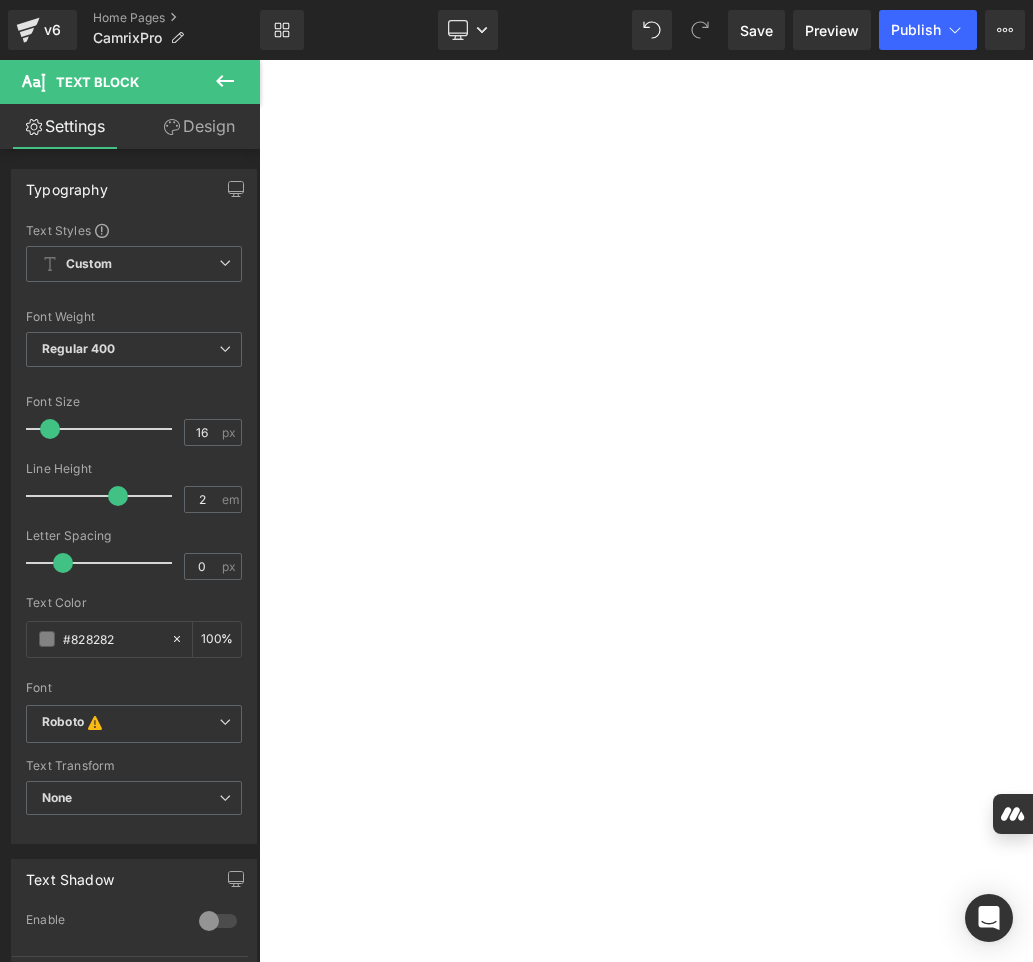scroll, scrollTop: 0, scrollLeft: 0, axis: both 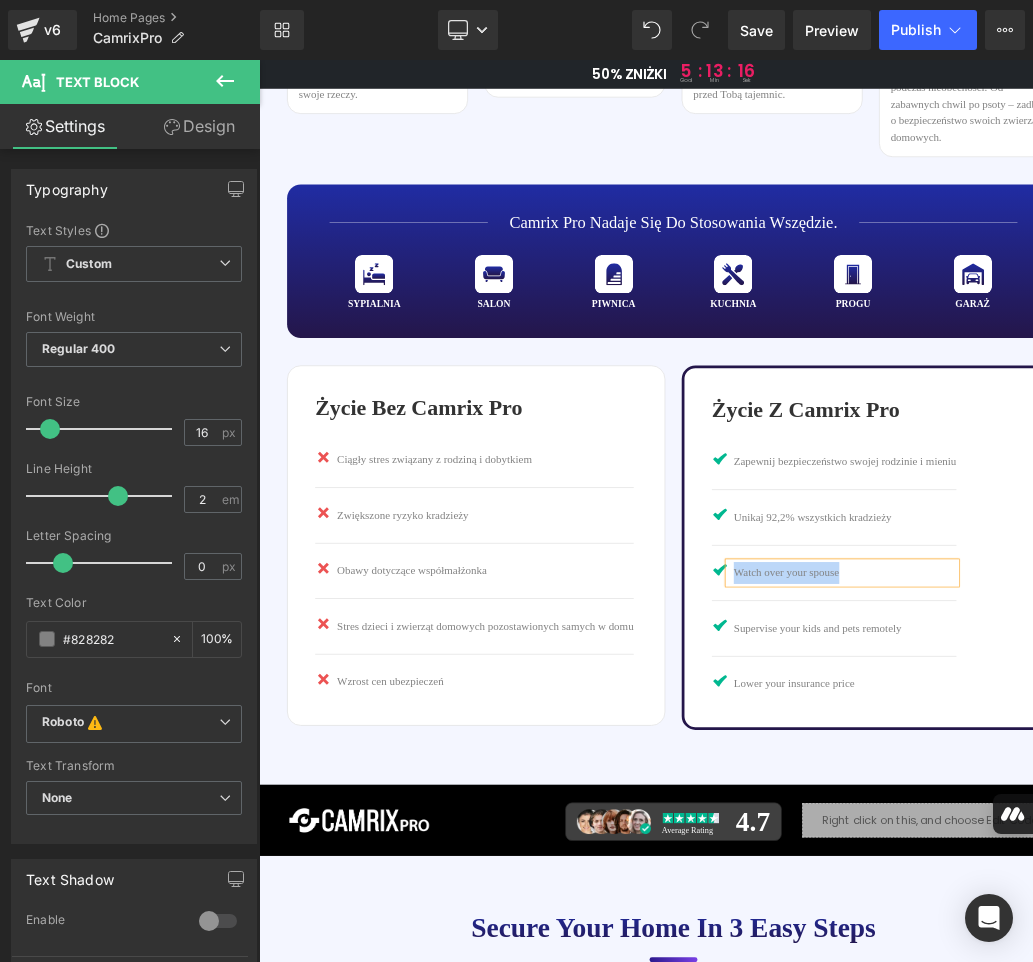 paste 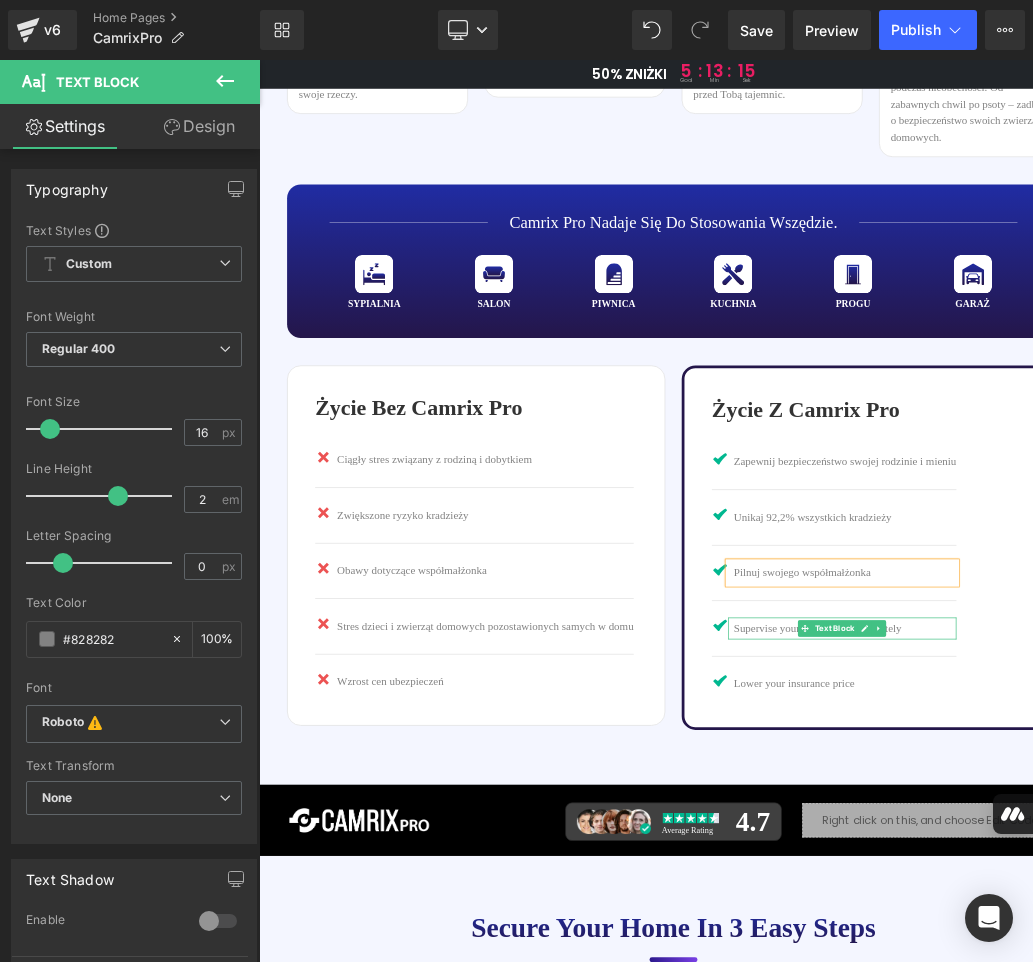 click on "Supervise your kids and pets remotely" at bounding box center [1114, 890] 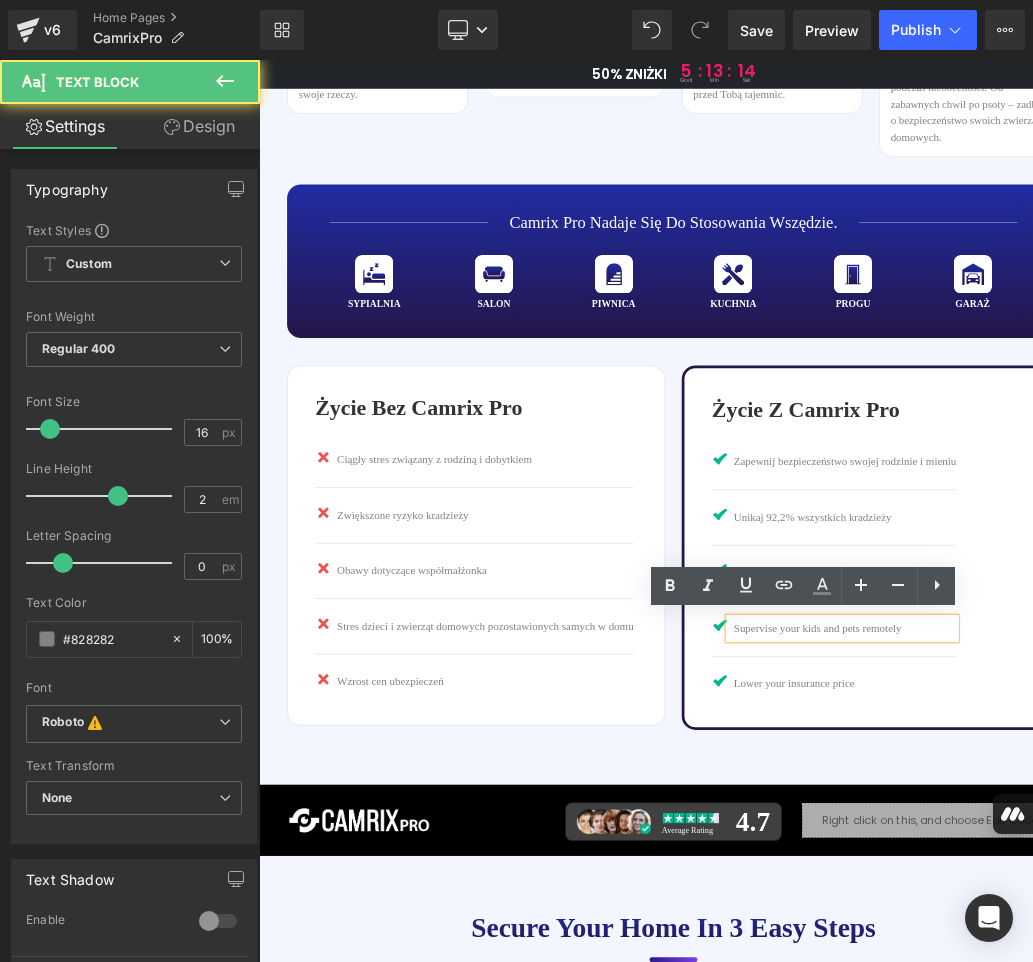 click on "Supervise your kids and pets remotely" at bounding box center (1114, 890) 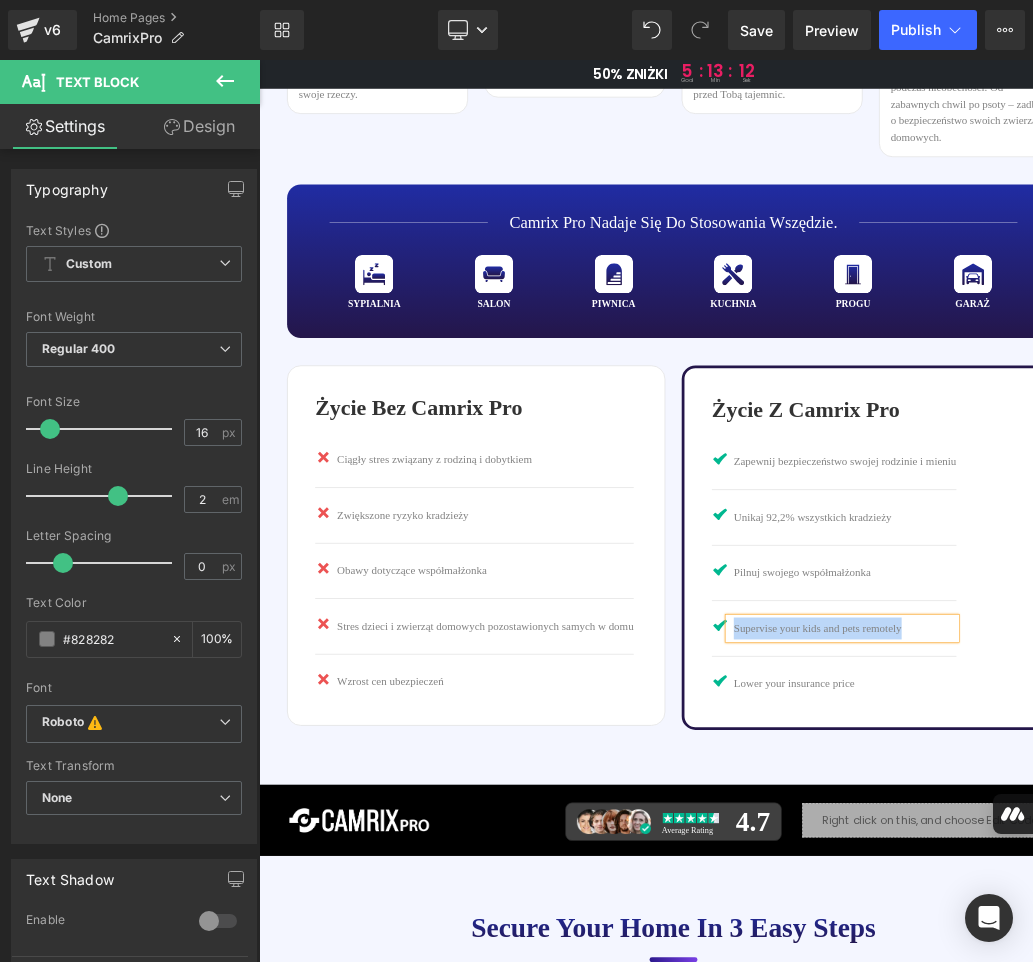 copy on "Supervise your kids and pets remotely" 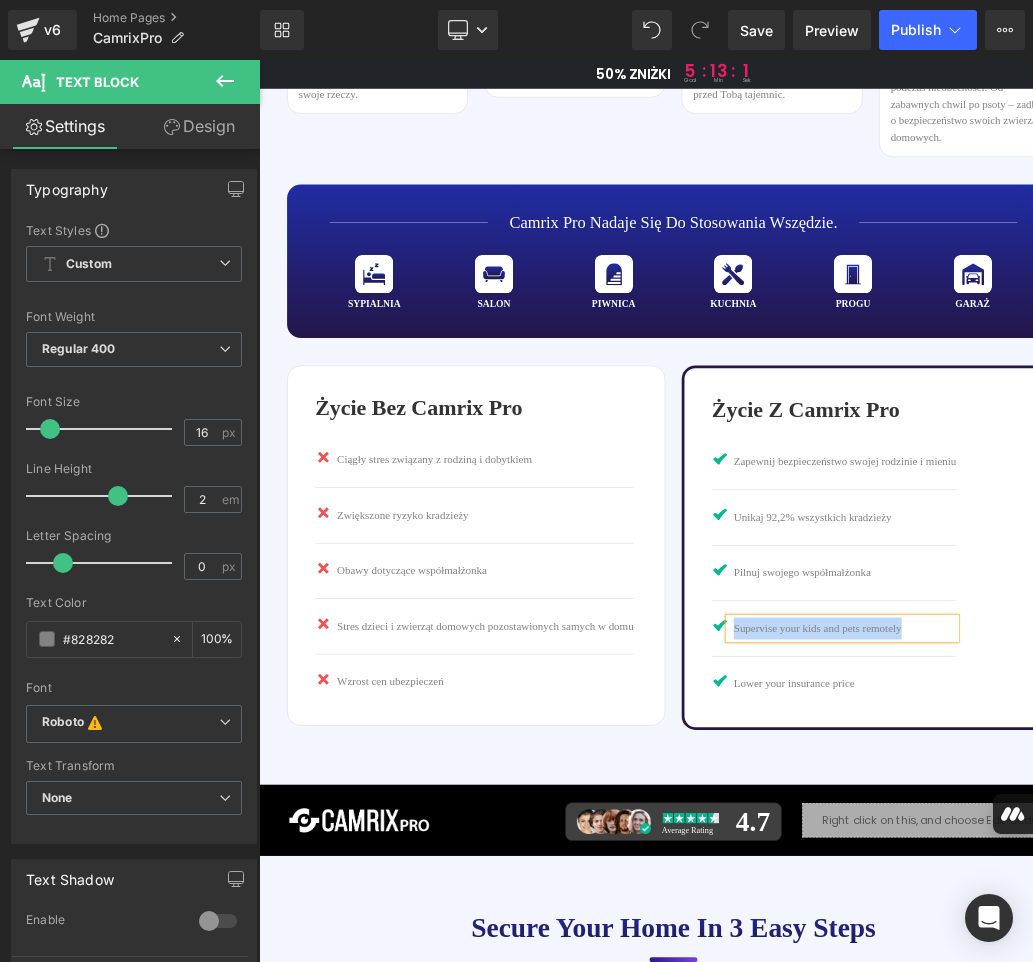 click on "Supervise your kids and pets remotely" at bounding box center [1114, 890] 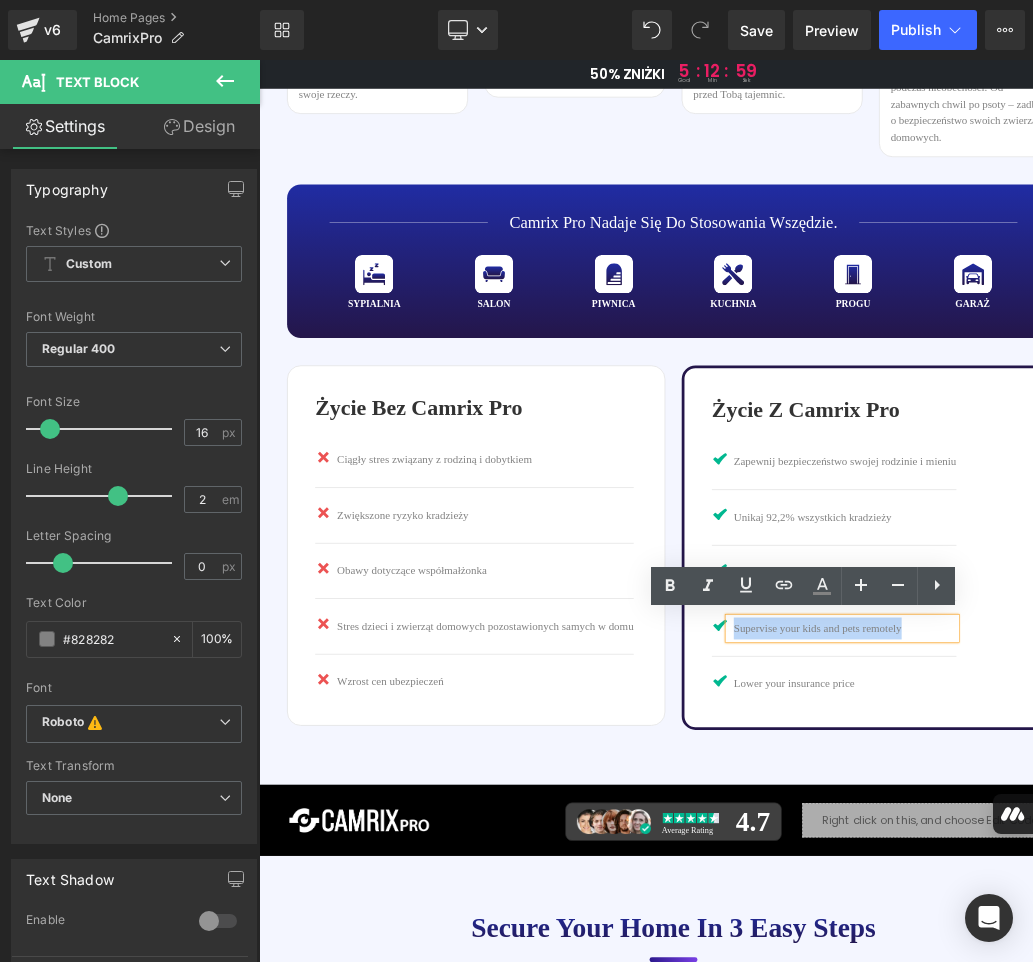 paste 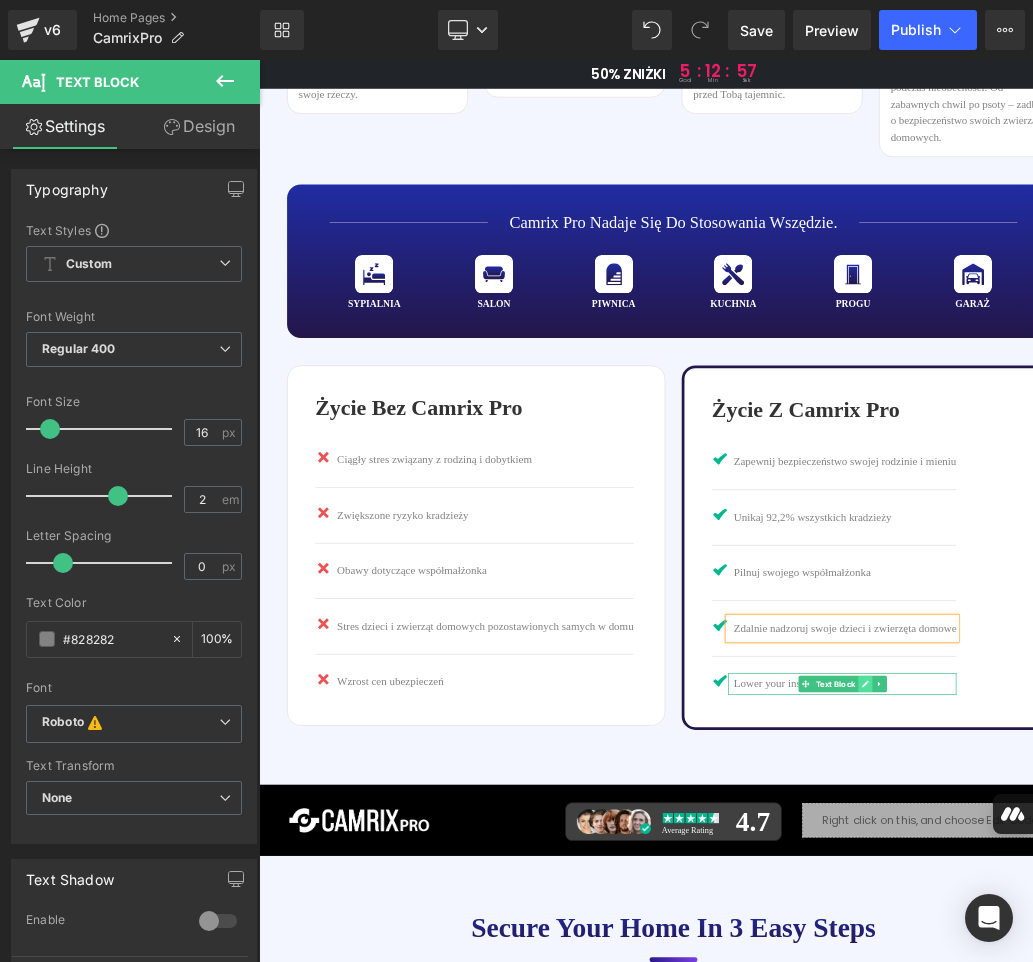 click 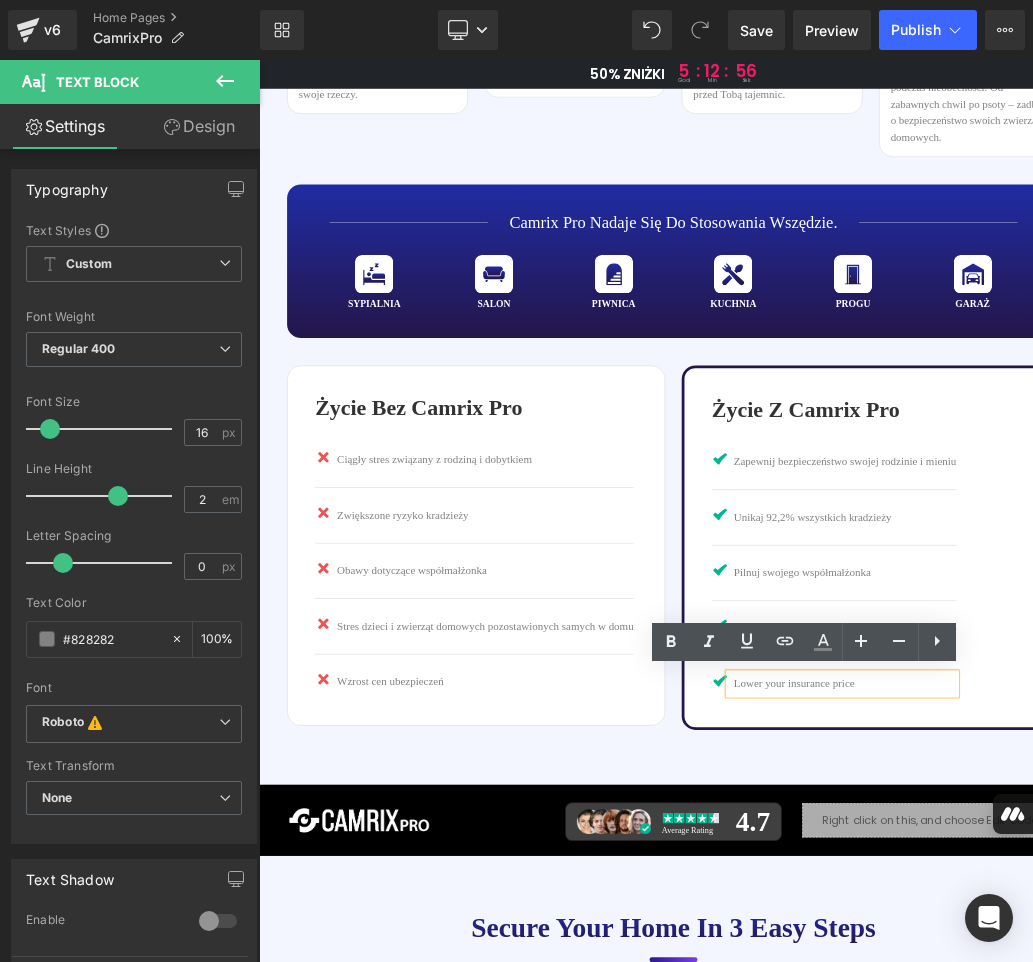 click on "Lower your insurance price" at bounding box center (1114, 971) 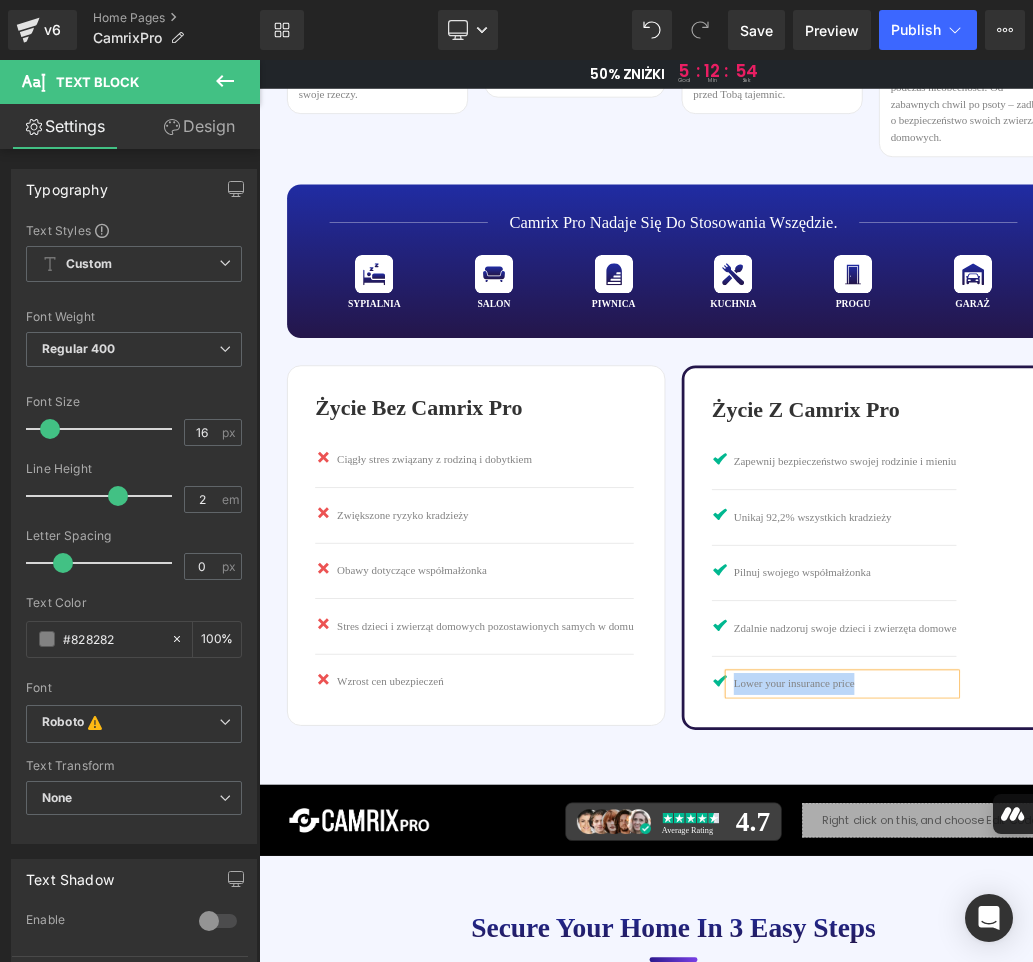 copy on "Lower your insurance price" 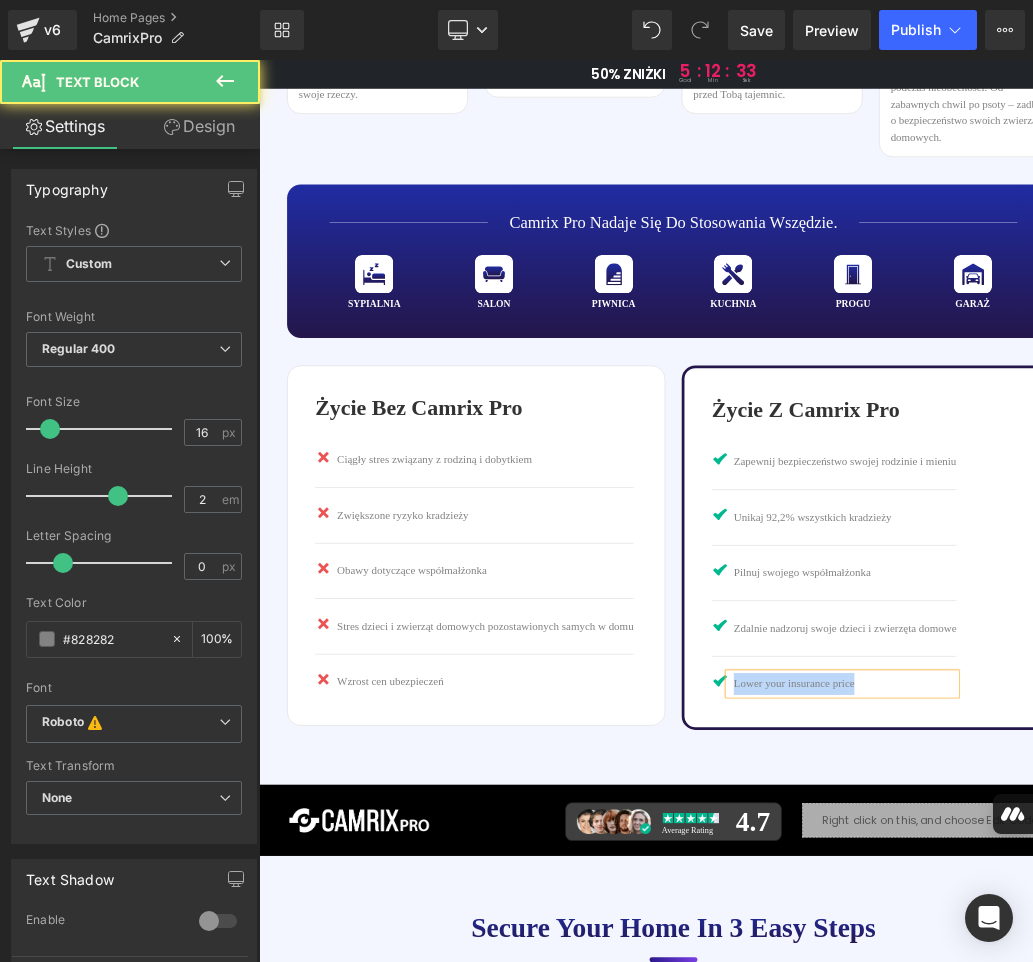 click on "Lower your insurance price" at bounding box center (1114, 971) 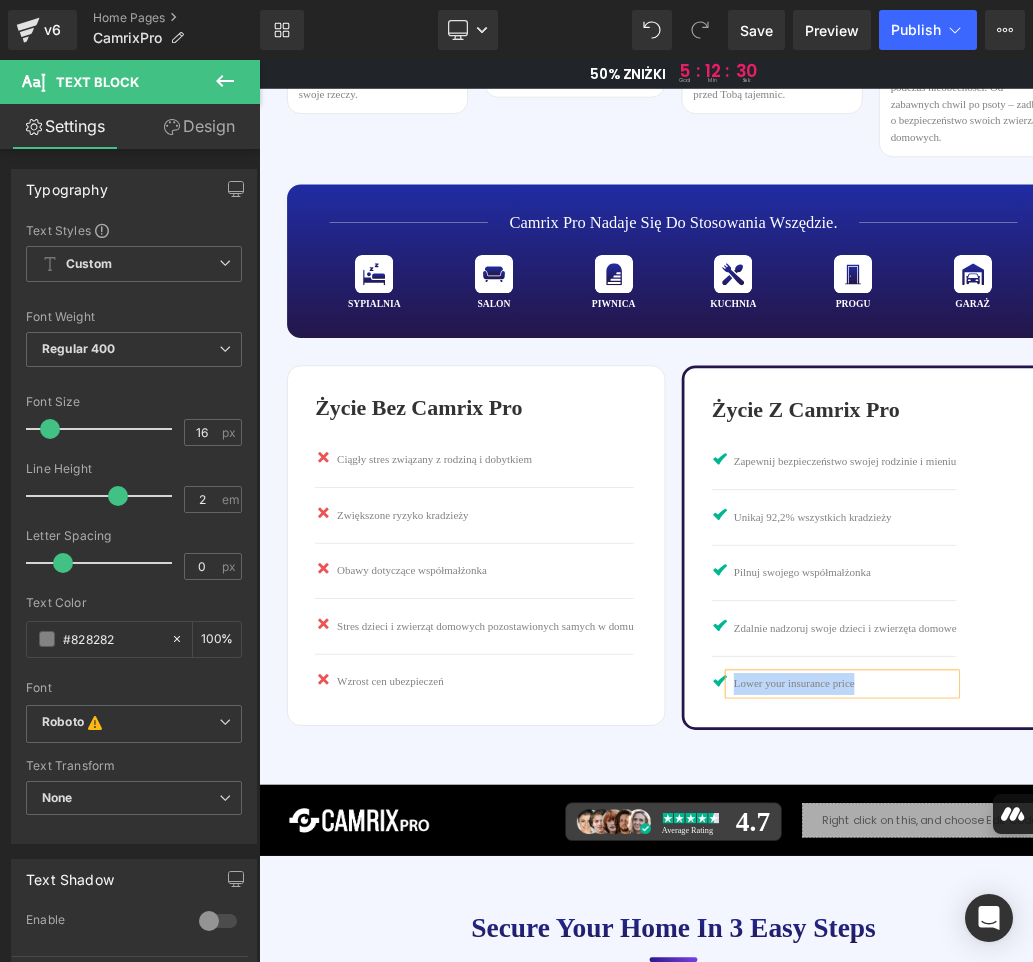 paste 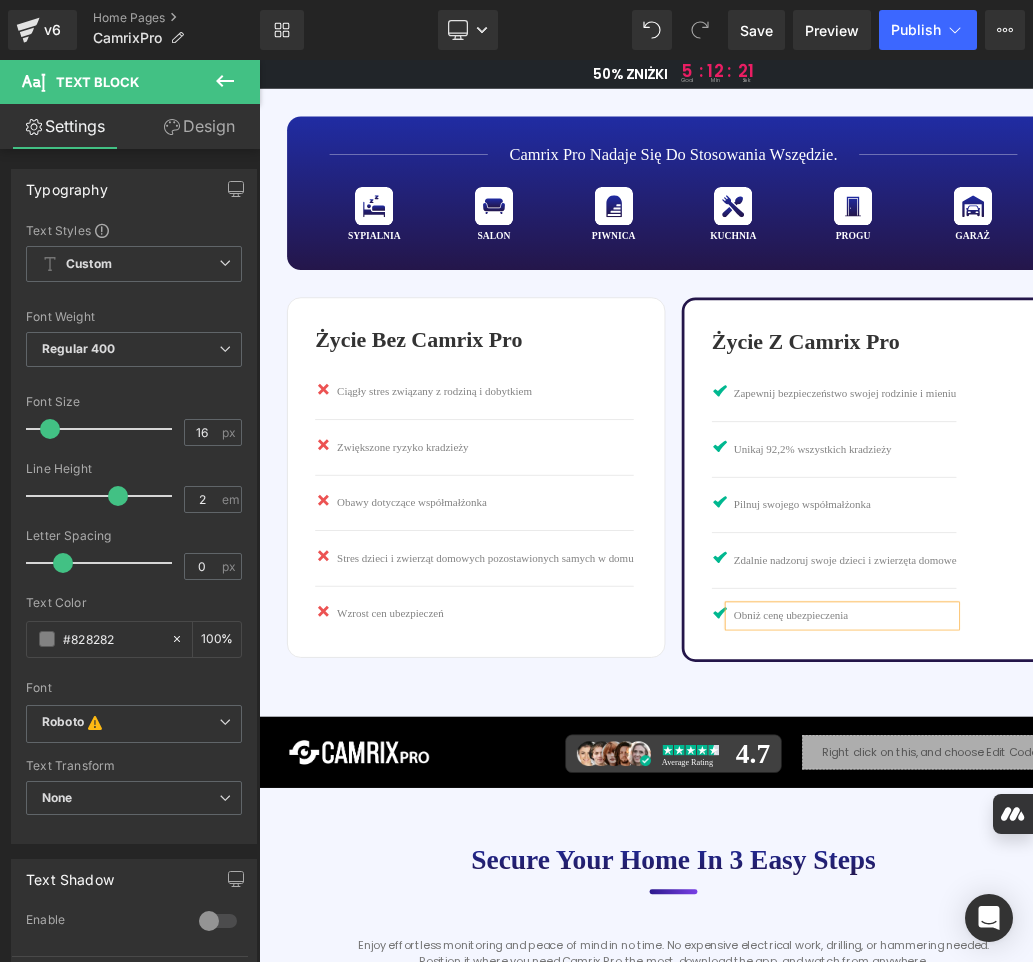 scroll, scrollTop: 3100, scrollLeft: 0, axis: vertical 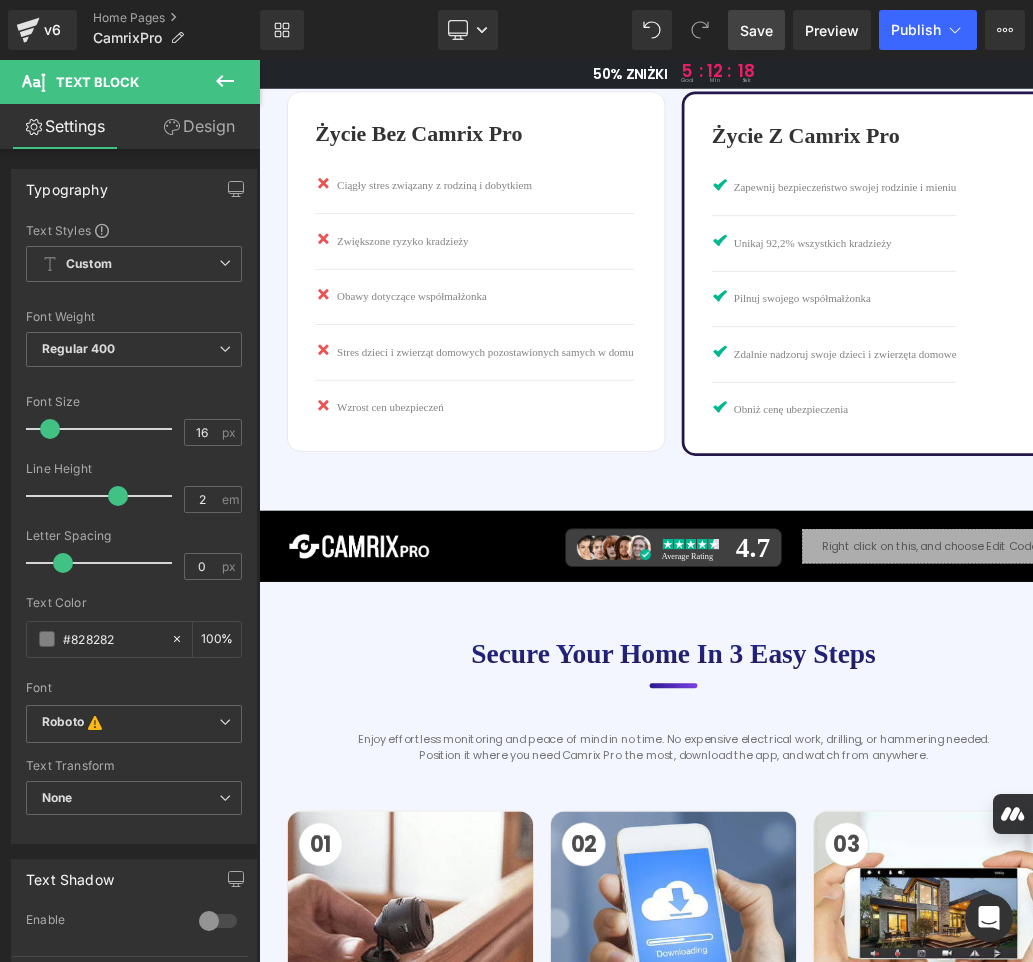 click on "Save" at bounding box center (756, 30) 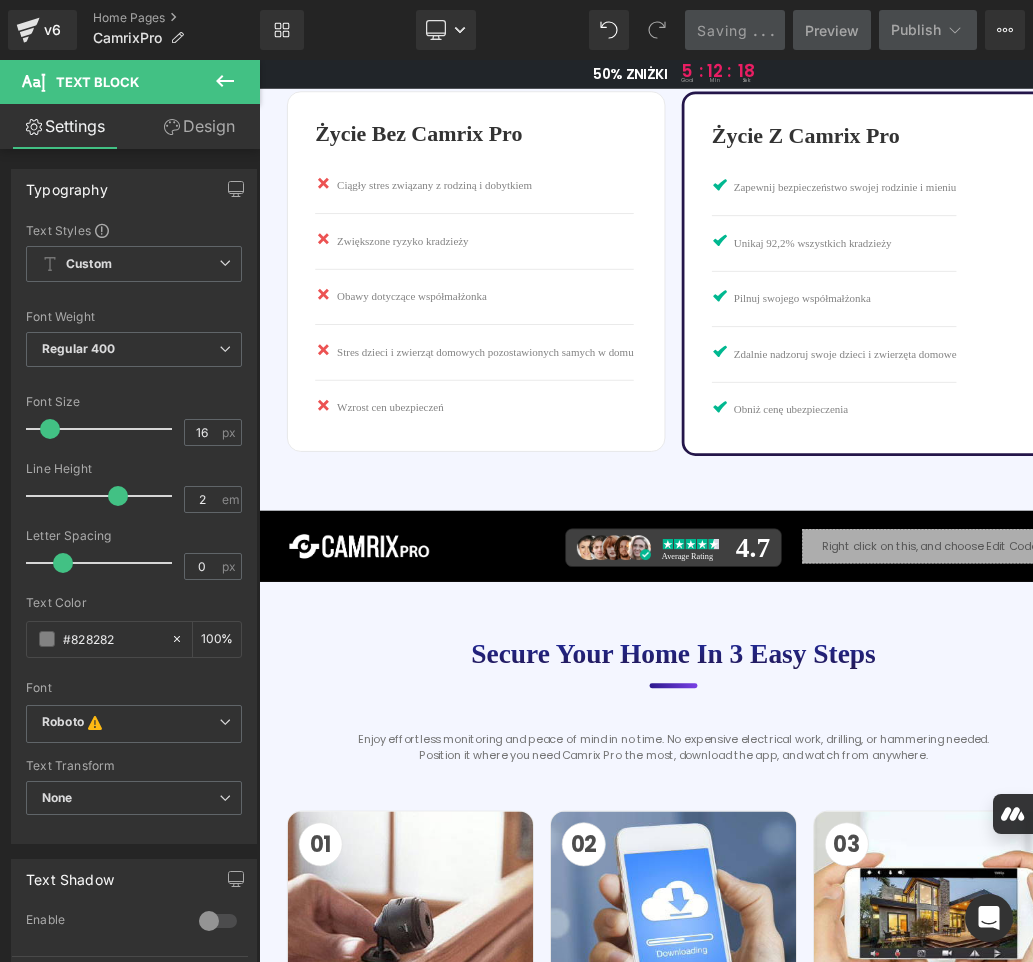 click on "Average Rating" at bounding box center [893, 775] 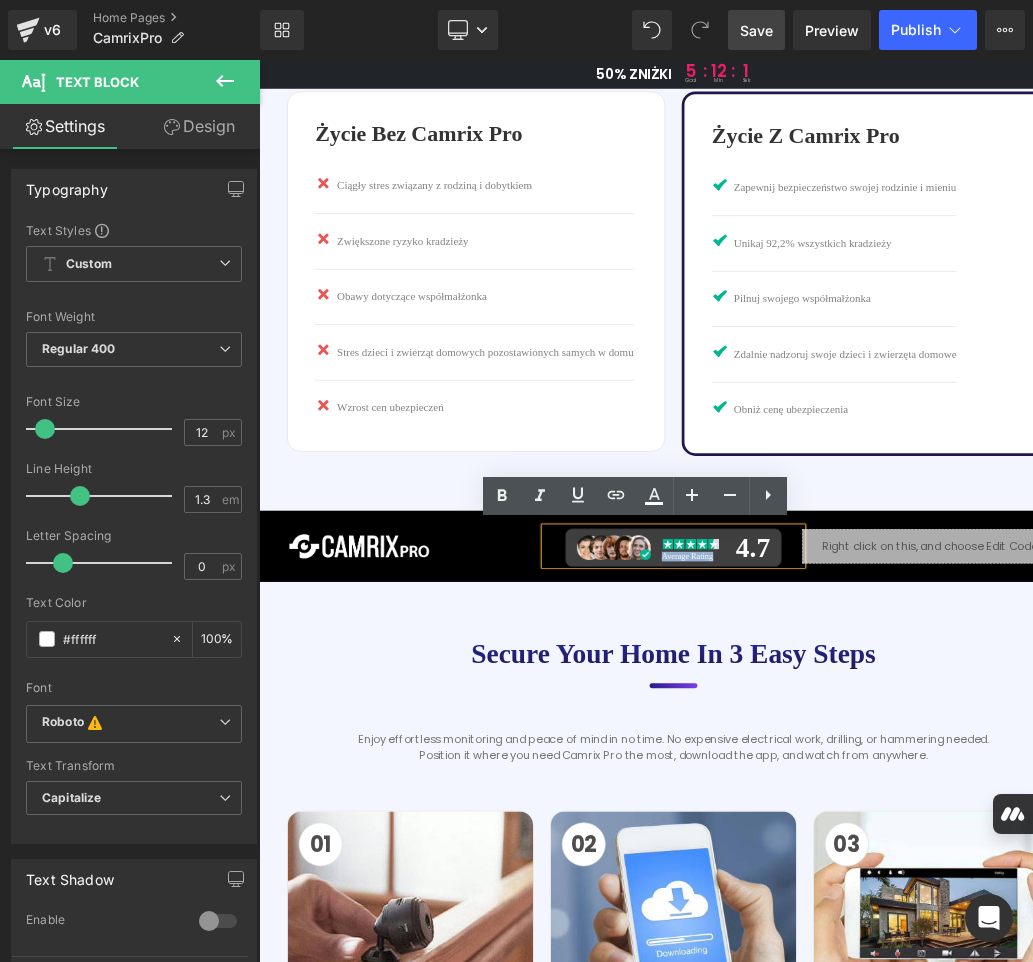 drag, startPoint x: 915, startPoint y: 788, endPoint x: 842, endPoint y: 789, distance: 73.00685 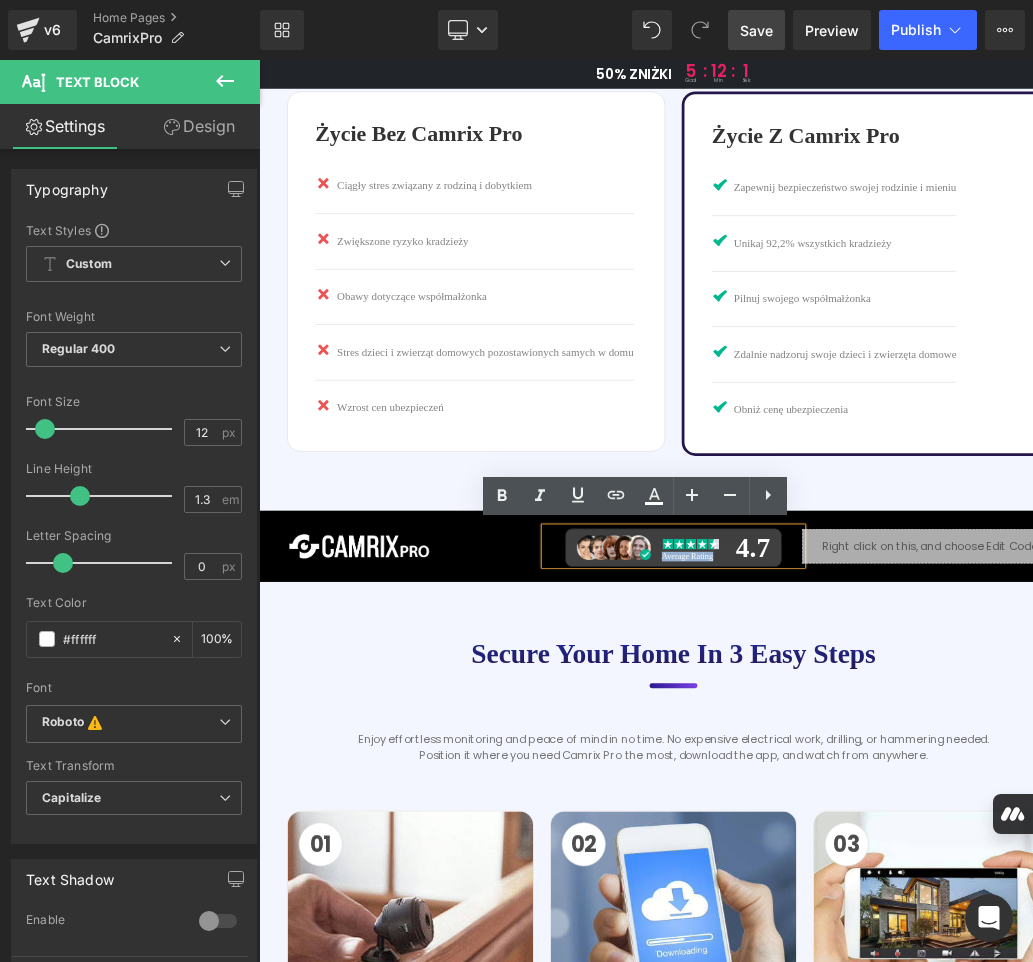 click on "Average Rating" at bounding box center [893, 775] 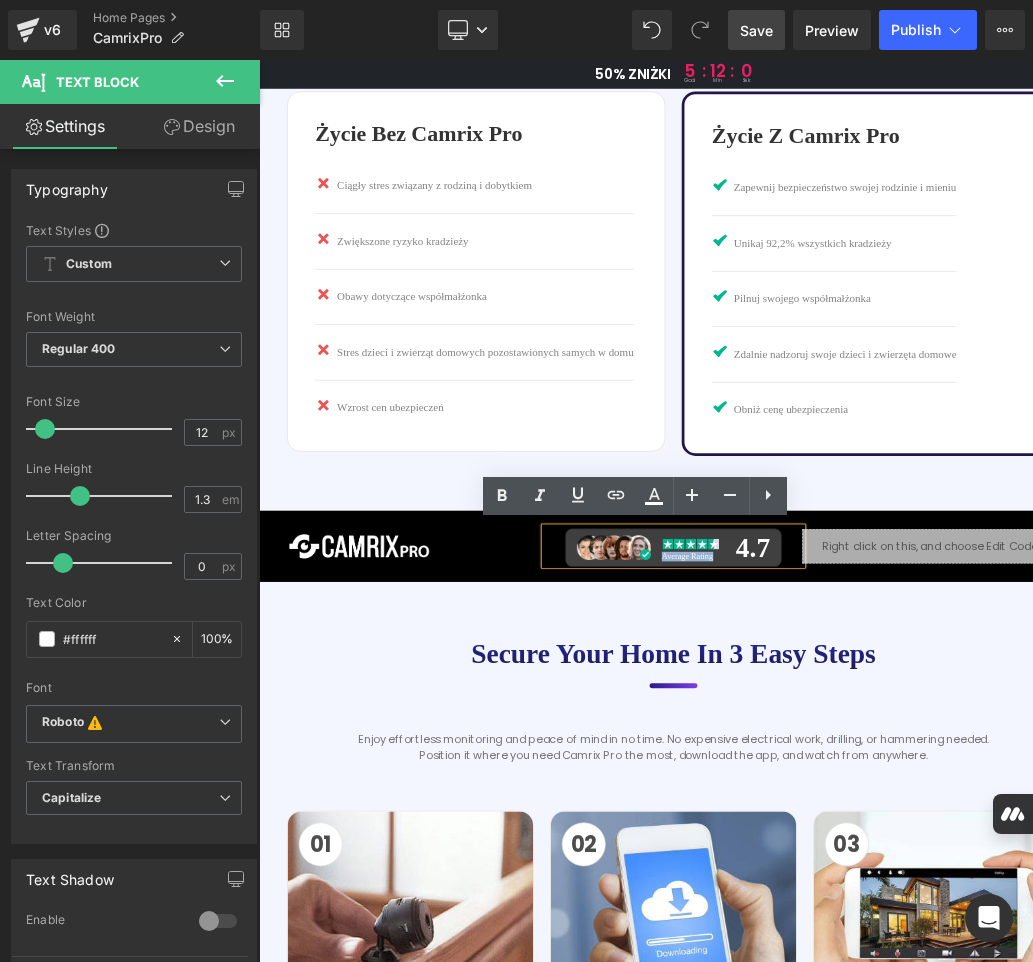 copy on "Average Rating" 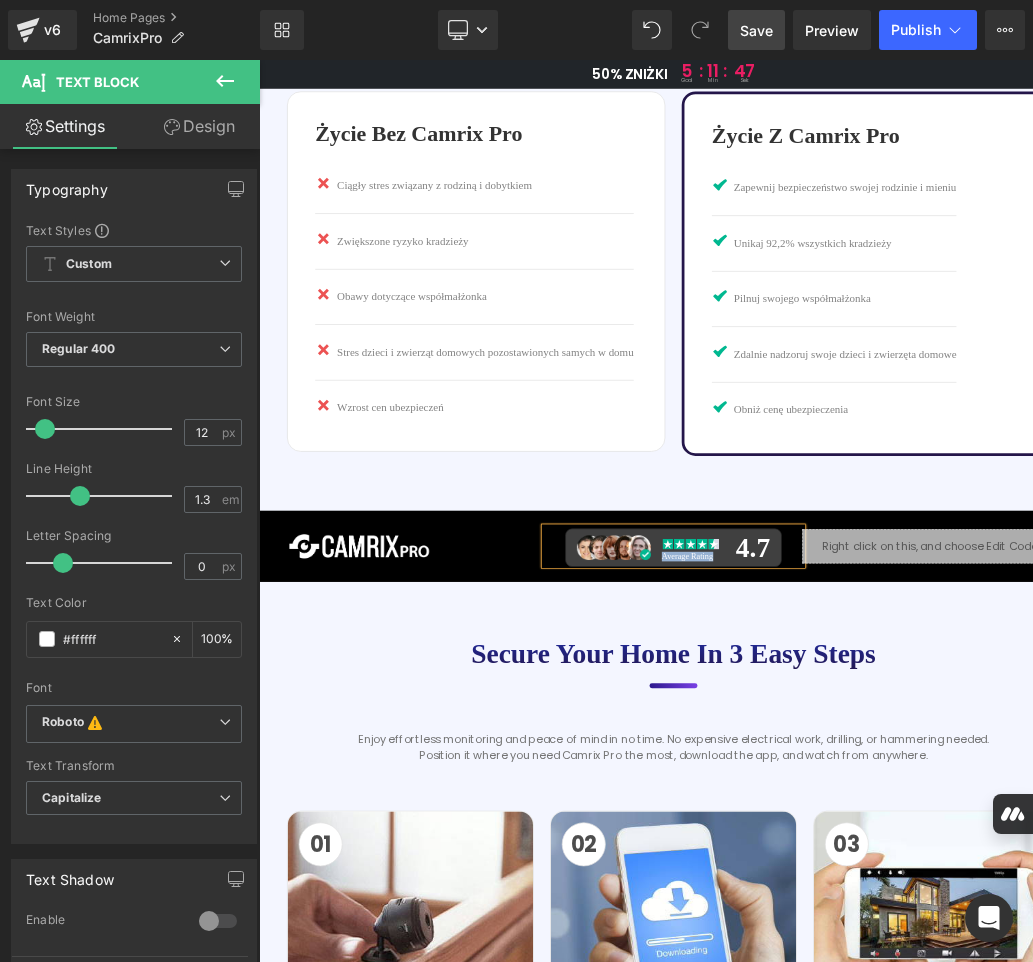 click on "Average Rating" at bounding box center (893, 775) 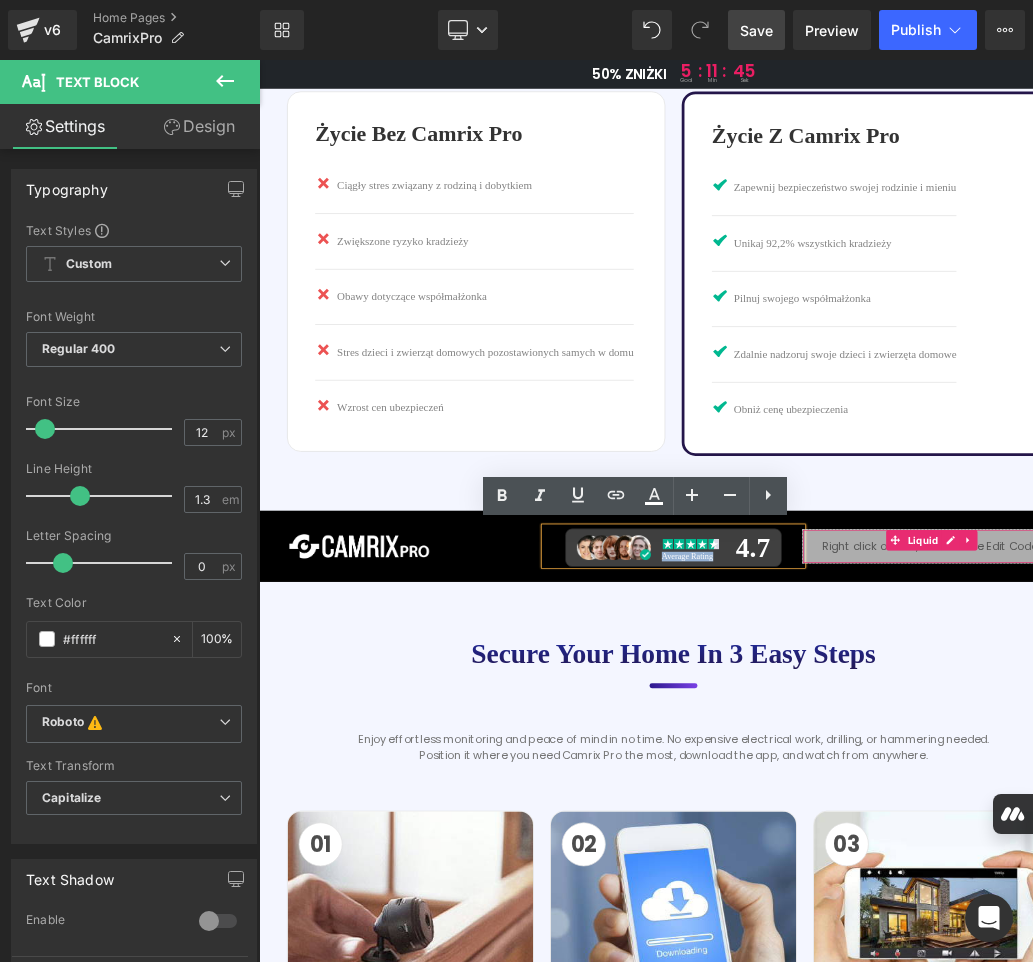 paste 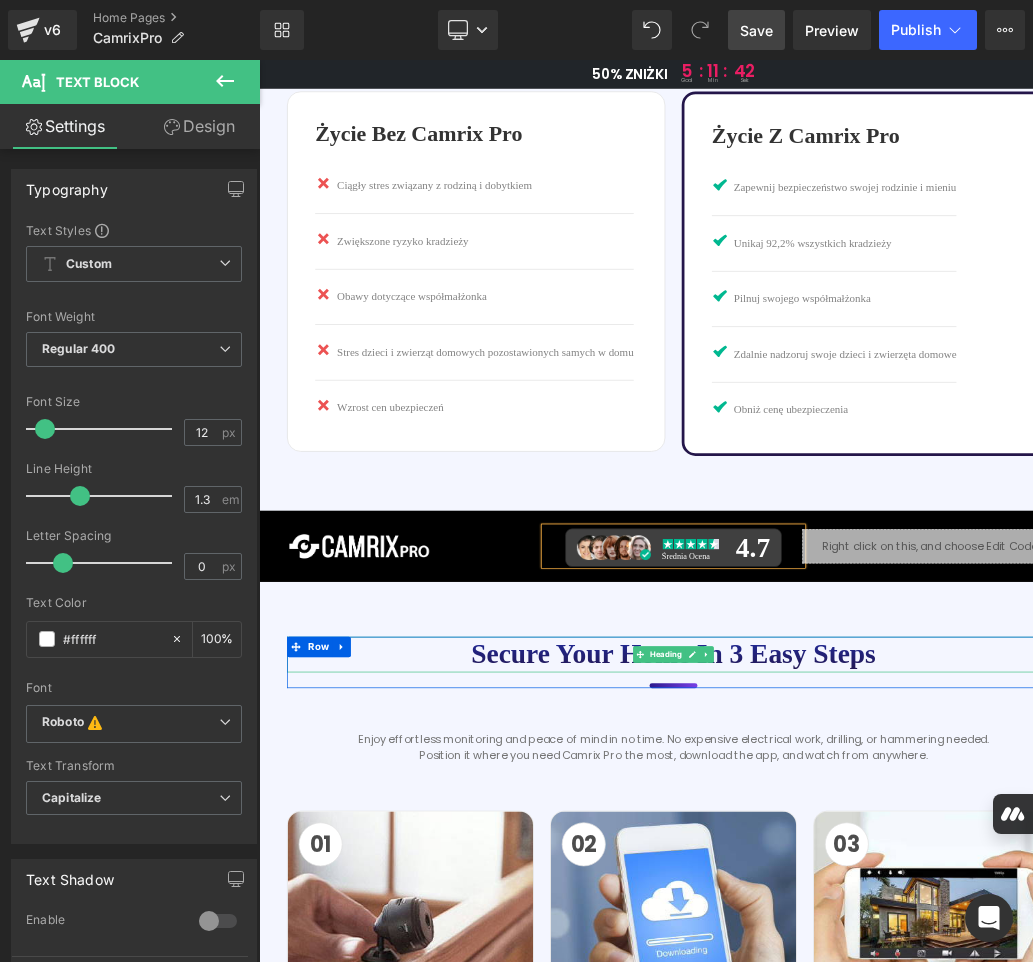 click on "Secure your home in 3 easy steps" at bounding box center [864, 928] 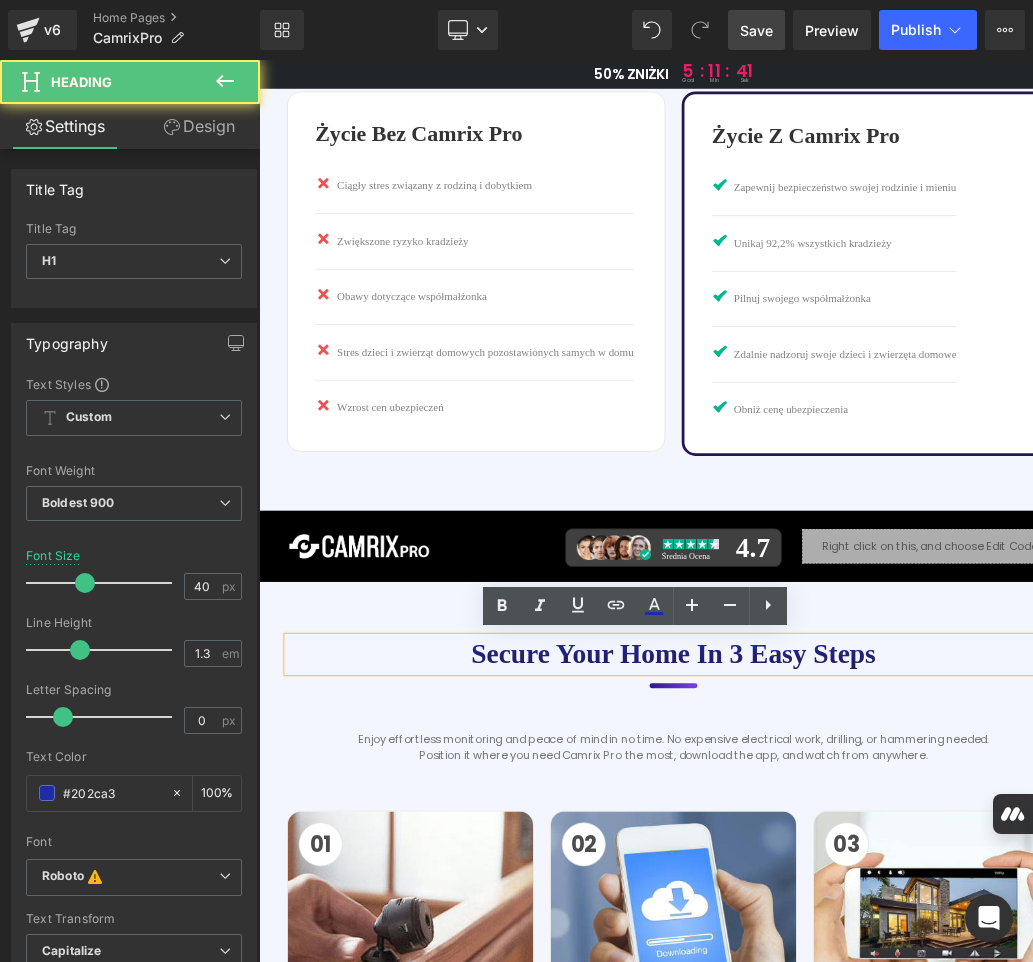 click on "Secure your home in 3 easy steps" at bounding box center [864, 928] 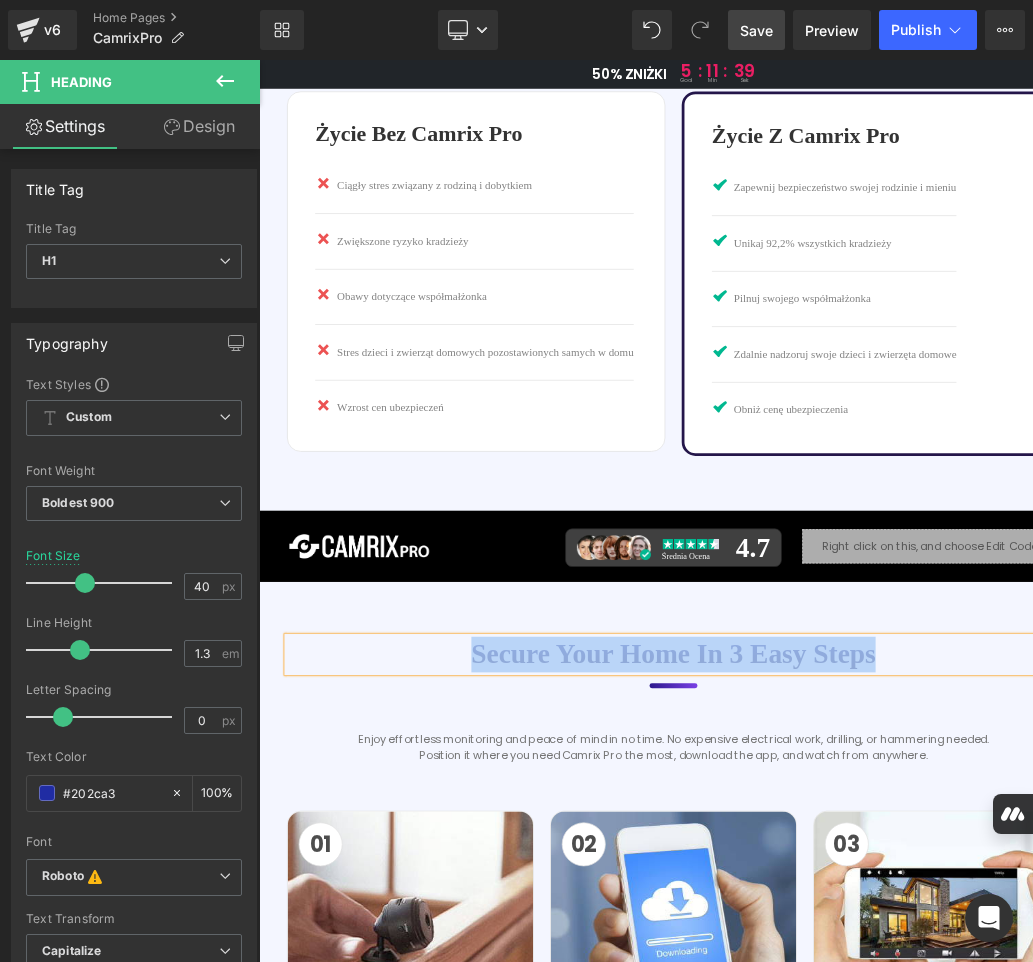 copy on "Secure your home in 3 easy steps" 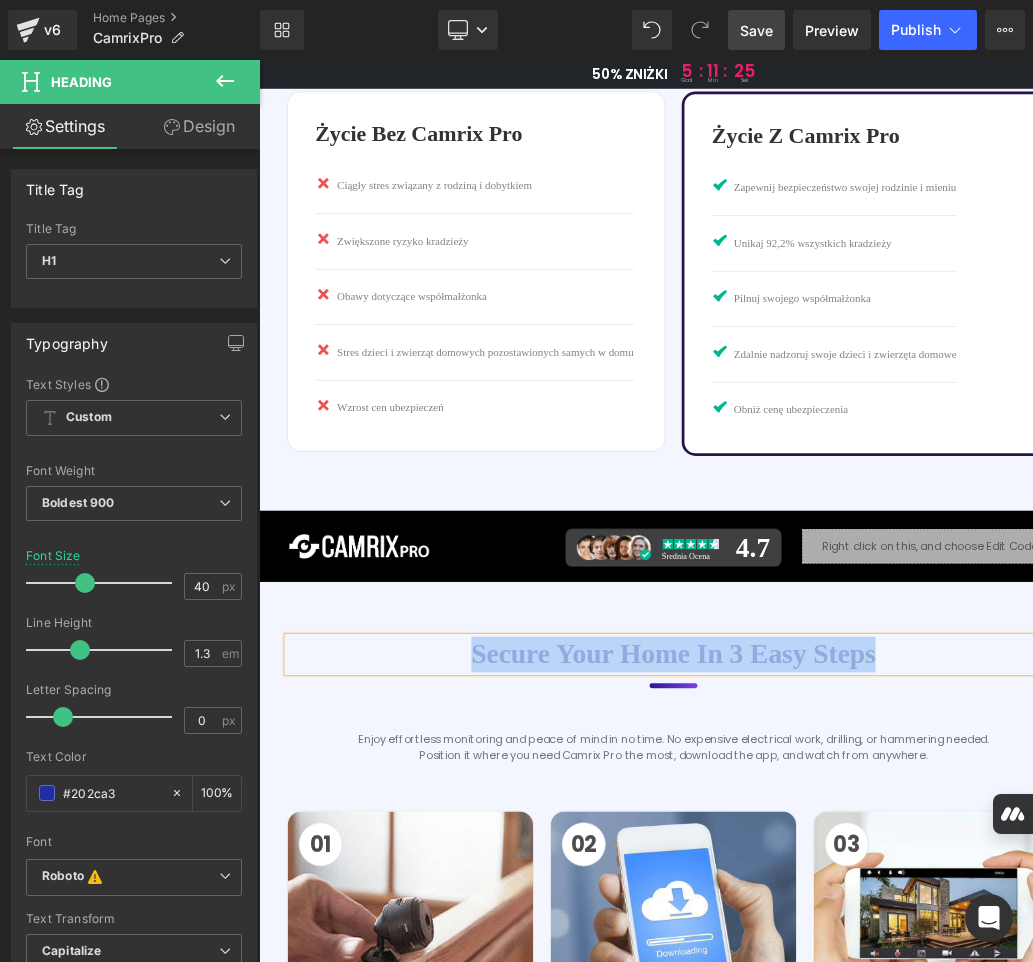 click on "Secure your home in 3 easy steps" at bounding box center [864, 928] 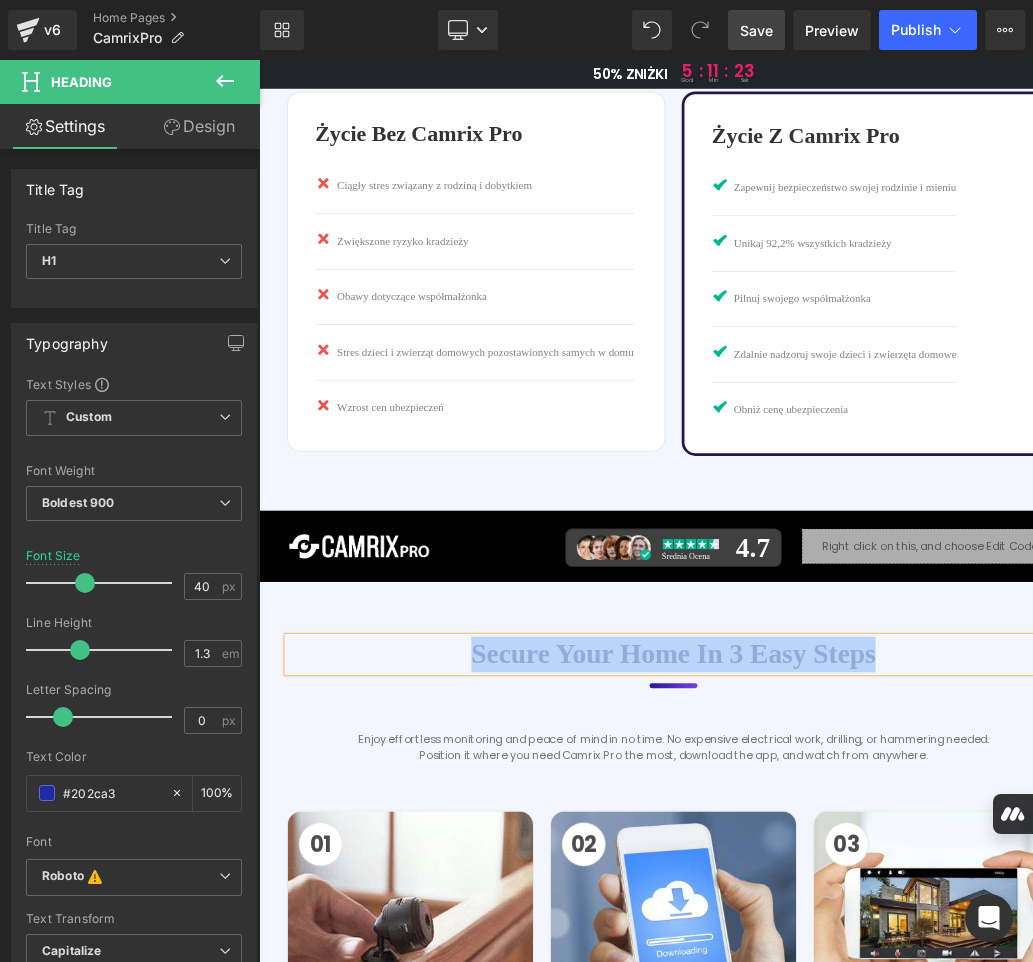 paste 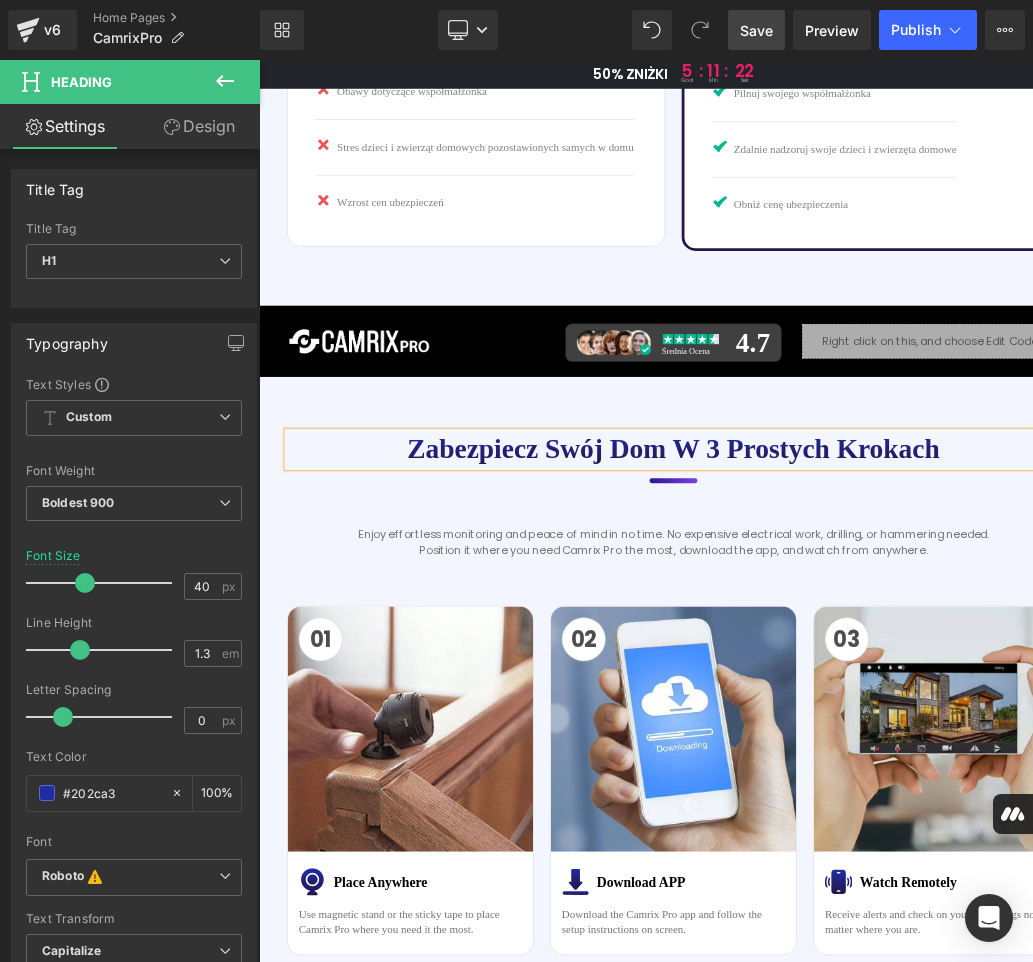 scroll, scrollTop: 3600, scrollLeft: 0, axis: vertical 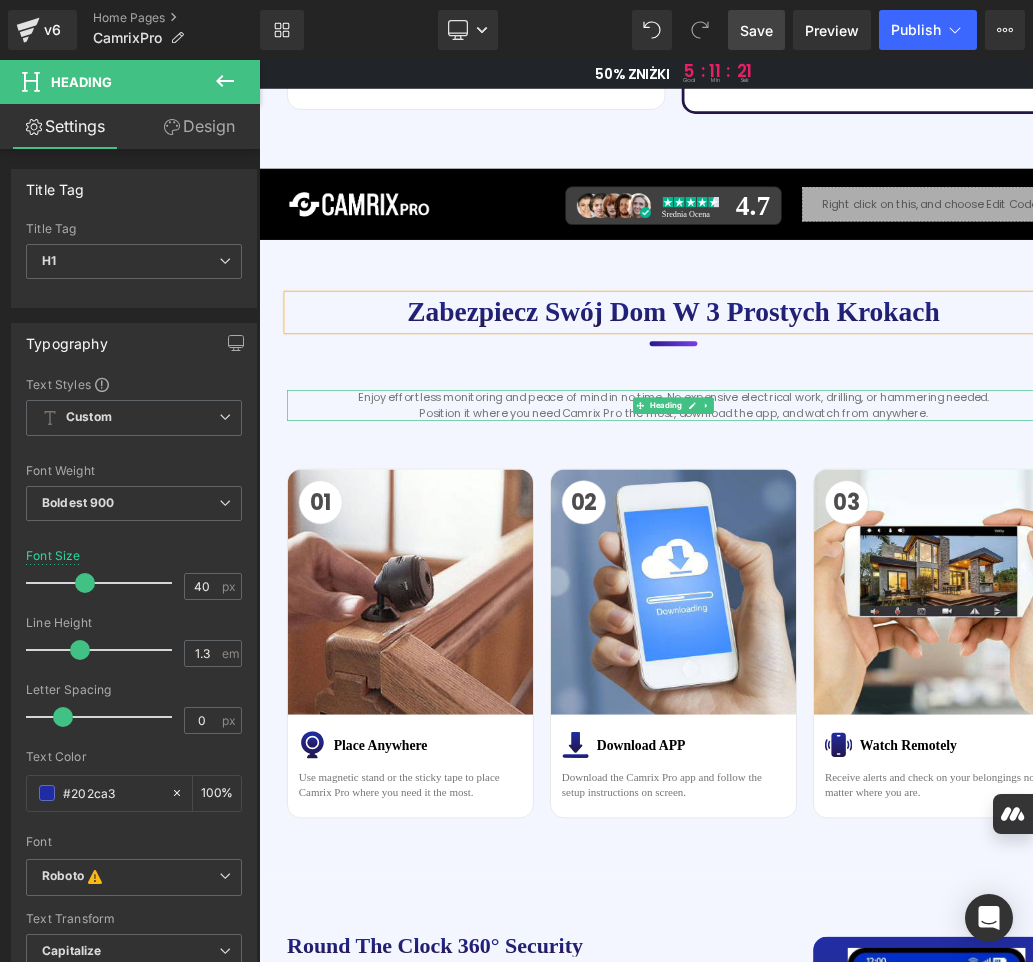 click on "Enjoy effortless monitoring and peace of mind in no time. No expensive electrical work, drilling, or hammering needed. Position it where you need Camrix Pro the most, download the app, and watch from anywhere." at bounding box center [864, 563] 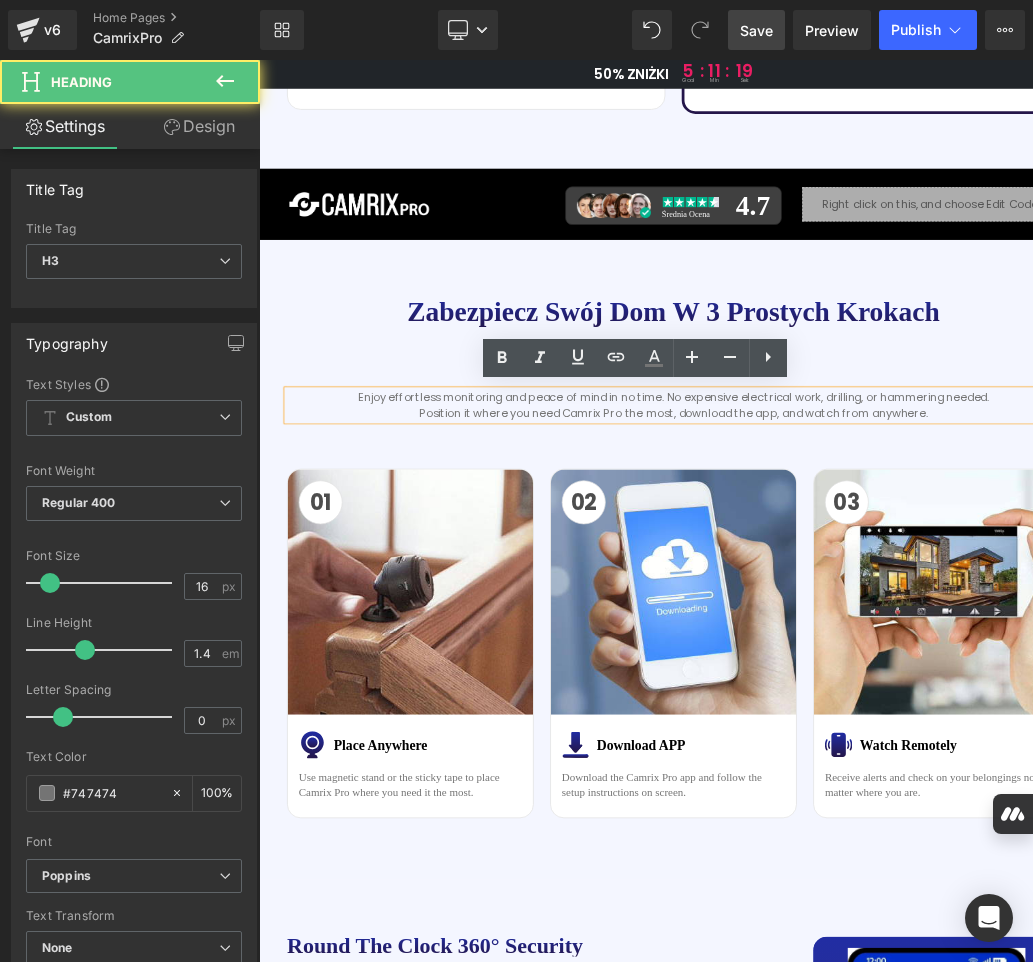click on "Enjoy effortless monitoring and peace of mind in no time. No expensive electrical work, drilling, or hammering needed. Position it where you need Camrix Pro the most, download the app, and watch from anywhere." at bounding box center (864, 563) 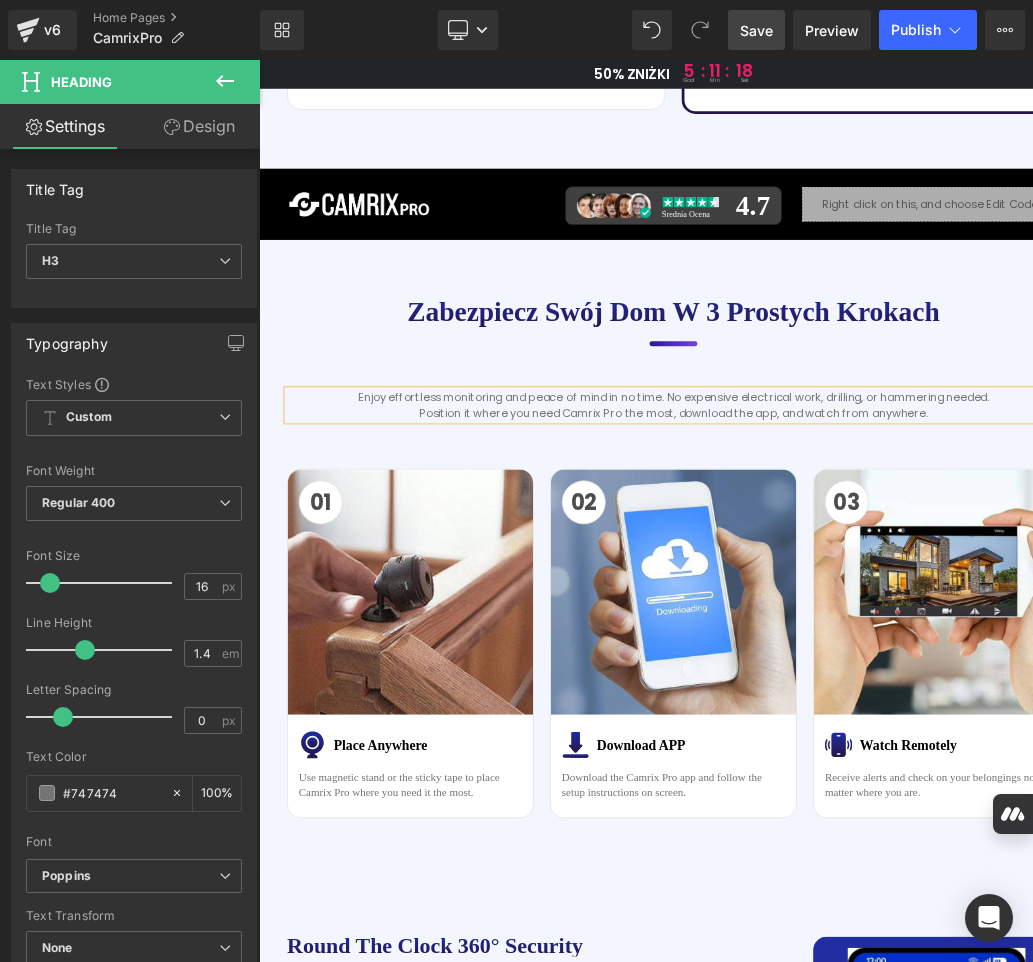 copy on "Enjoy effortless monitoring and peace of mind in no time. No expensive electrical work, drilling, or hammering needed. Position it where you need Camrix Pro the most, download the app, and watch from anywhere." 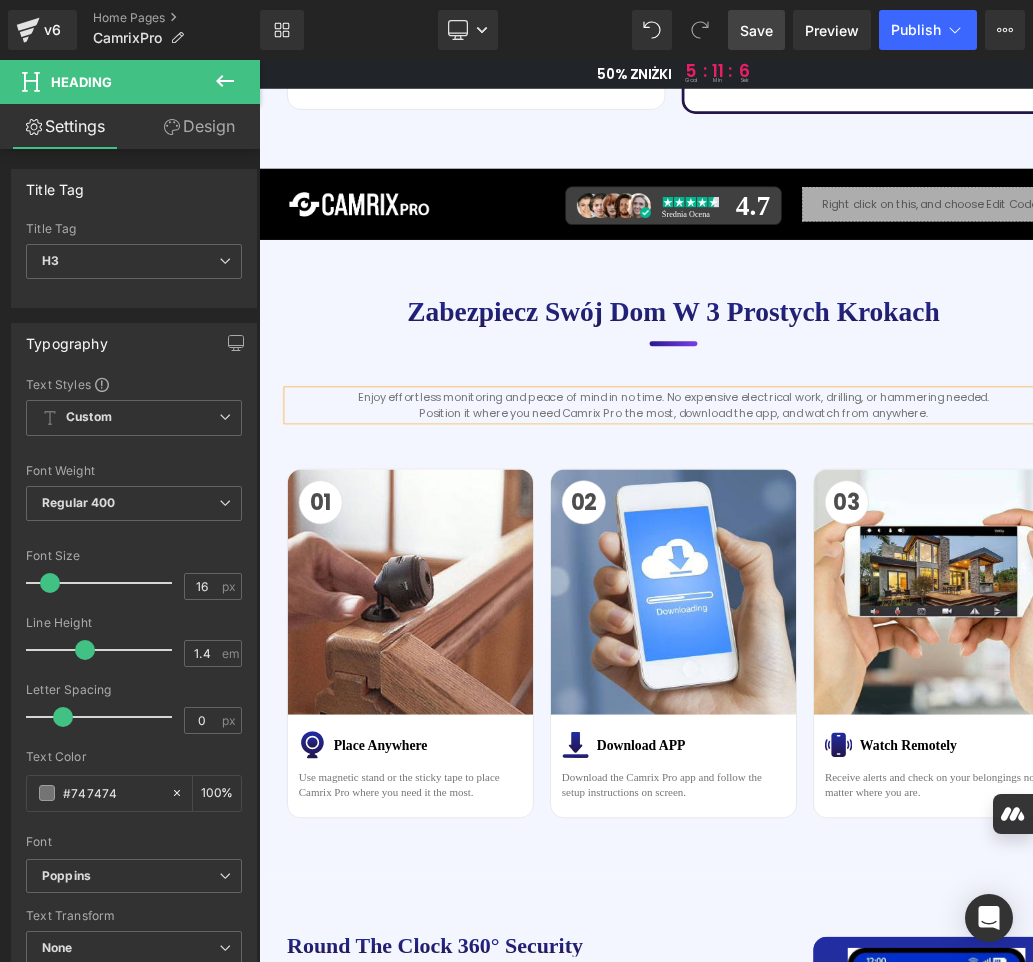 click on "Enjoy effortless monitoring and peace of mind in no time. No expensive electrical work, drilling, or hammering needed. Position it where you need Camrix Pro the most, download the app, and watch from anywhere." at bounding box center [864, 563] 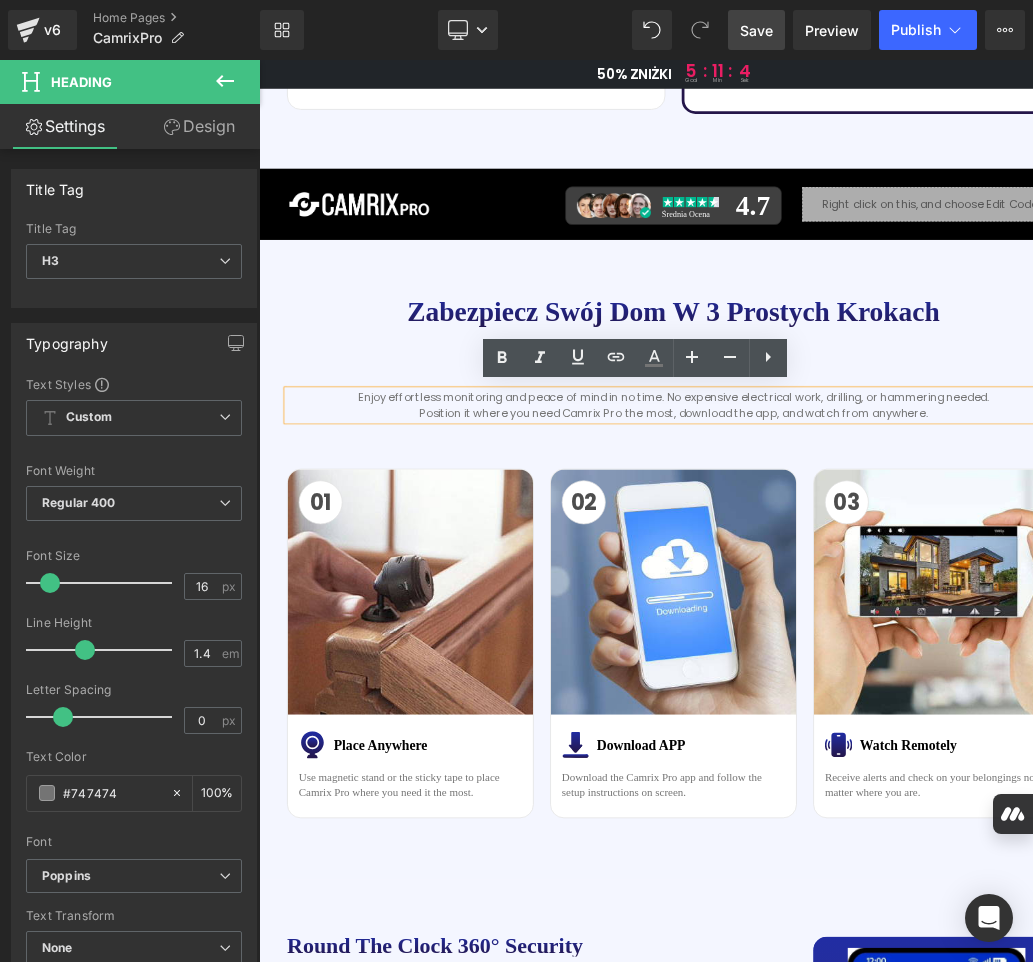 paste 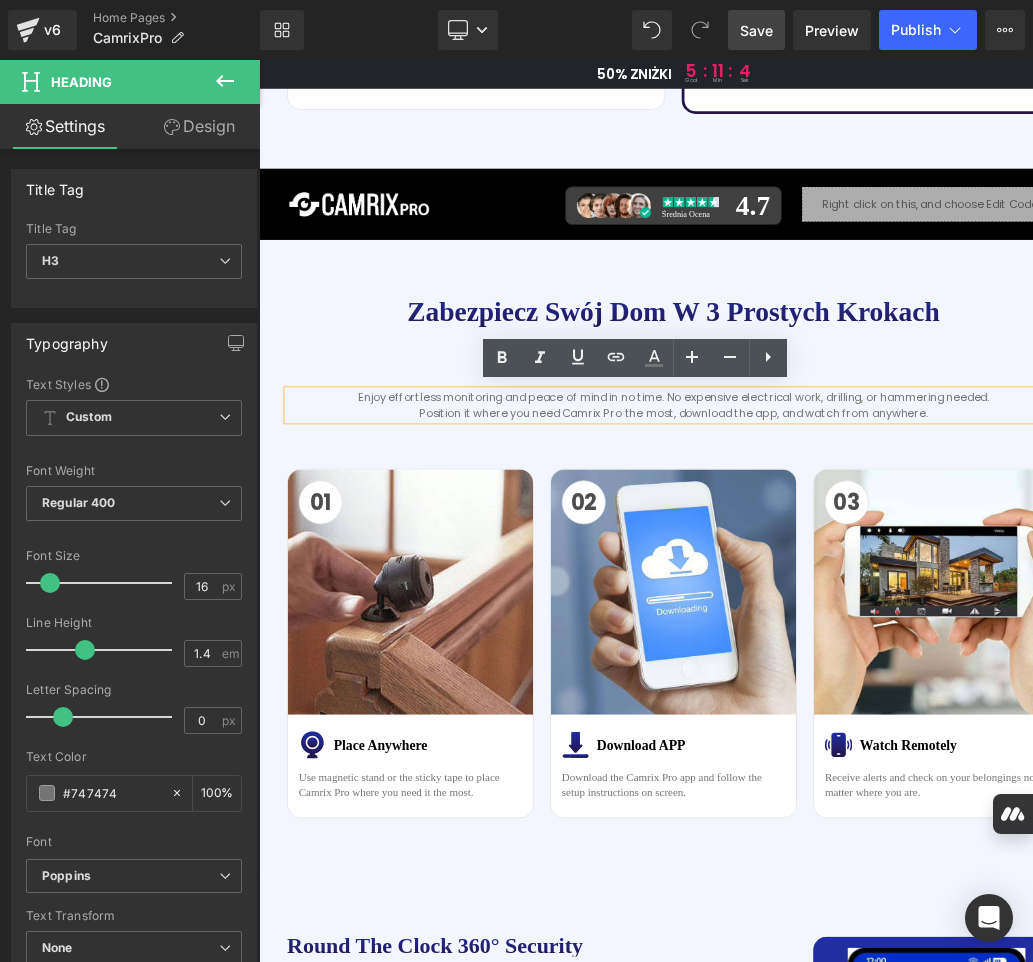 type 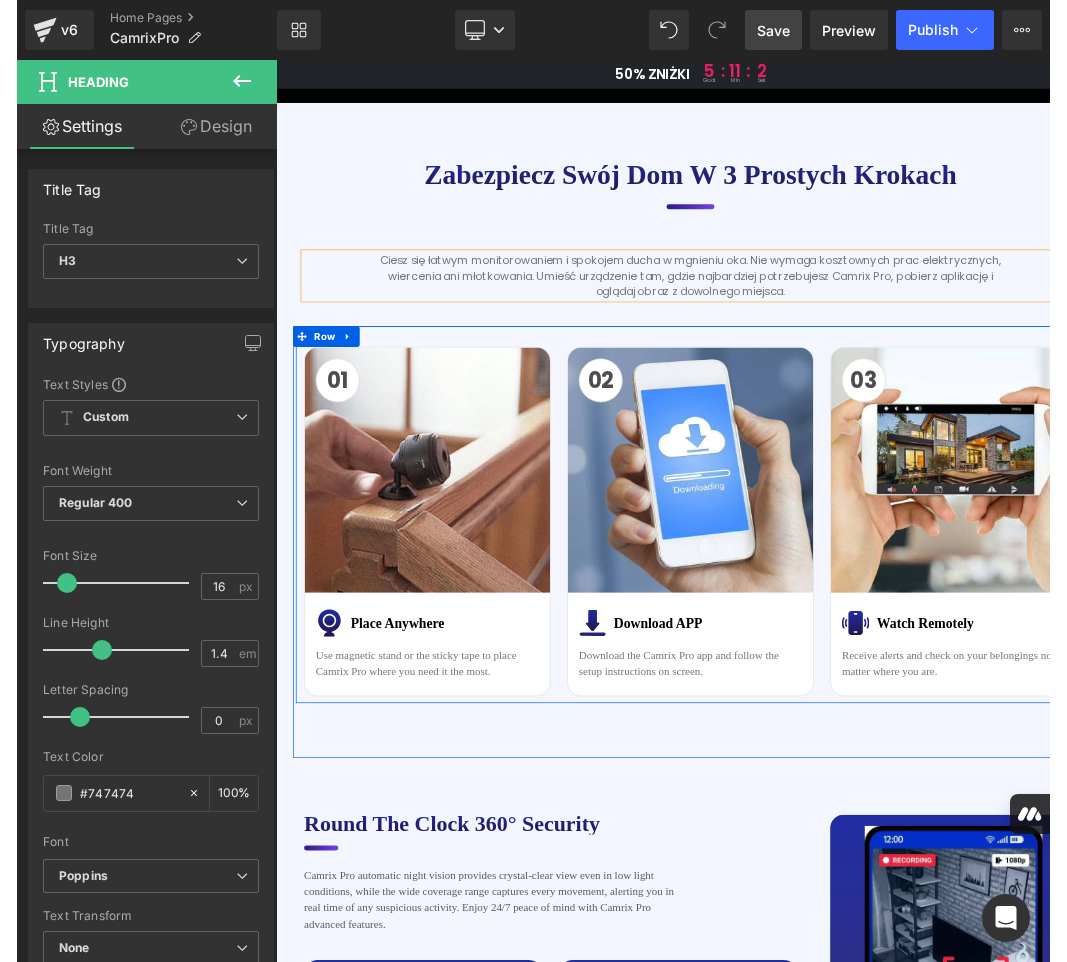 scroll, scrollTop: 3900, scrollLeft: 0, axis: vertical 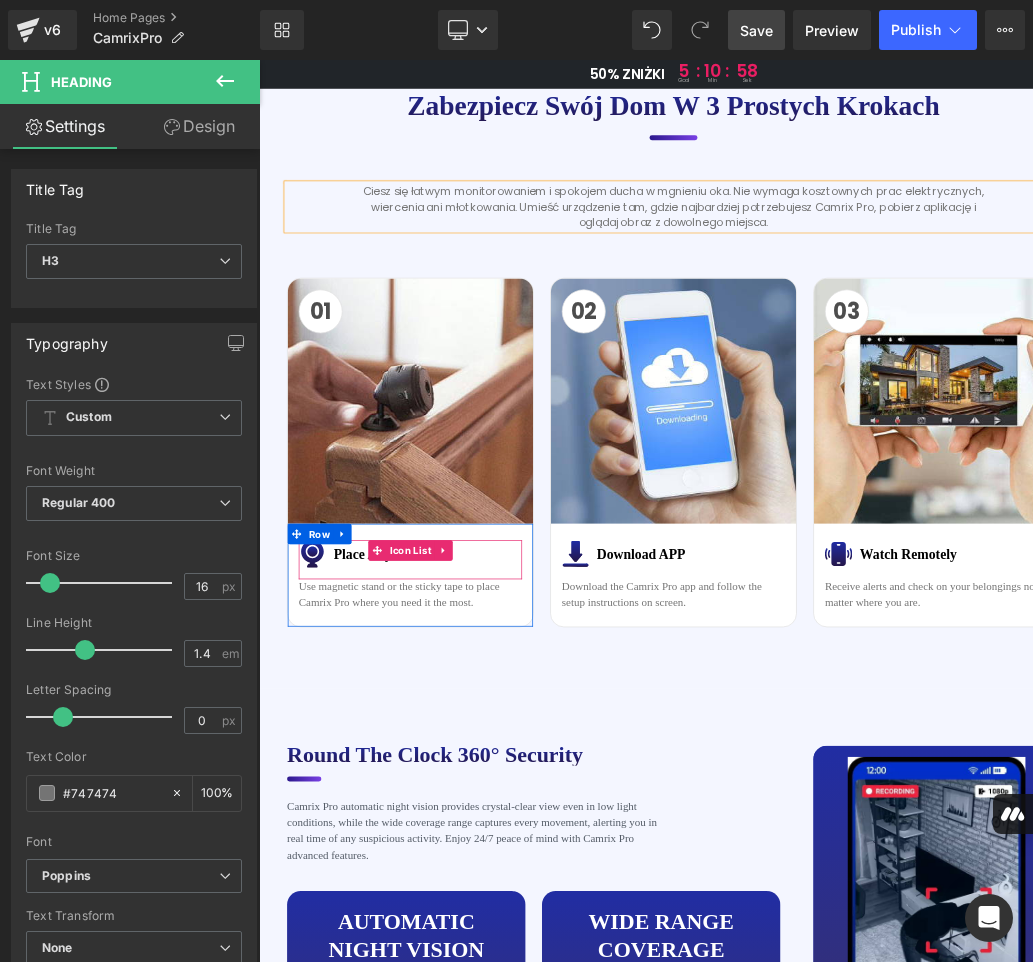 click on "Image
Place Anywhere
Text Block" at bounding box center [480, 781] 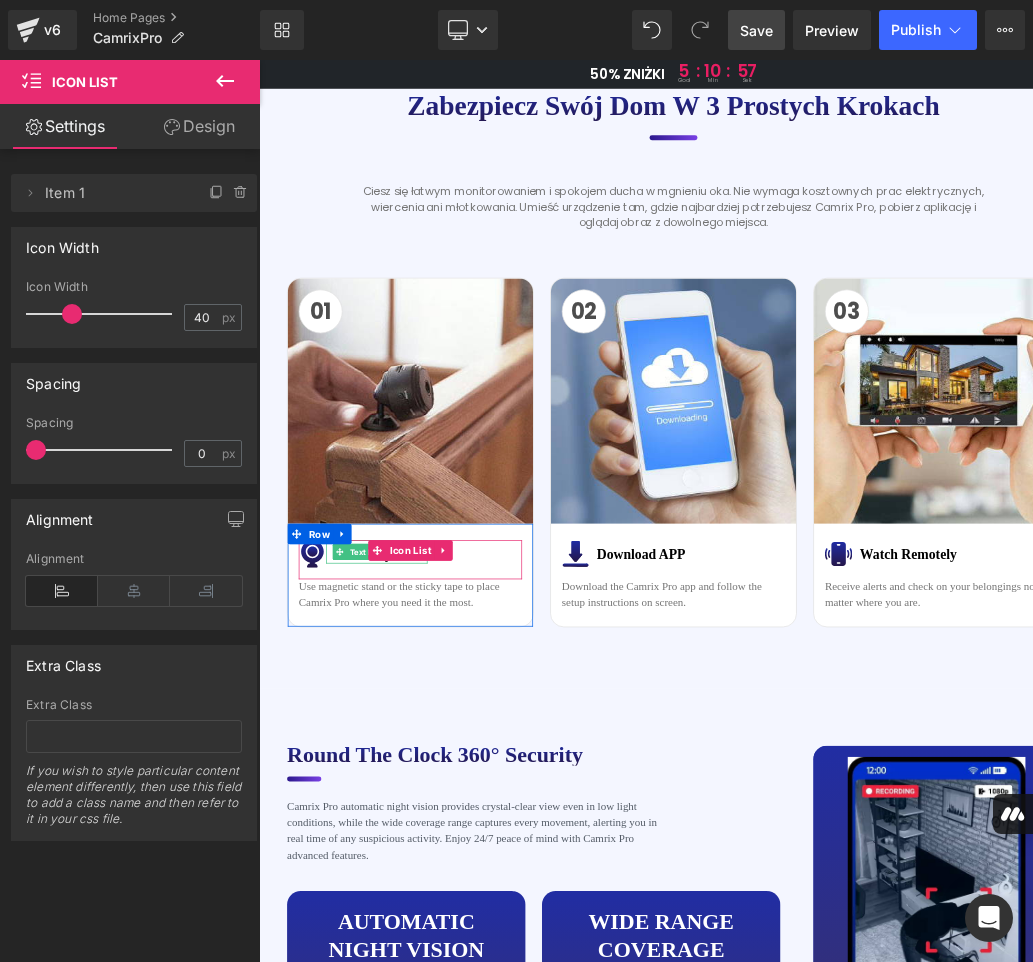 click on "Text Block" at bounding box center [420, 778] 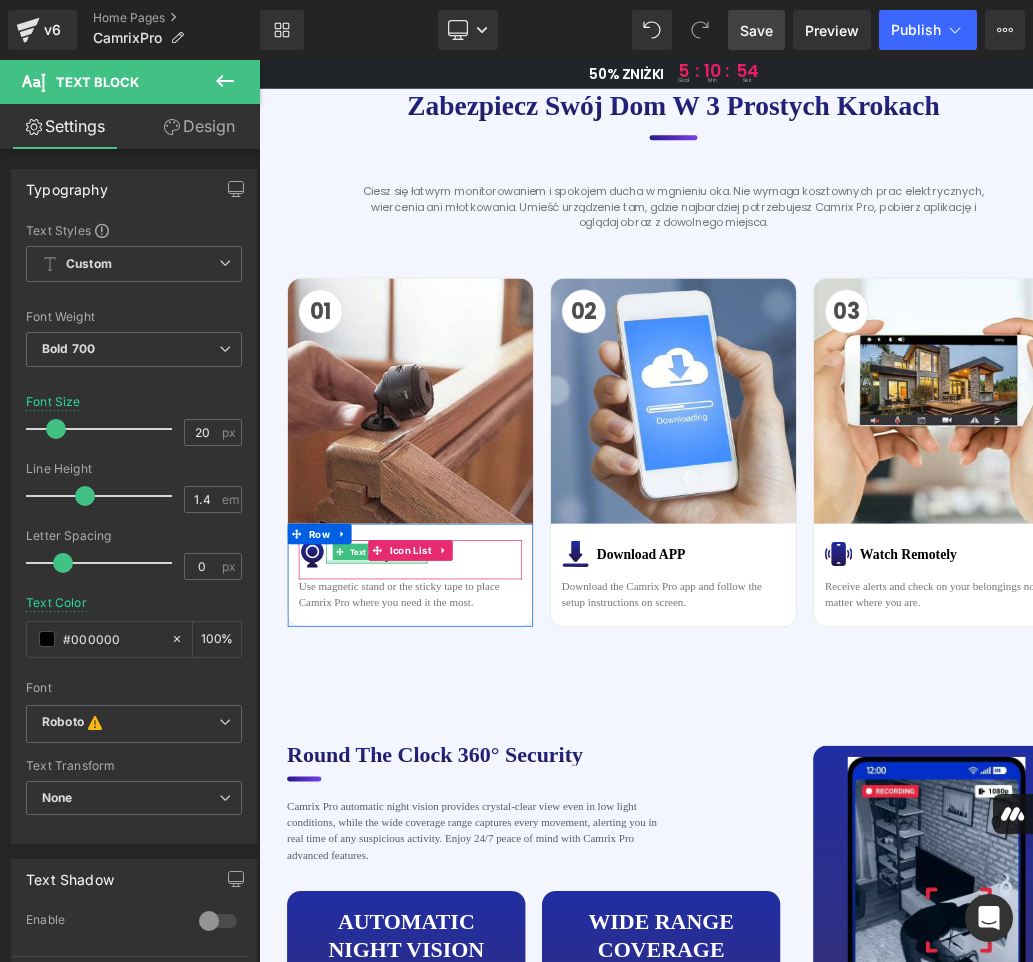 click at bounding box center (431, 792) 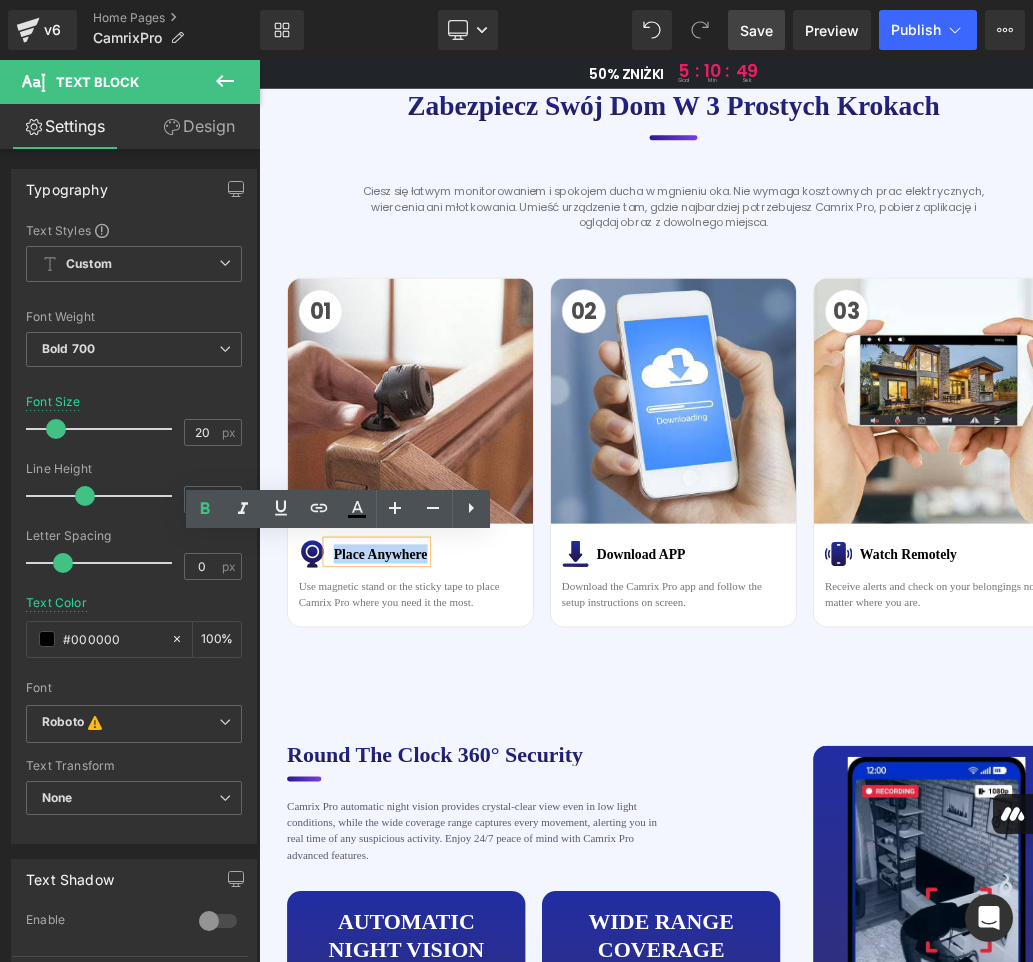 drag, startPoint x: 359, startPoint y: 778, endPoint x: 495, endPoint y: 786, distance: 136.23509 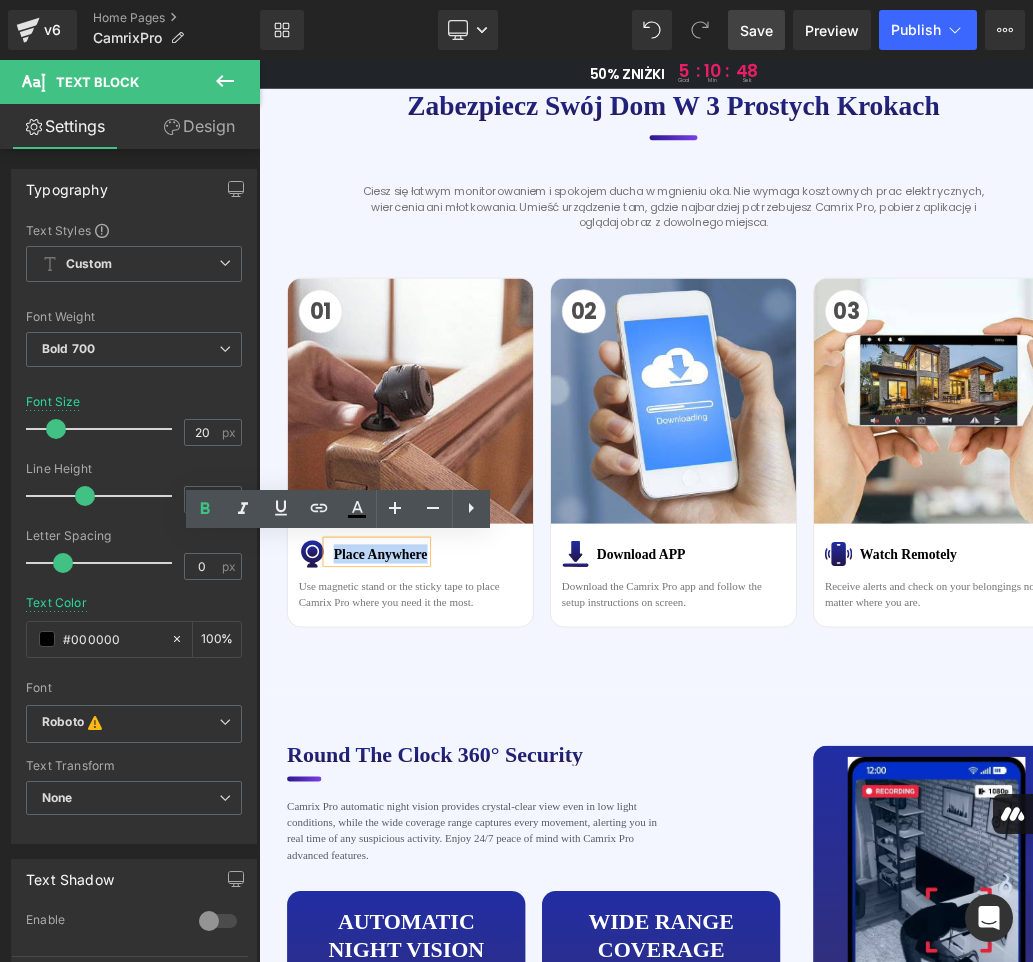 copy on "Place Anywhere" 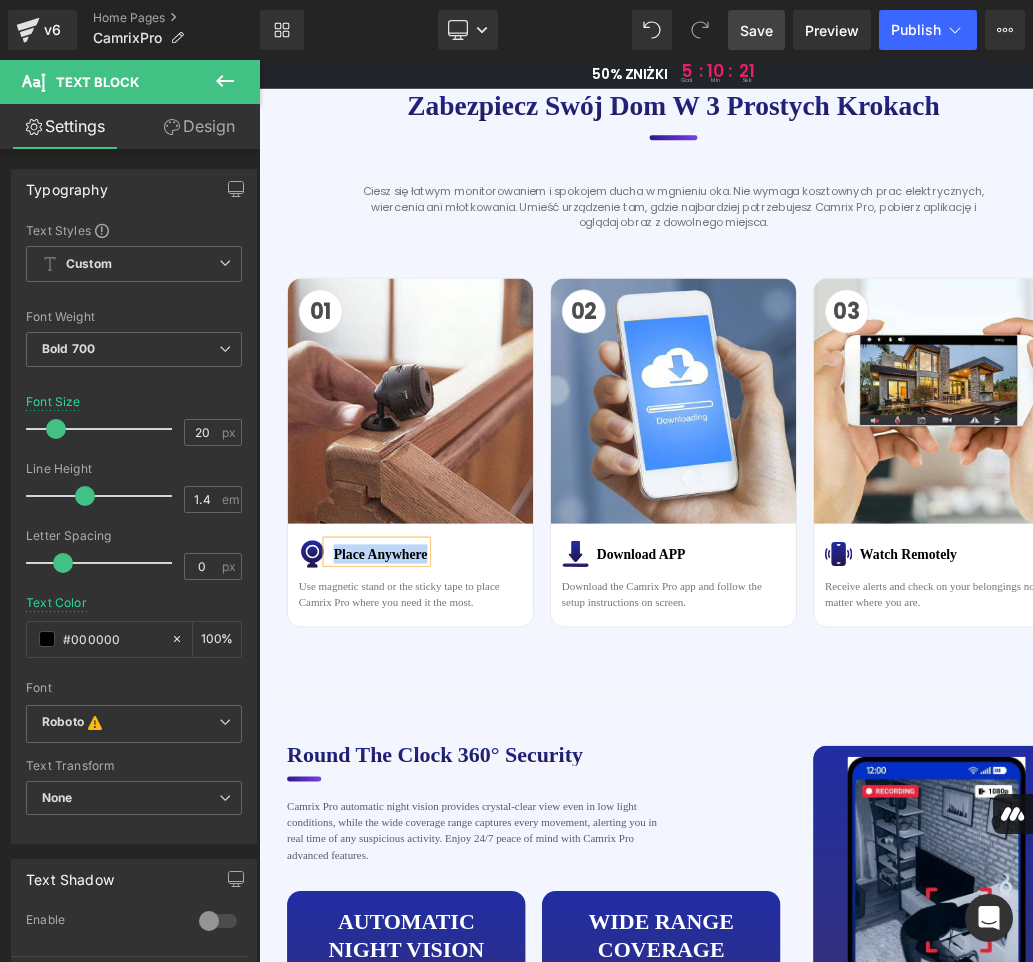 click on "Place Anywhere" at bounding box center (436, 781) 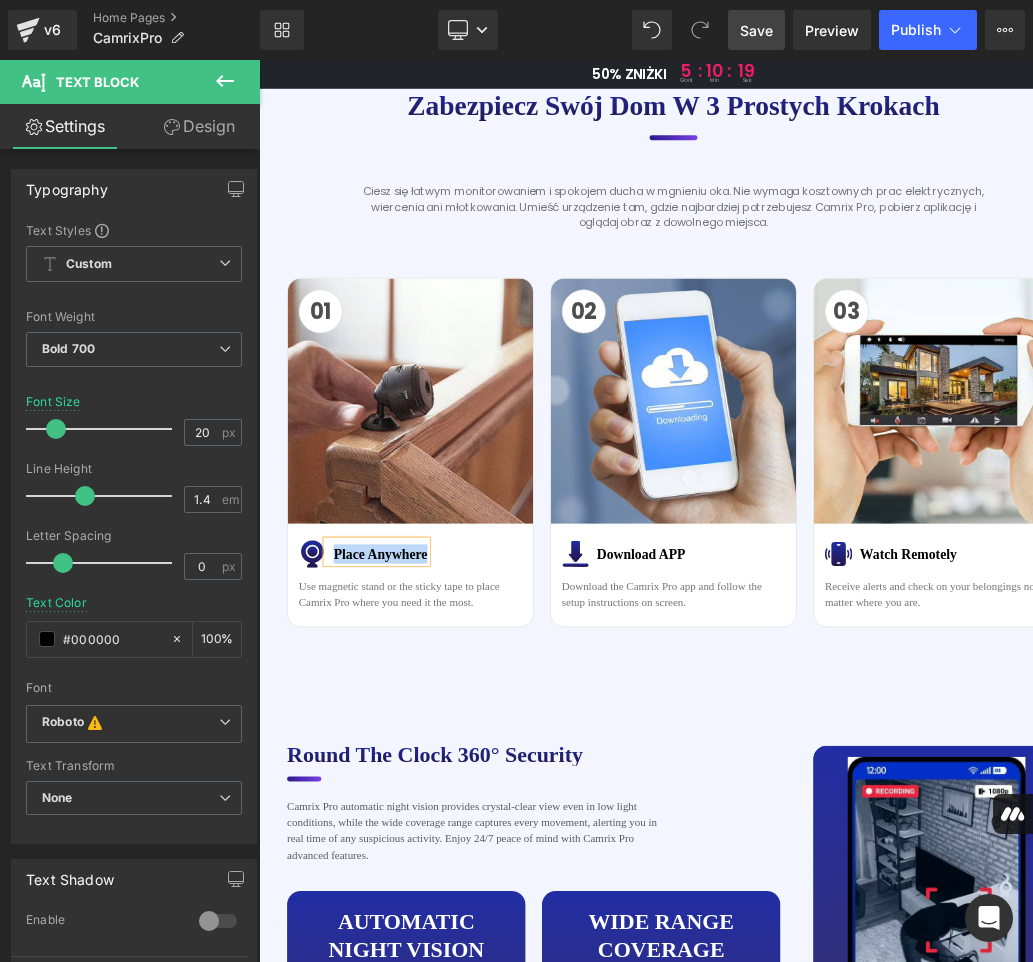 paste 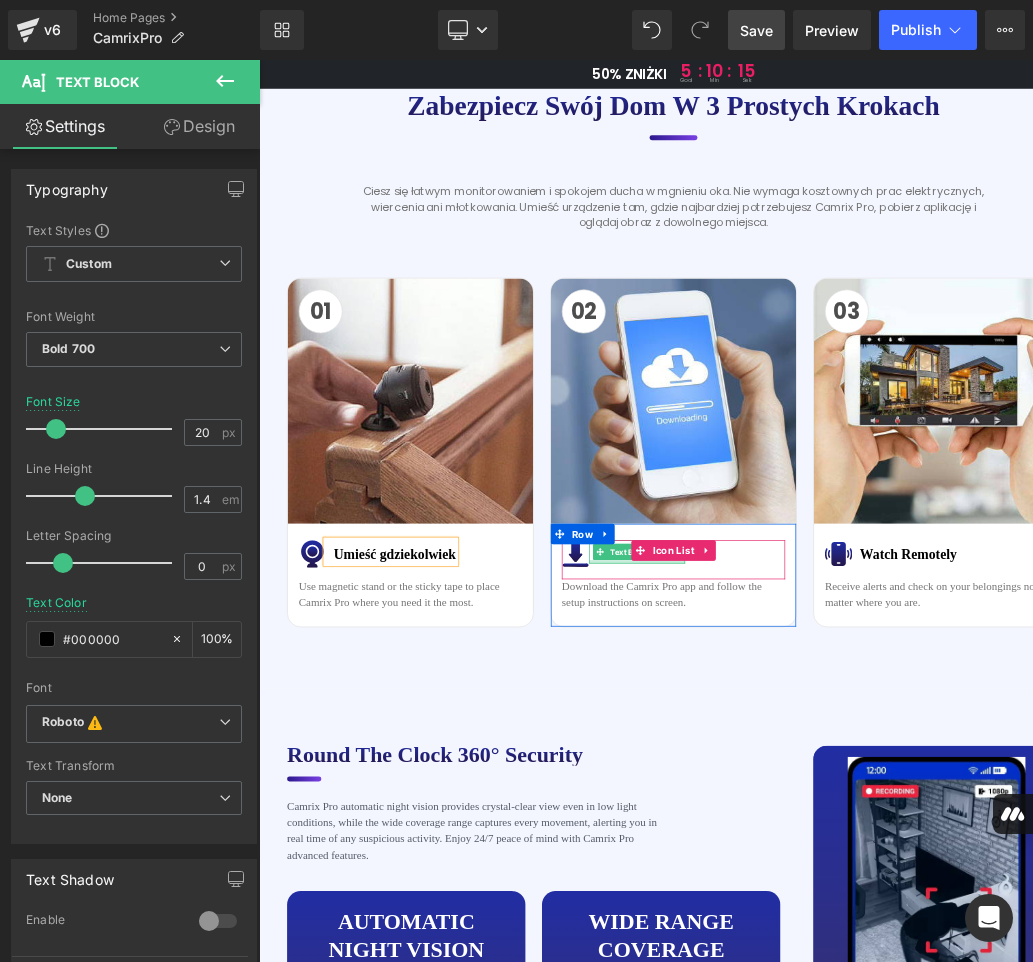 click at bounding box center [811, 792] 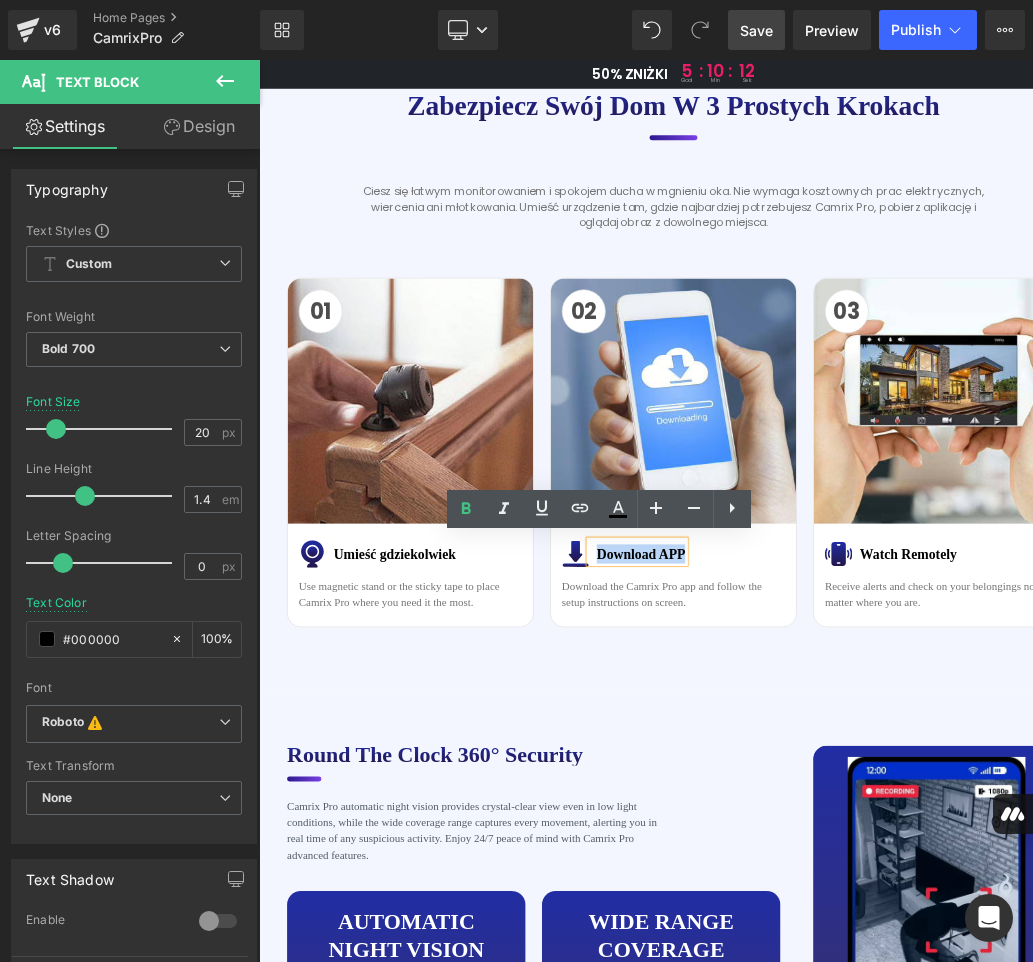 drag, startPoint x: 746, startPoint y: 778, endPoint x: 869, endPoint y: 781, distance: 123.03658 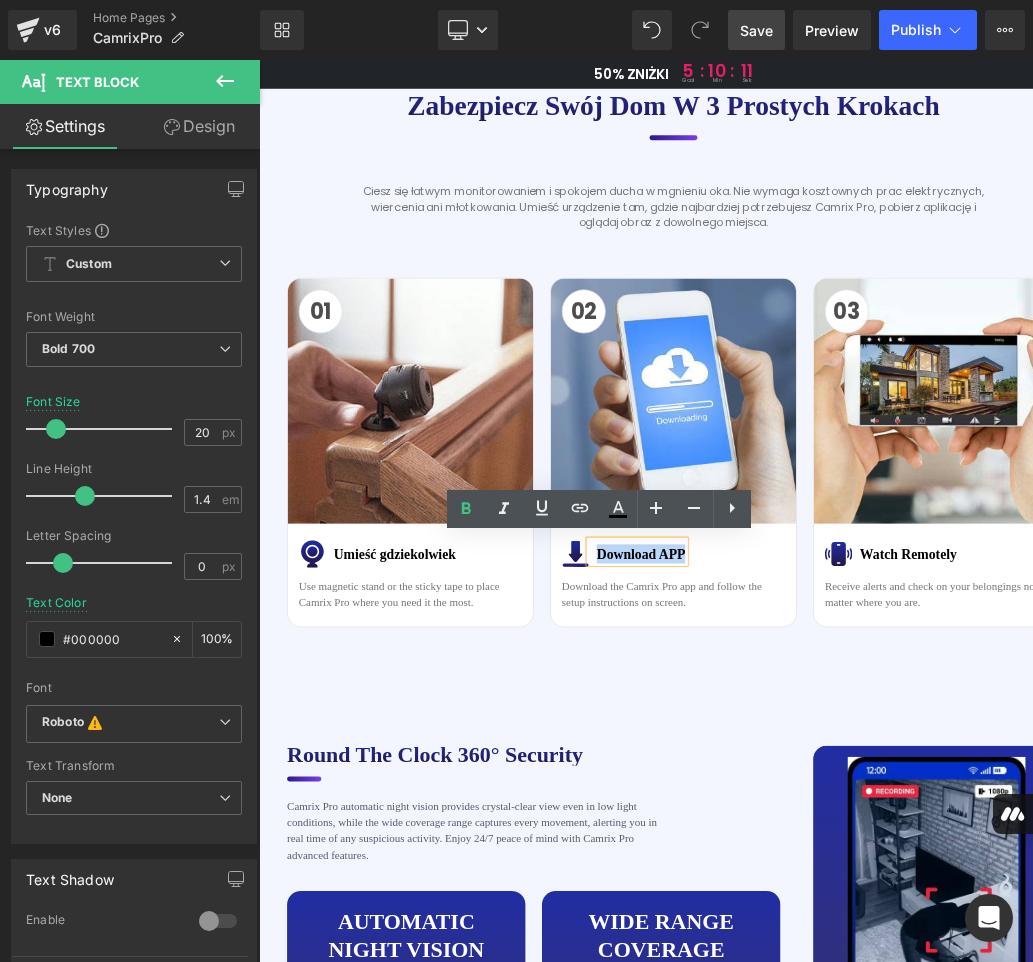 copy on "Download APP" 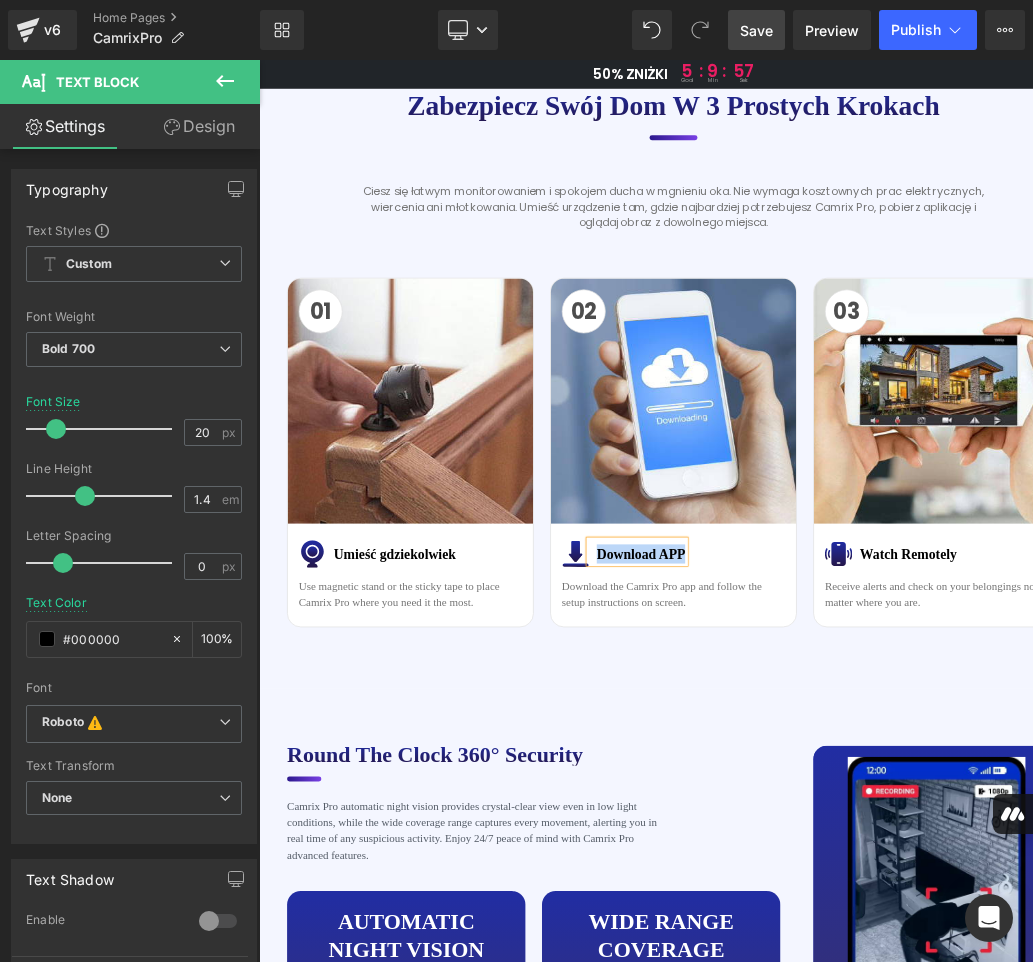 click on "Download APP" at bounding box center [816, 781] 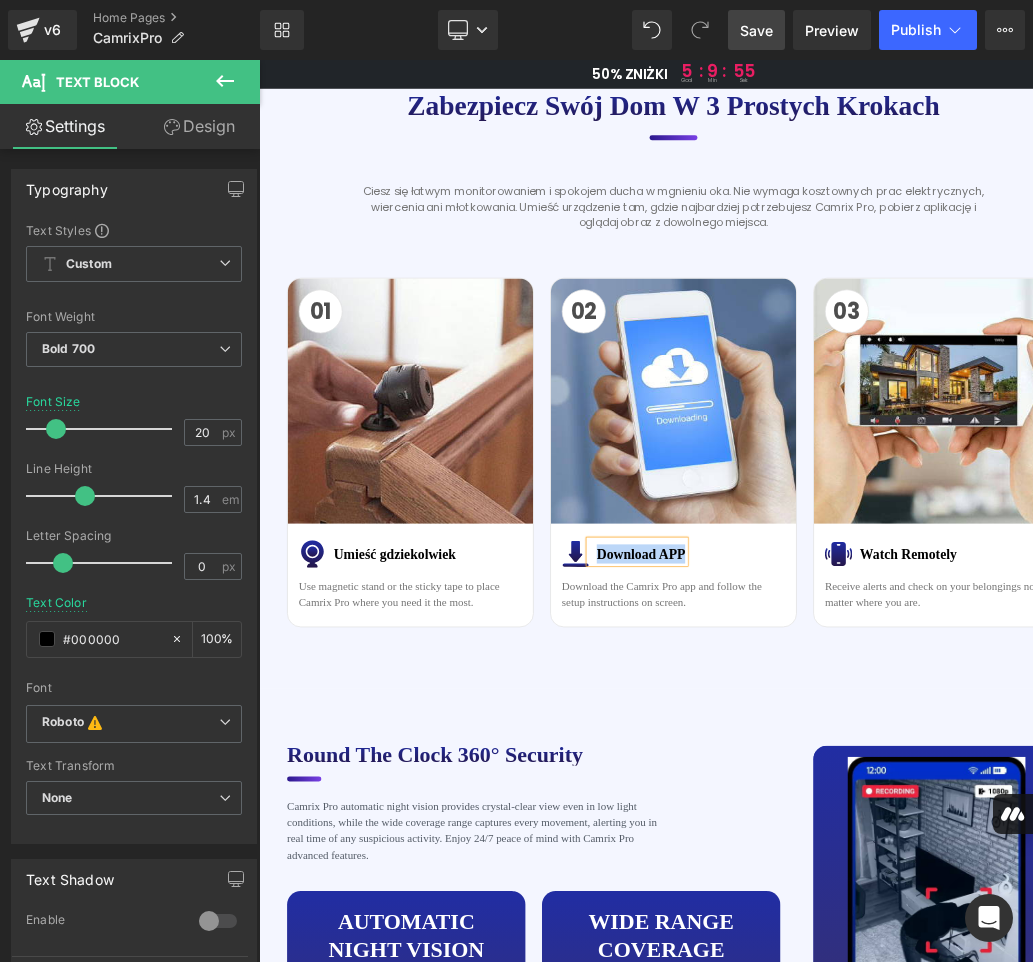 paste 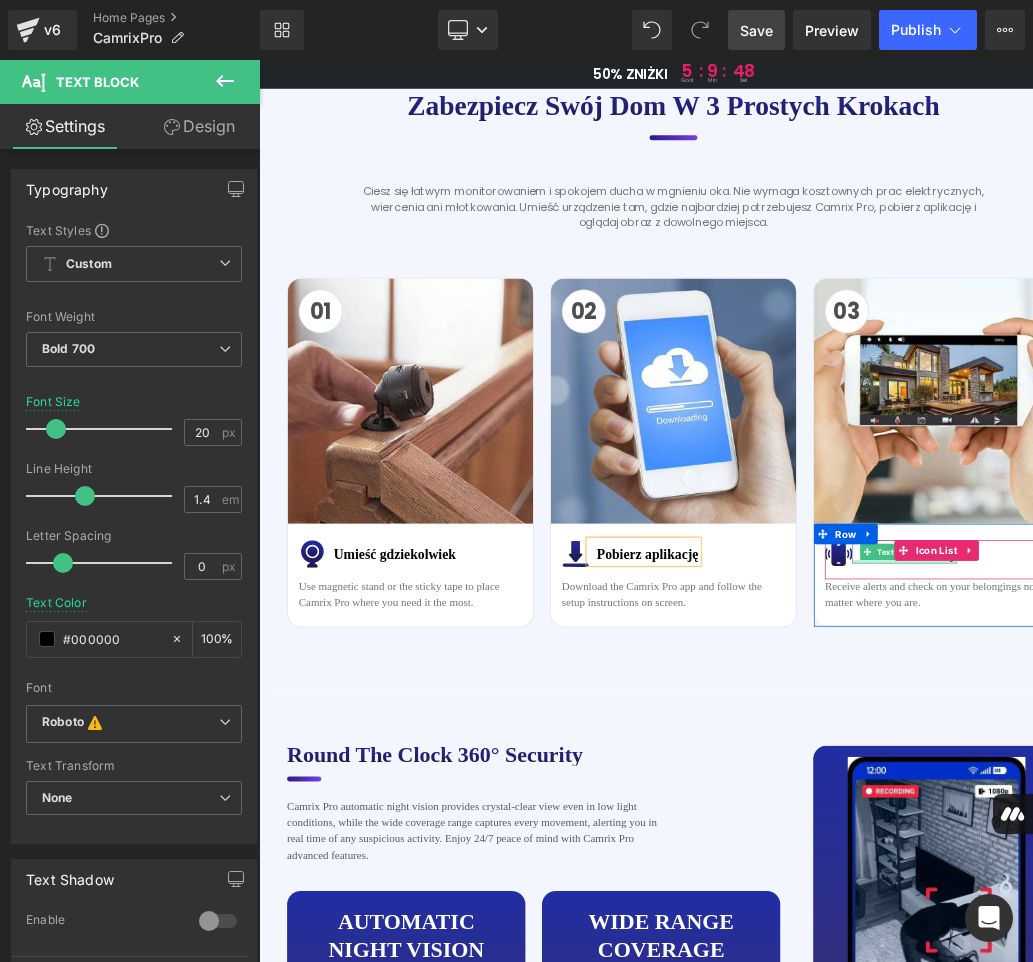 click at bounding box center [1201, 792] 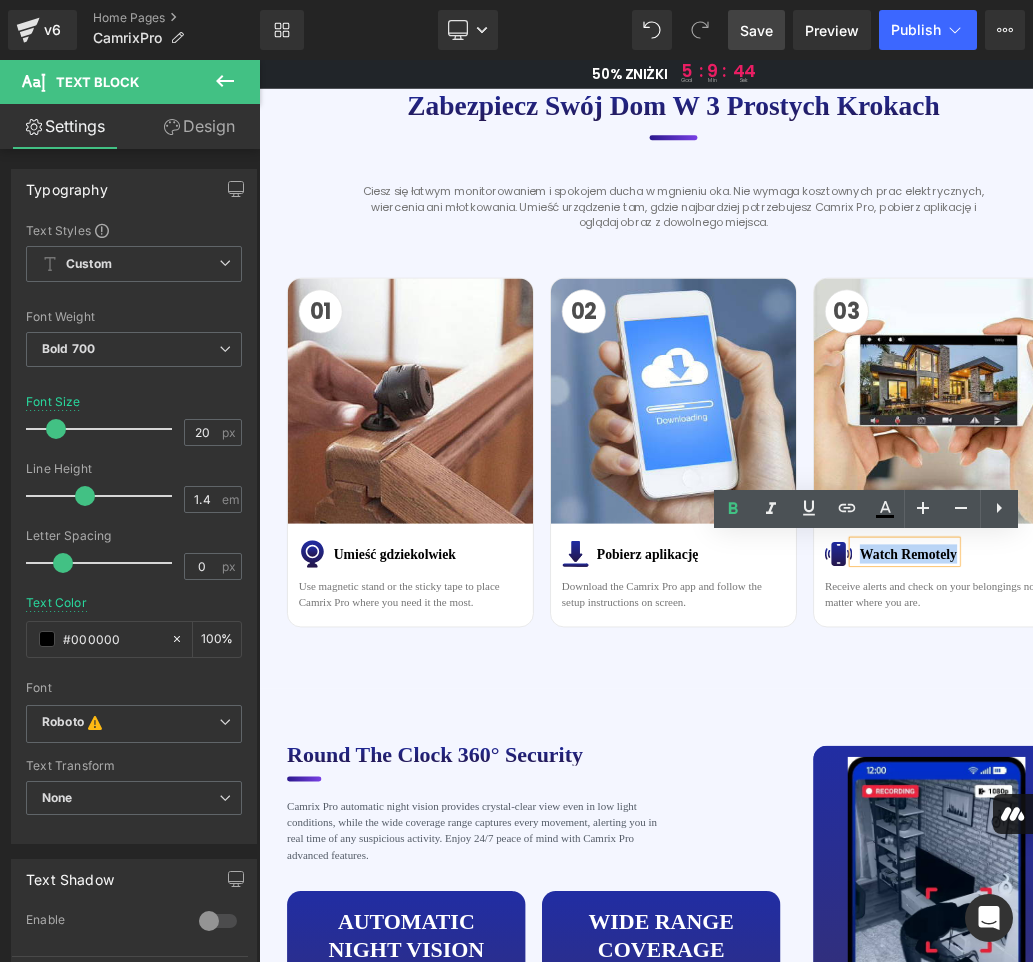 drag, startPoint x: 1136, startPoint y: 779, endPoint x: 1267, endPoint y: 783, distance: 131.06105 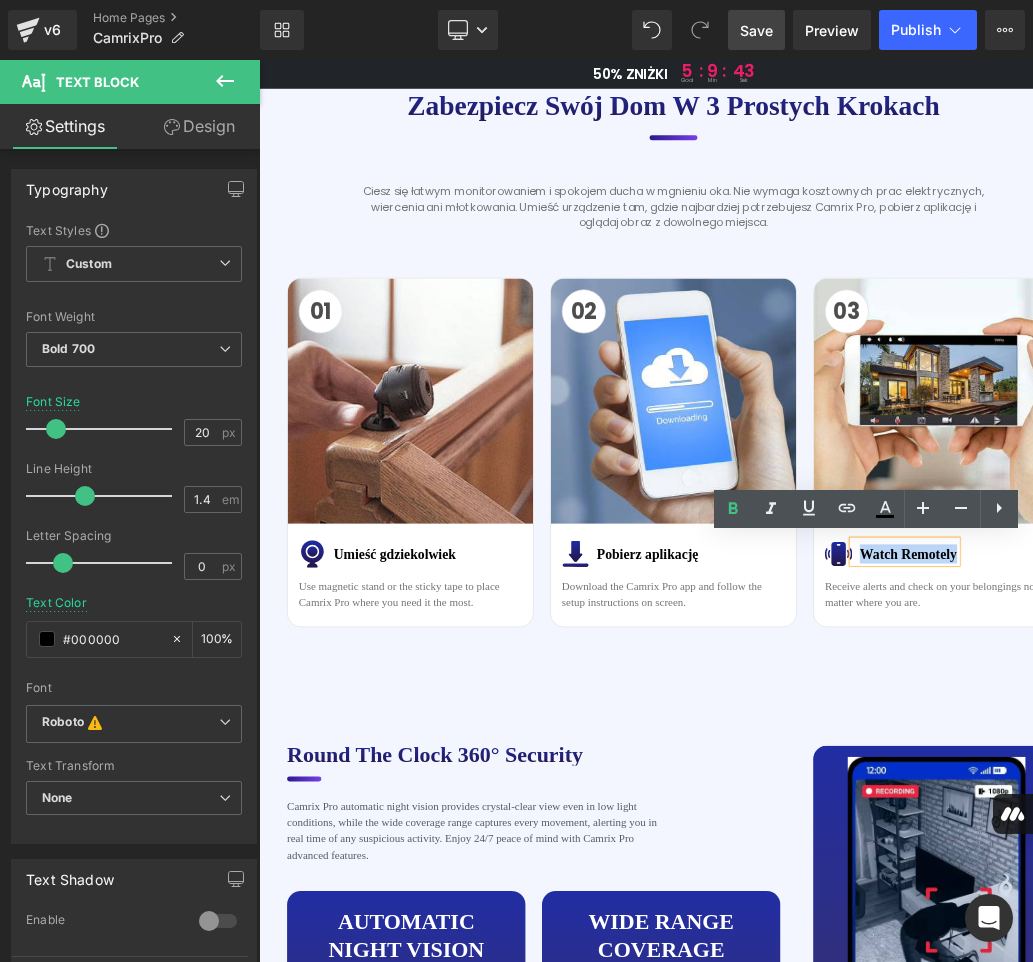 copy on "Watch Remotely" 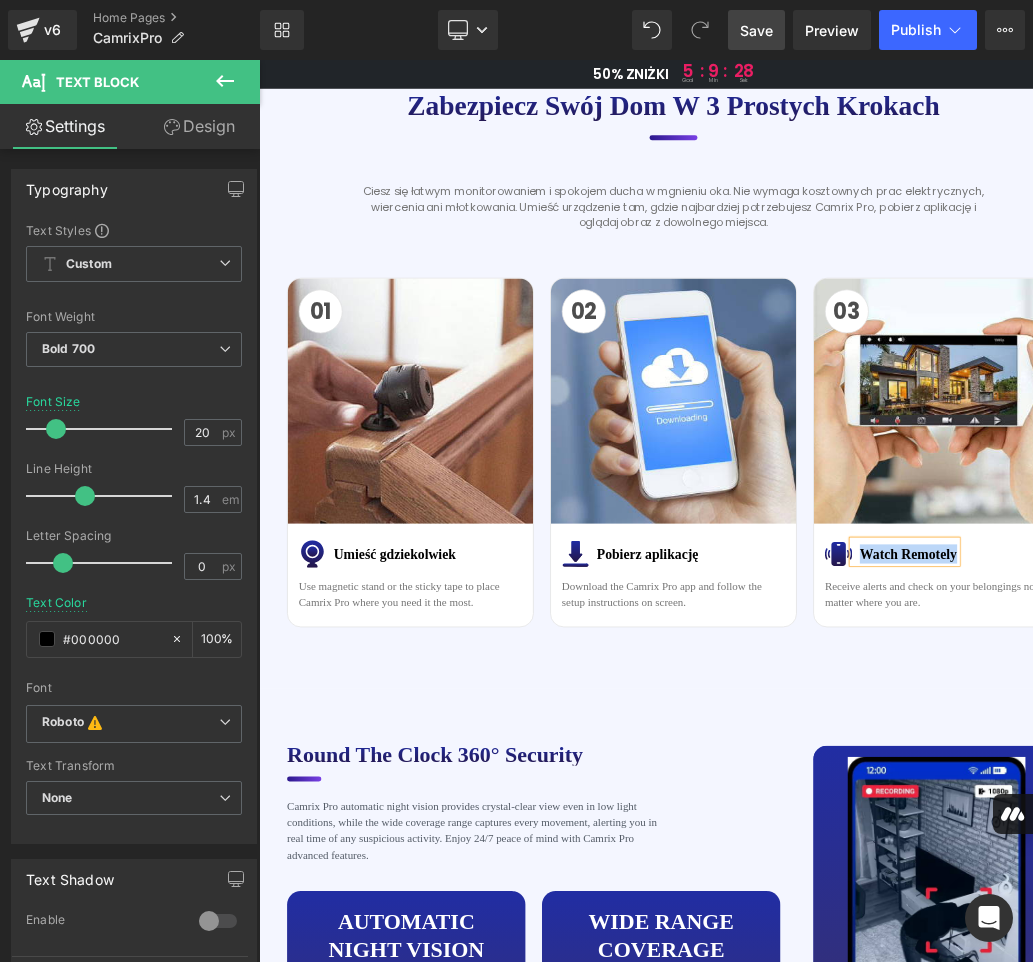 click on "Watch Remotely" at bounding box center [1207, 781] 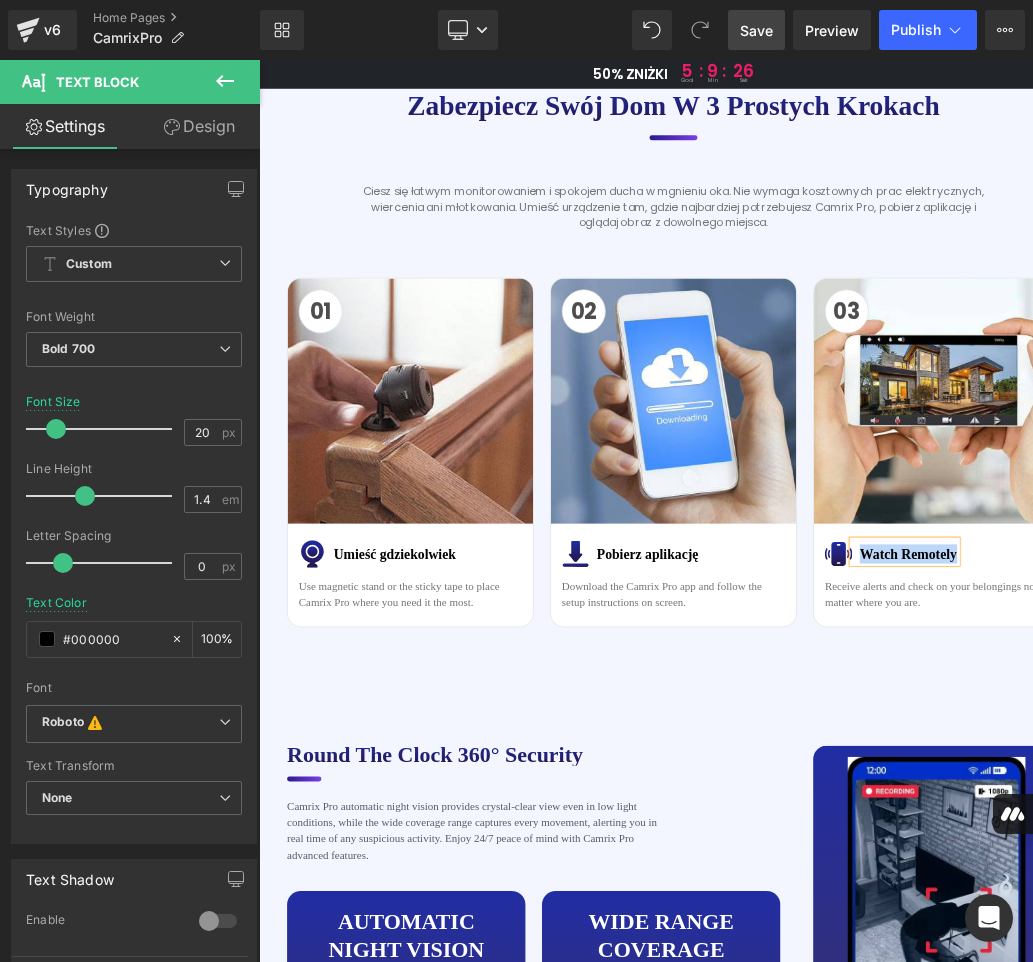 paste 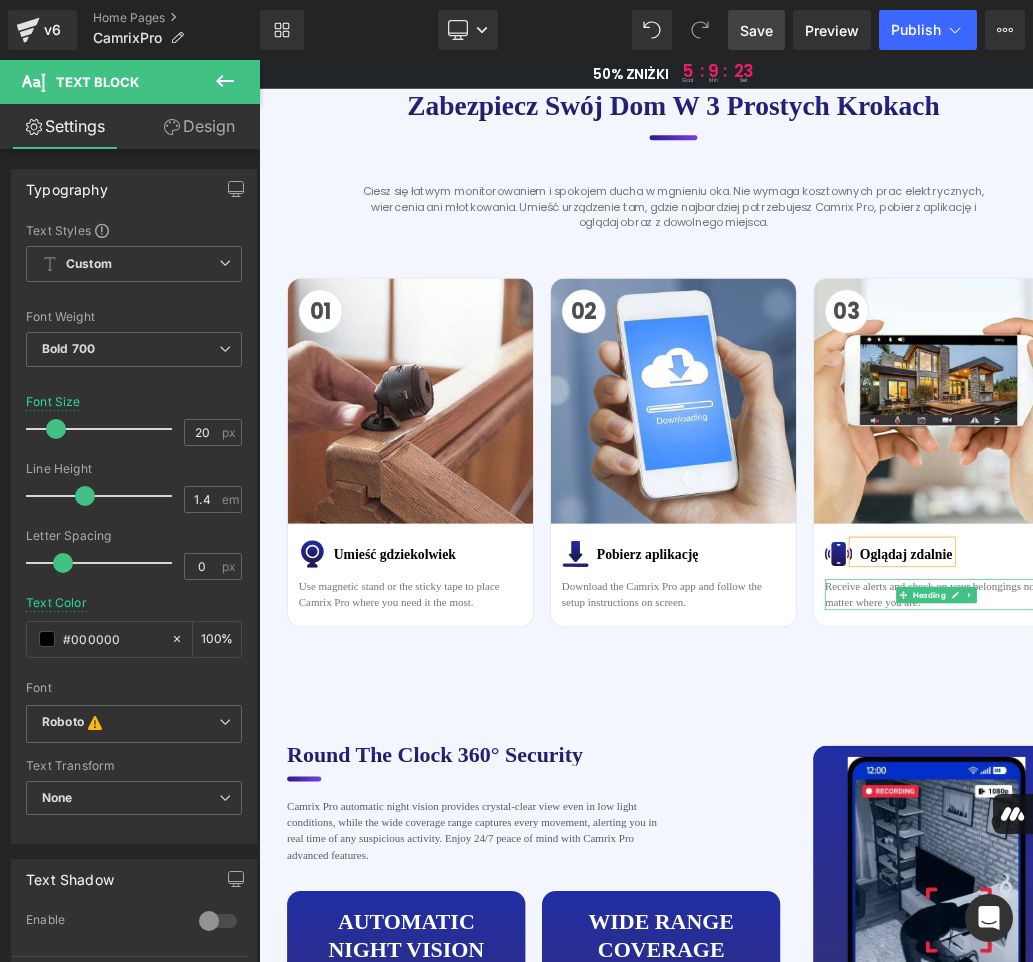 drag, startPoint x: 1325, startPoint y: 837, endPoint x: 1283, endPoint y: 855, distance: 45.694637 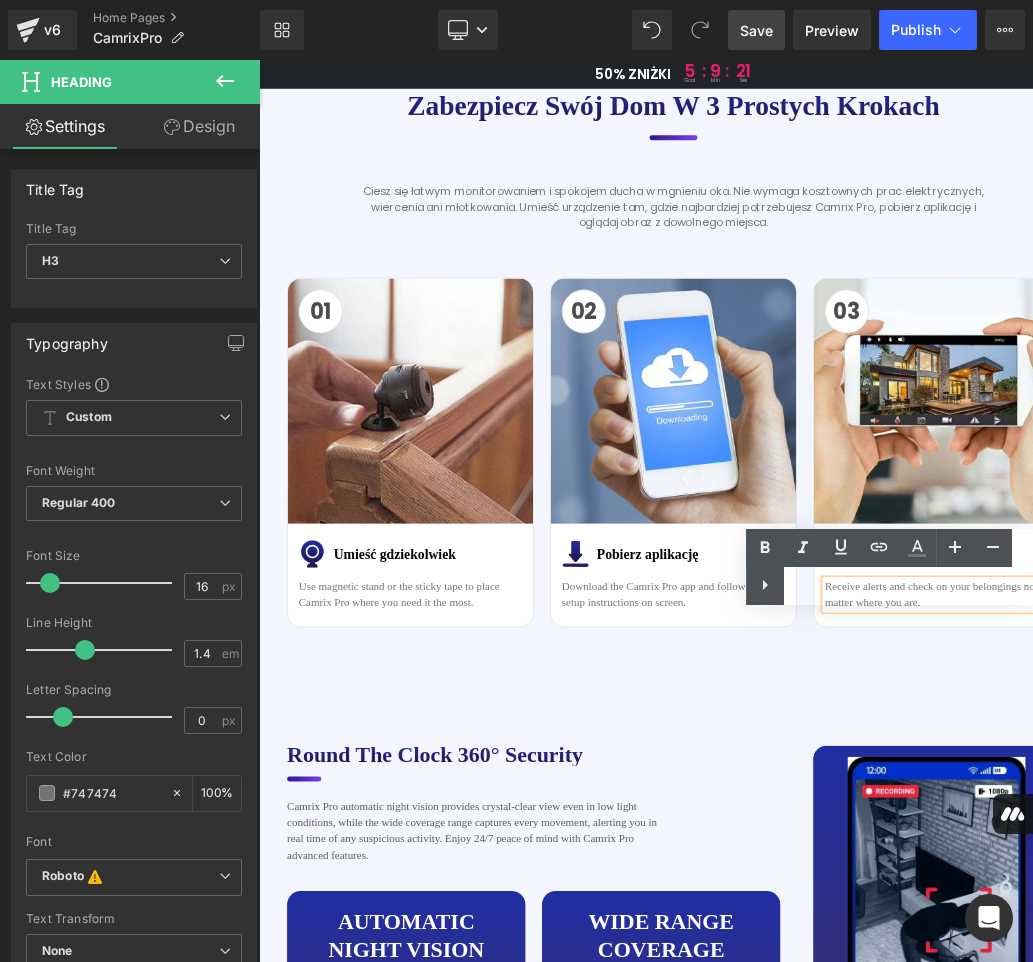 click on "Text Color Highlight Color #333333" at bounding box center (889, 567) 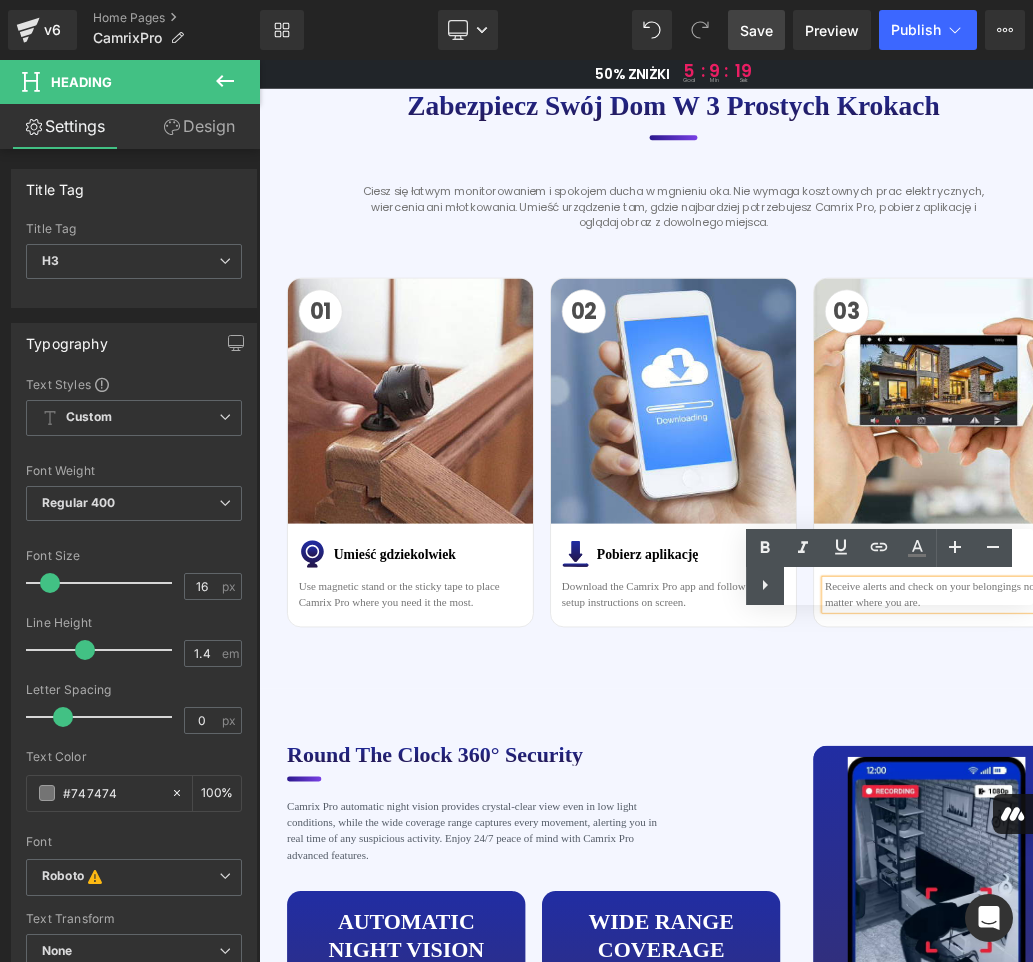 click on "Text Color Highlight Color #333333" at bounding box center [889, 567] 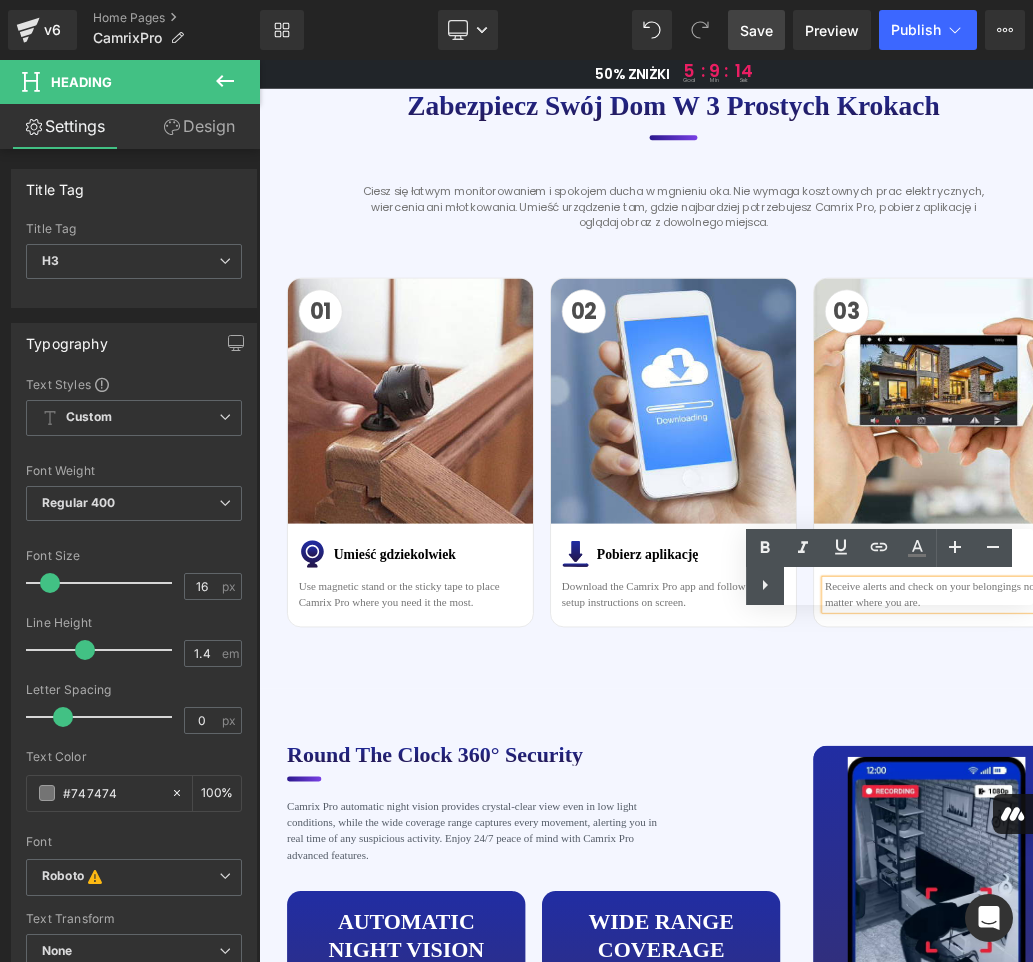 click on "Text Color Highlight Color #333333" at bounding box center [889, 567] 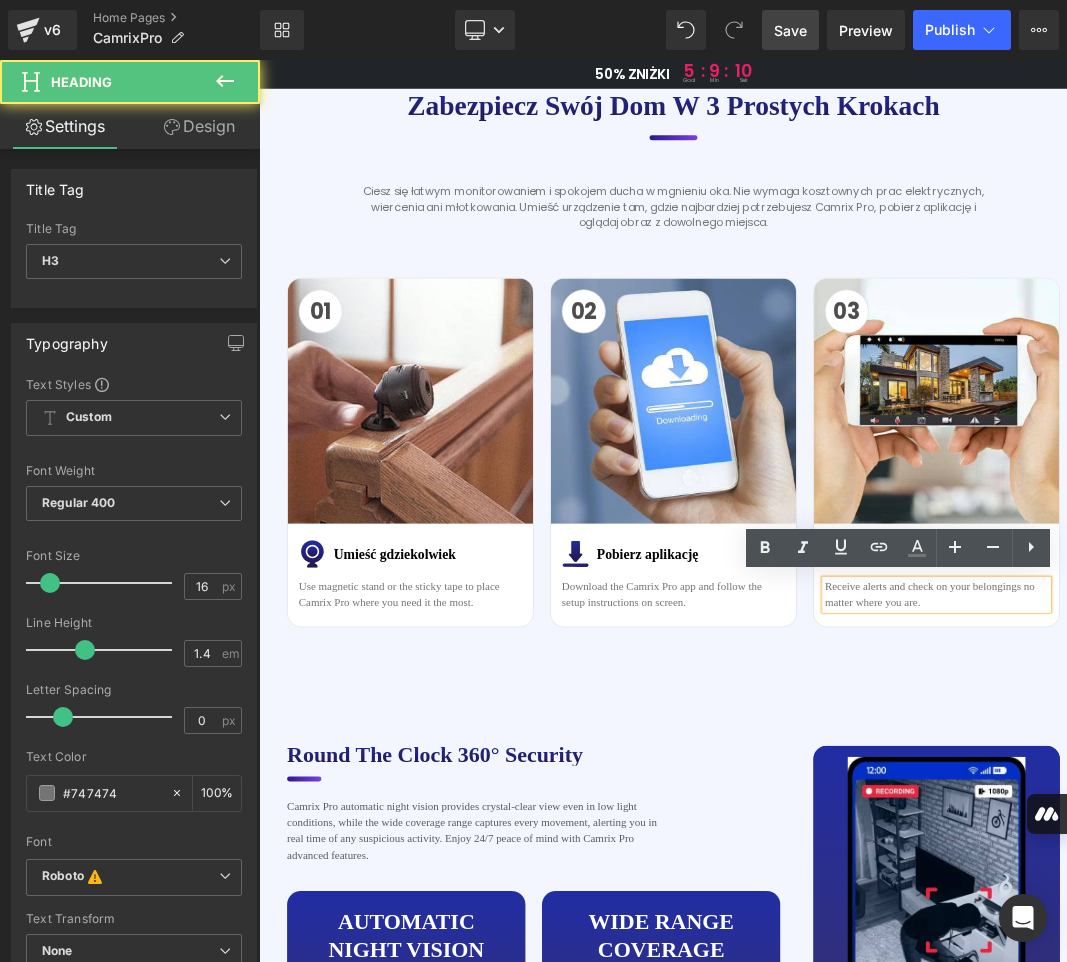 click on "Receive alerts and check on your belongings no matter where you are." at bounding box center [1248, 840] 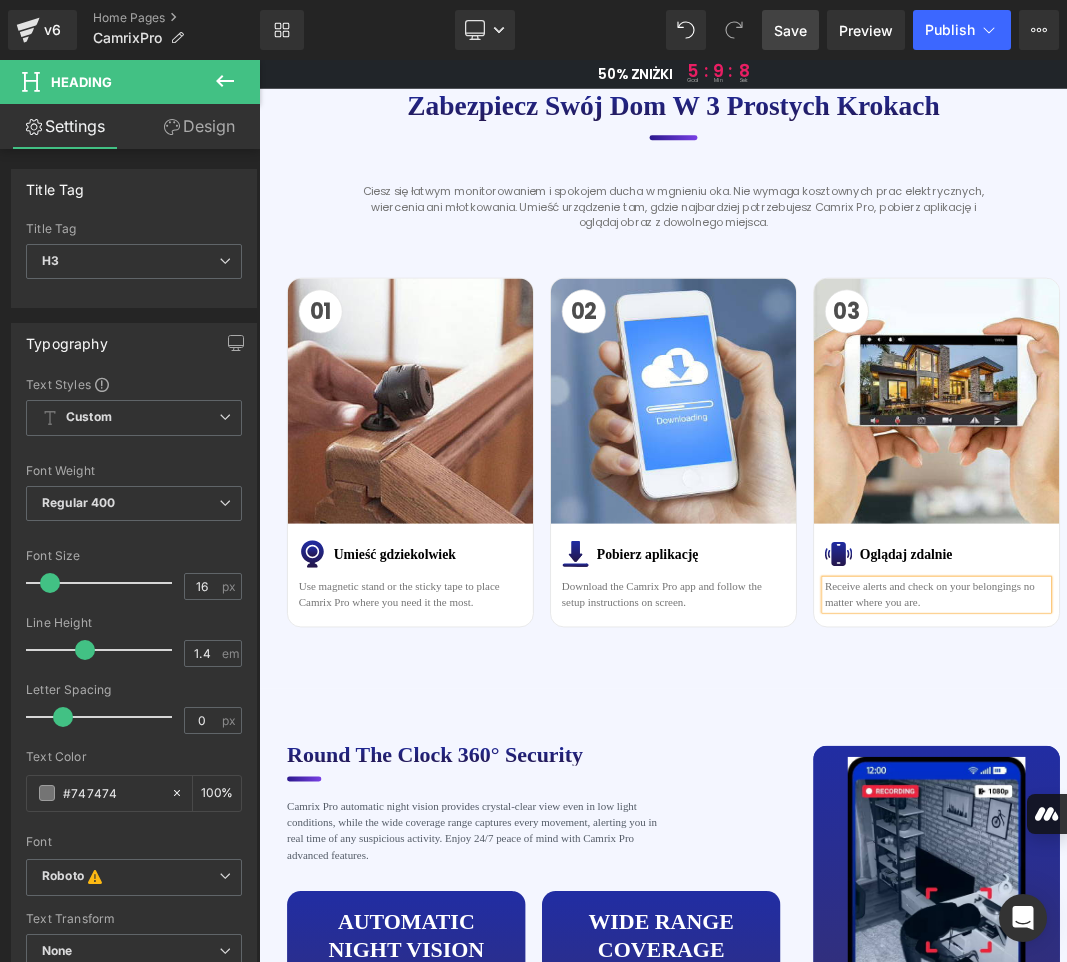 copy on "Receive alerts and check on your belongings no matter where you are." 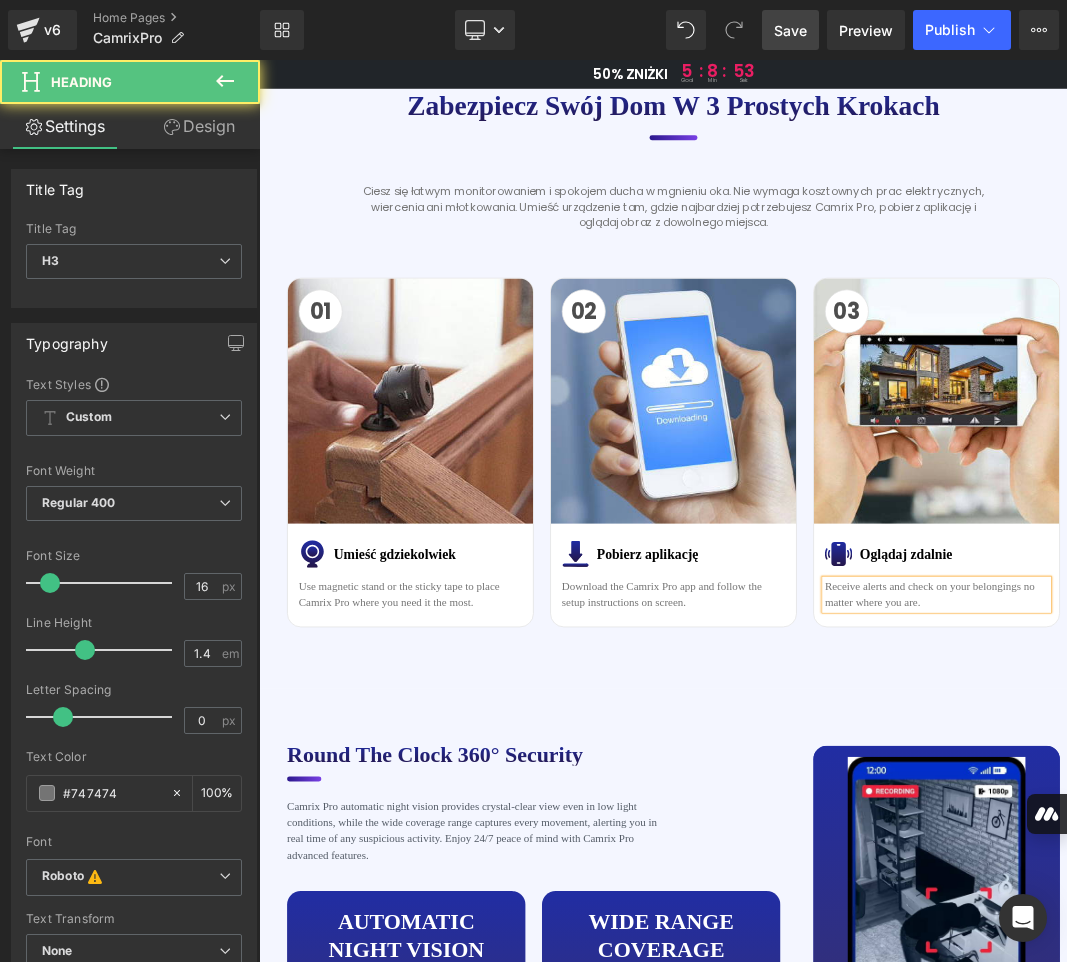 click on "Receive alerts and check on your belongings no matter where you are." at bounding box center (1248, 840) 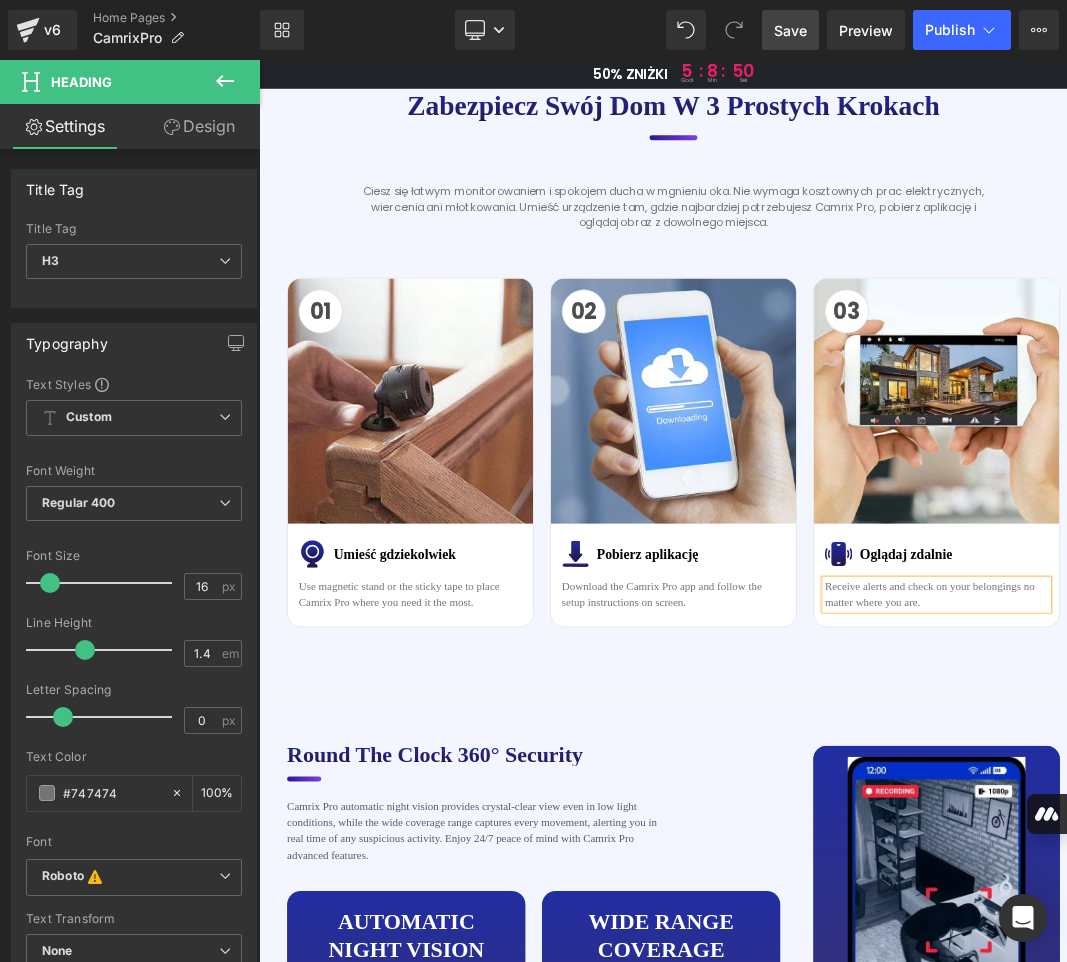 paste 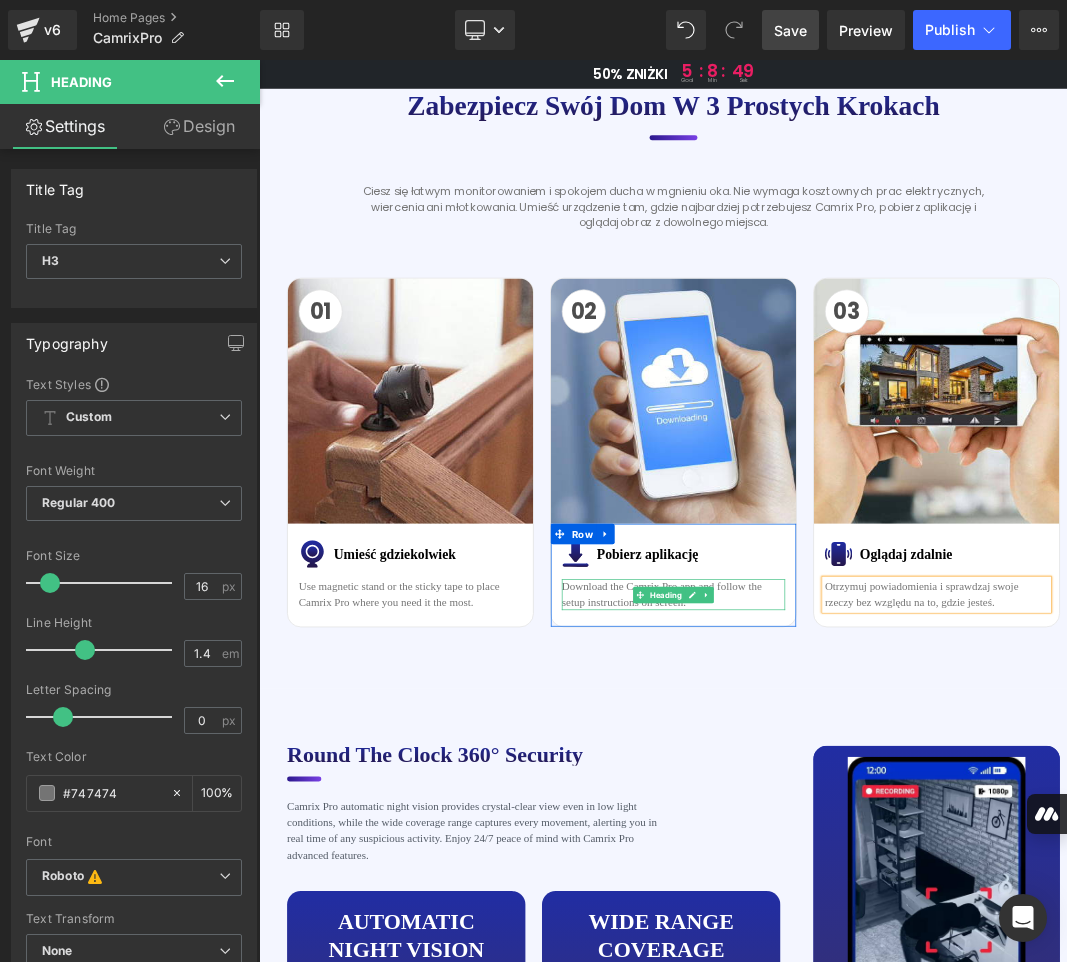 click on "Download the Camrix Pro app and follow the setup instructions on screen." at bounding box center [864, 840] 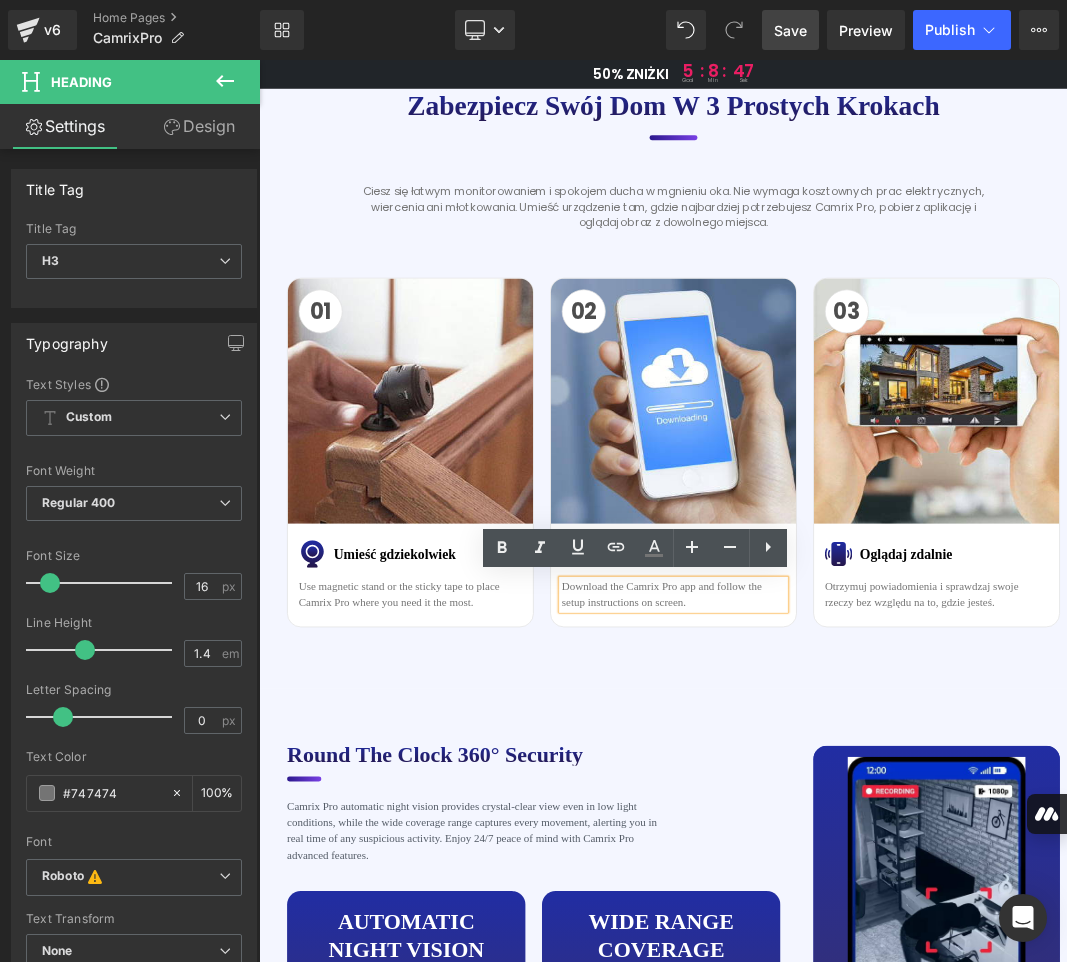 click on "Download the Camrix Pro app and follow the setup instructions on screen." at bounding box center (864, 840) 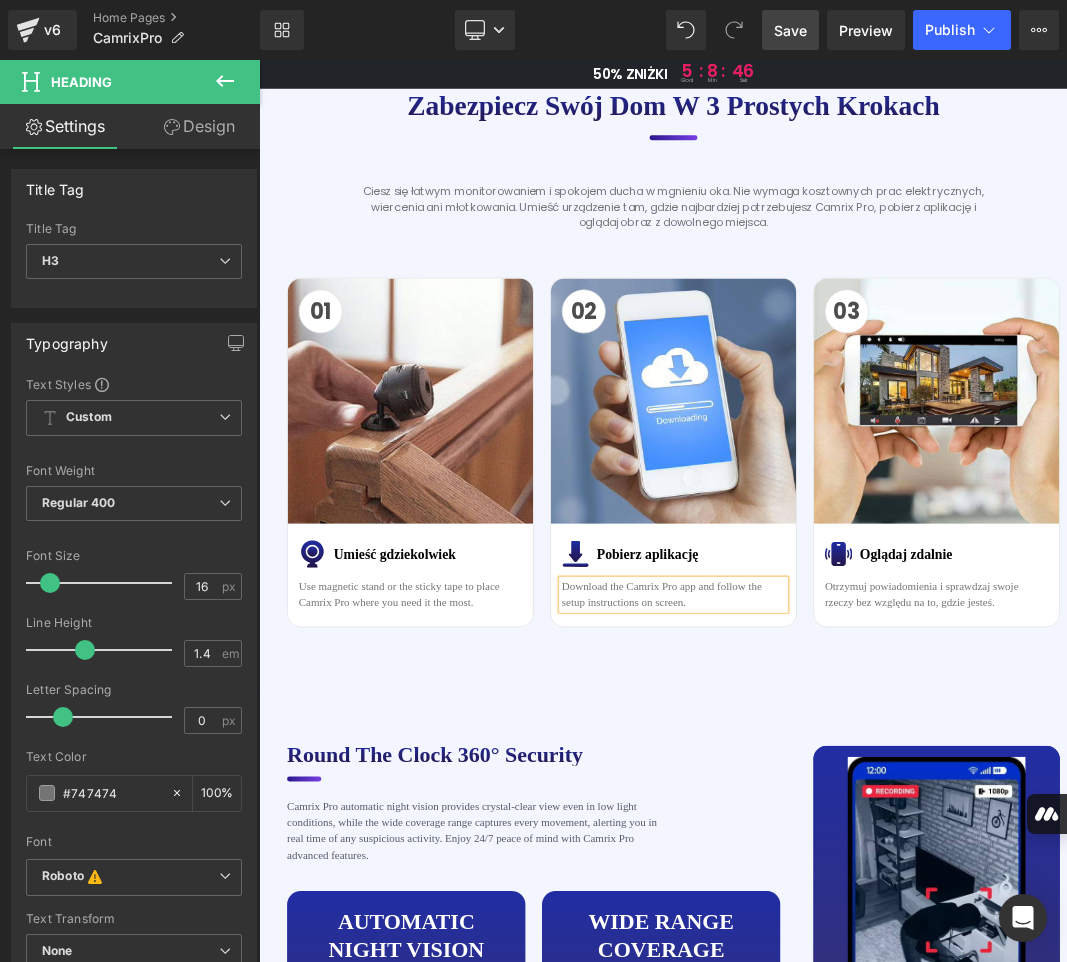 copy on "Download the Camrix Pro app and follow the setup instructions on screen." 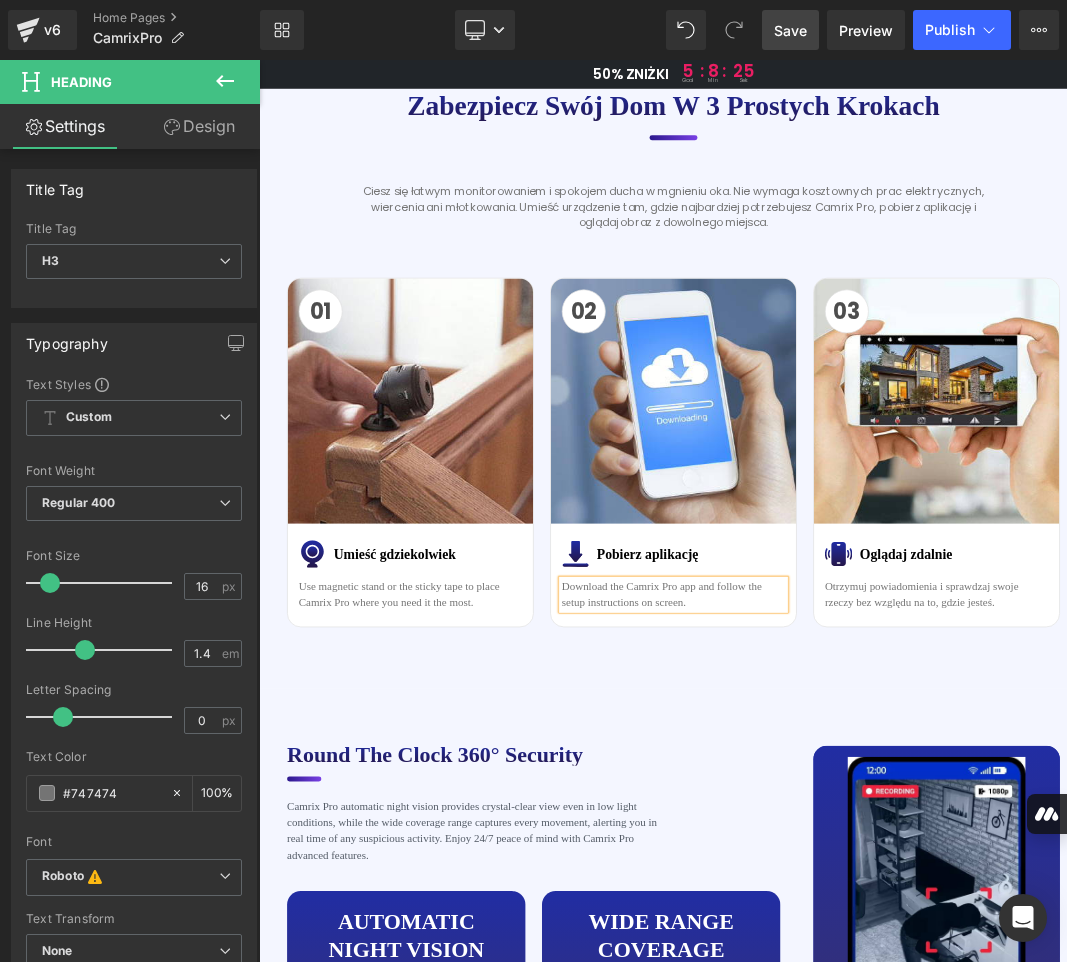 click on "Download the Camrix Pro app and follow the setup instructions on screen." at bounding box center (864, 840) 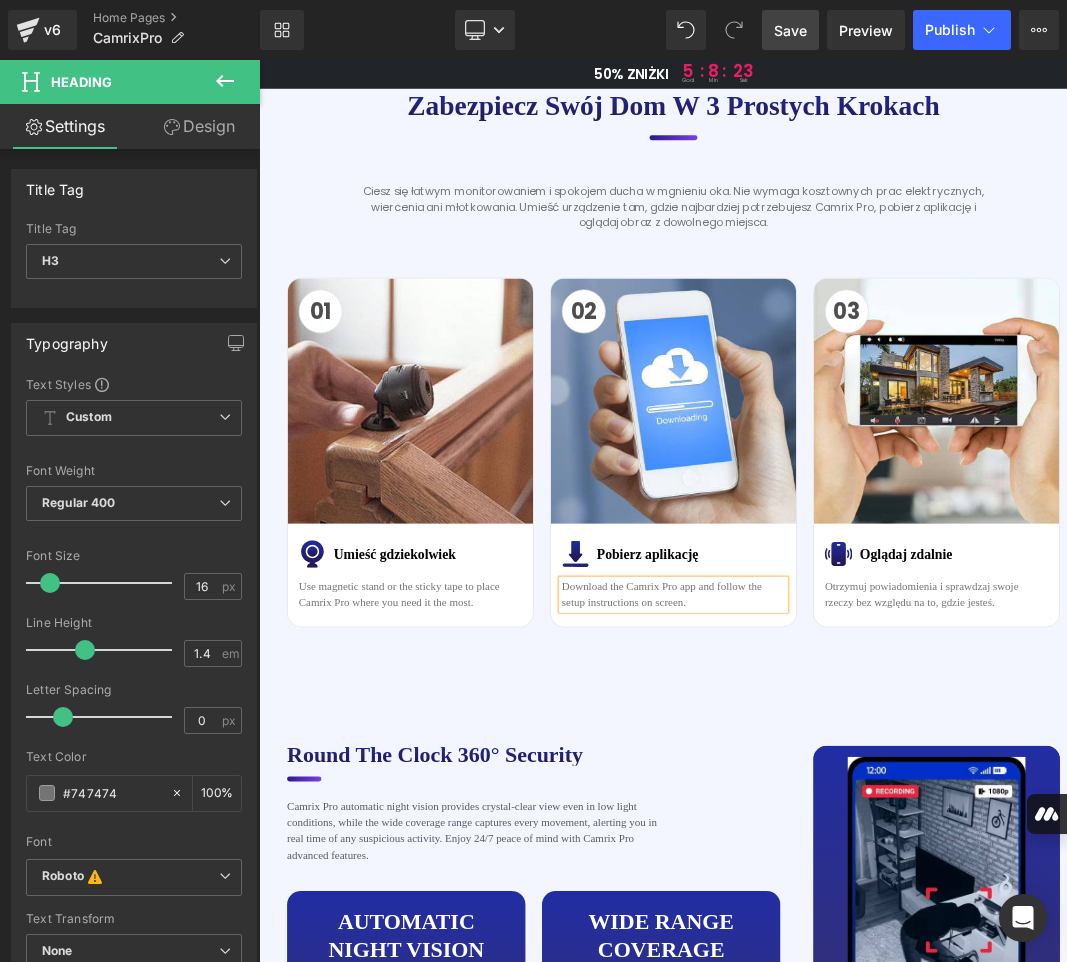 paste 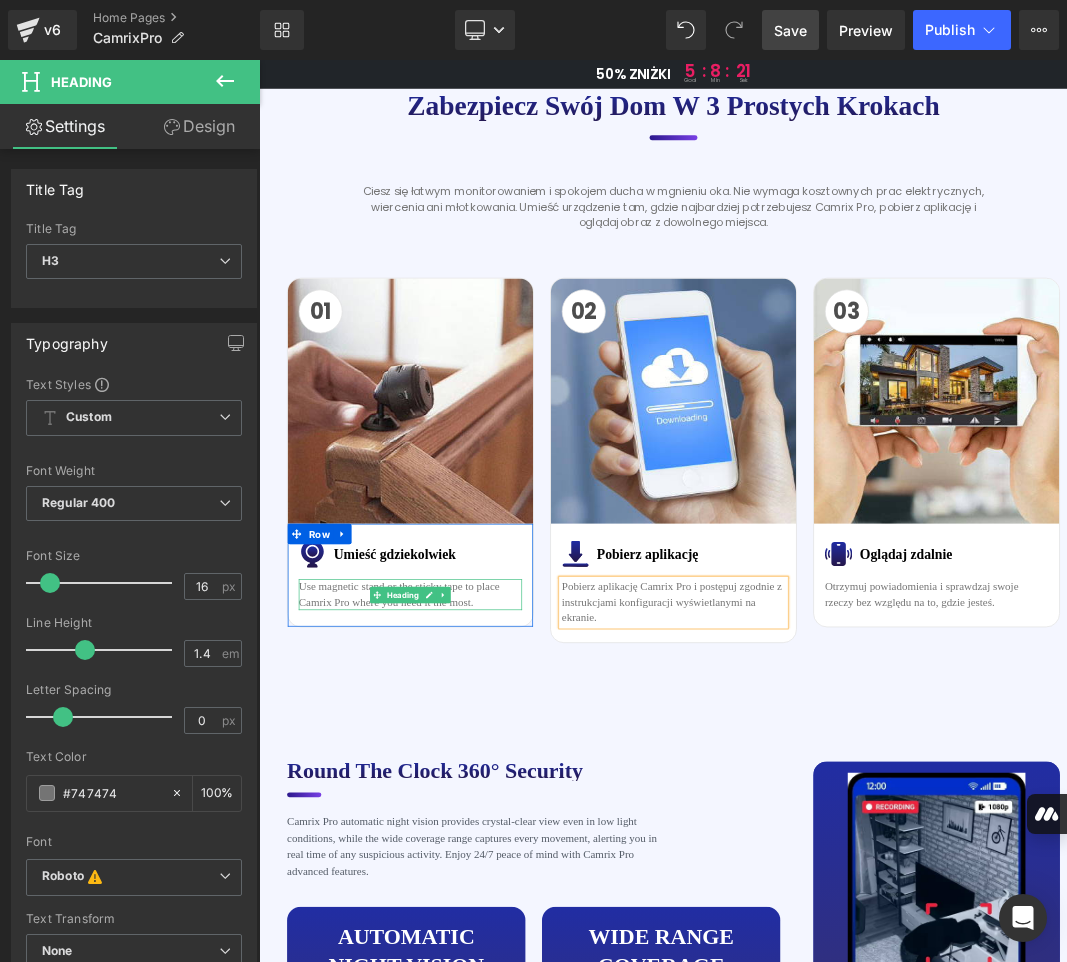 click on "Use magnetic stand or the sticky tape to place Camrix Pro where you need it the most." at bounding box center (480, 840) 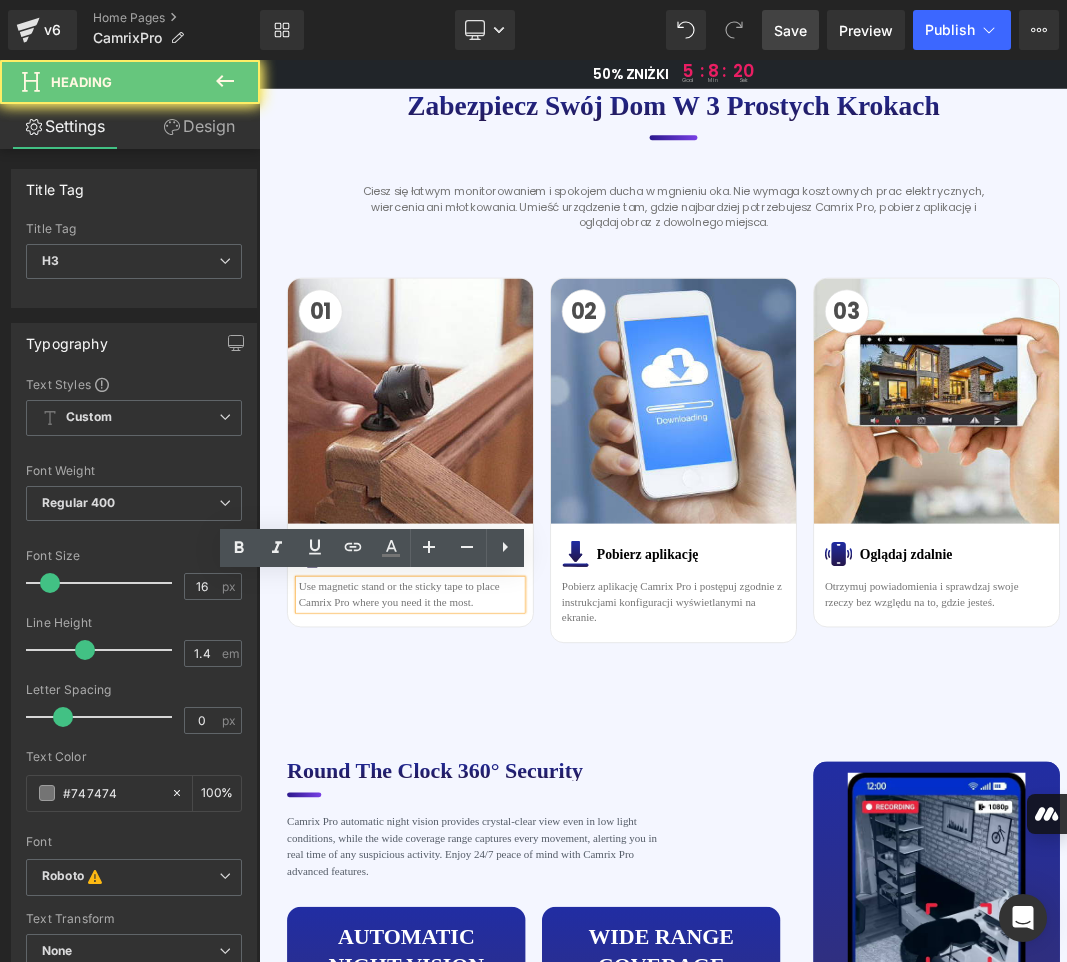 click on "Use magnetic stand or the sticky tape to place Camrix Pro where you need it the most." at bounding box center [480, 840] 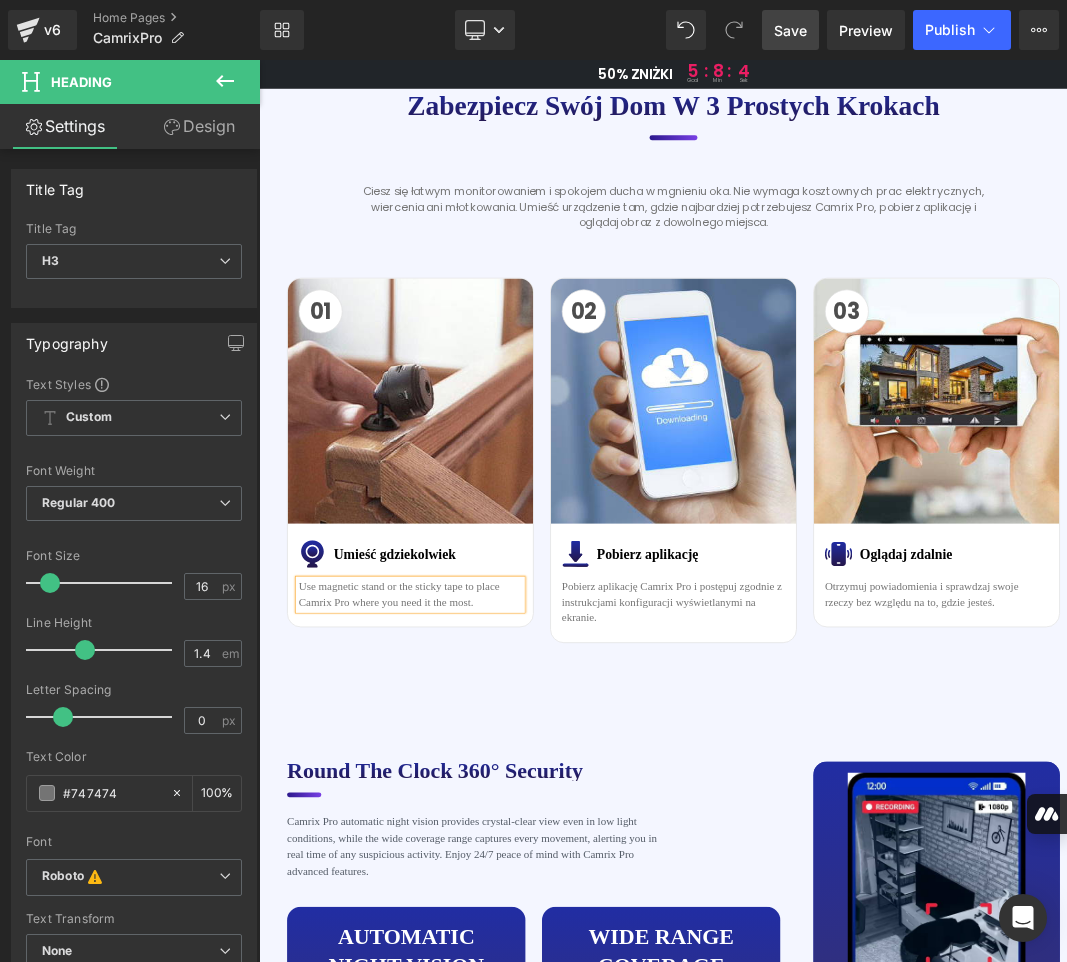 click on "Use magnetic stand or the sticky tape to place Camrix Pro where you need it the most." at bounding box center (480, 840) 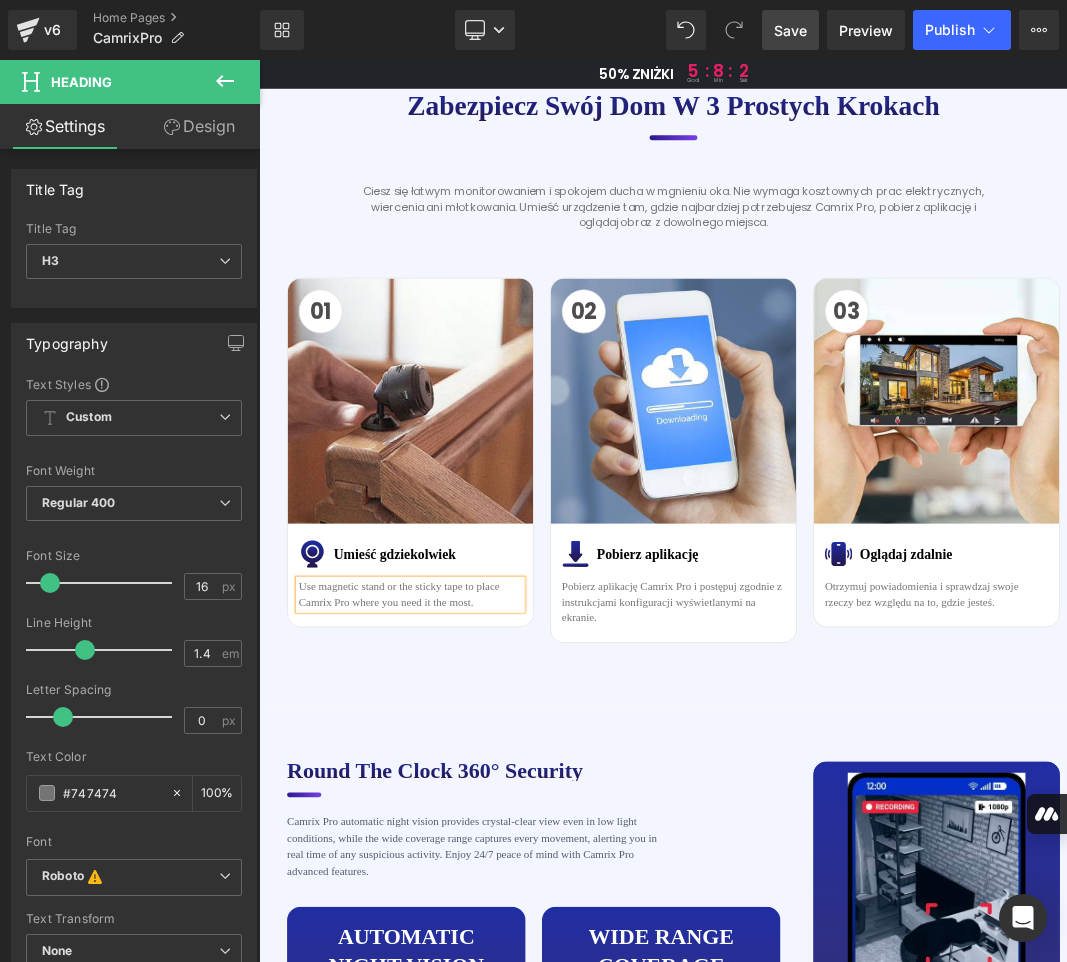 paste 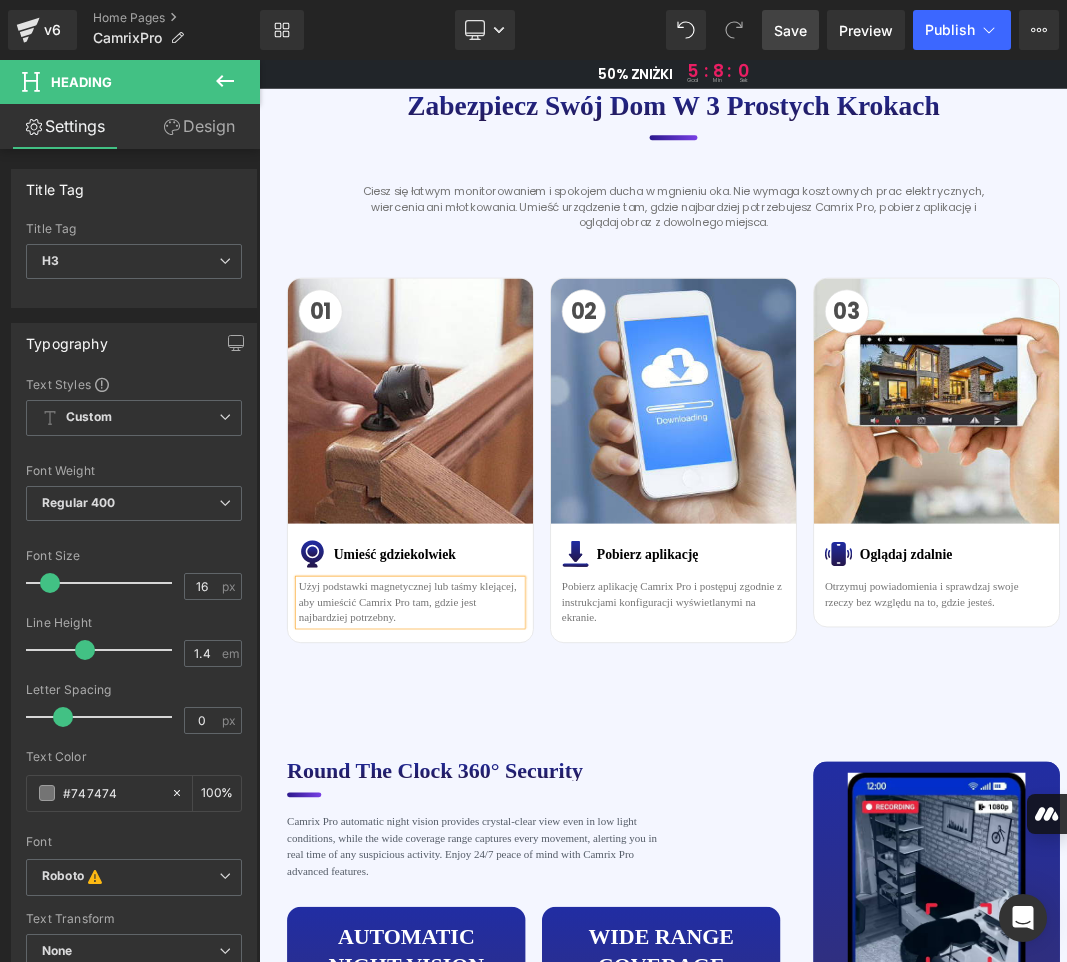 click on "Save" at bounding box center (790, 30) 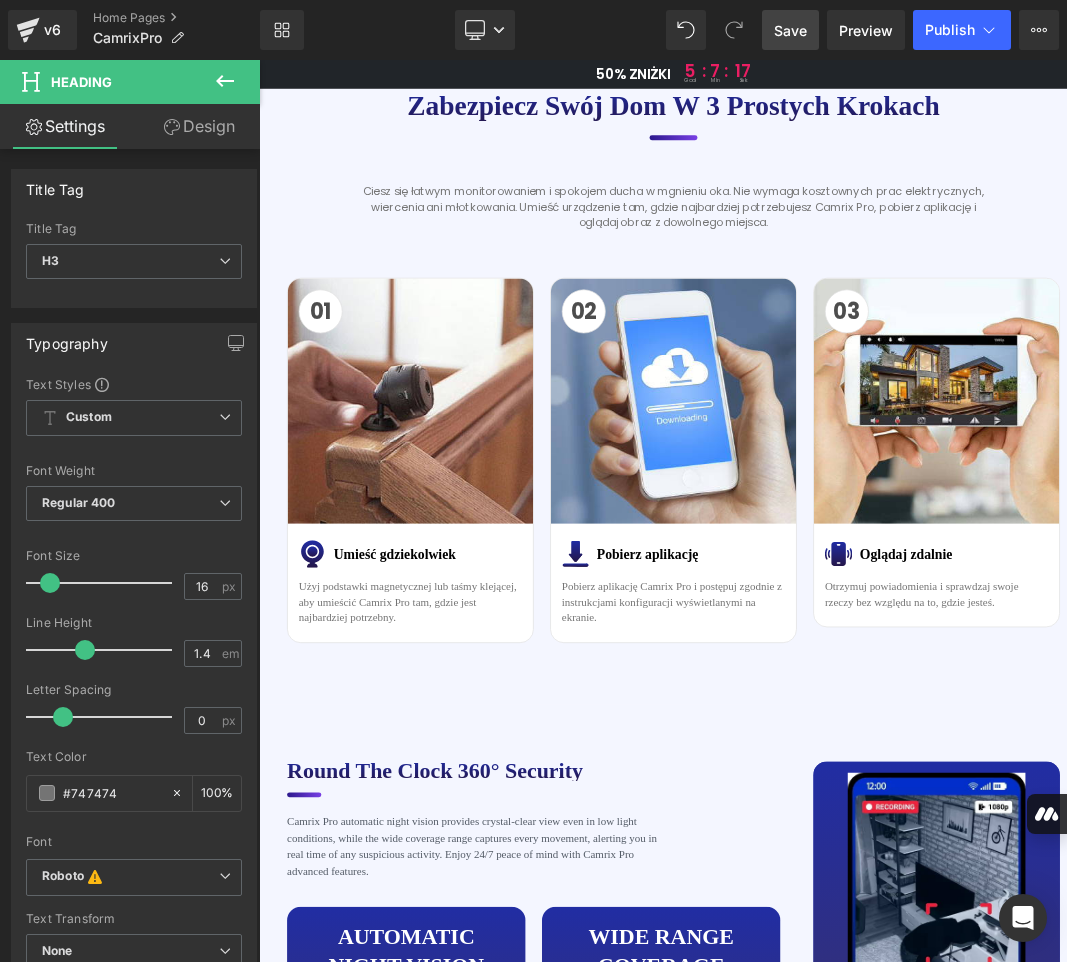 click on "Save" at bounding box center [790, 30] 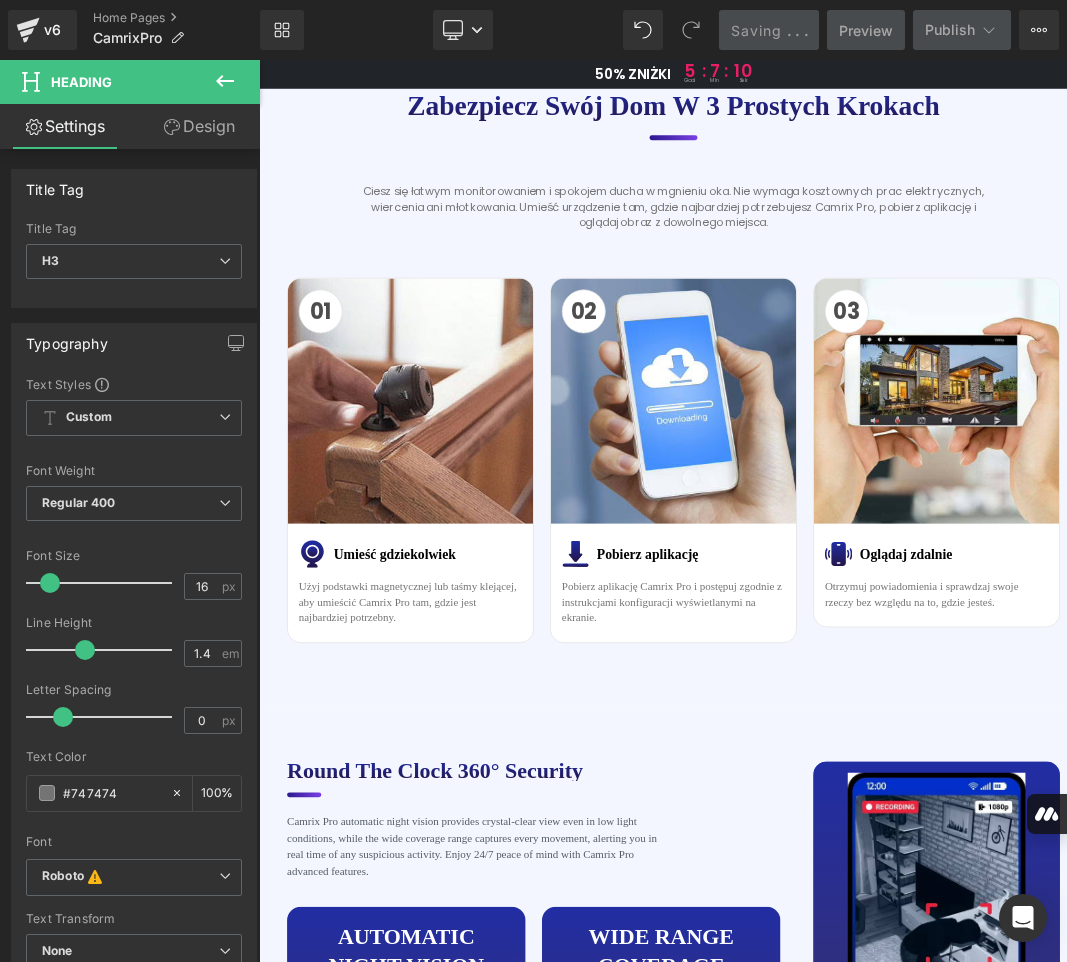 scroll, scrollTop: 4600, scrollLeft: 0, axis: vertical 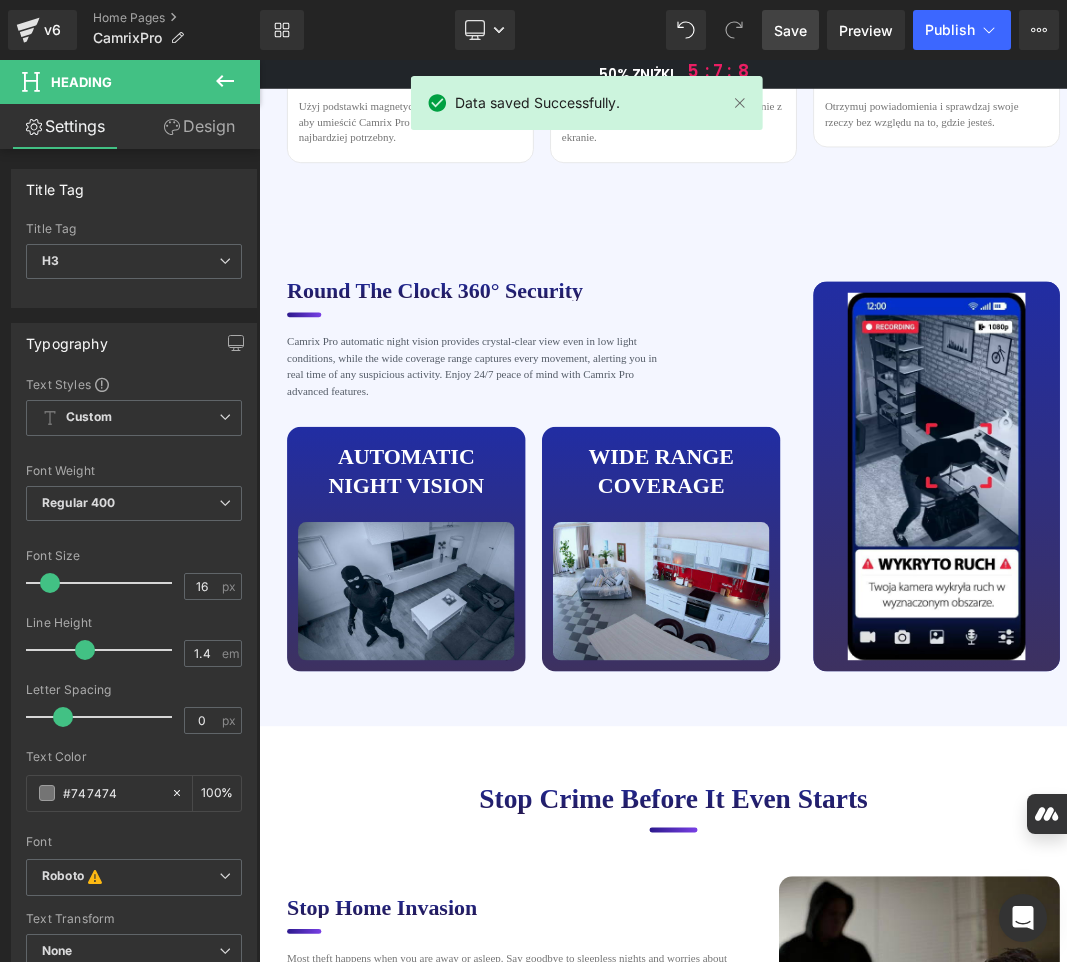 click on "Round the clock 360° Security" at bounding box center (580, 397) 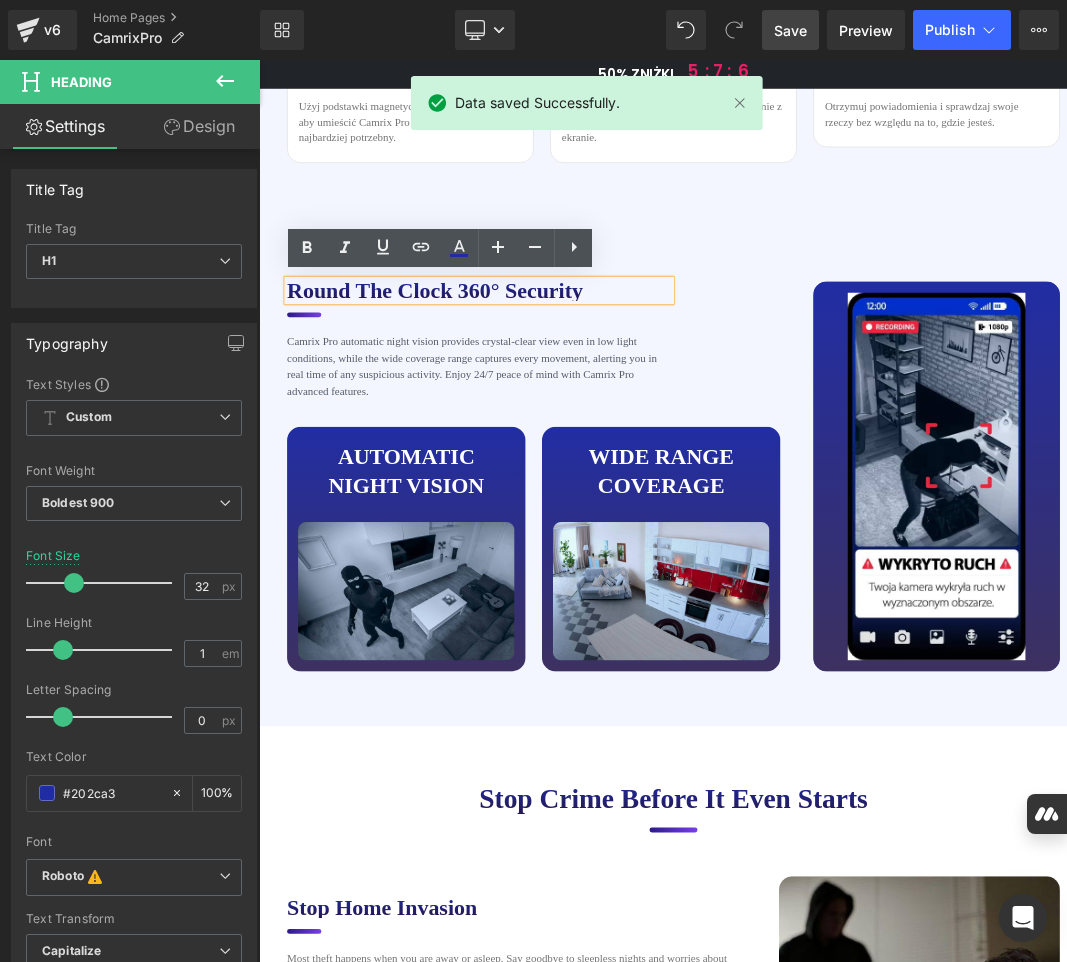 click on "Round the clock 360° Security" at bounding box center (580, 397) 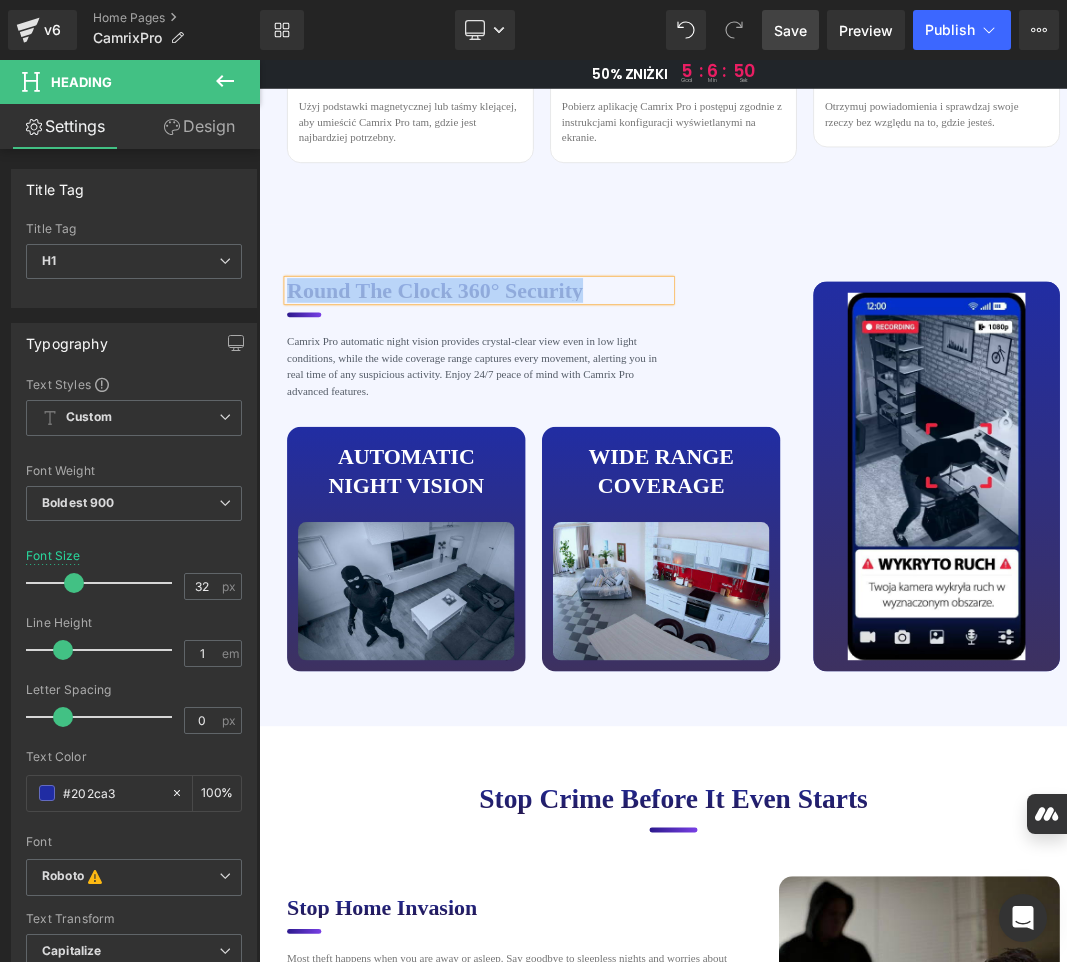 click on "Round the clock 360° Security" at bounding box center (580, 397) 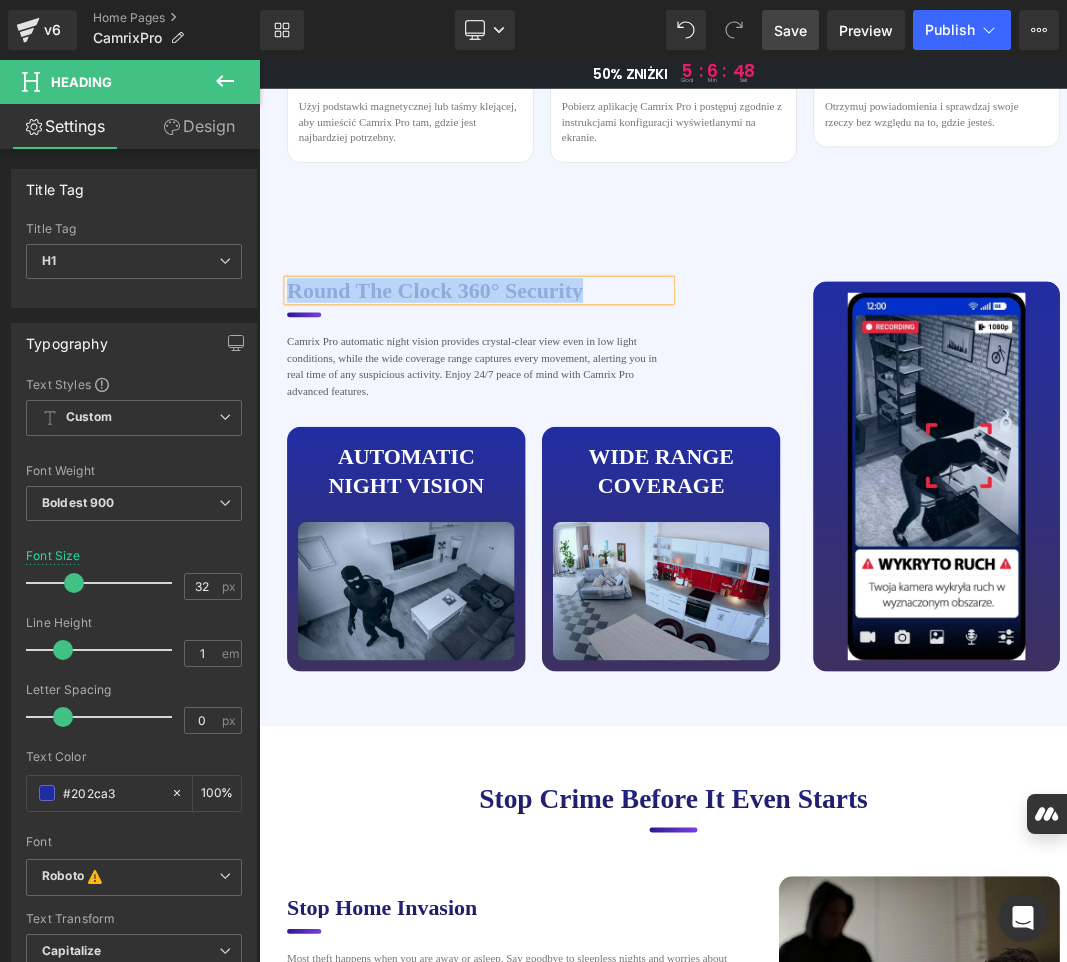 paste 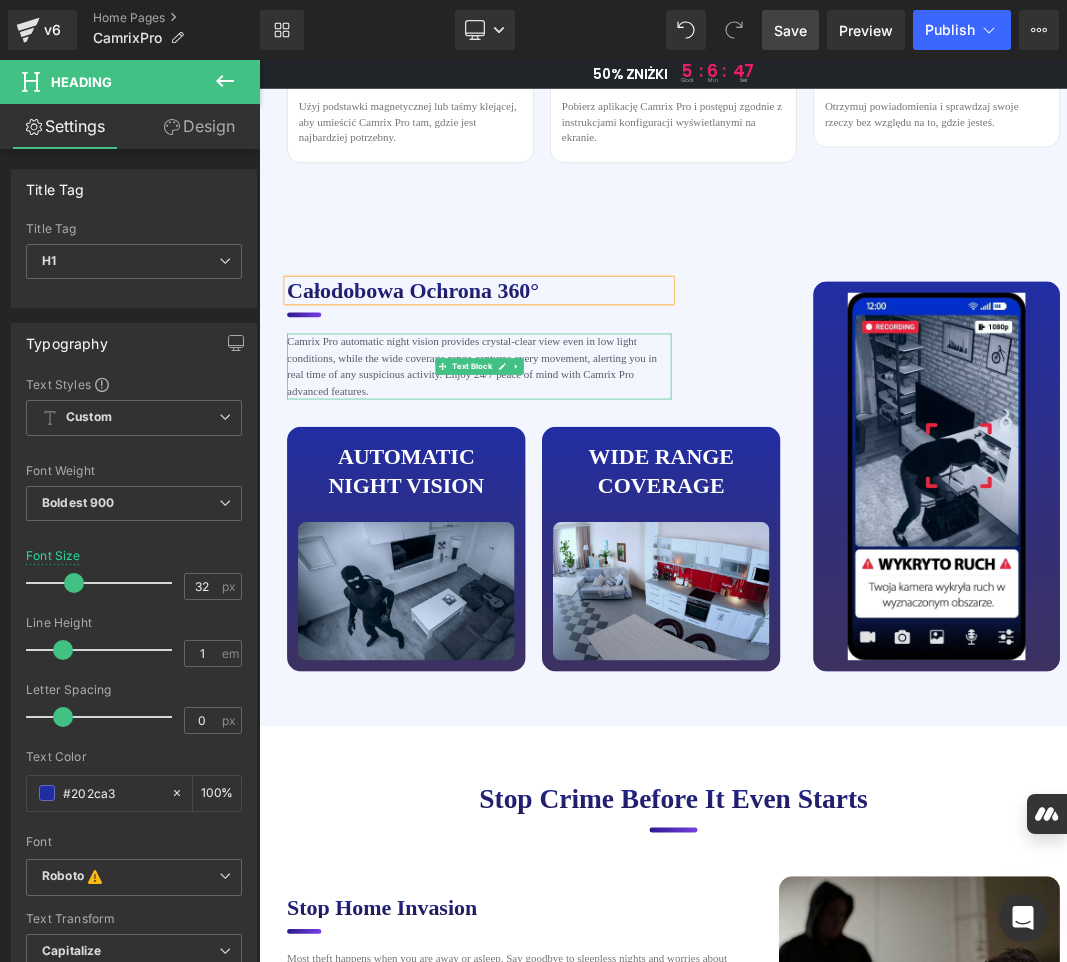 click on "Camrix Pro automatic night vision provides crystal-clear view even in low light conditions, while the wide coverage range captures every movement, alerting you in real time of any suspicious activity. Enjoy 24/7 peace of mind with Camrix Pro advanced features." at bounding box center (580, 508) 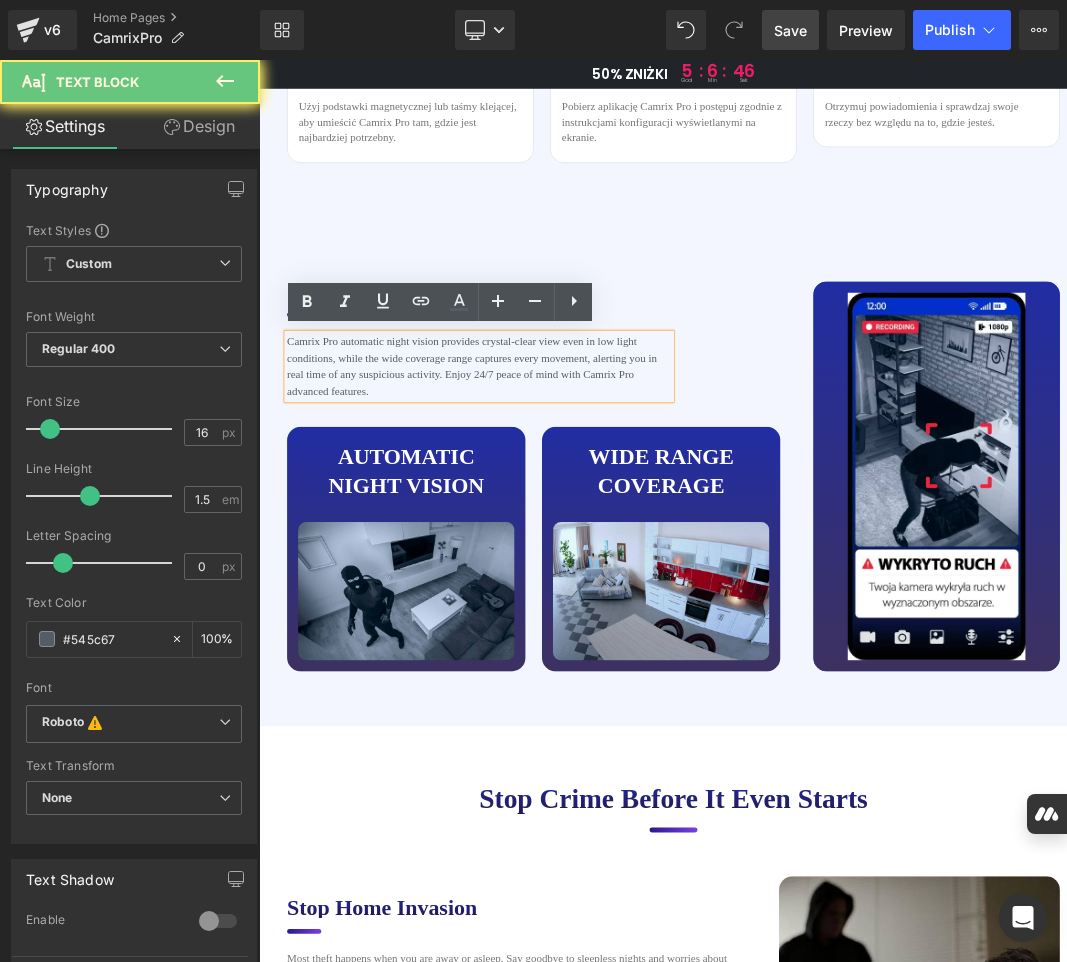 click on "Camrix Pro automatic night vision provides crystal-clear view even in low light conditions, while the wide coverage range captures every movement, alerting you in real time of any suspicious activity. Enjoy 24/7 peace of mind with Camrix Pro advanced features." at bounding box center (580, 508) 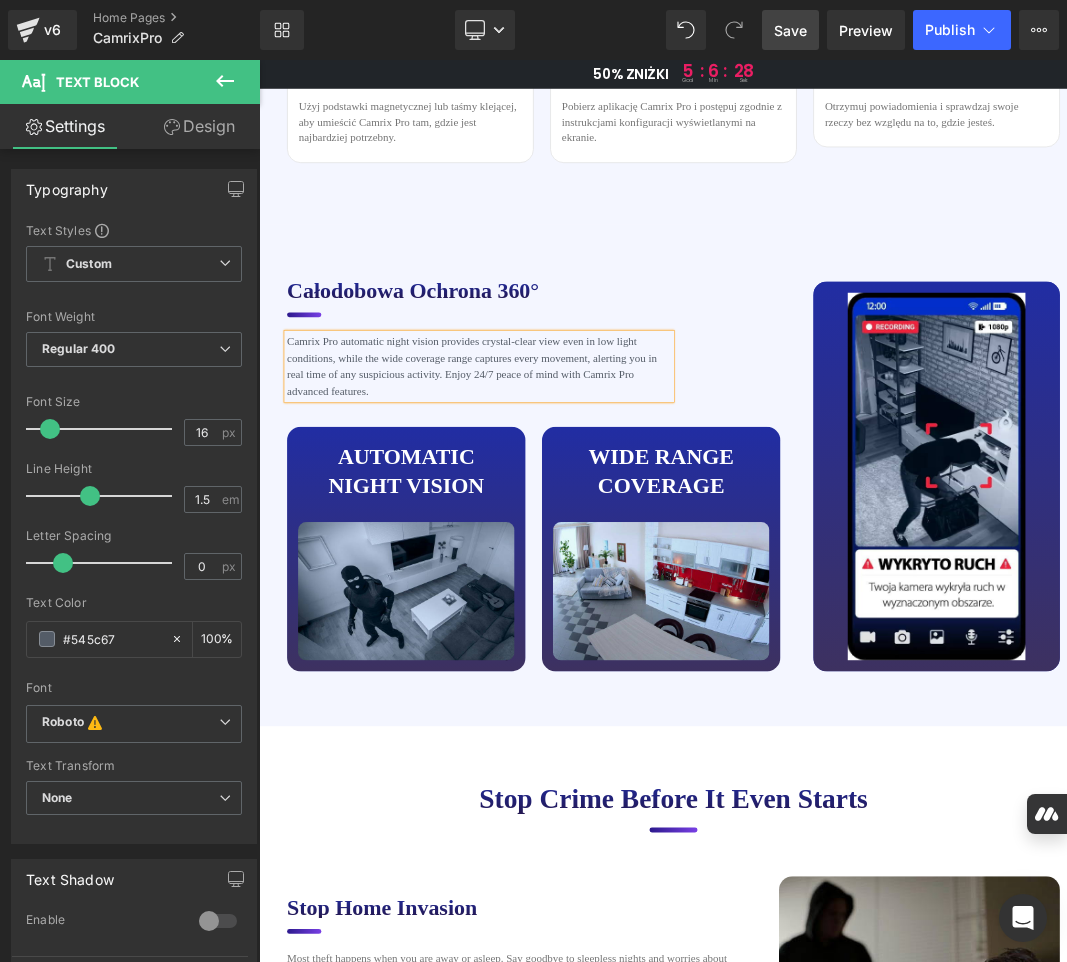 click on "Camrix Pro automatic night vision provides crystal-clear view even in low light conditions, while the wide coverage range captures every movement, alerting you in real time of any suspicious activity. Enjoy 24/7 peace of mind with Camrix Pro advanced features." at bounding box center [580, 508] 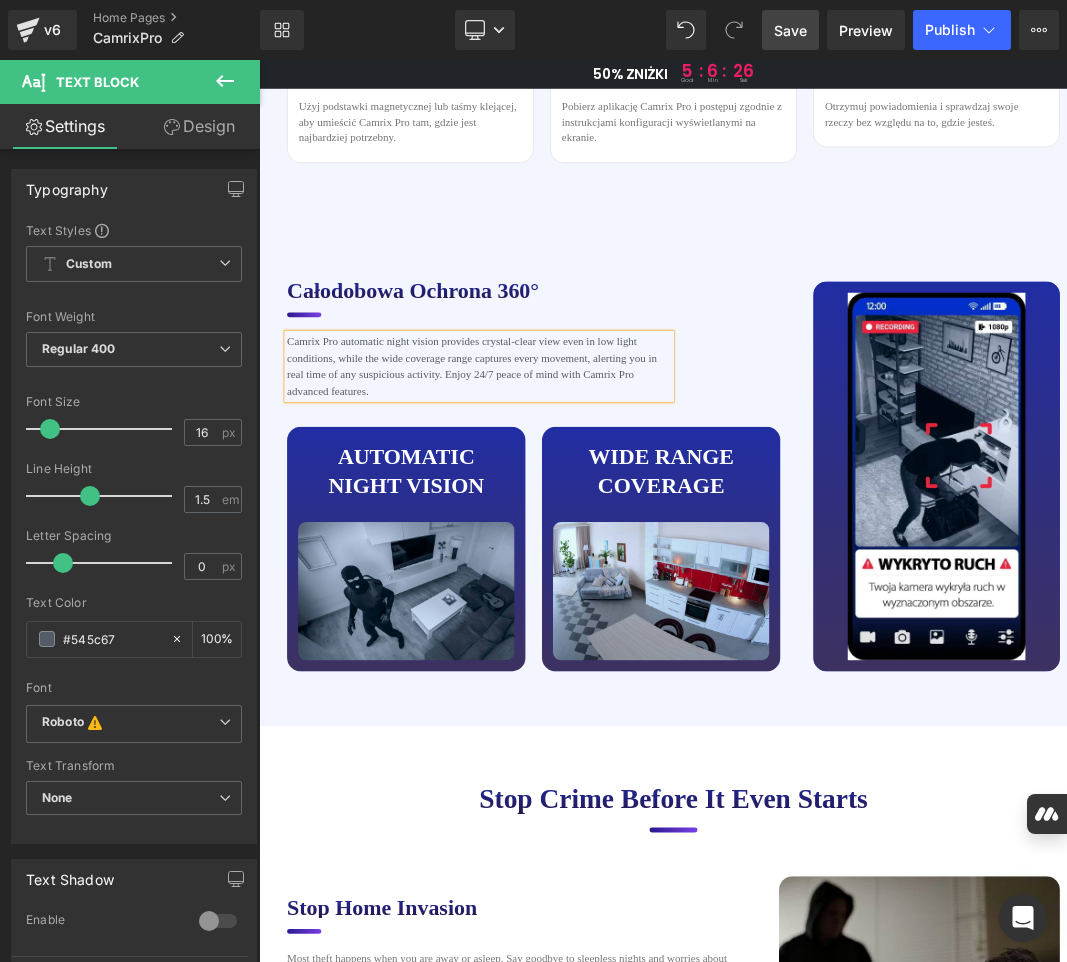 paste 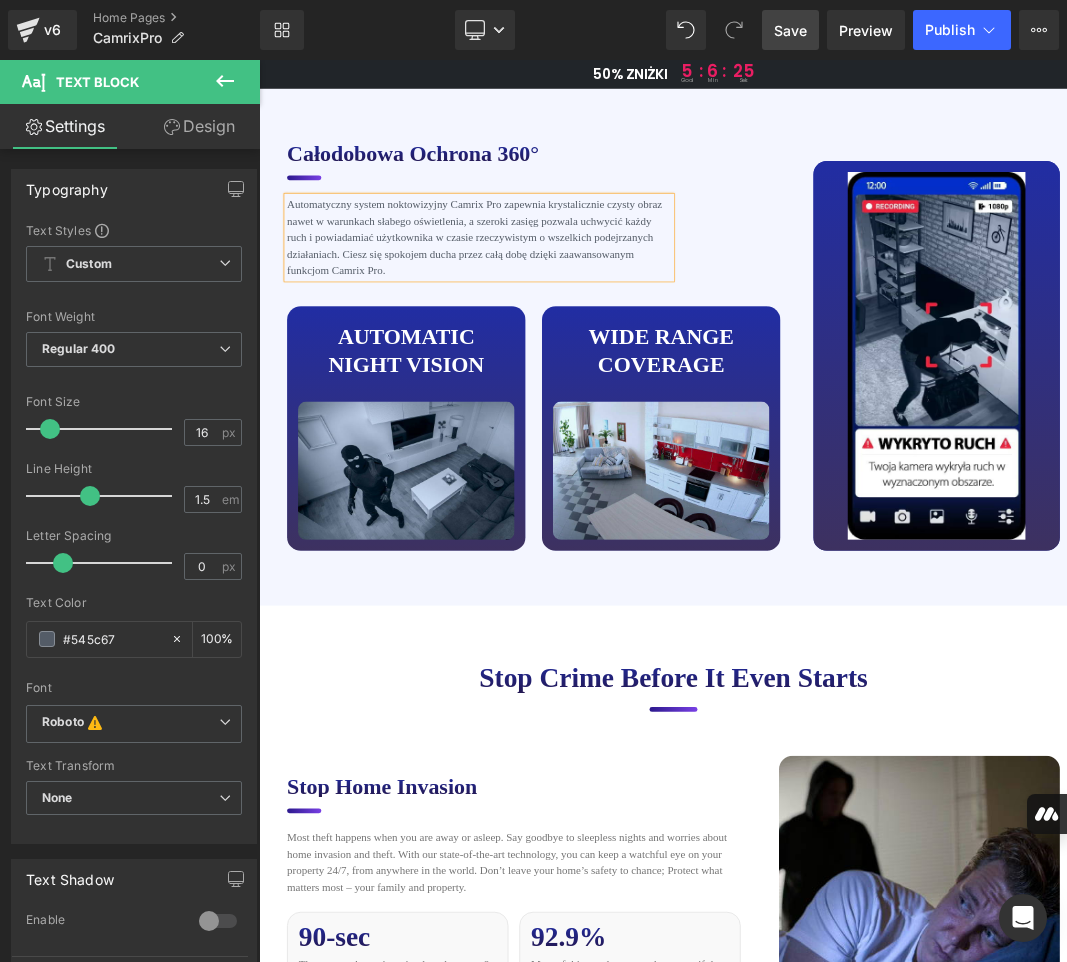 scroll, scrollTop: 4900, scrollLeft: 0, axis: vertical 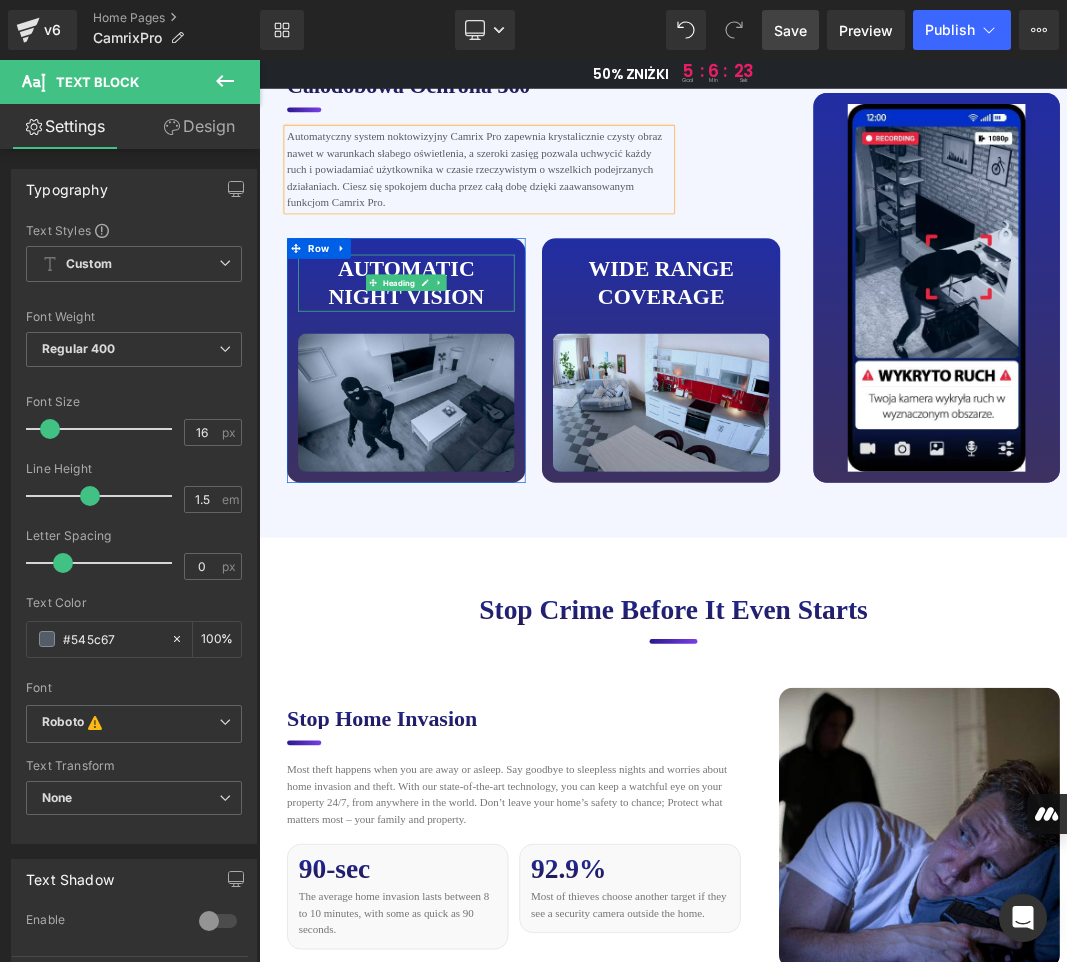 click on "AUTOMATIC Night vision" at bounding box center [474, 385] 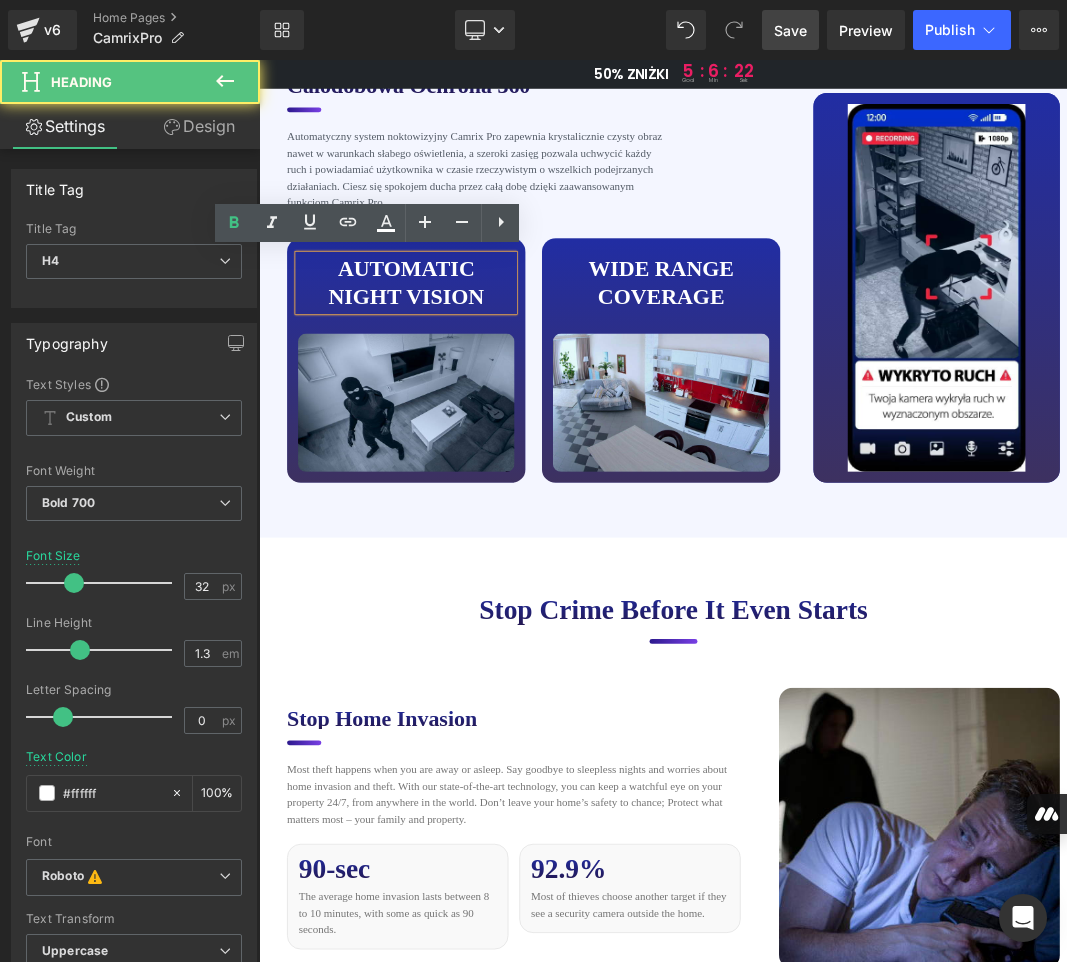 click on "AUTOMATIC Night vision" at bounding box center (474, 385) 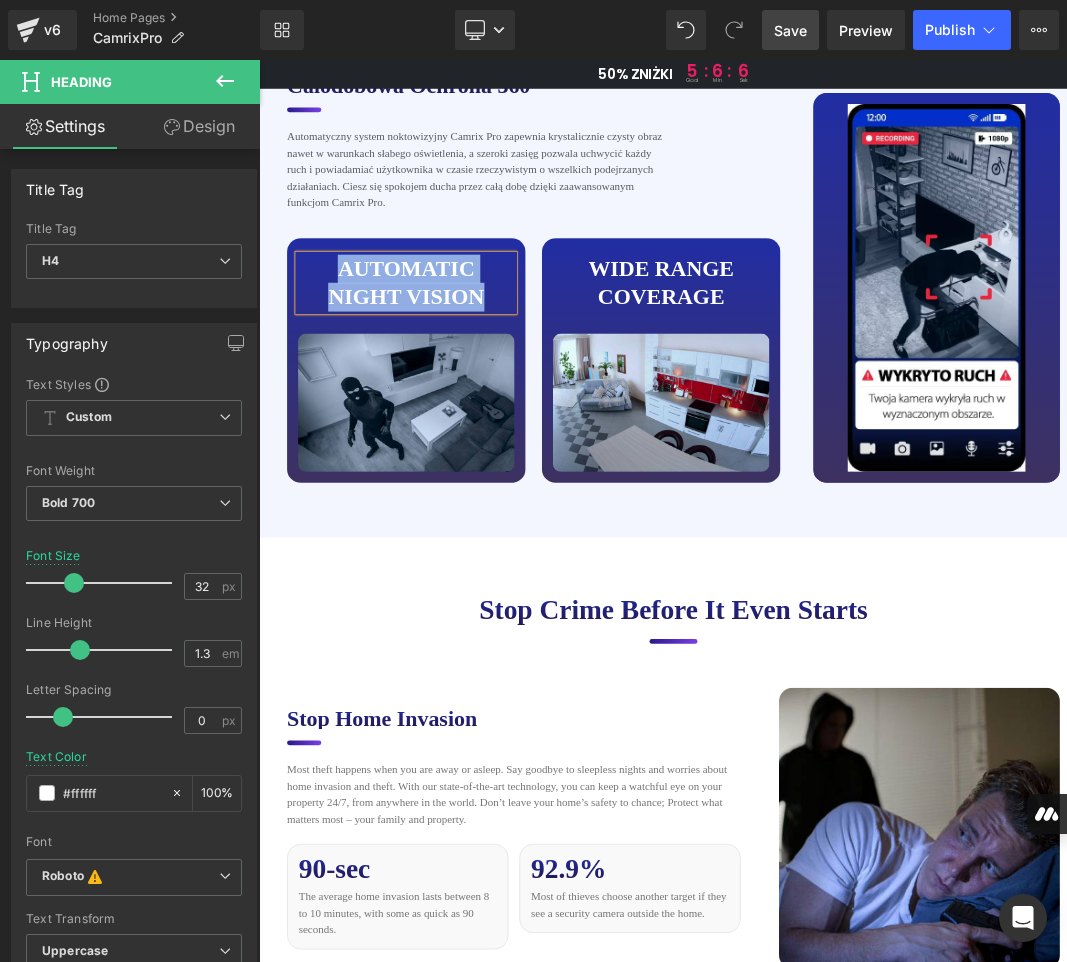 click on "AUTOMATIC Night vision" at bounding box center [474, 385] 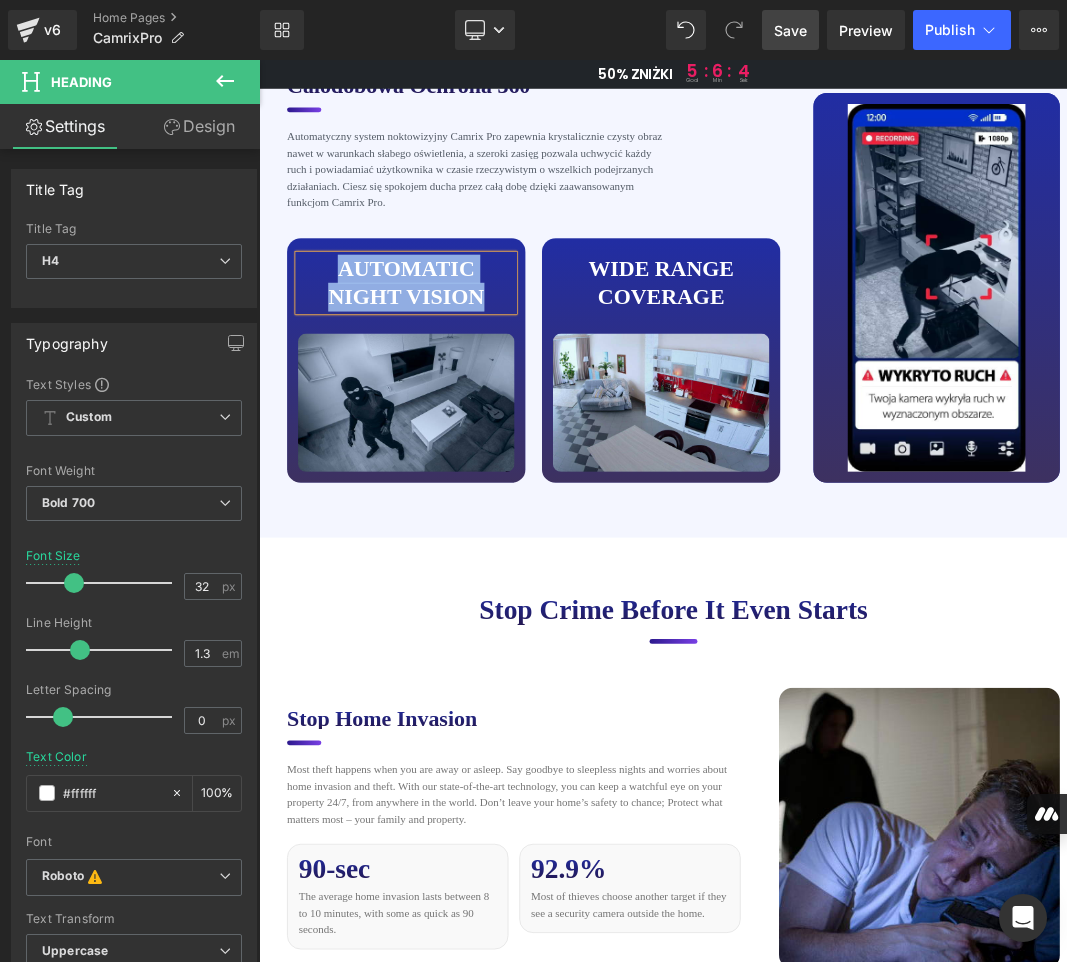 paste 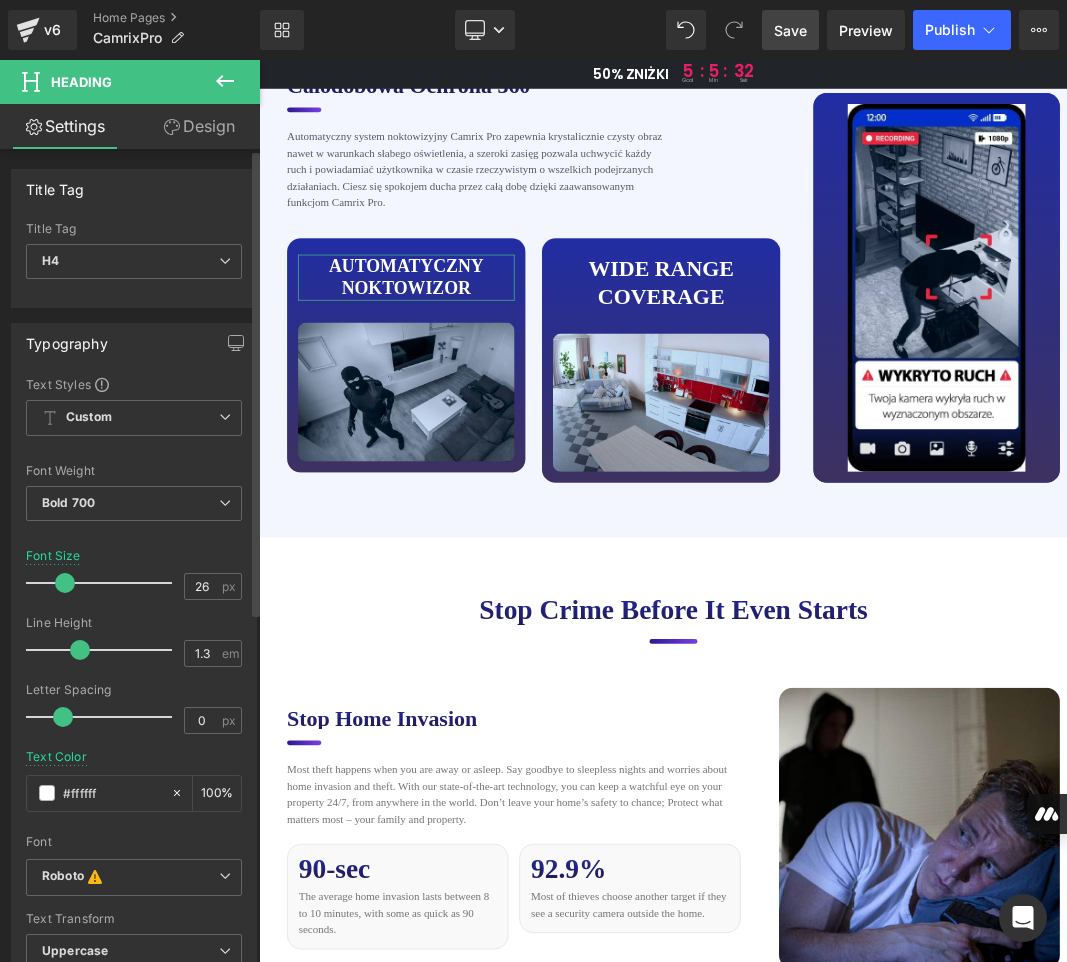 type on "27" 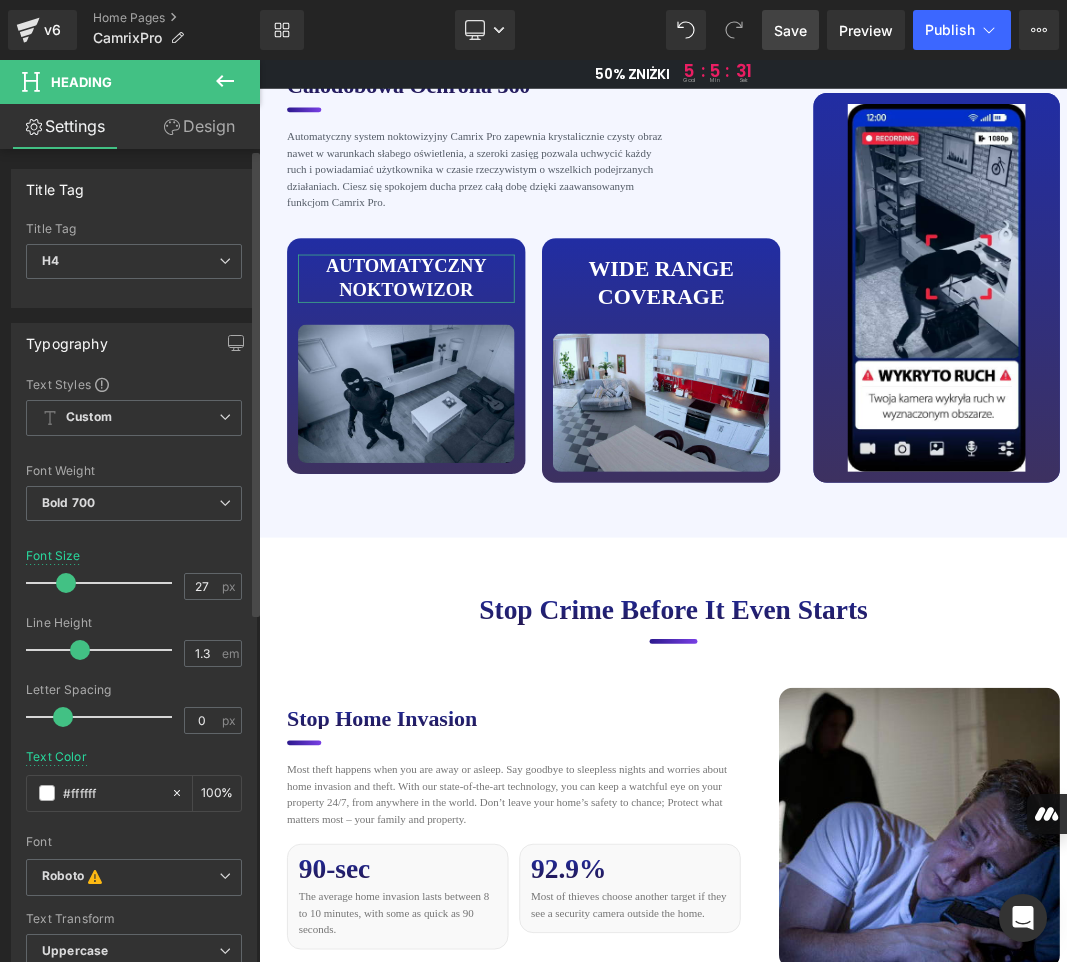 click at bounding box center (66, 583) 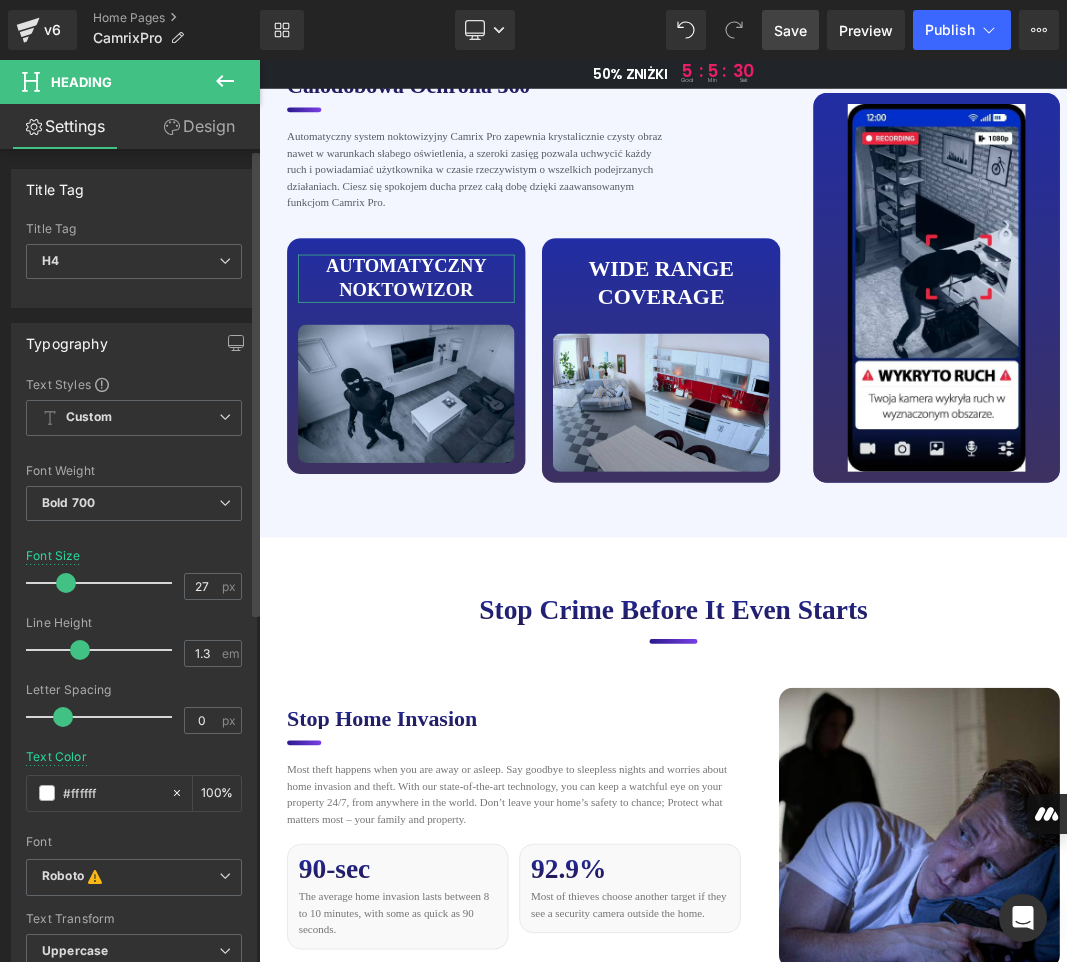 click at bounding box center [66, 583] 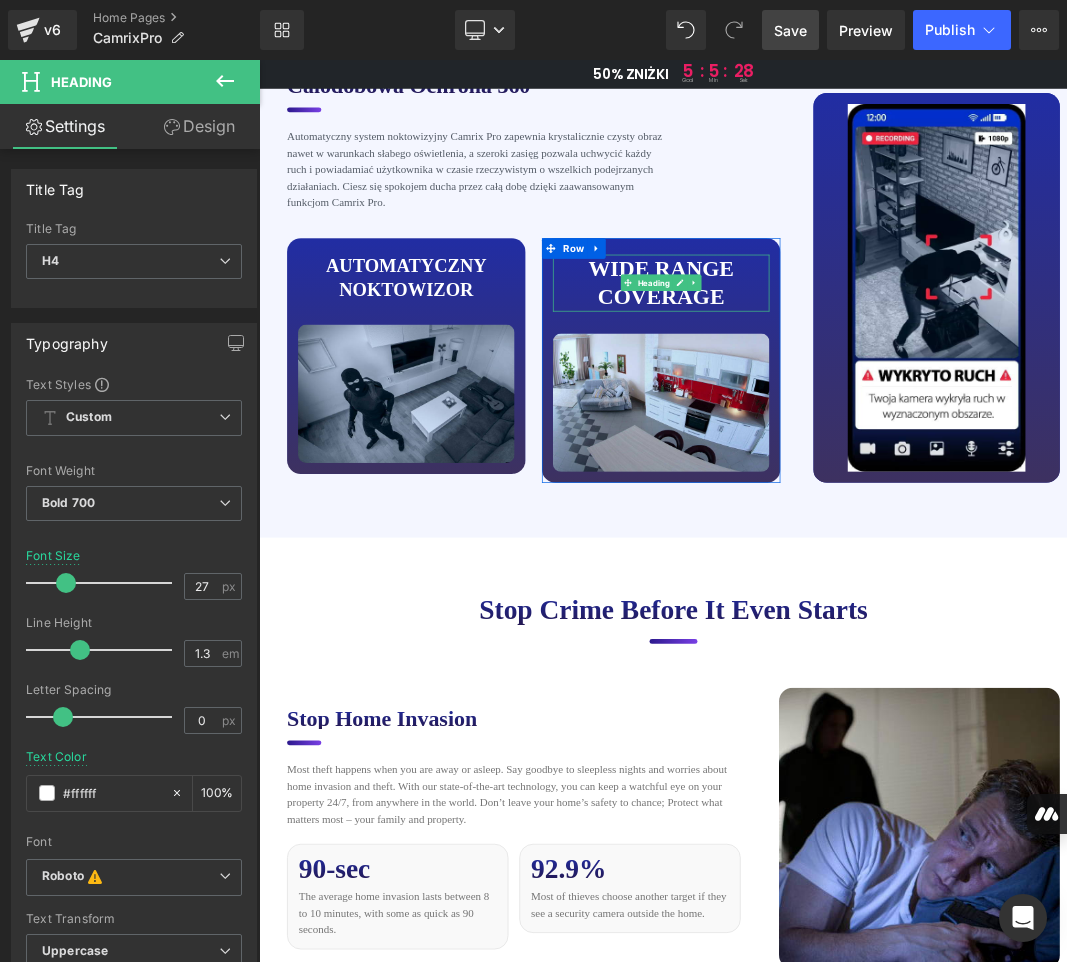 click on "Wide range coverage" at bounding box center [846, 385] 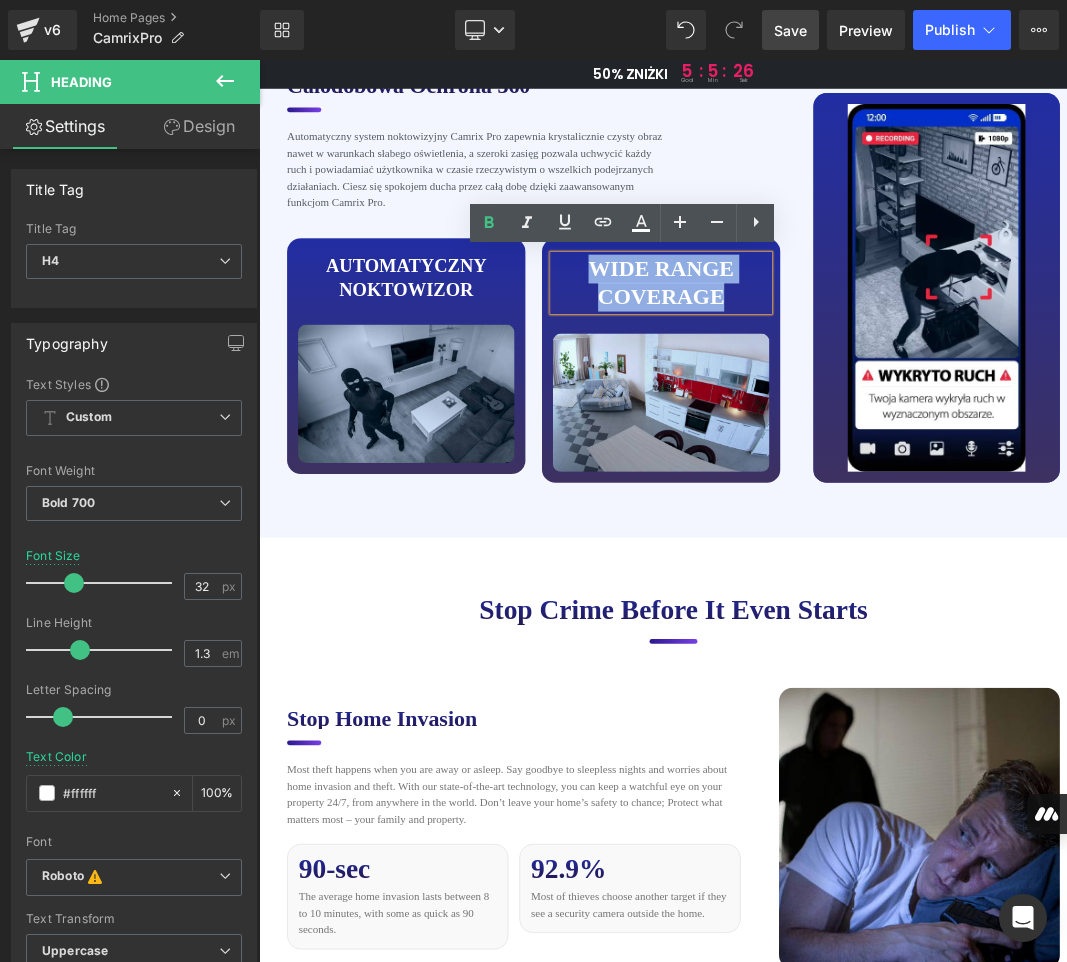 drag, startPoint x: 939, startPoint y: 403, endPoint x: 724, endPoint y: 356, distance: 220.07726 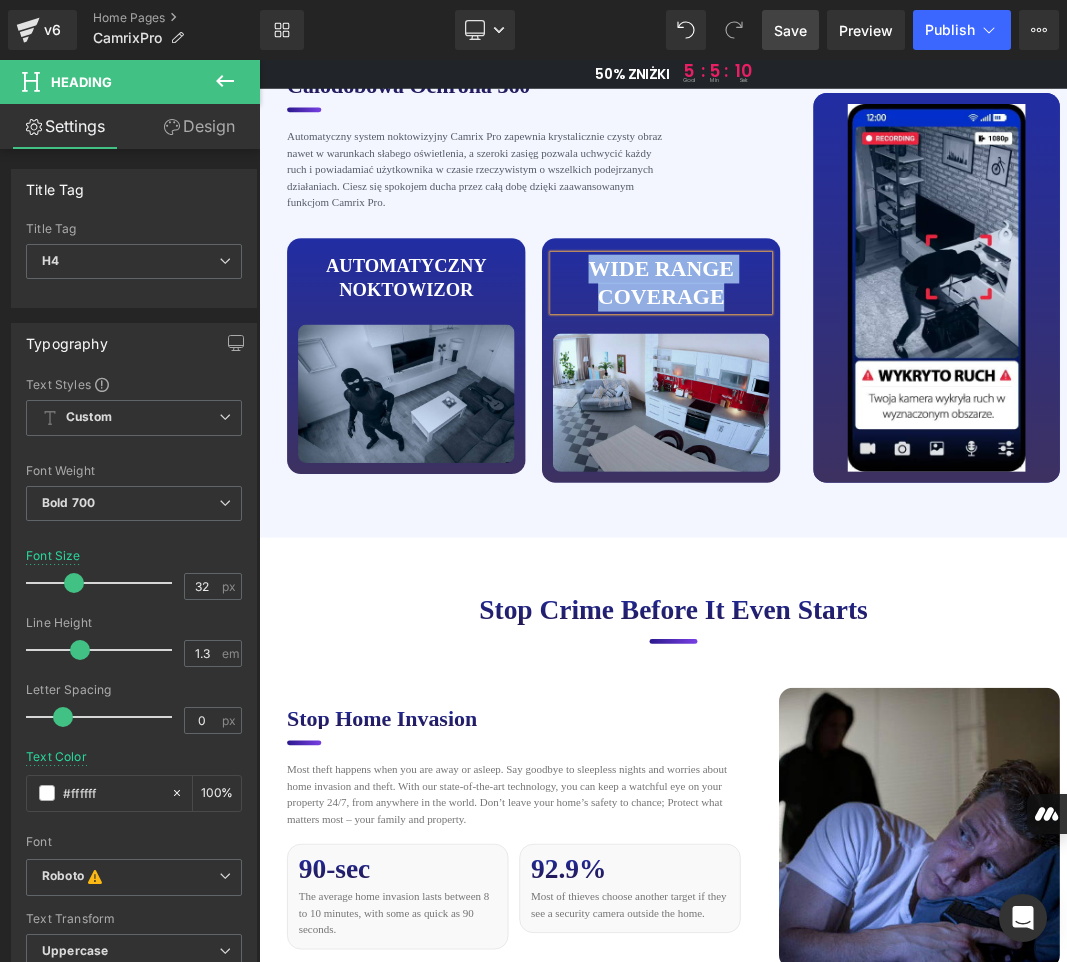 click on "Wide range coverage" at bounding box center (846, 385) 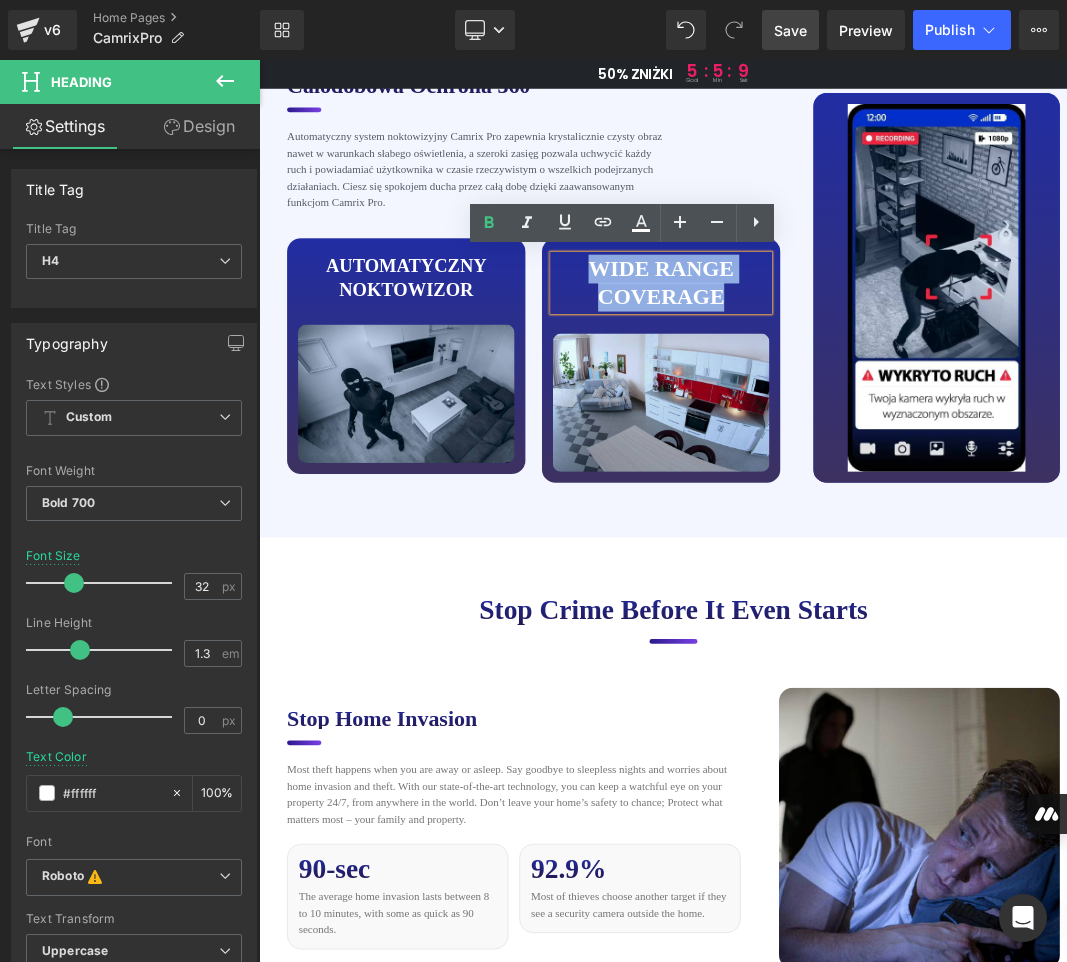 paste 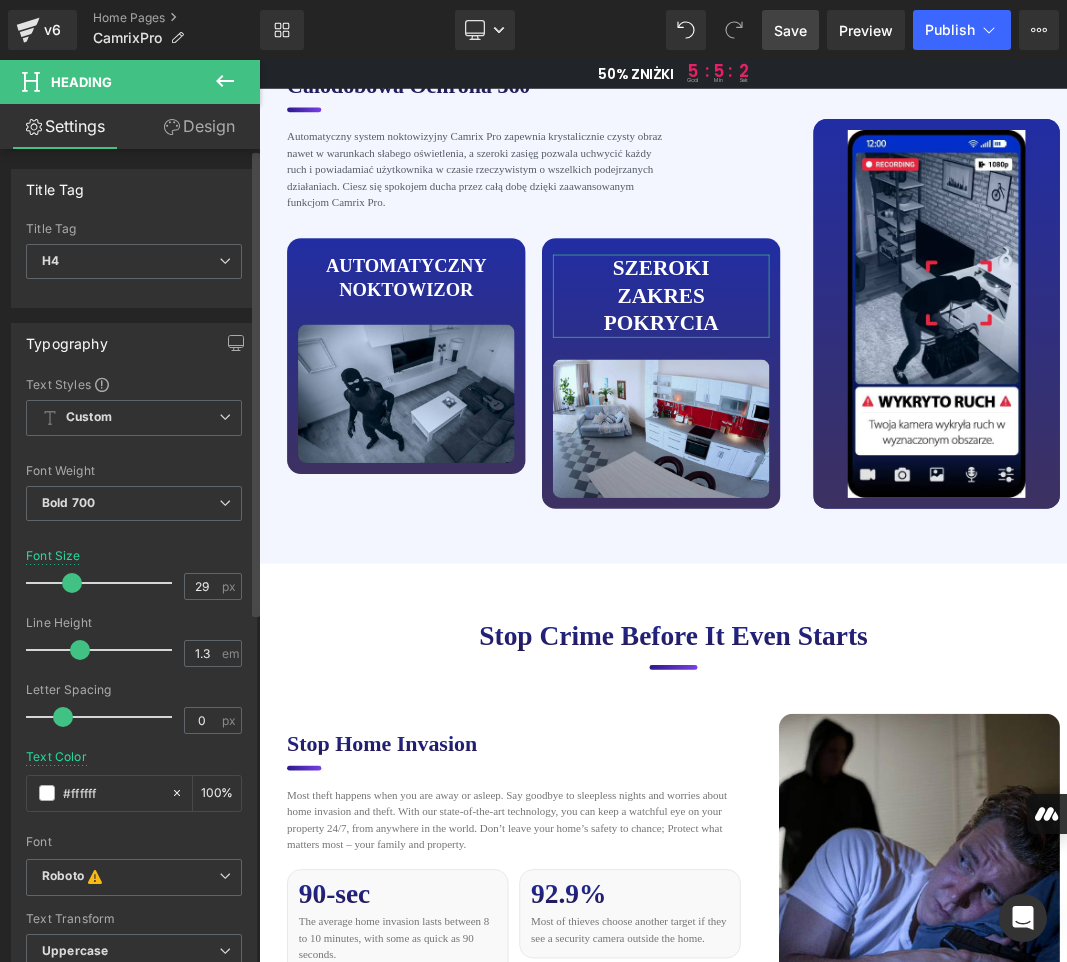 type on "28" 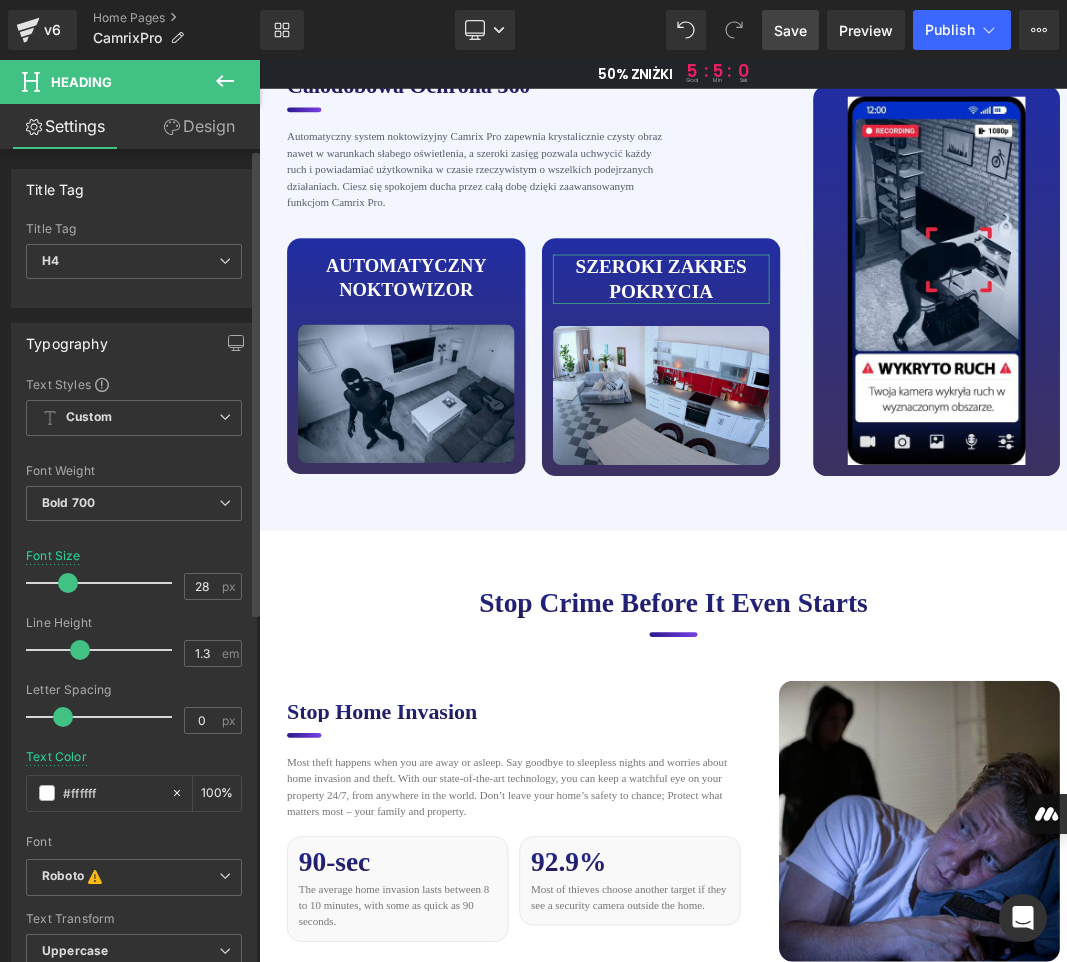 click at bounding box center [68, 583] 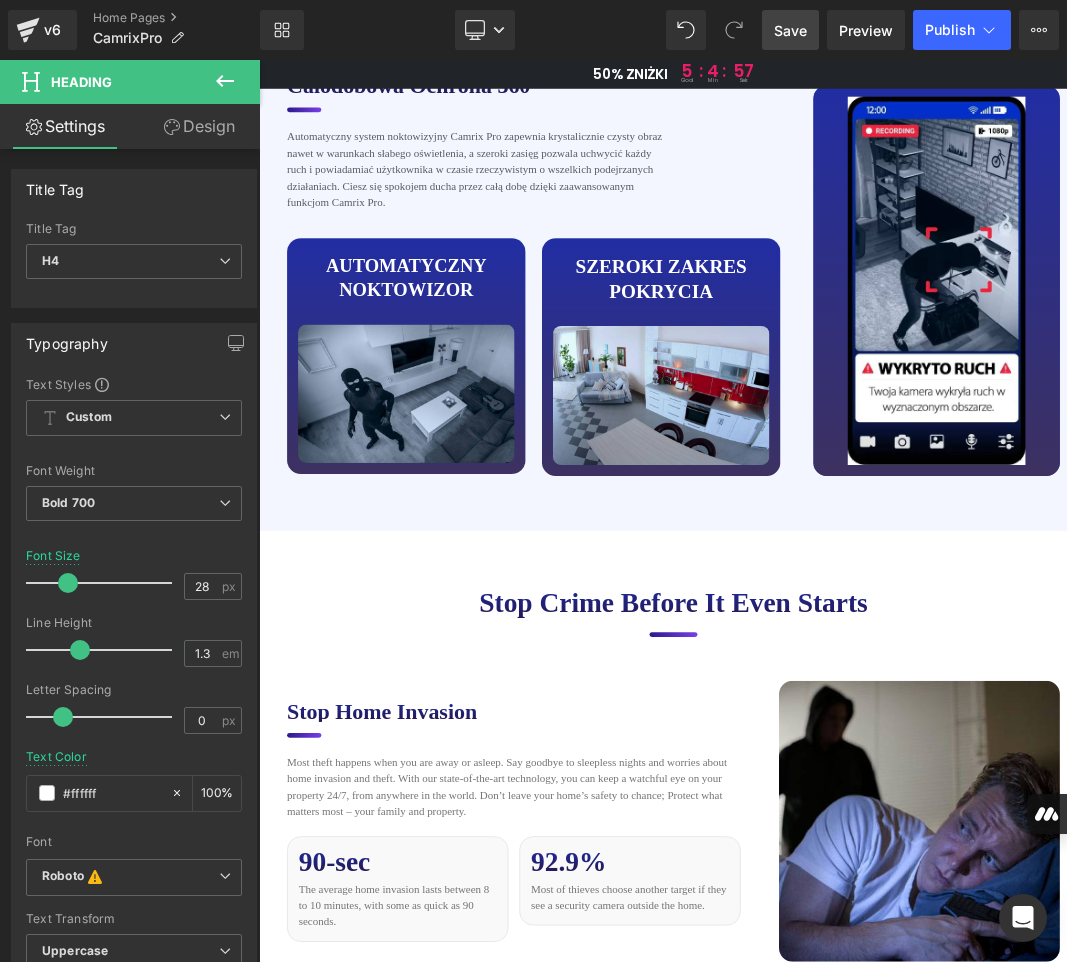 click on "Save" at bounding box center (790, 30) 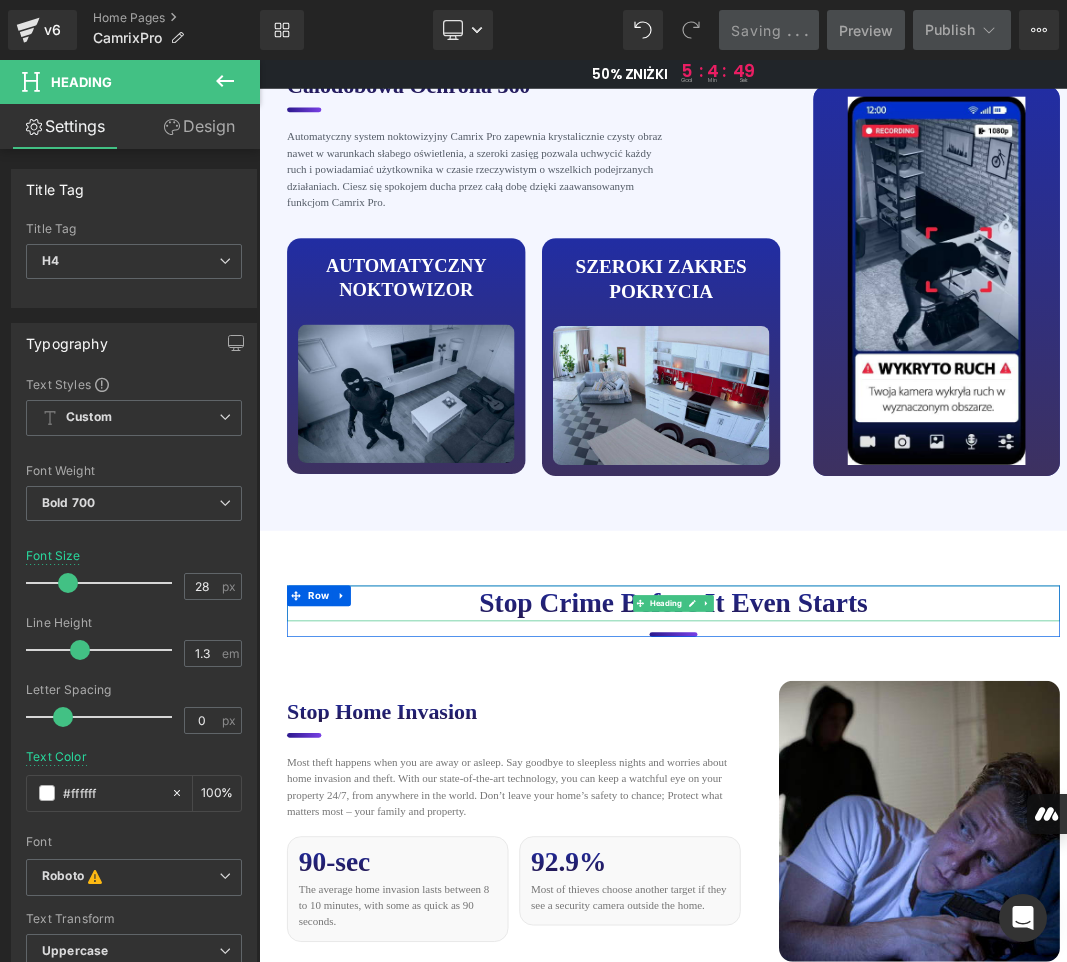 click on "Stop Crime Before it Even Starts" at bounding box center [864, 853] 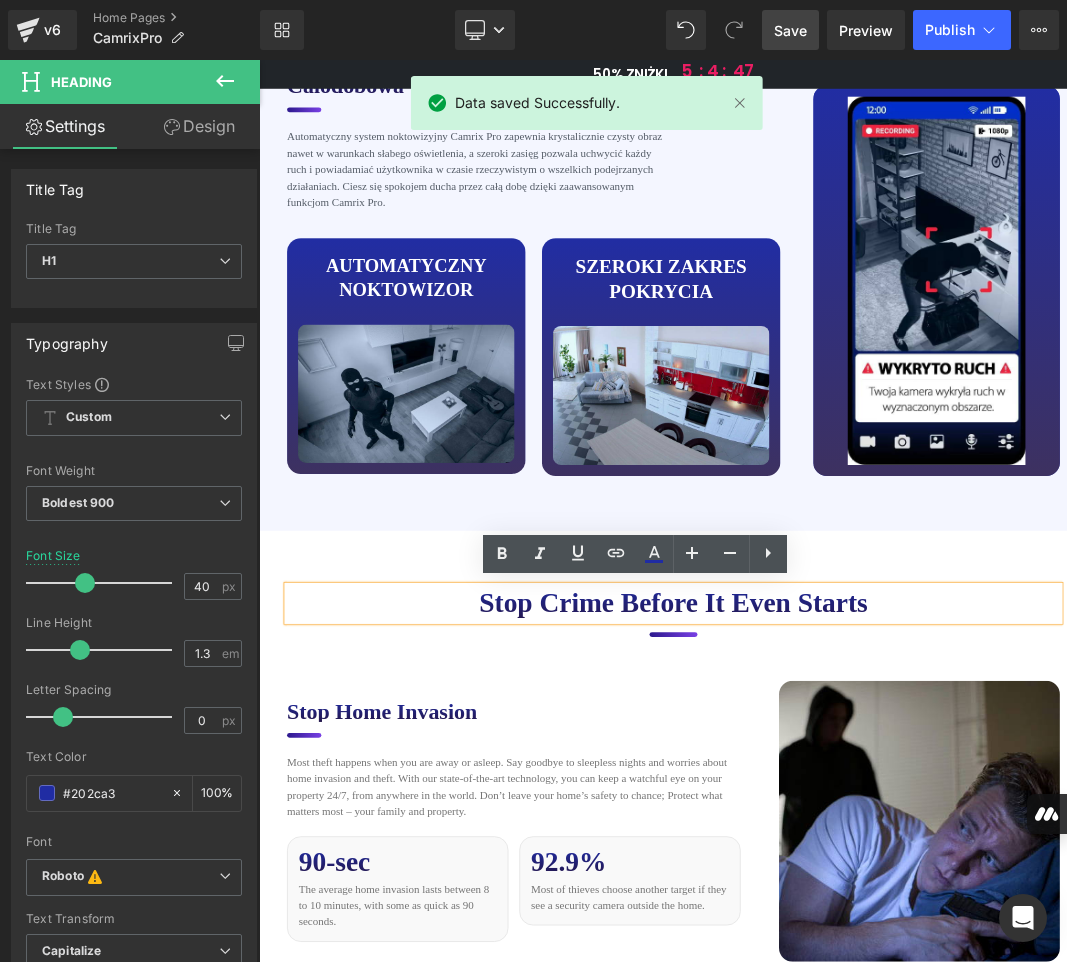 click on "Stop Crime Before it Even Starts" at bounding box center (864, 853) 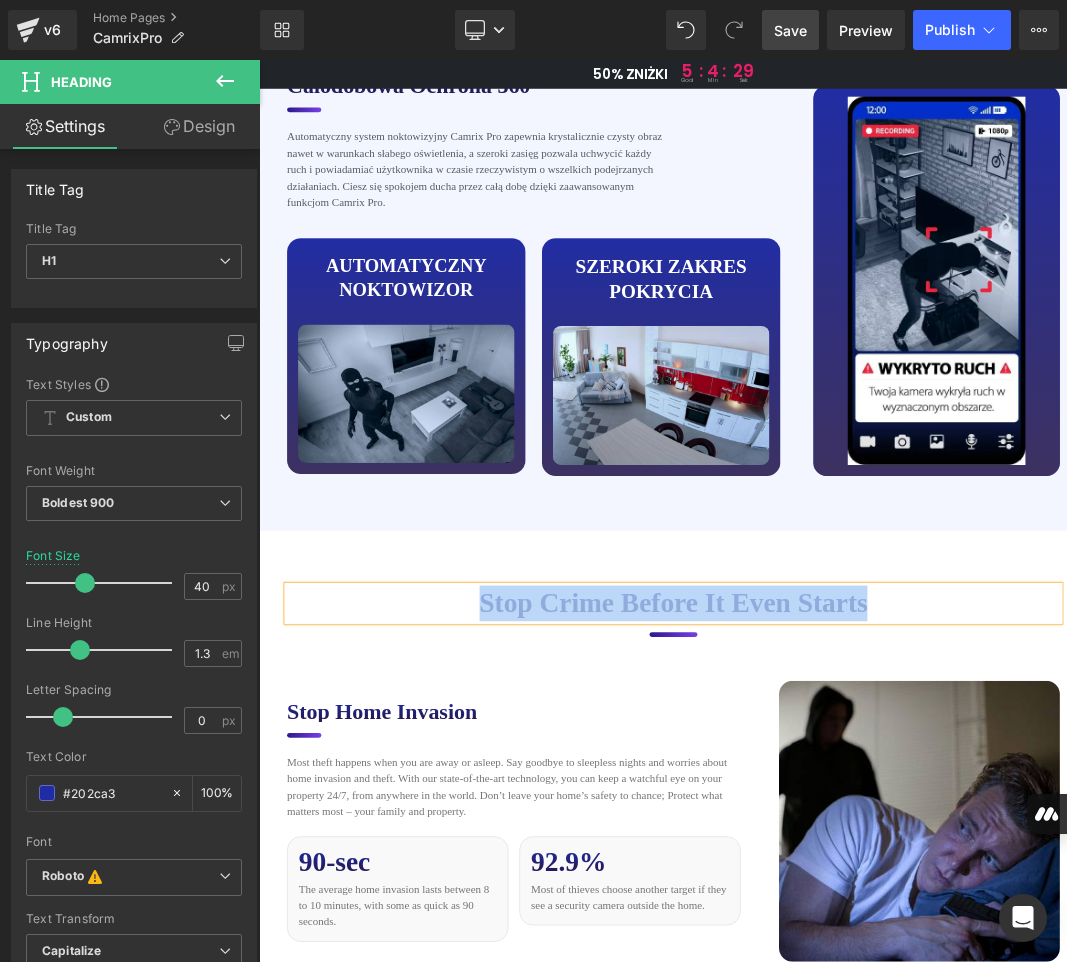 click on "Stop Crime Before it Even Starts" at bounding box center (864, 853) 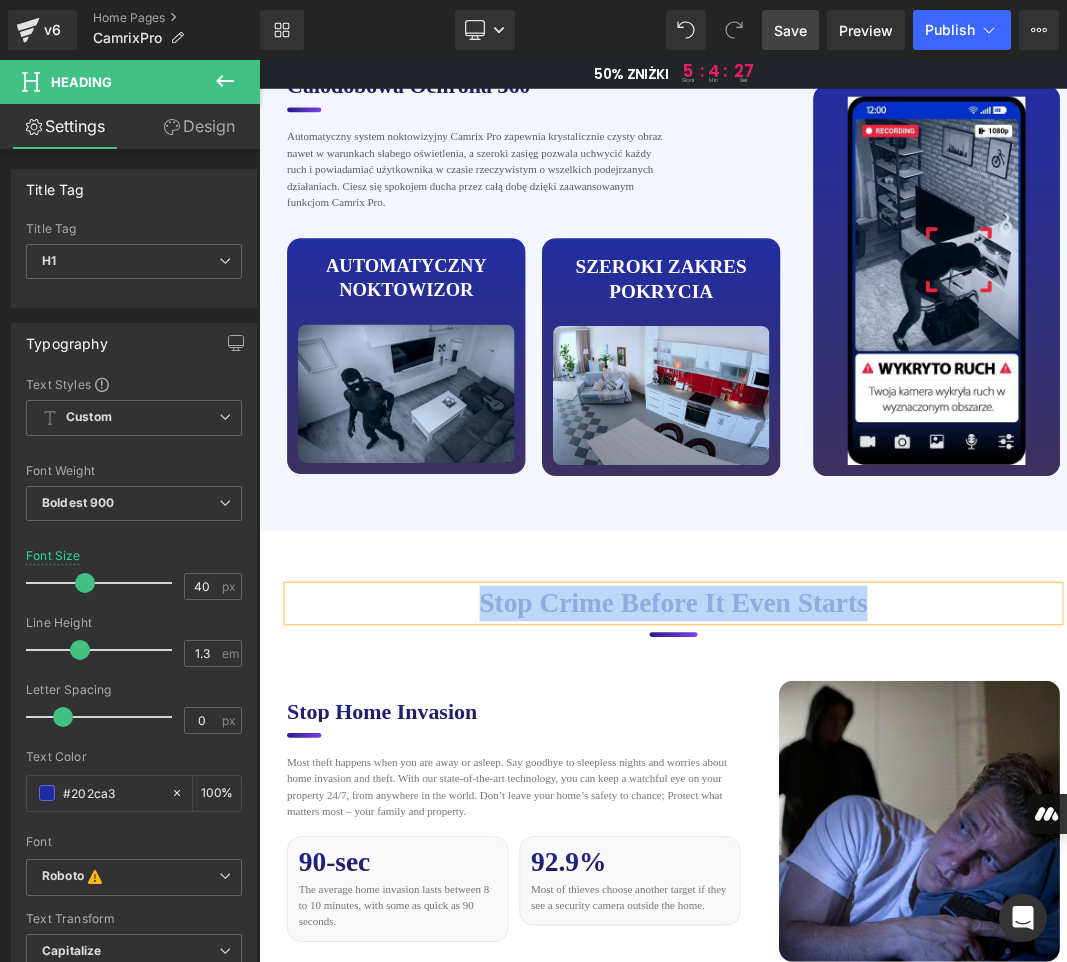 paste 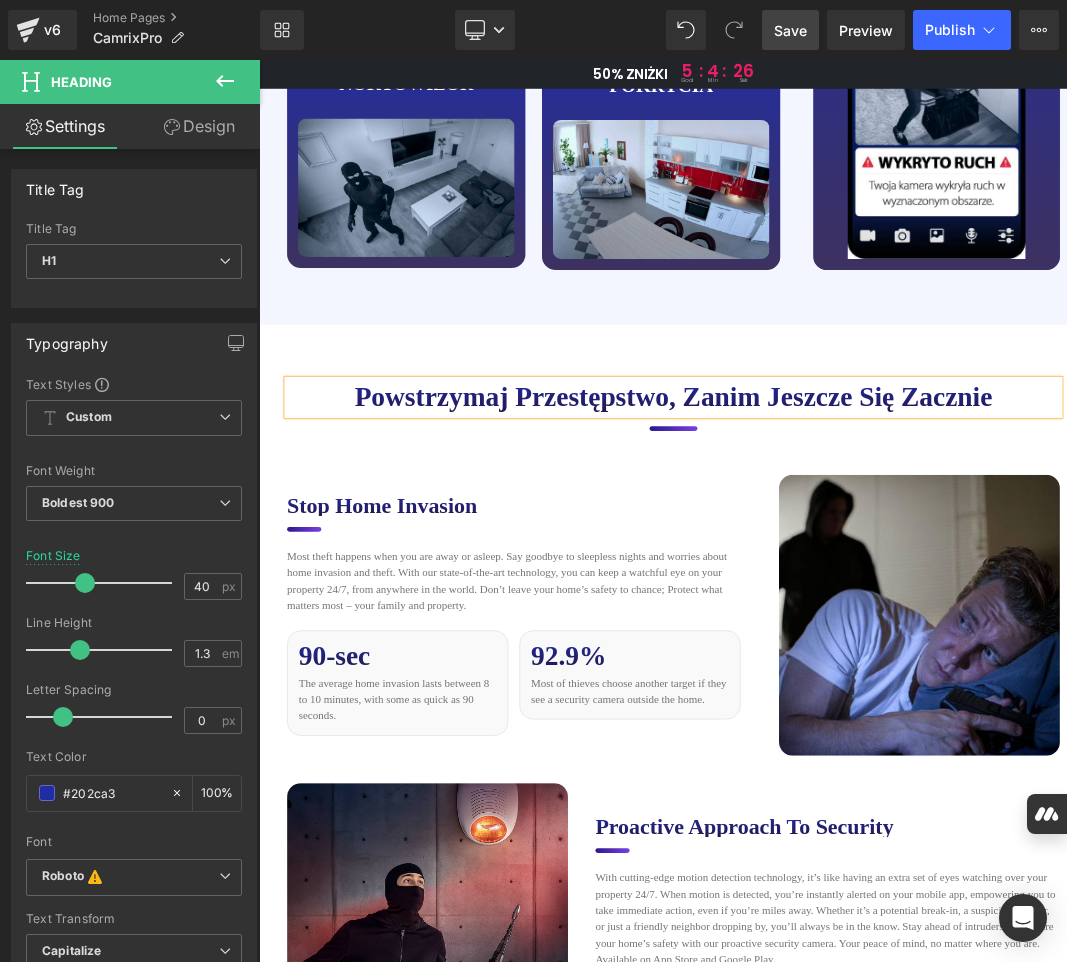scroll, scrollTop: 5300, scrollLeft: 0, axis: vertical 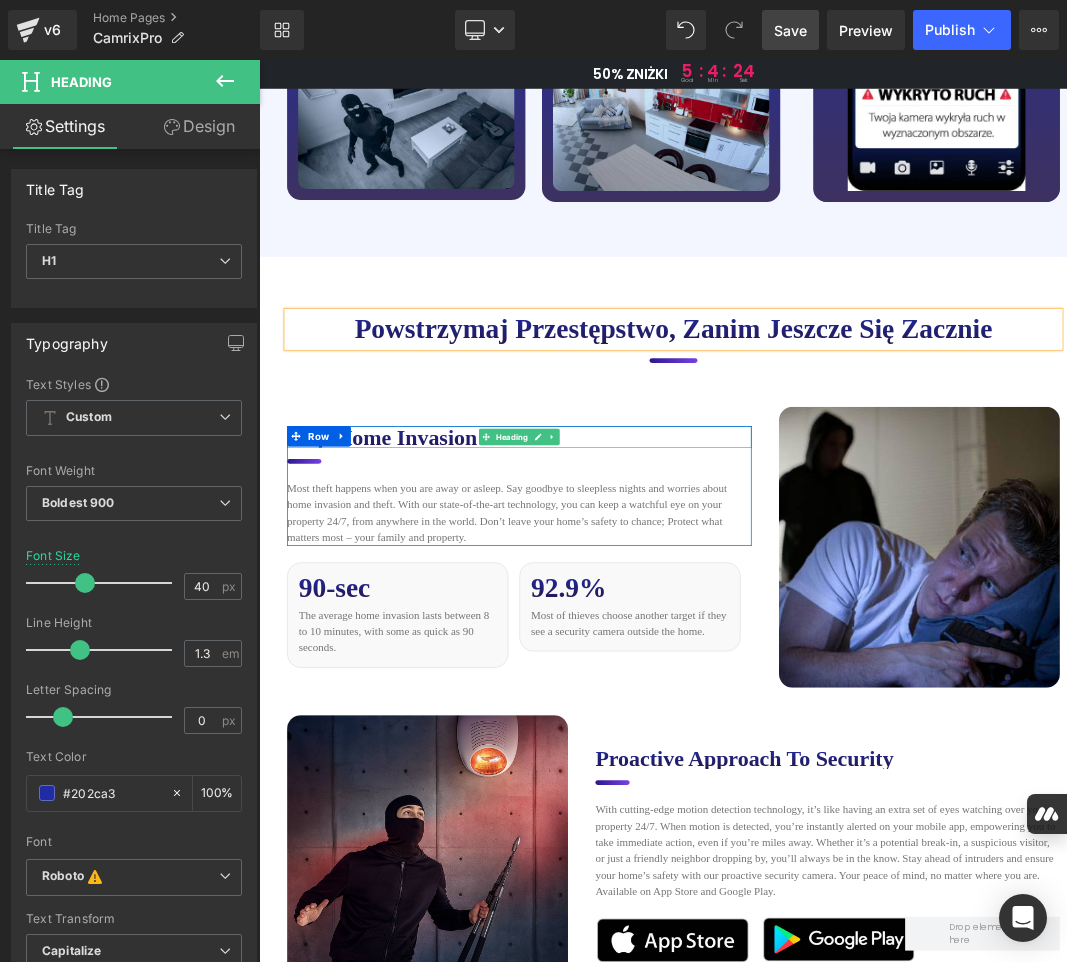 click on "Stop Home Invasion" at bounding box center (639, 610) 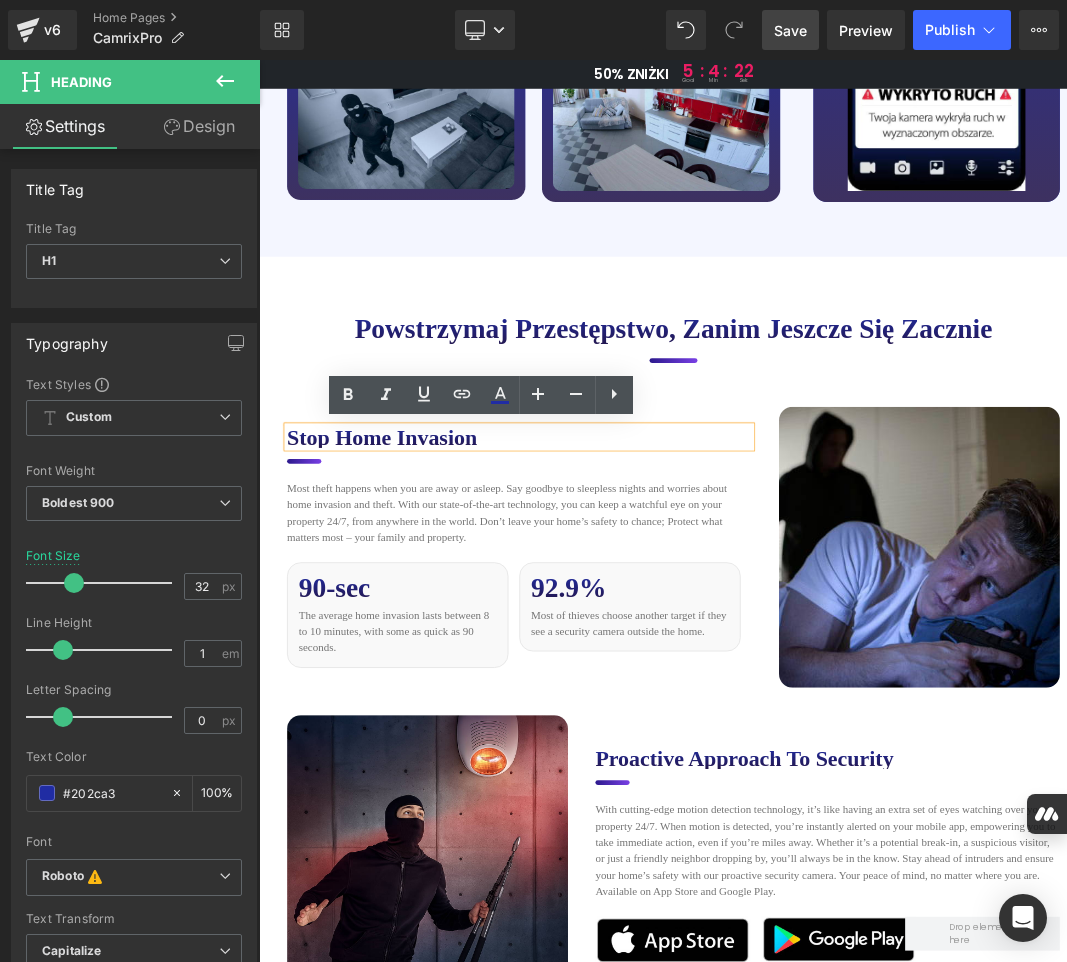 click on "Stop Home Invasion" at bounding box center (639, 610) 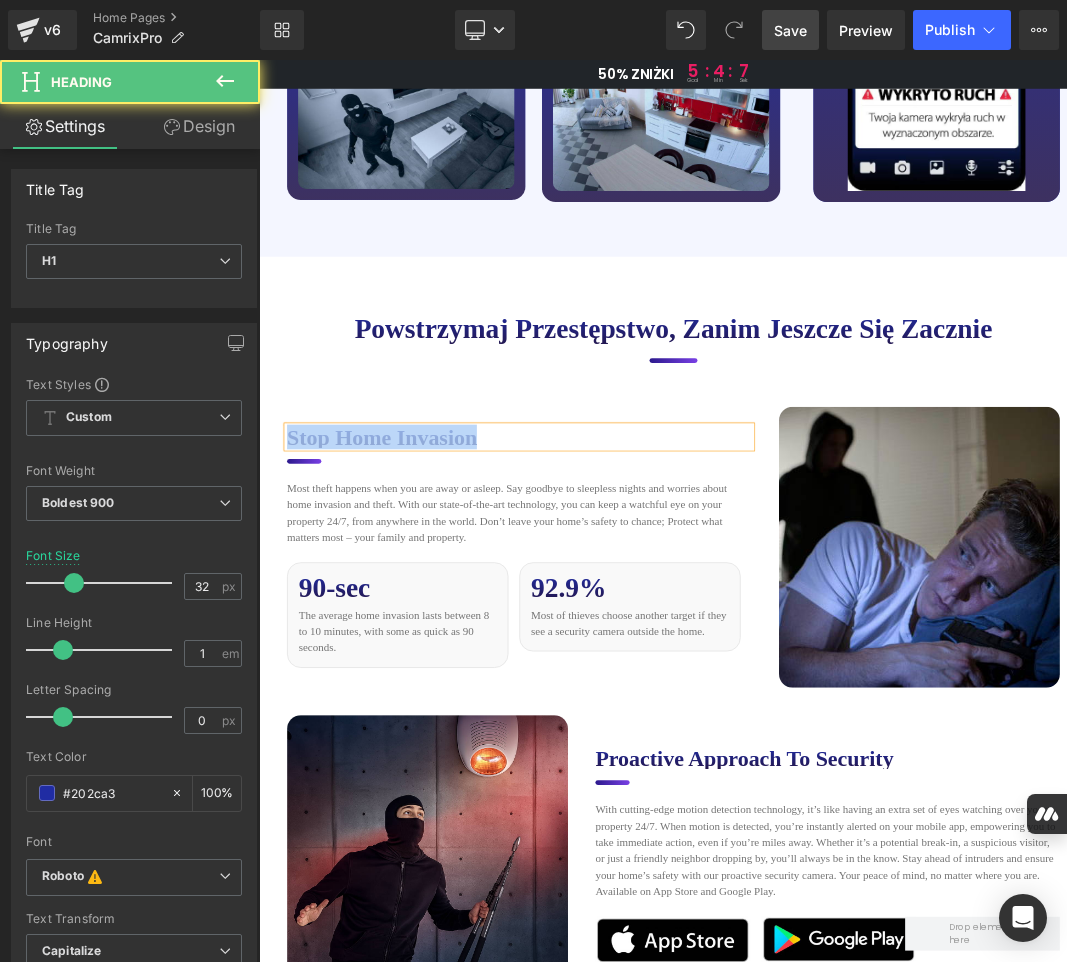 click on "Stop Home Invasion" at bounding box center [639, 610] 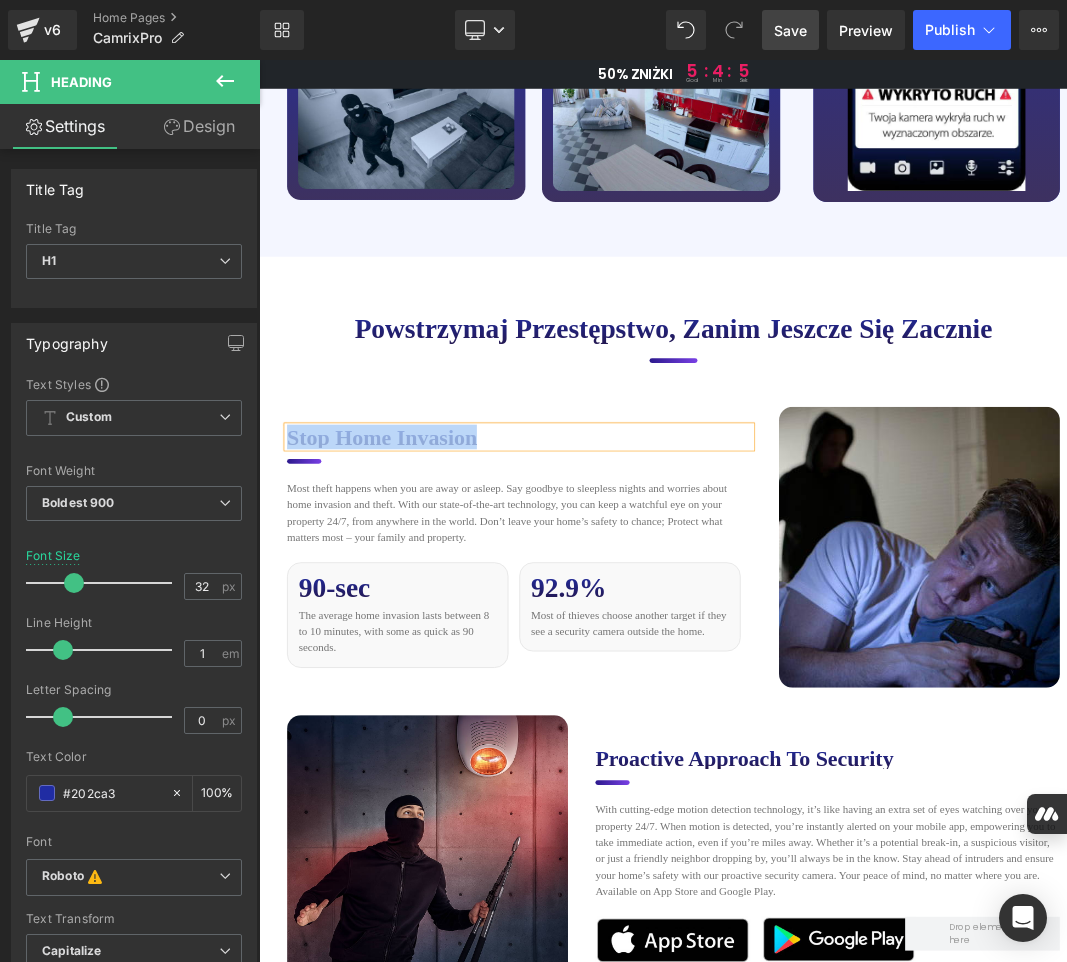 paste 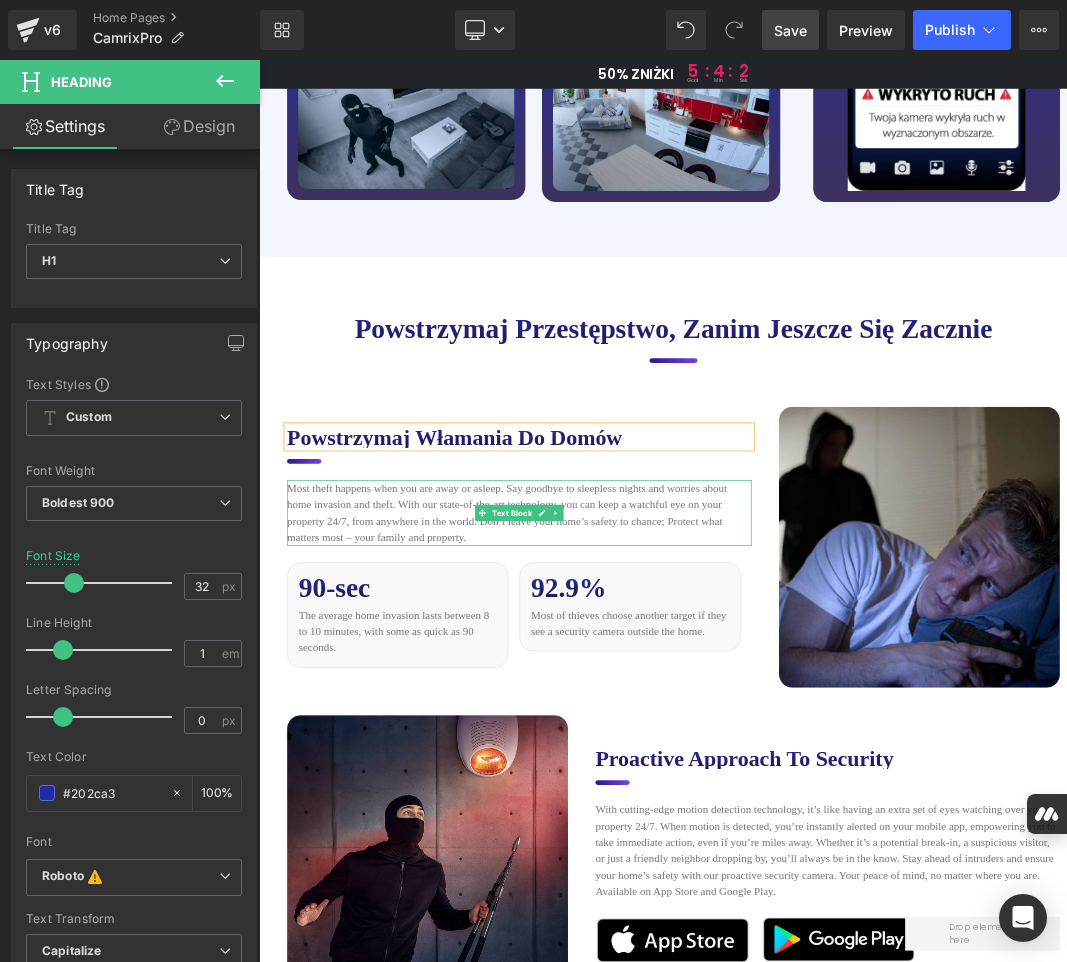 click on "Most theft happens when you are away or asleep. Say goodbye to sleepless nights and worries about home invasion and theft. With our state-of-the-art technology, you can keep a watchful eye on your property 24/7, from anywhere in the world. Don’t leave your home’s safety to chance; Protect what matters most – your family and property." at bounding box center (639, 721) 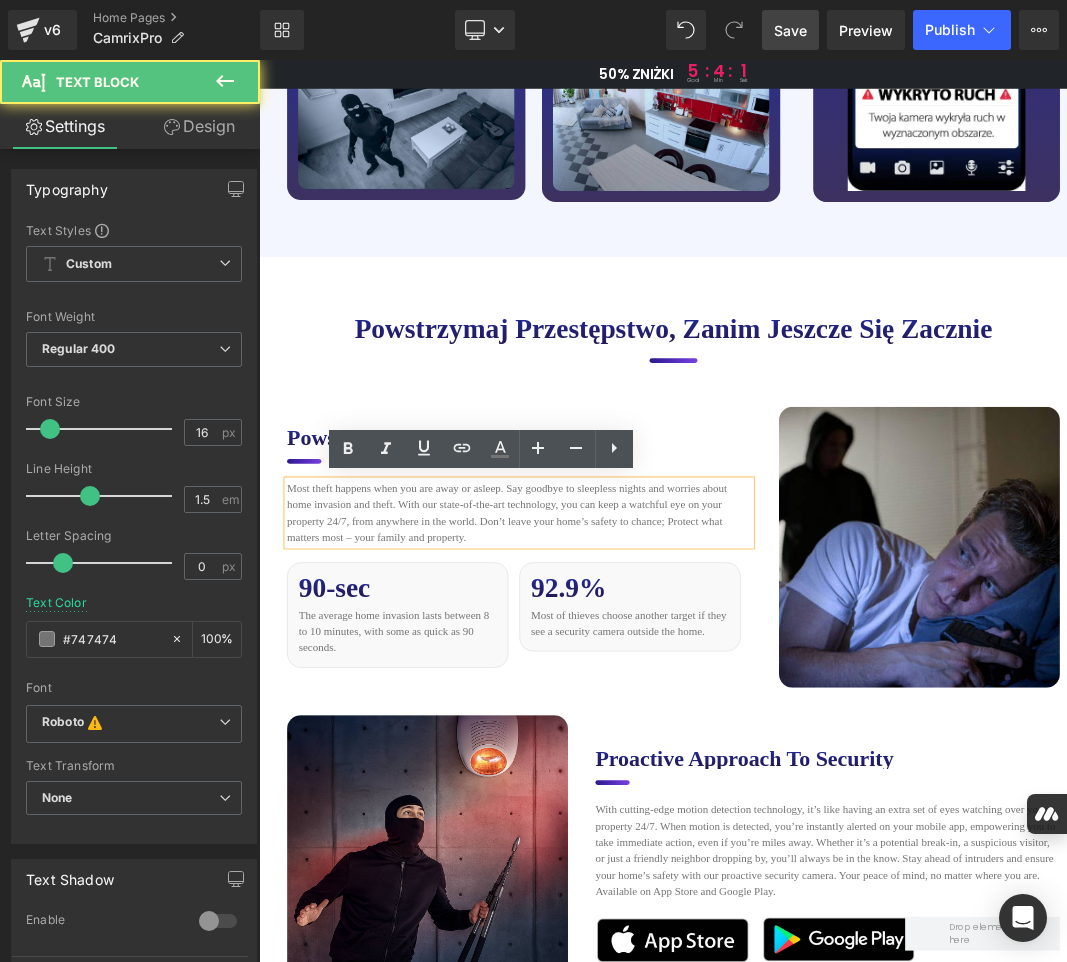 click on "Most theft happens when you are away or asleep. Say goodbye to sleepless nights and worries about home invasion and theft. With our state-of-the-art technology, you can keep a watchful eye on your property 24/7, from anywhere in the world. Don’t leave your home’s safety to chance; Protect what matters most – your family and property." at bounding box center (639, 721) 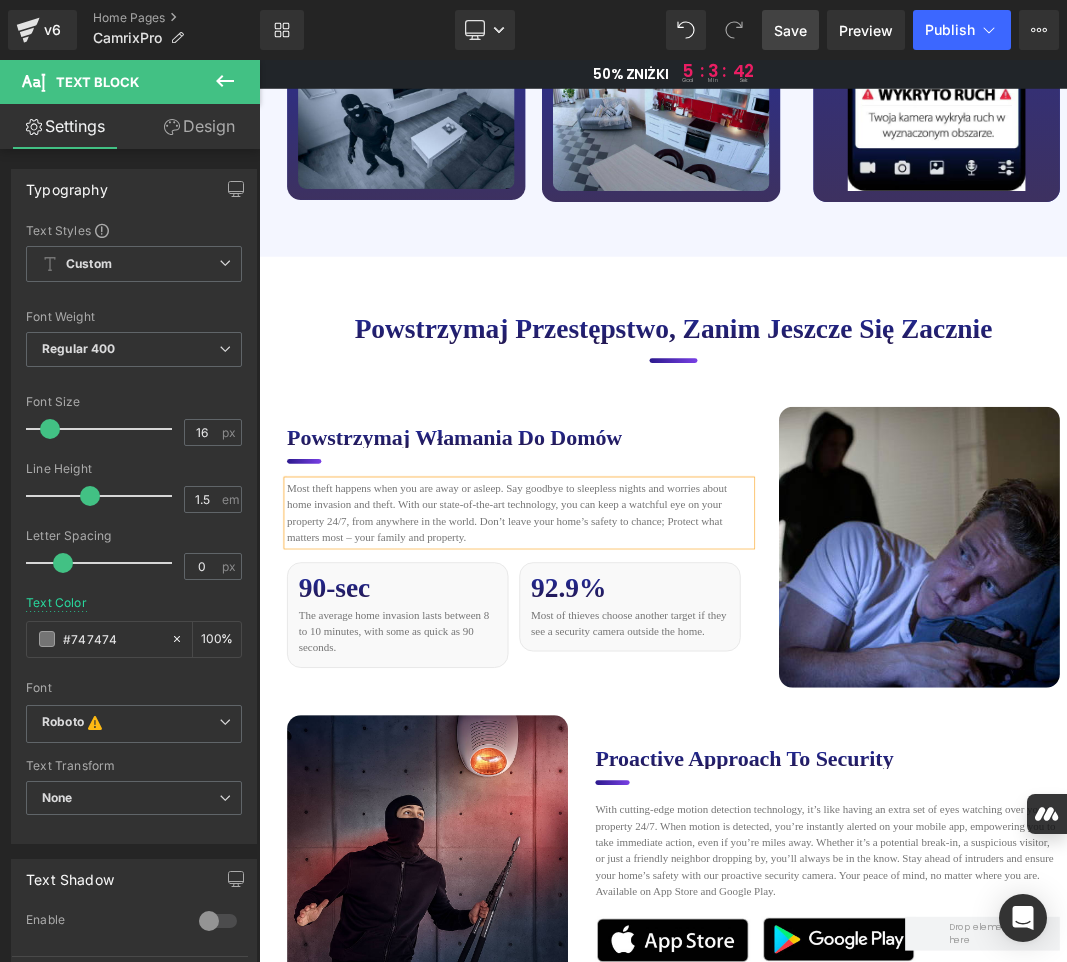 paste 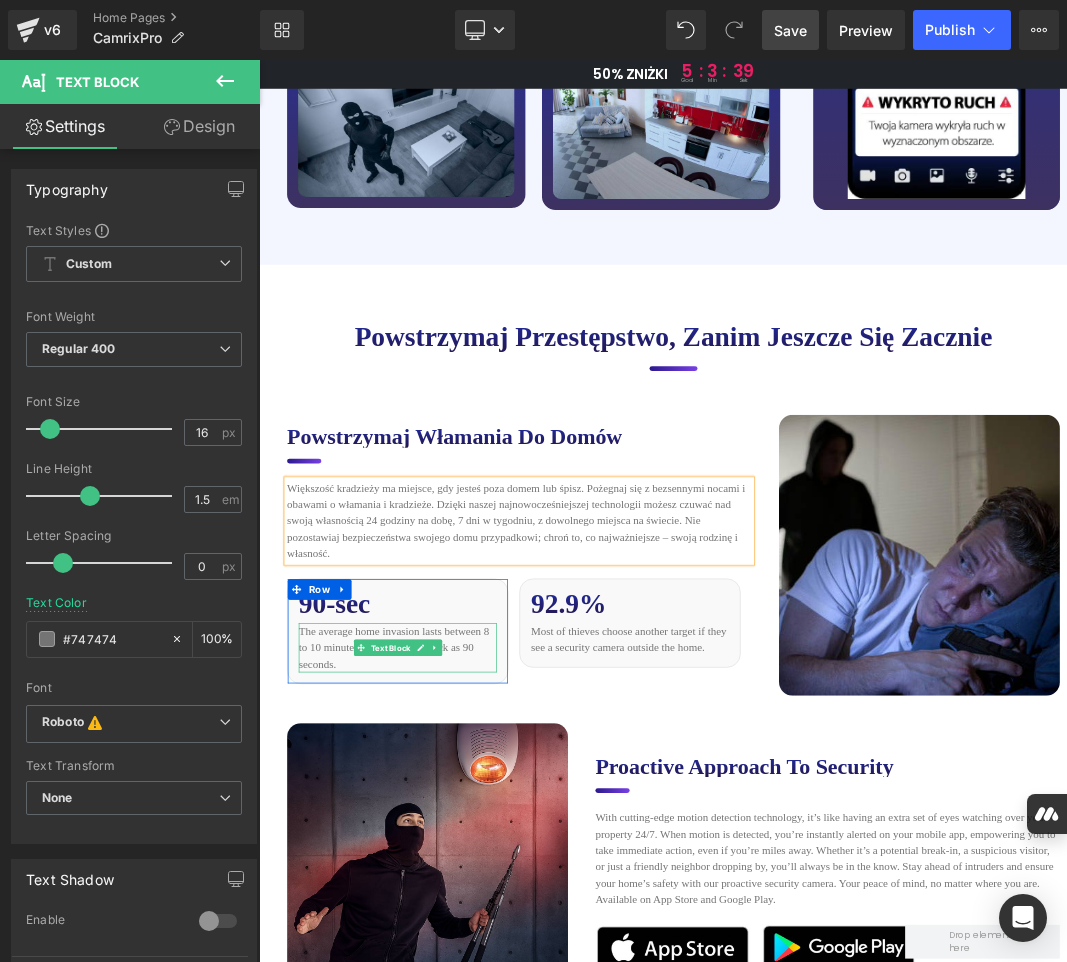 click on "The average home invasion lasts between 8 to 10 minutes, with some as quick as 90 seconds." at bounding box center (461, 918) 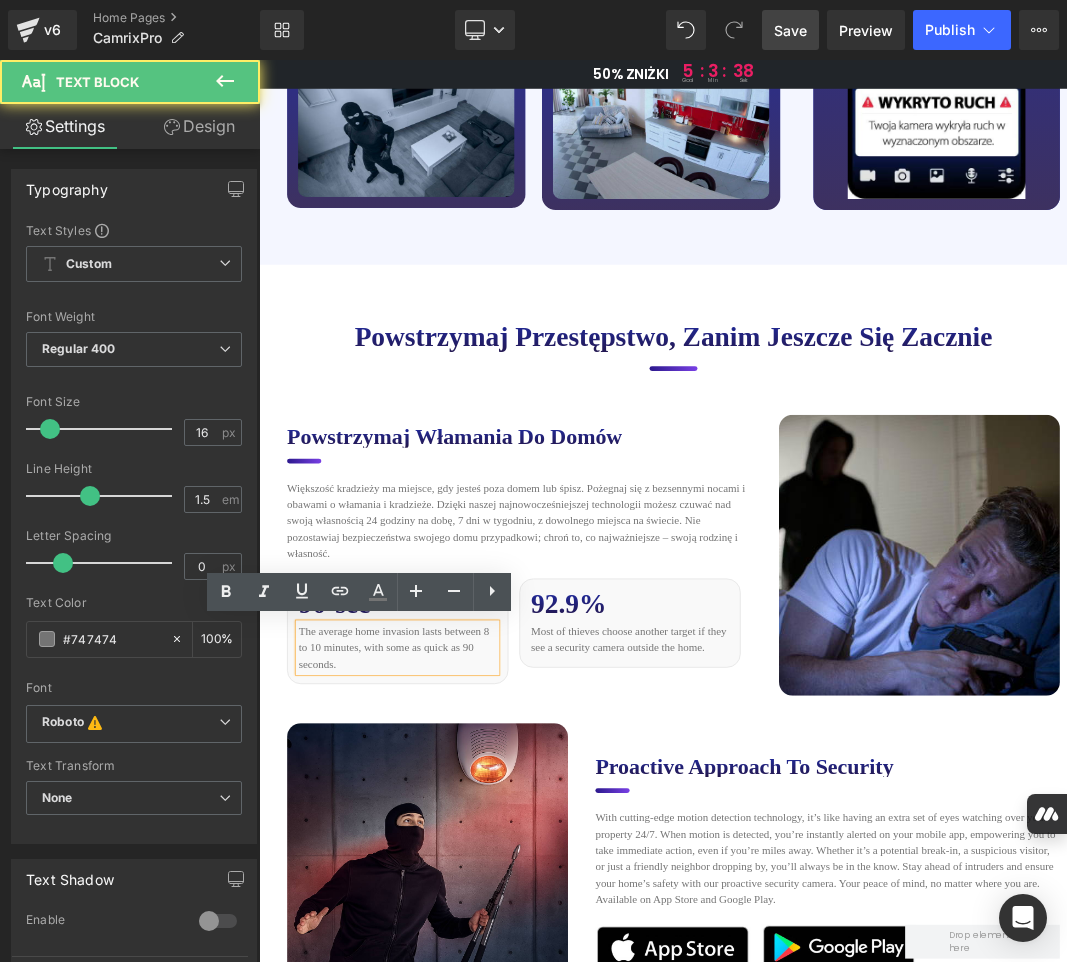 click on "The average home invasion lasts between 8 to 10 minutes, with some as quick as 90 seconds." at bounding box center [461, 918] 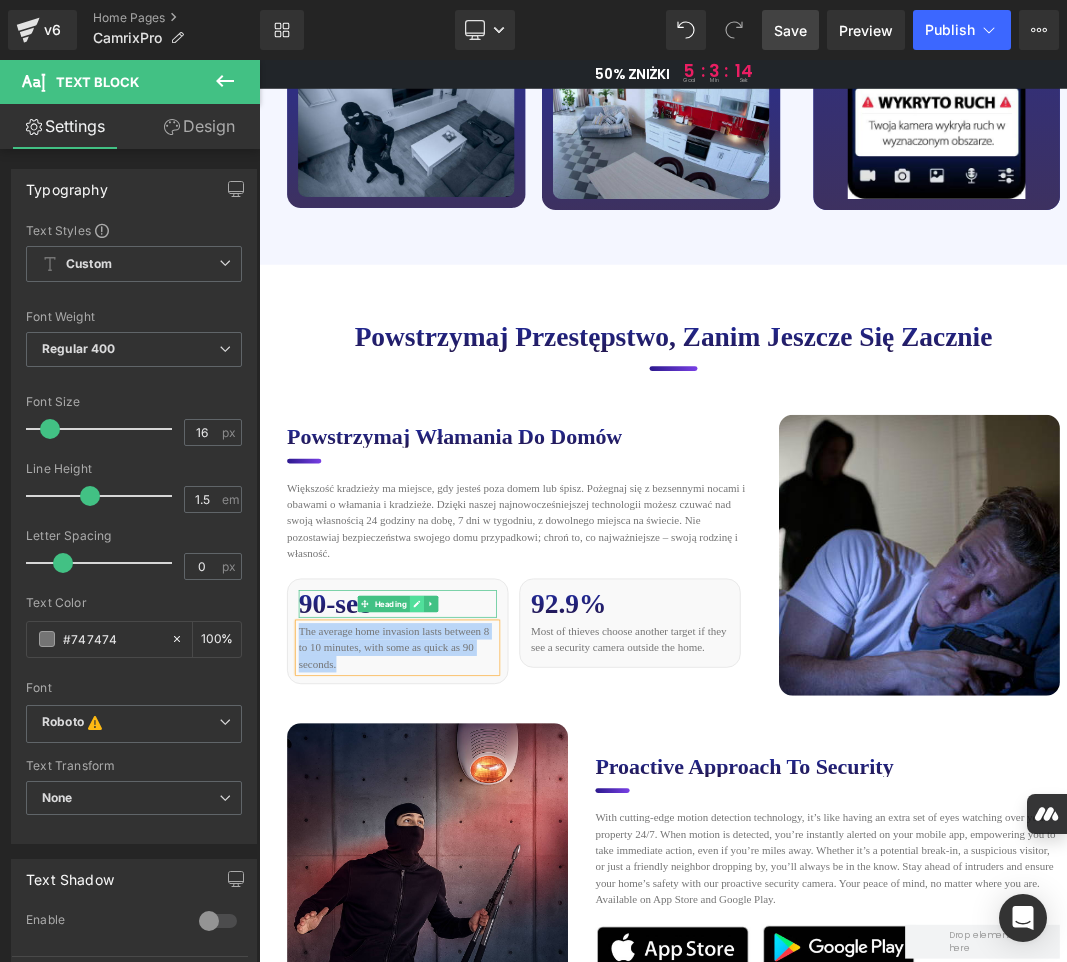 click 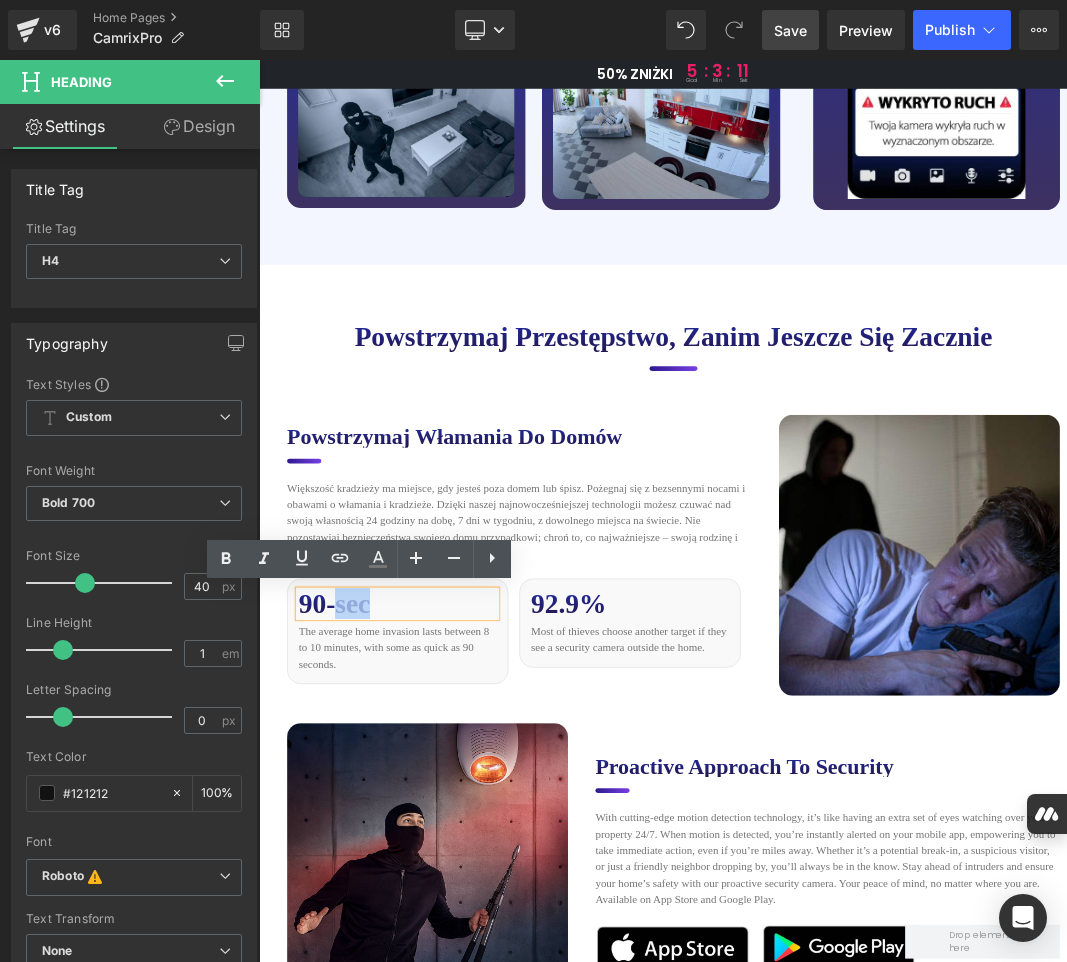 drag, startPoint x: 381, startPoint y: 855, endPoint x: 368, endPoint y: 862, distance: 14.764823 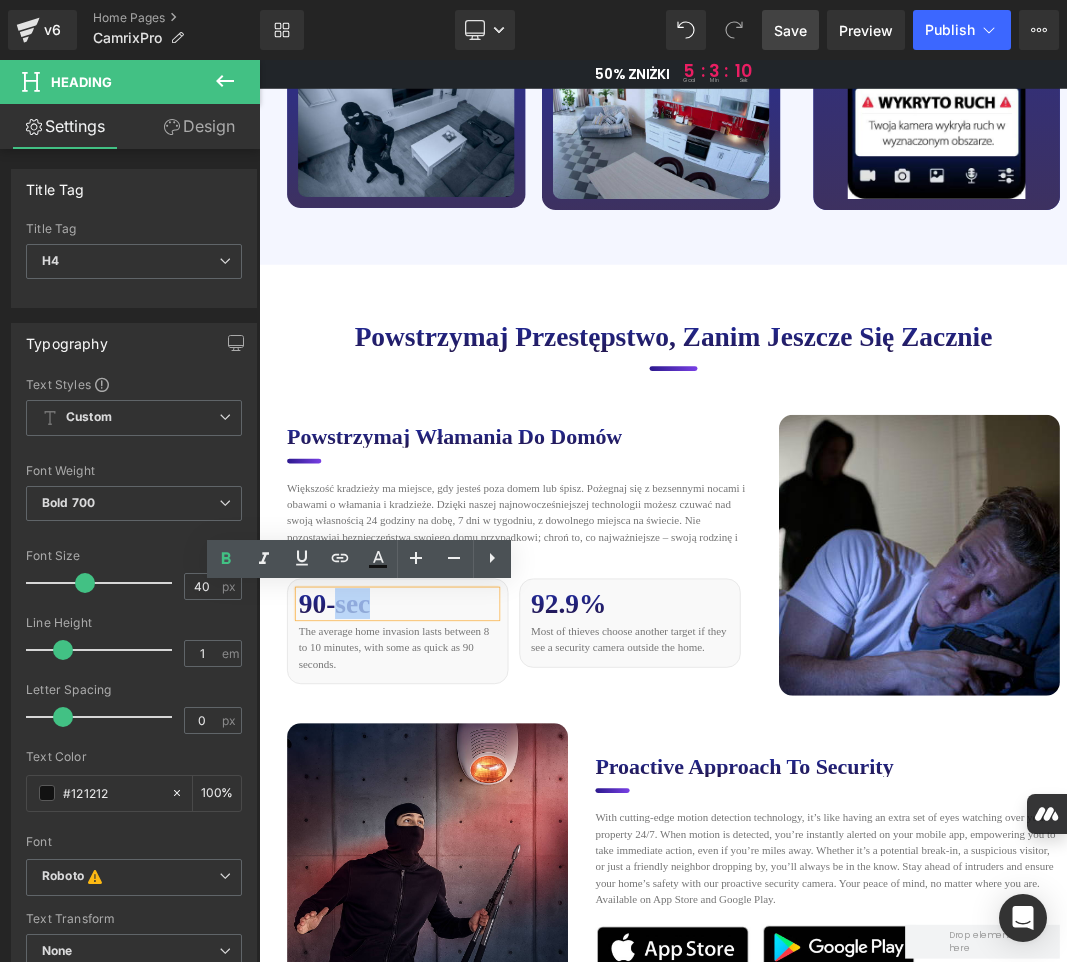 paste 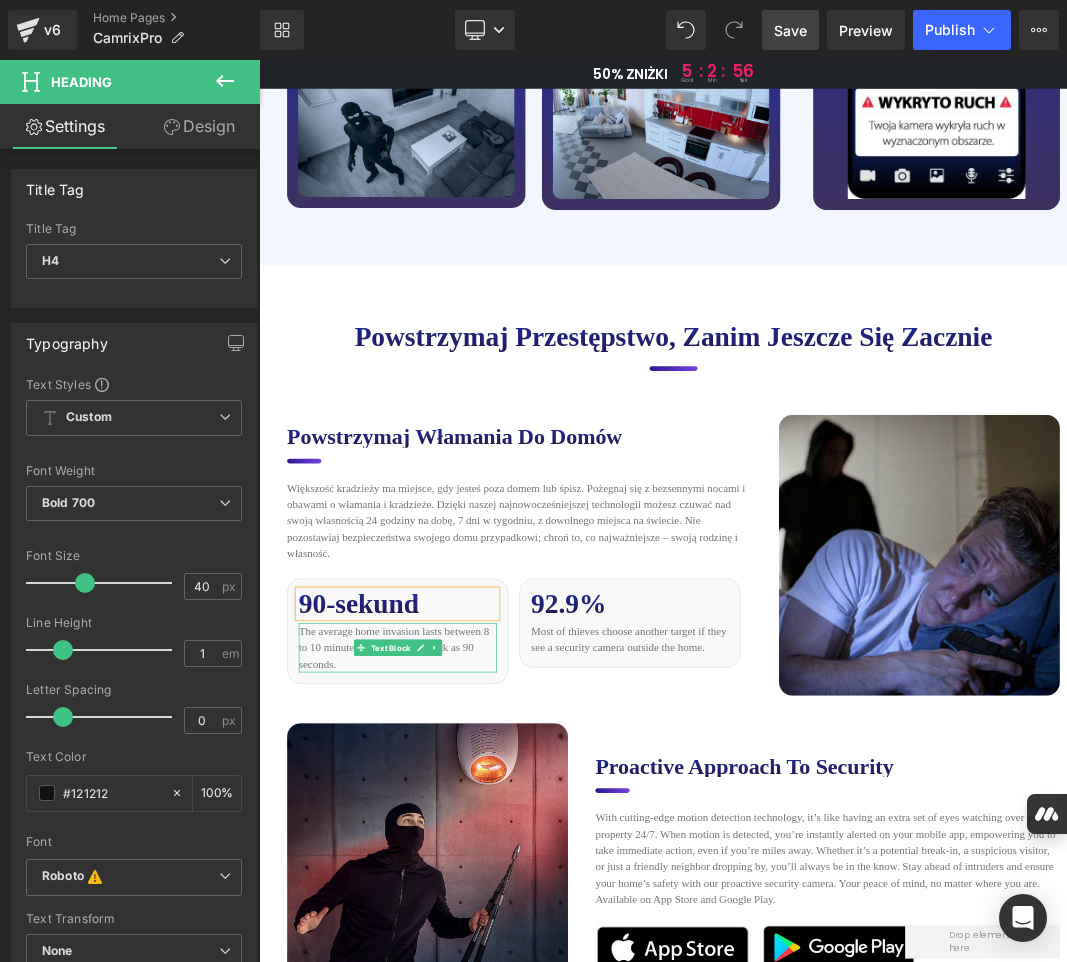 click on "The average home invasion lasts between 8 to 10 minutes, with some as quick as 90 seconds." at bounding box center [461, 918] 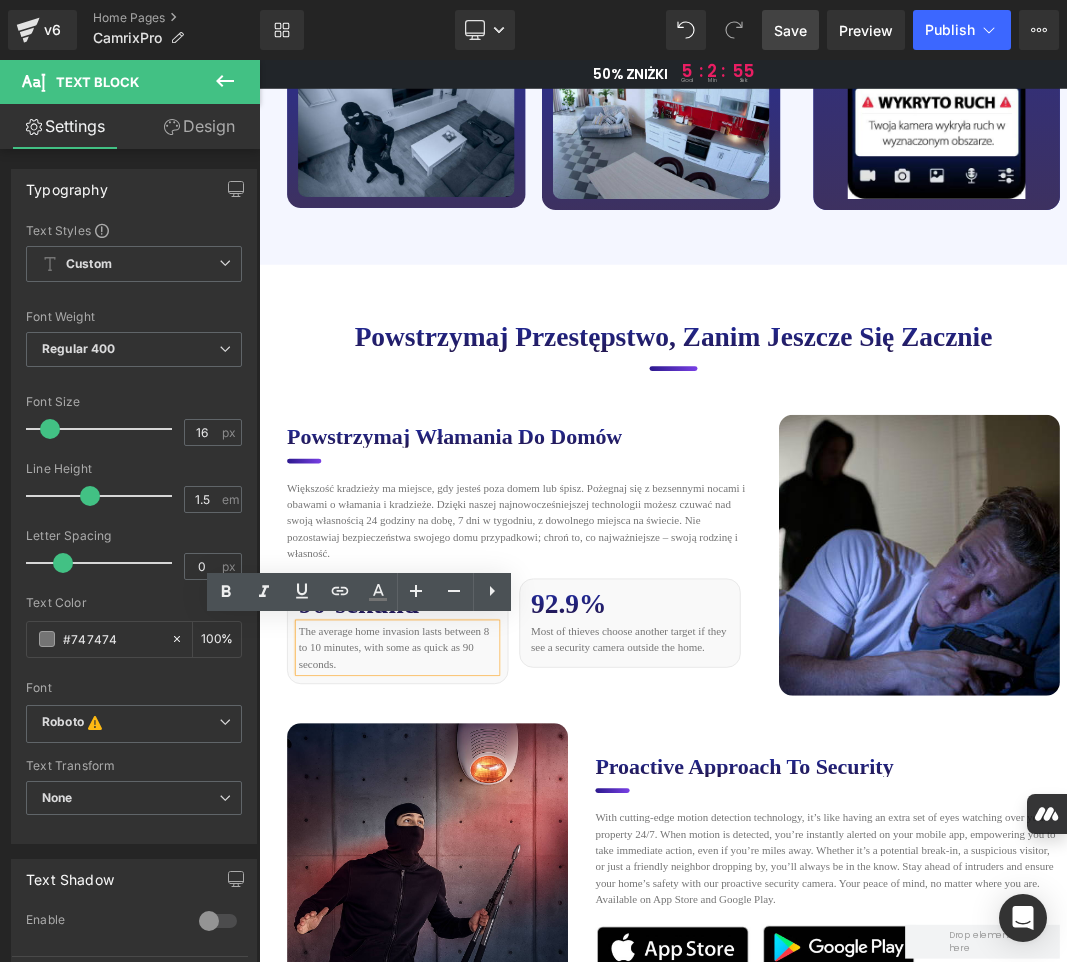 click on "The average home invasion lasts between 8 to 10 minutes, with some as quick as 90 seconds." at bounding box center (461, 918) 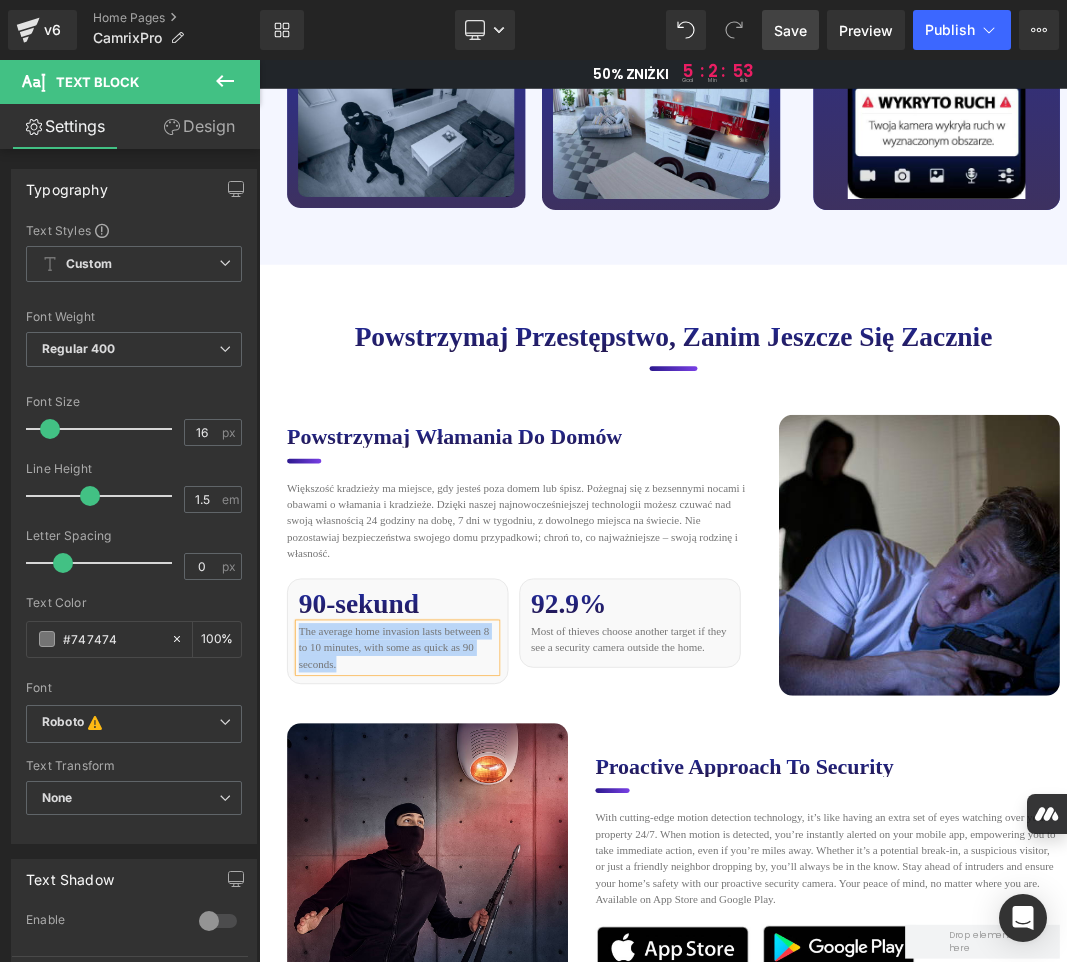 paste 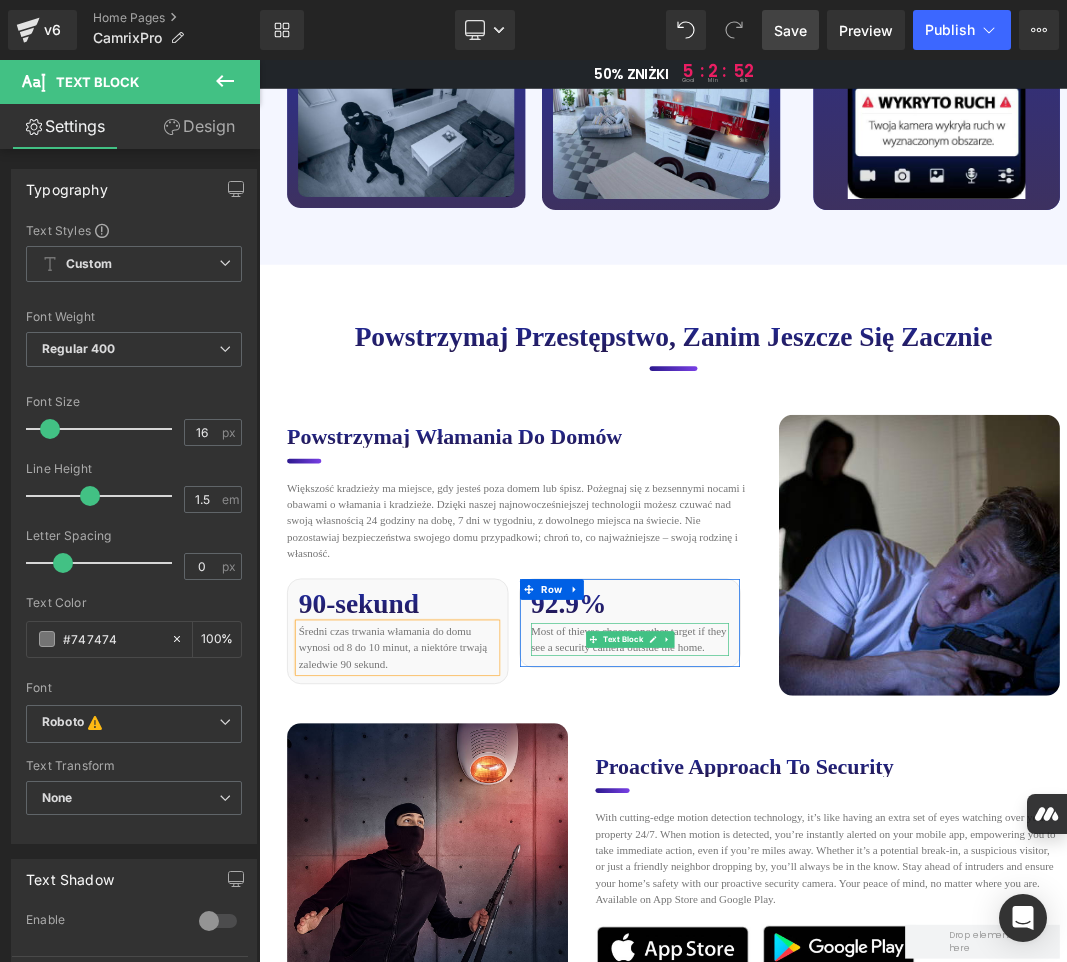 click on "Most of thieves choose another target if they see a security camera outside the home." at bounding box center [800, 906] 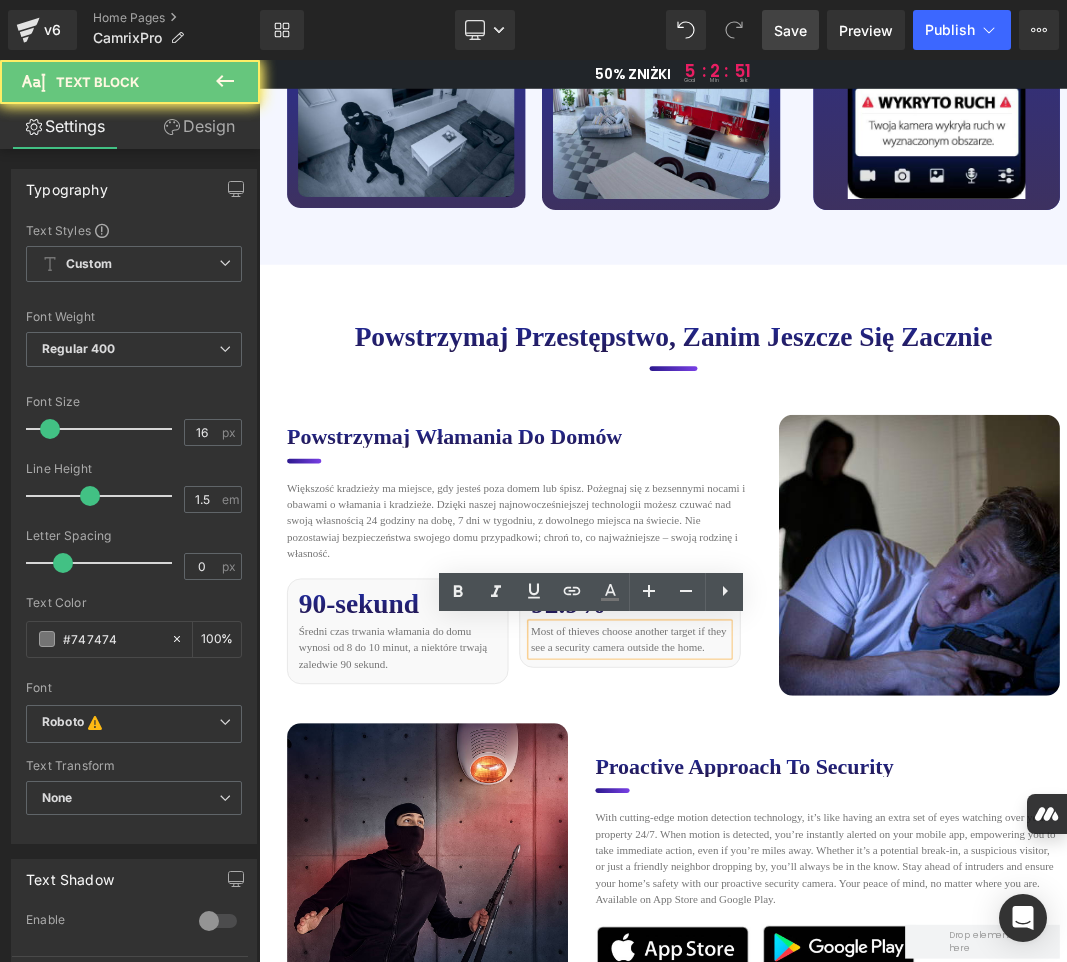 click on "Most of thieves choose another target if they see a security camera outside the home." at bounding box center [800, 906] 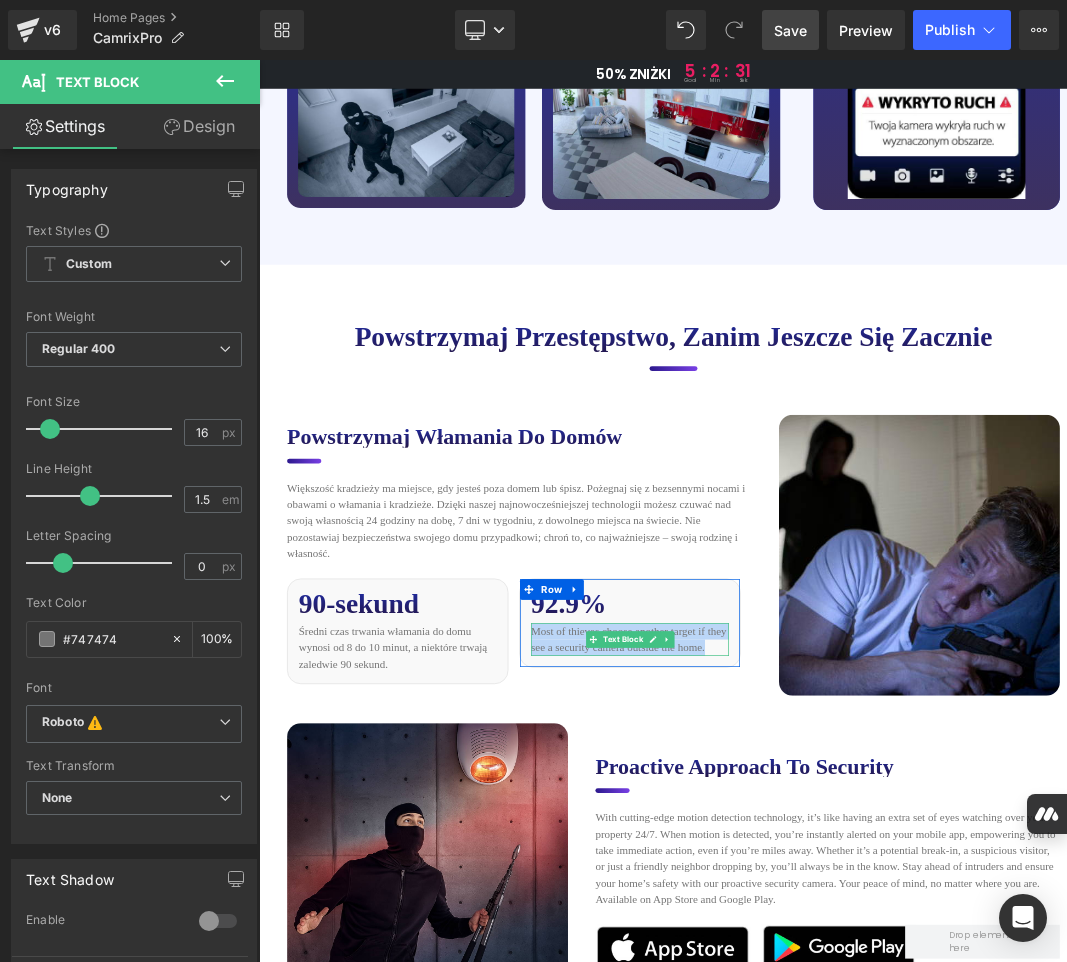 click on "Most of thieves choose another target if they see a security camera outside the home." at bounding box center (800, 906) 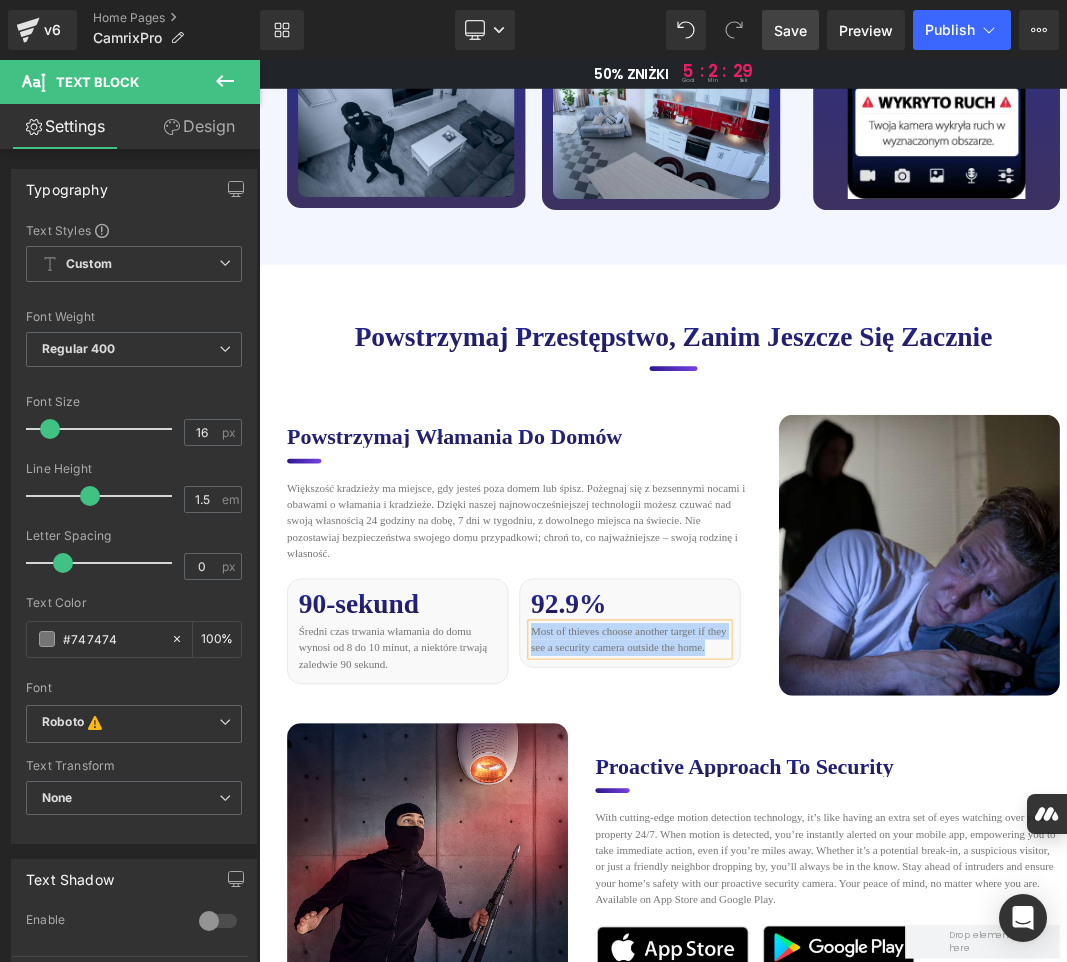 paste 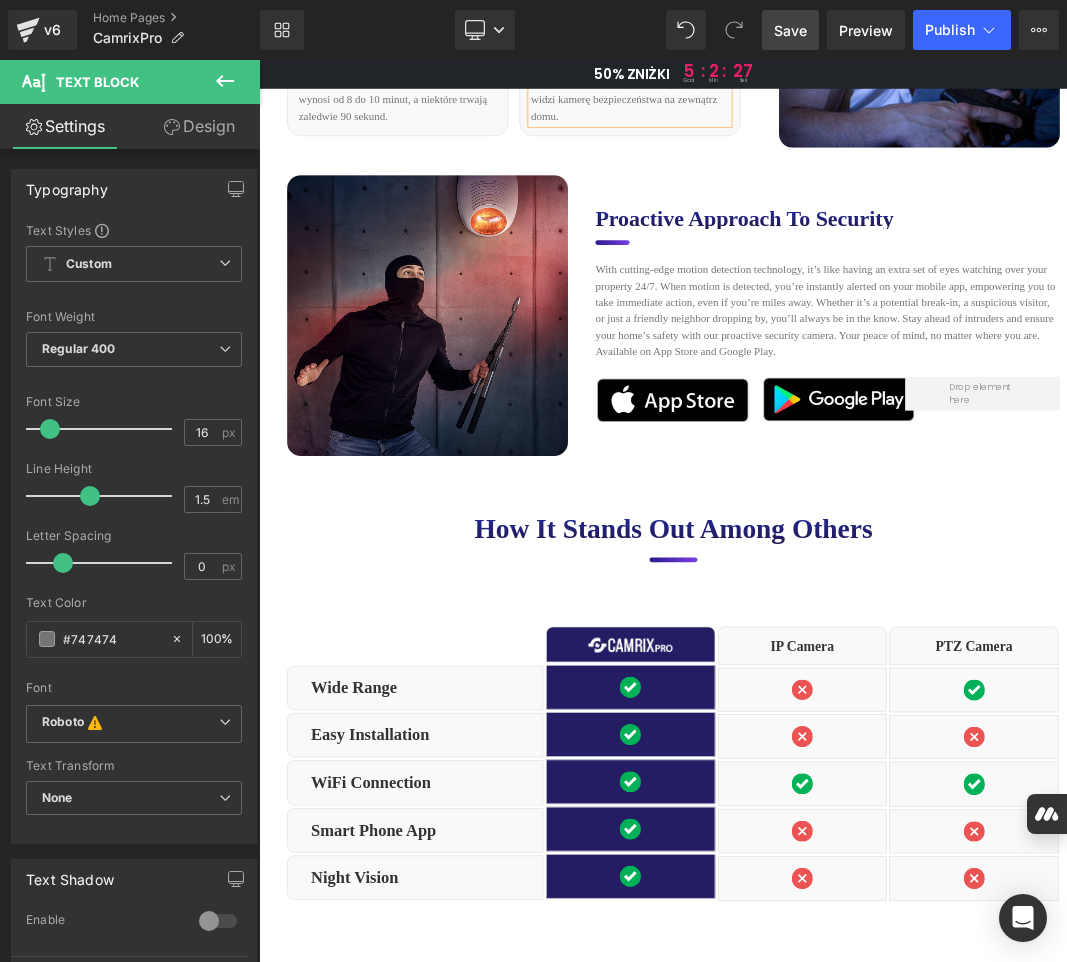 scroll, scrollTop: 6188, scrollLeft: 0, axis: vertical 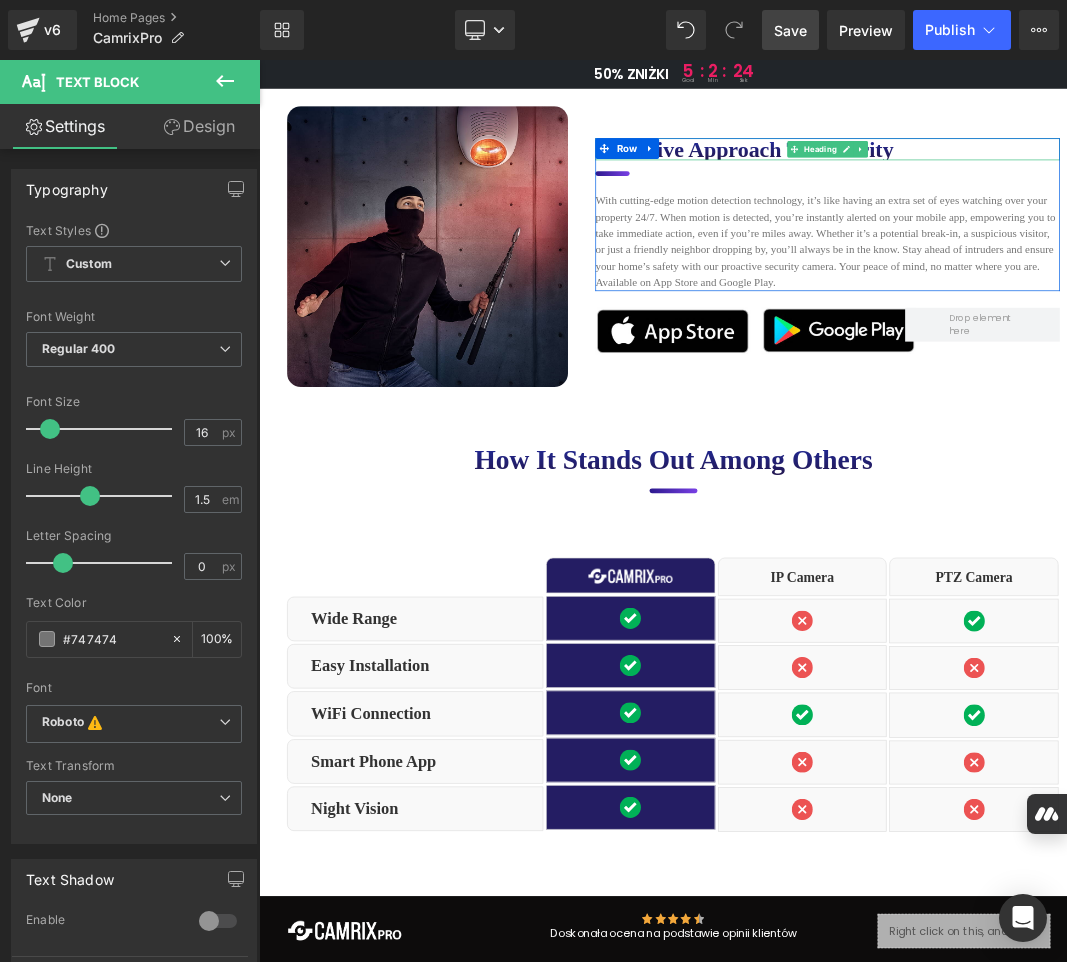 click on "Proactive Approach to Security" at bounding box center [1089, 191] 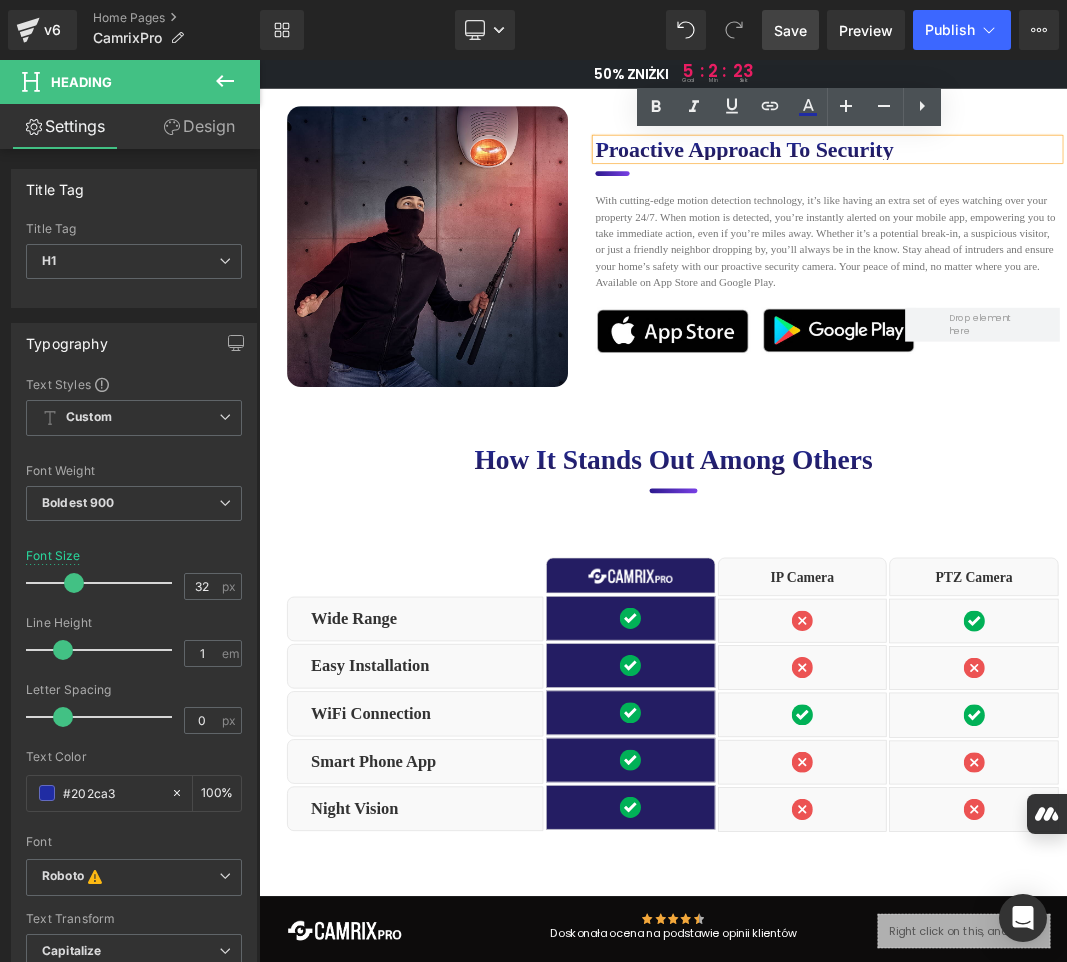 click on "Proactive Approach to Security" at bounding box center [1089, 191] 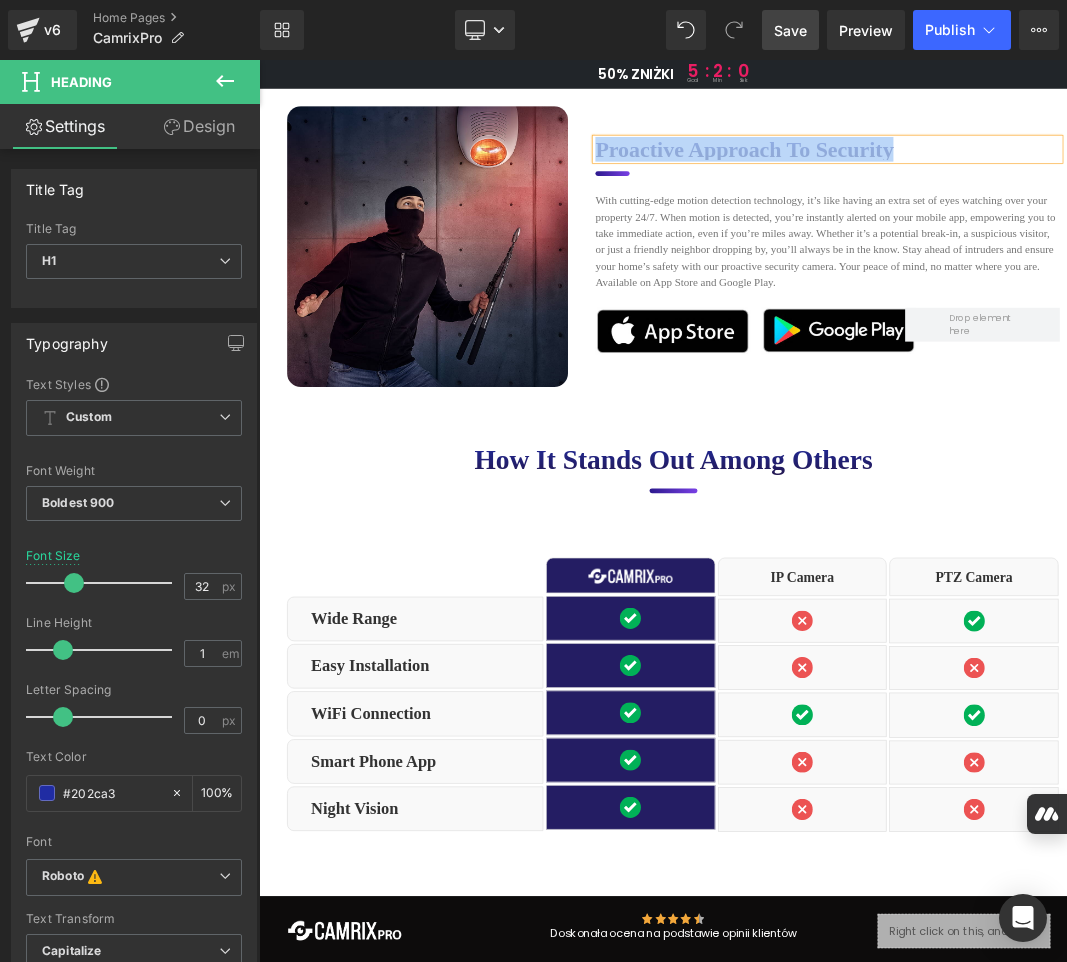 click on "Proactive Approach to Security" at bounding box center (1089, 191) 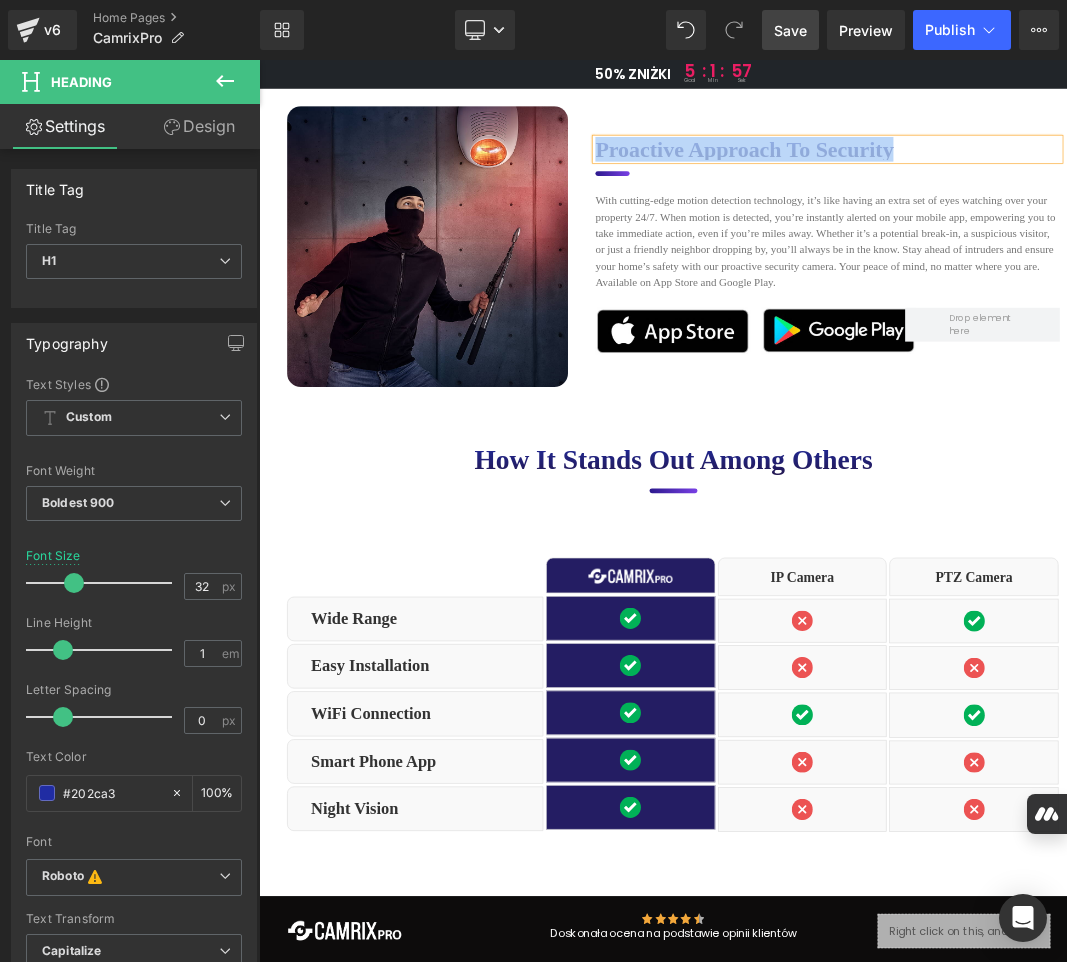 paste 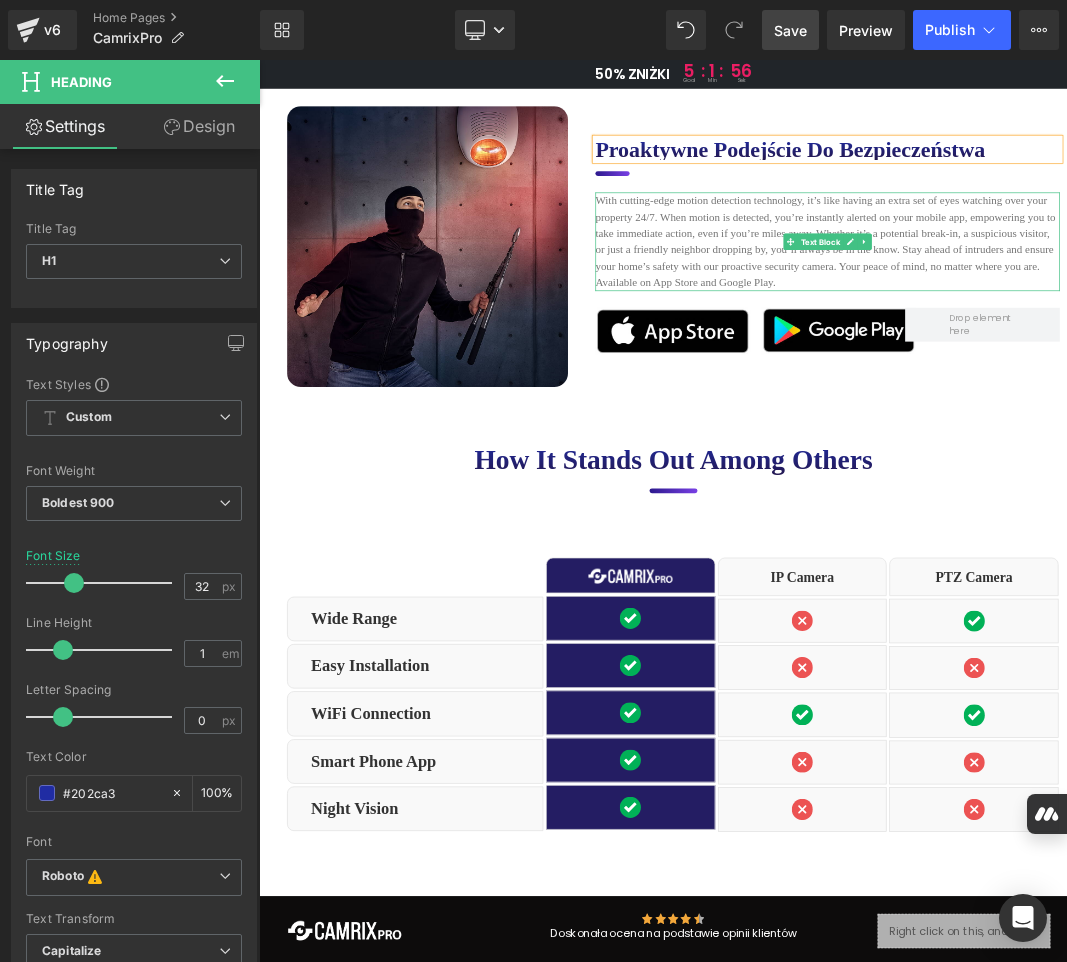 click on "With cutting-edge motion detection technology, it’s like having an extra set of eyes watching over your property 24/7. When motion is detected, you’re instantly alerted on your mobile app, empowering you to take immediate action, even if you’re miles away. Whether it’s a potential break-in, a suspicious visitor, or just a friendly neighbor dropping by, you’ll always be in the know. Stay ahead of intruders and ensure your home’s safety with our proactive security camera. Your peace of mind, no matter where you are. Available on App Store and Google Play." at bounding box center (1089, 326) 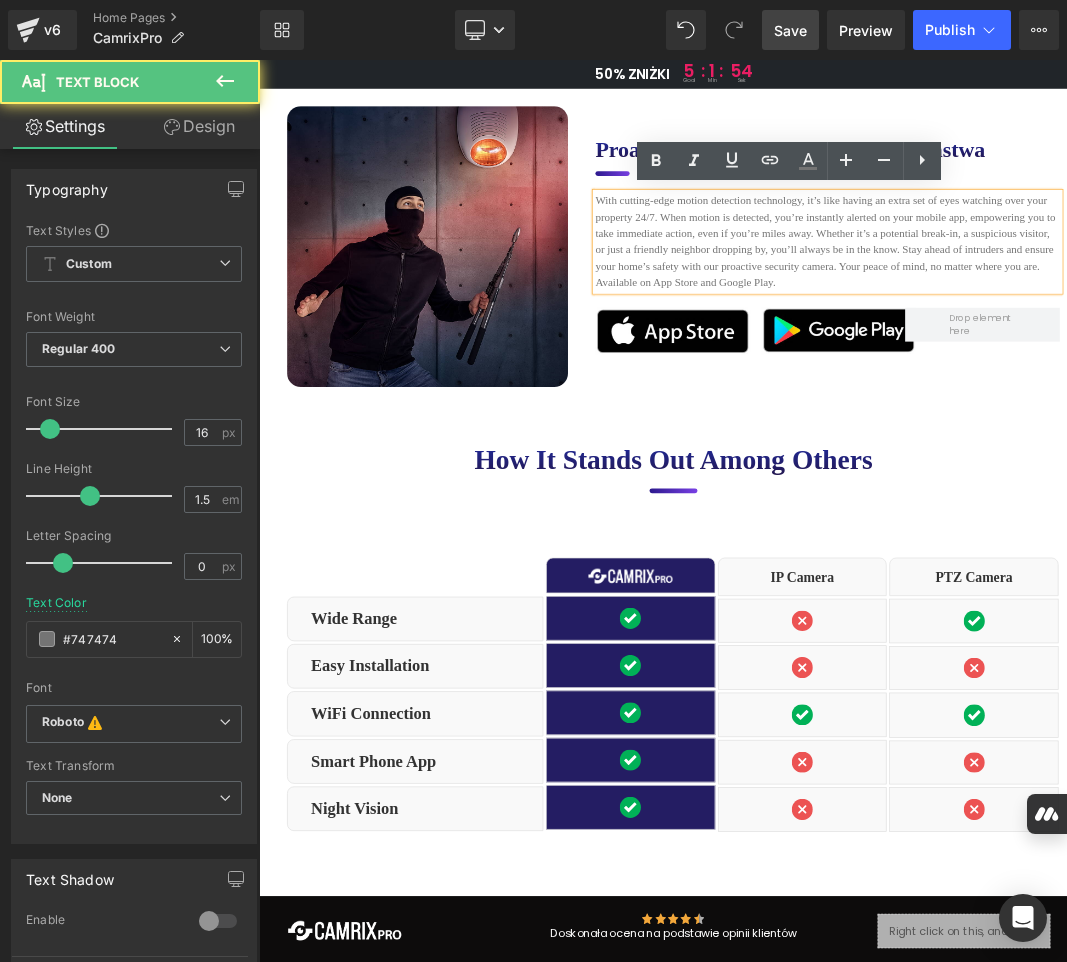 click on "With cutting-edge motion detection technology, it’s like having an extra set of eyes watching over your property 24/7. When motion is detected, you’re instantly alerted on your mobile app, empowering you to take immediate action, even if you’re miles away. Whether it’s a potential break-in, a suspicious visitor, or just a friendly neighbor dropping by, you’ll always be in the know. Stay ahead of intruders and ensure your home’s safety with our proactive security camera. Your peace of mind, no matter where you are. Available on App Store and Google Play." at bounding box center (1089, 326) 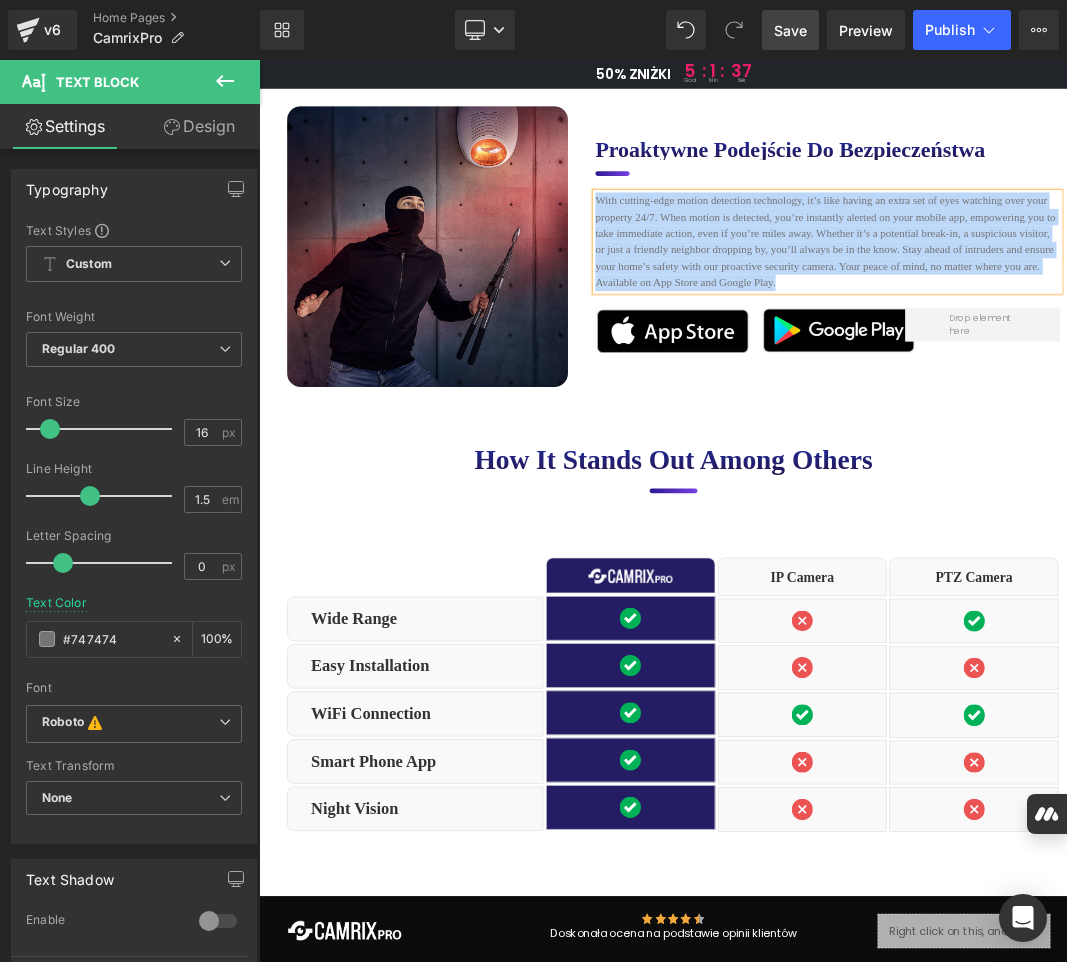 click on "With cutting-edge motion detection technology, it’s like having an extra set of eyes watching over your property 24/7. When motion is detected, you’re instantly alerted on your mobile app, empowering you to take immediate action, even if you’re miles away. Whether it’s a potential break-in, a suspicious visitor, or just a friendly neighbor dropping by, you’ll always be in the know. Stay ahead of intruders and ensure your home’s safety with our proactive security camera. Your peace of mind, no matter where you are. Available on App Store and Google Play." at bounding box center [1089, 326] 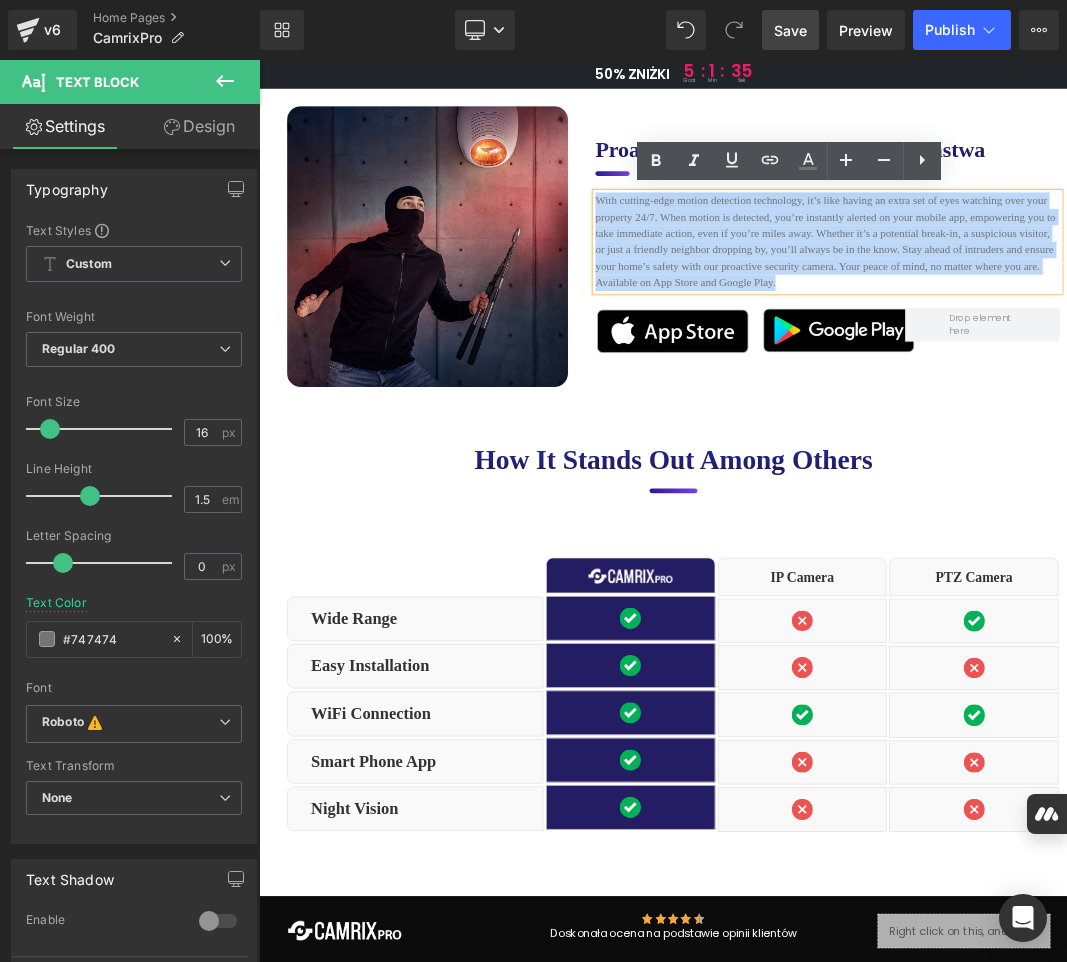 paste 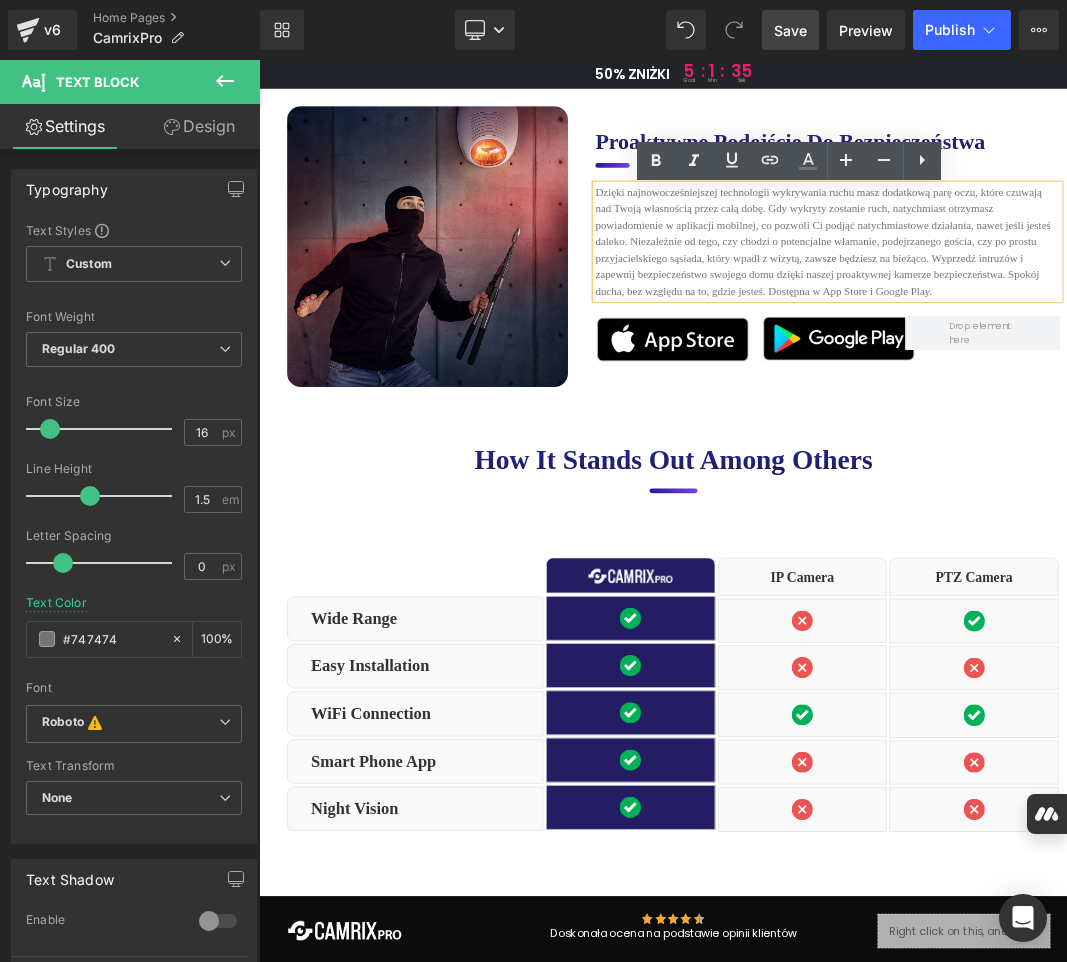 scroll, scrollTop: 6176, scrollLeft: 0, axis: vertical 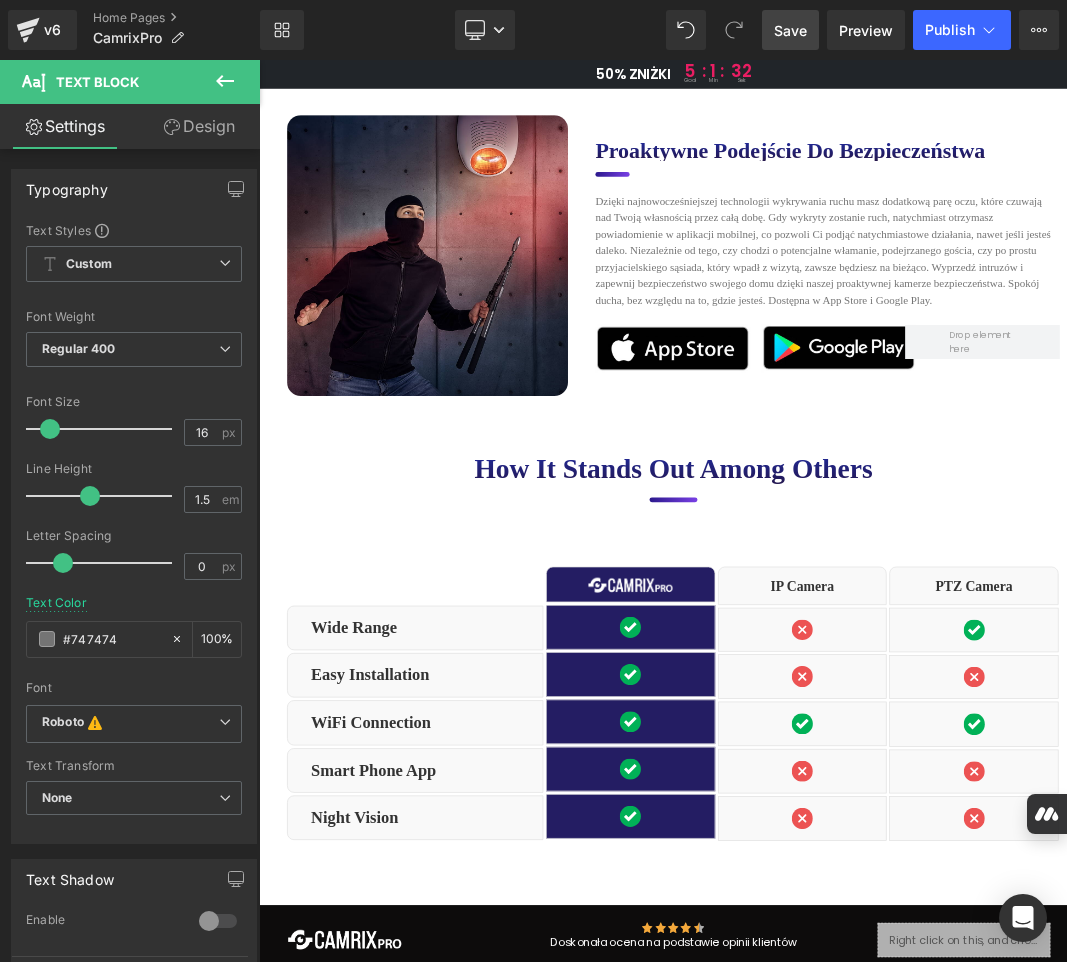 click on "Save" at bounding box center [790, 30] 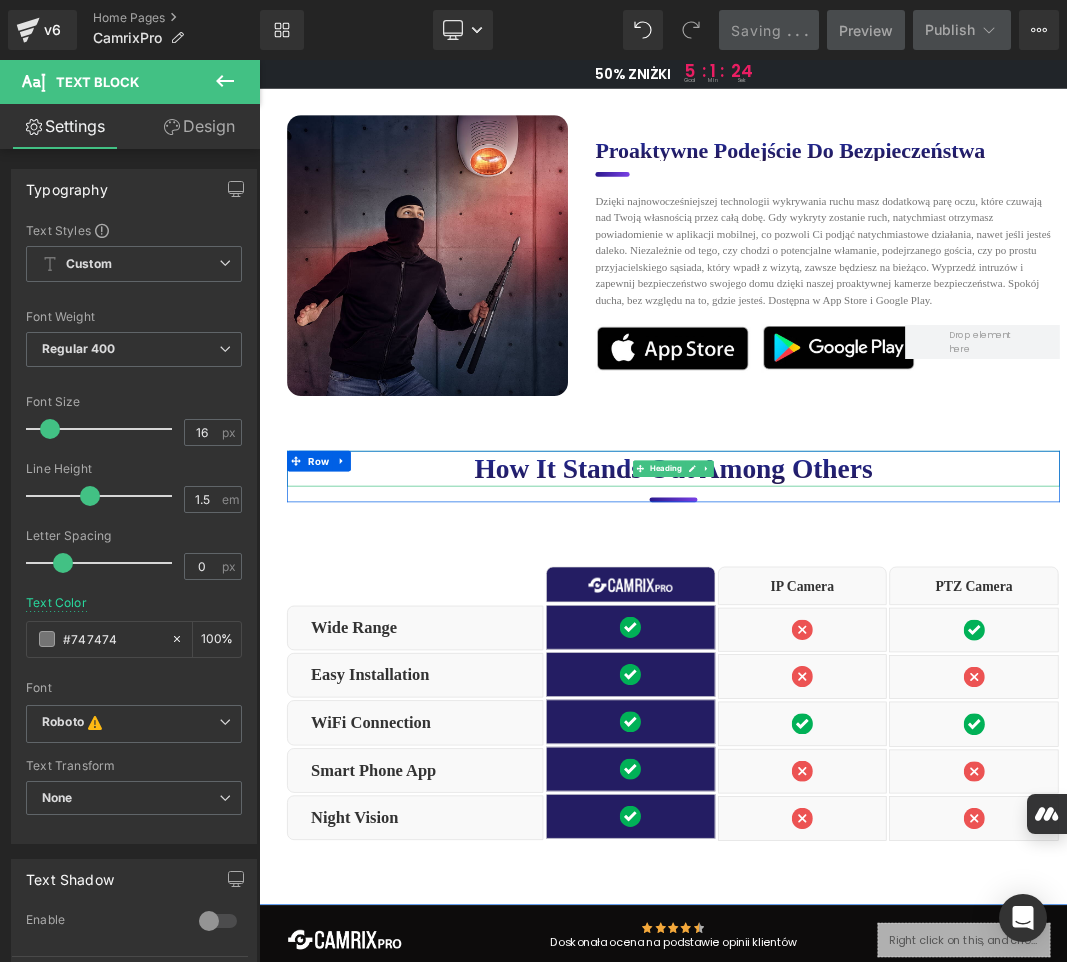 click on "How it stands out among others" at bounding box center (864, 656) 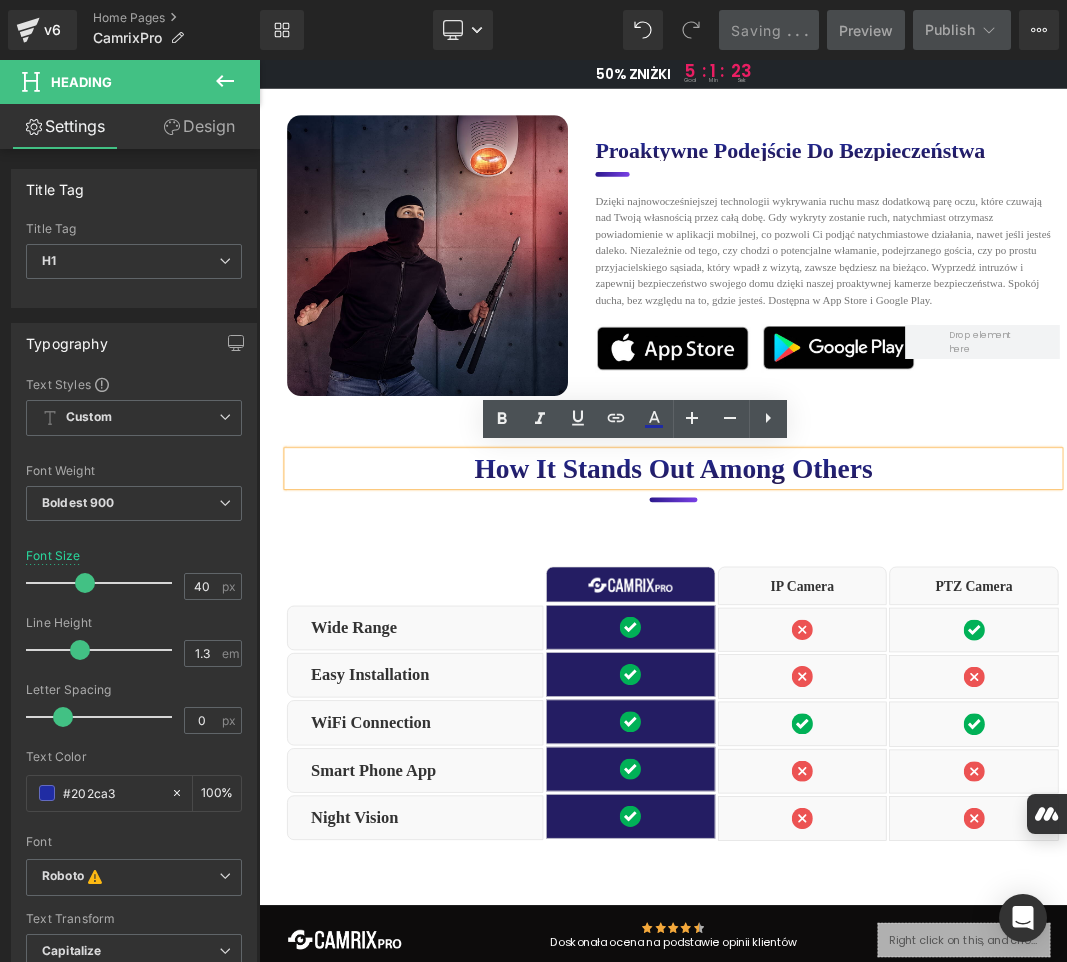 click on "How it stands out among others" at bounding box center (864, 656) 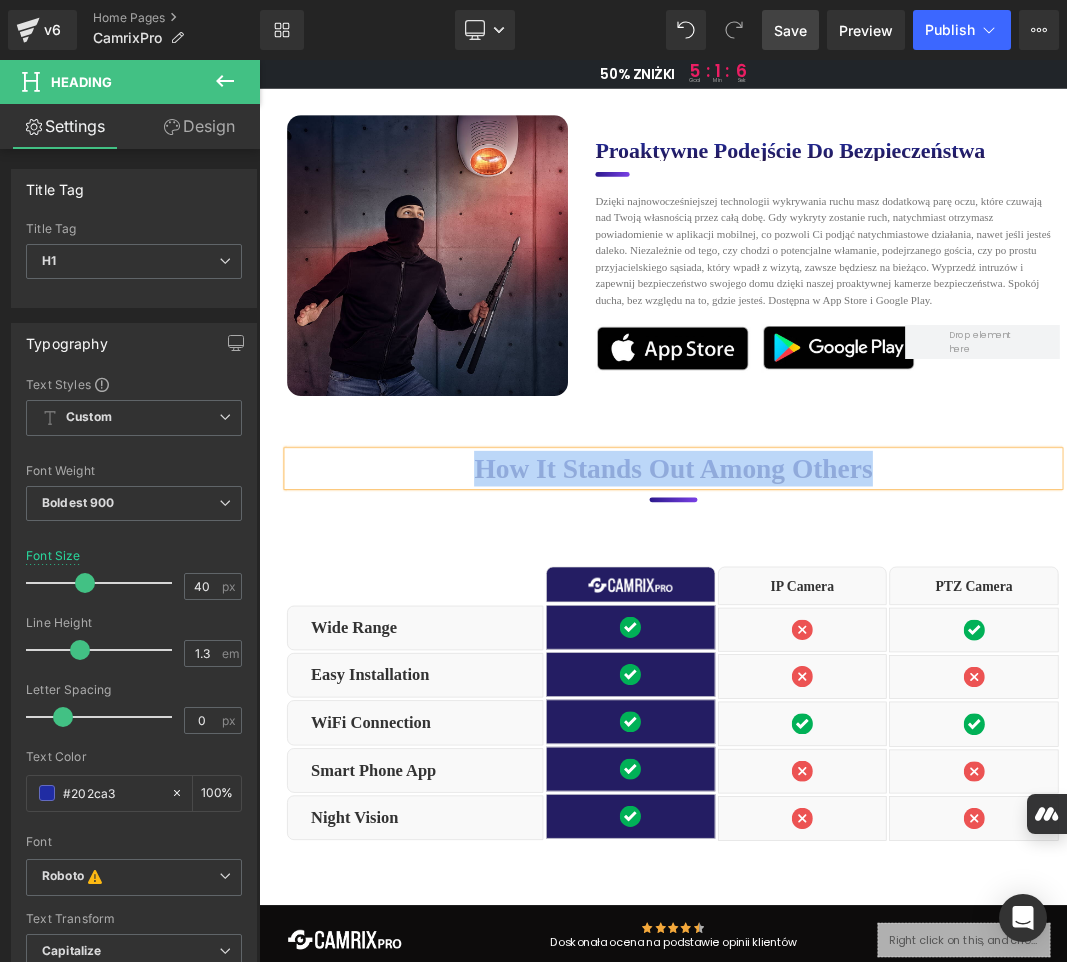 click on "How it stands out among others" at bounding box center [864, 656] 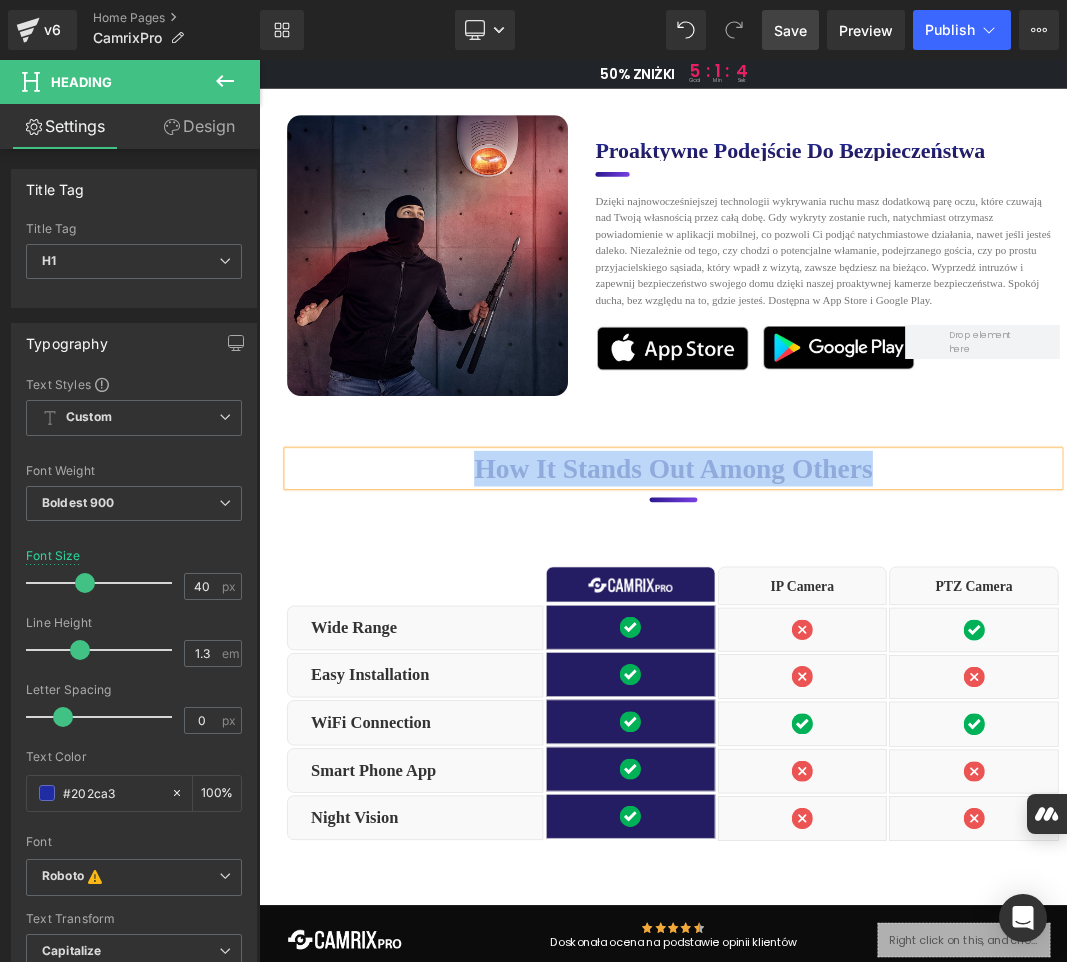 paste 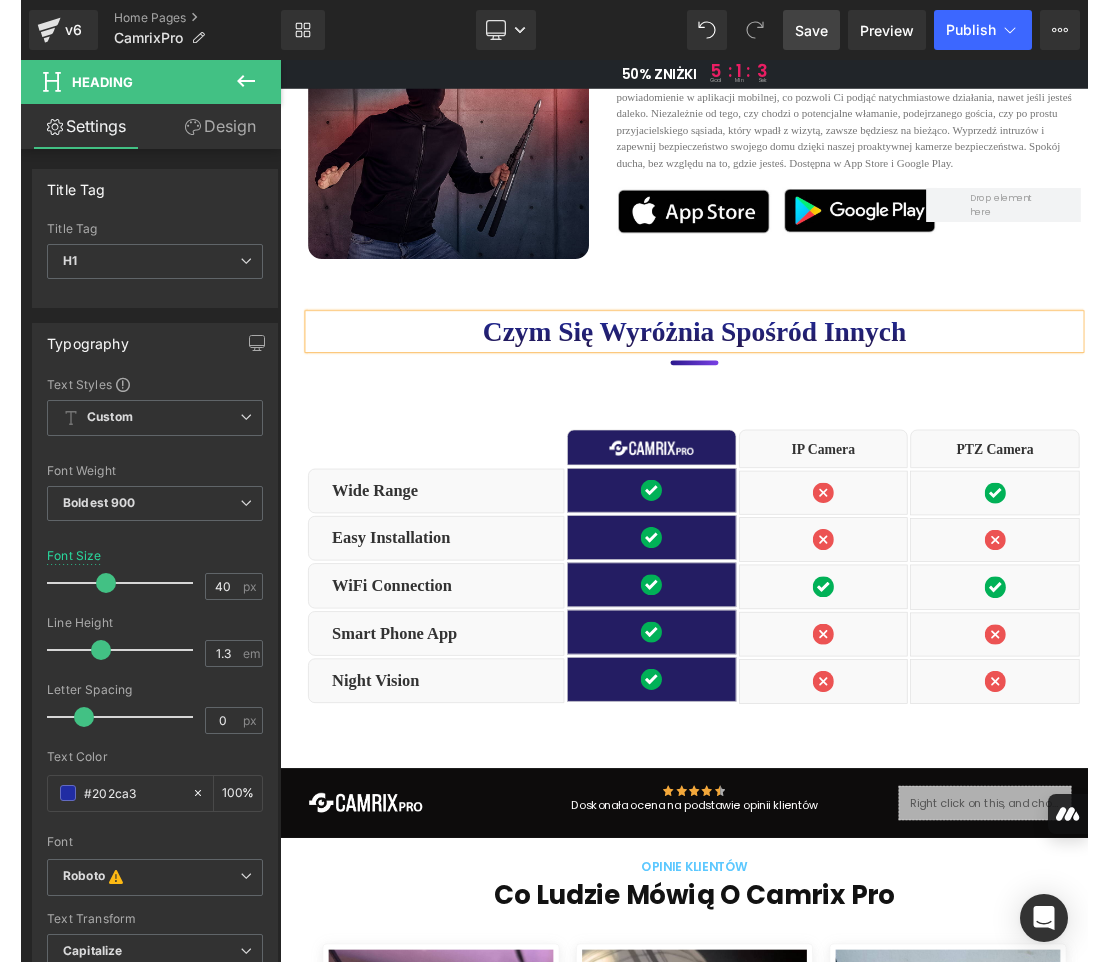 scroll, scrollTop: 6476, scrollLeft: 0, axis: vertical 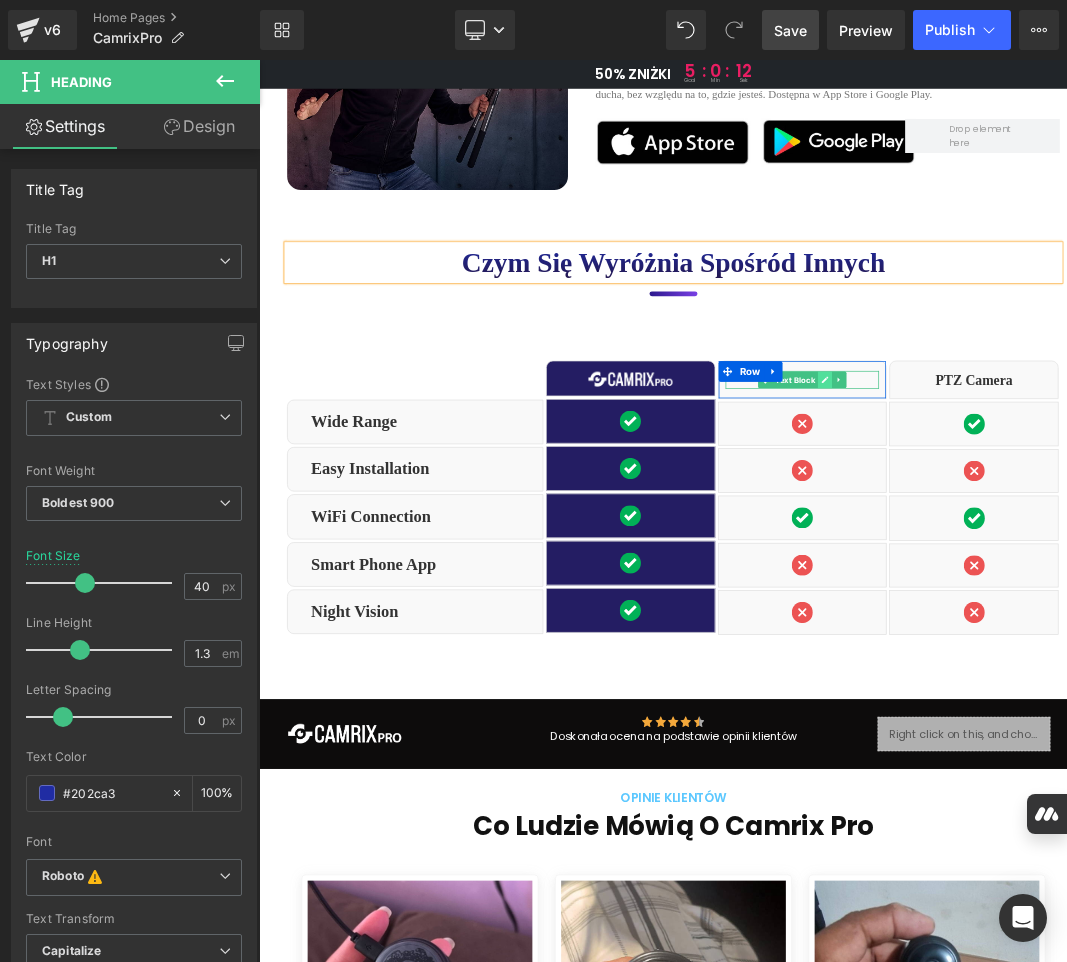 click 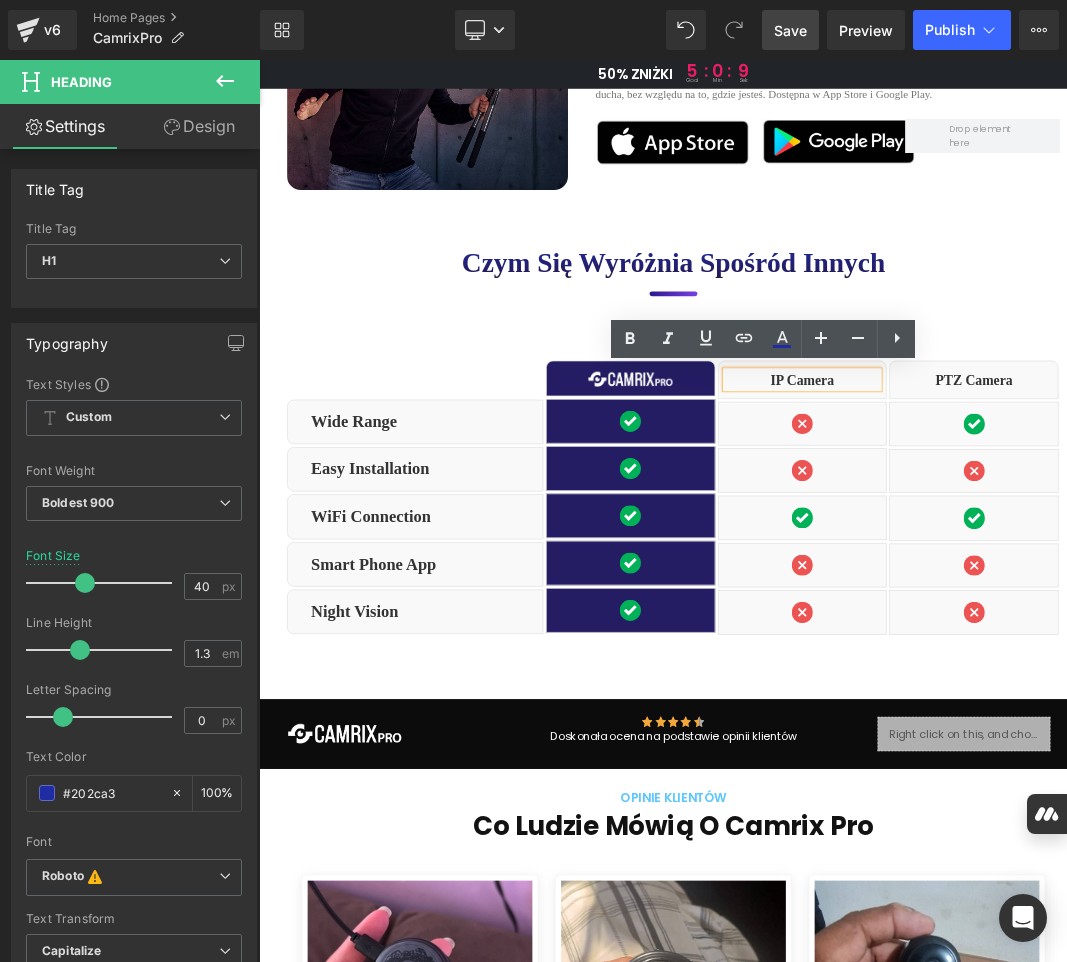 click on "IP Camera" at bounding box center [1052, 527] 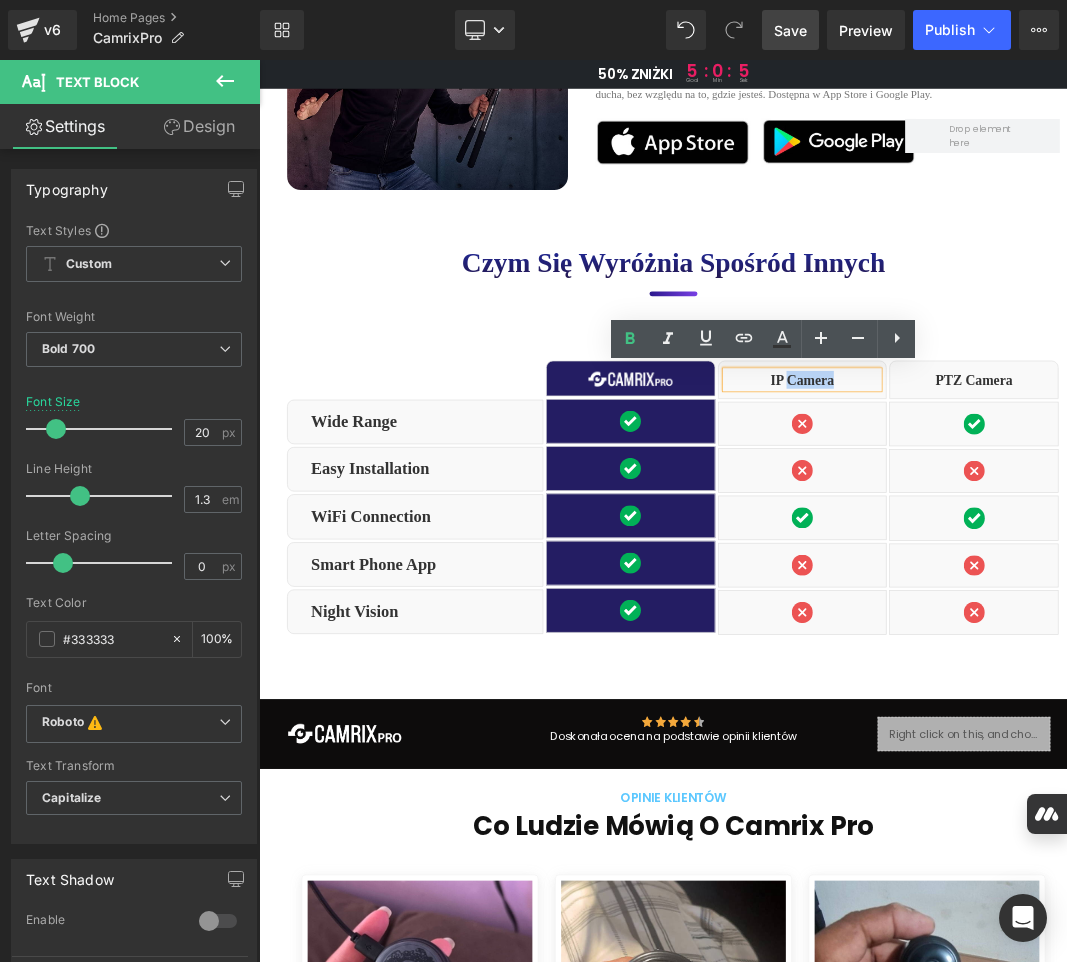 drag, startPoint x: 1023, startPoint y: 525, endPoint x: 1090, endPoint y: 531, distance: 67.26812 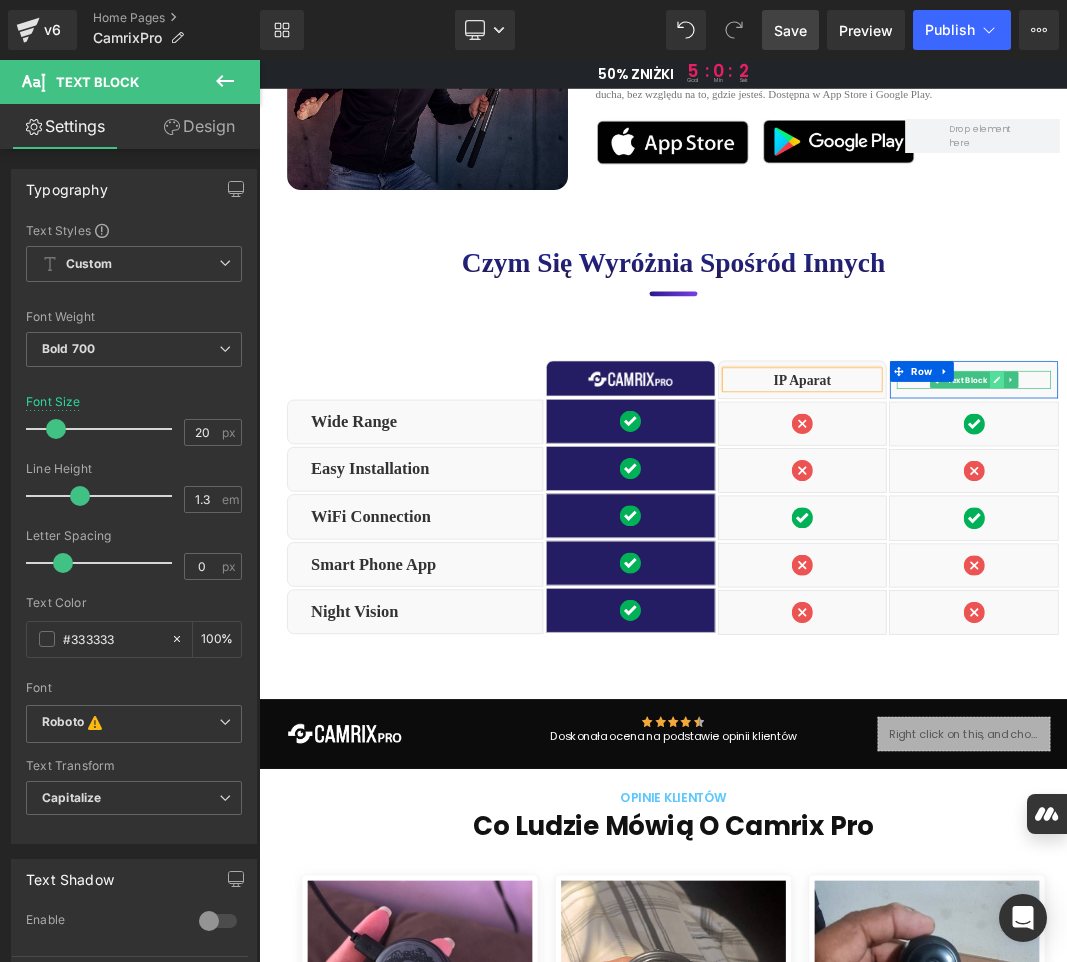 click at bounding box center (1335, 527) 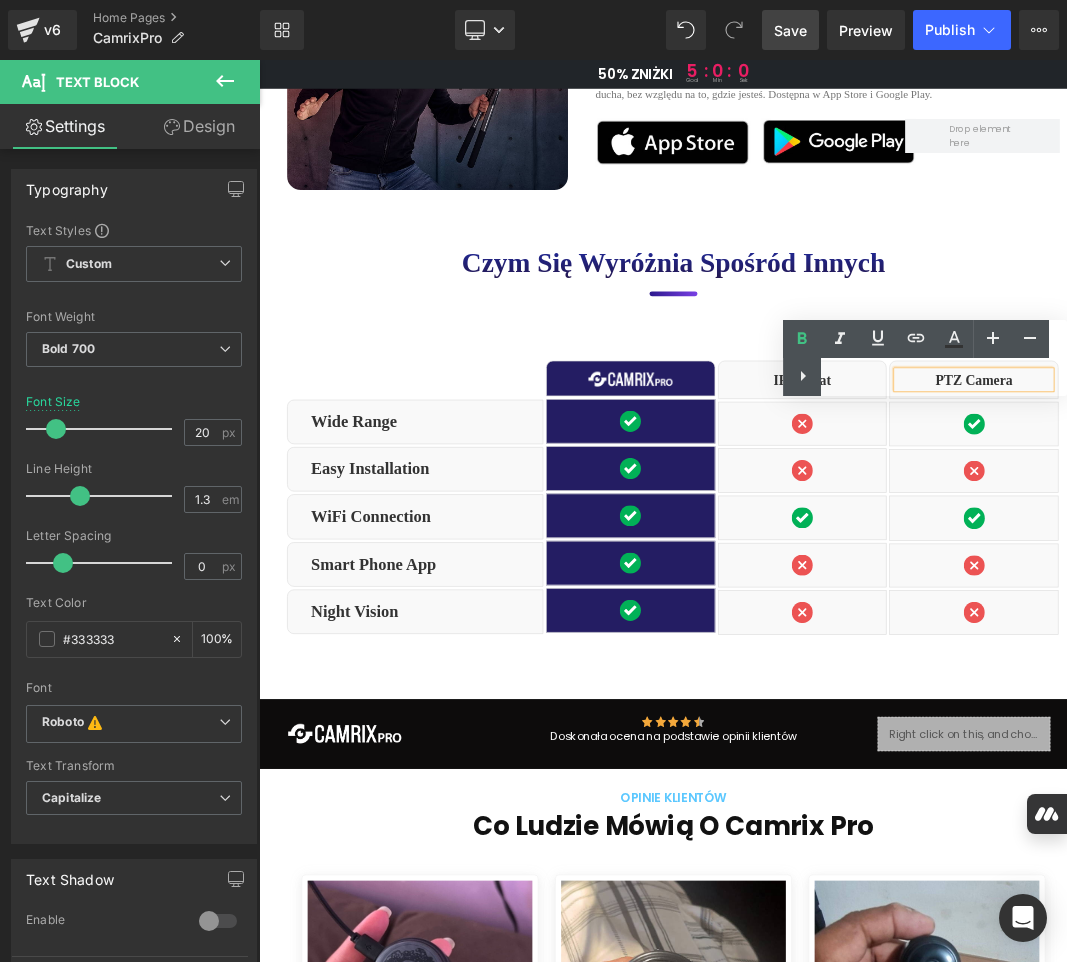 click on "Text Color Highlight Color #333333" at bounding box center (925, 358) 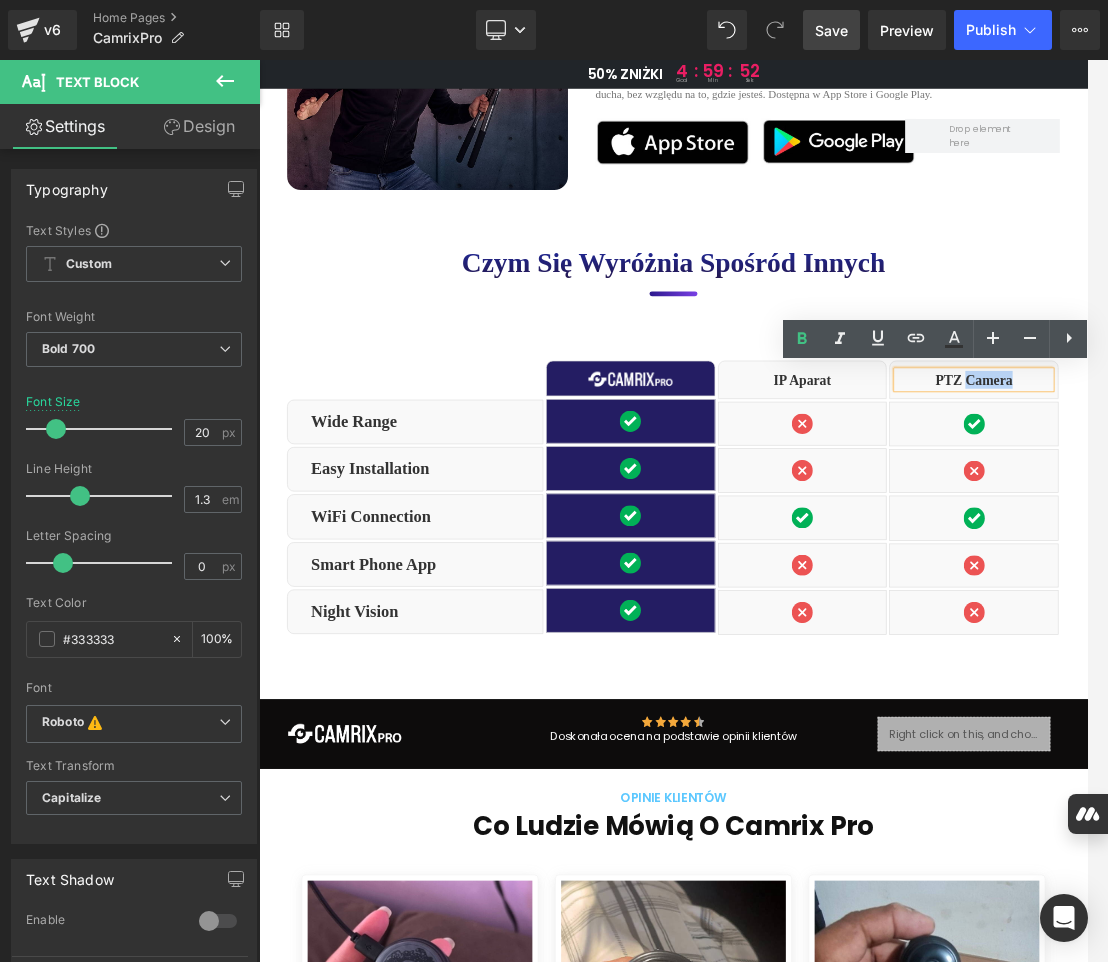 drag, startPoint x: 1323, startPoint y: 518, endPoint x: 1349, endPoint y: 527, distance: 27.513634 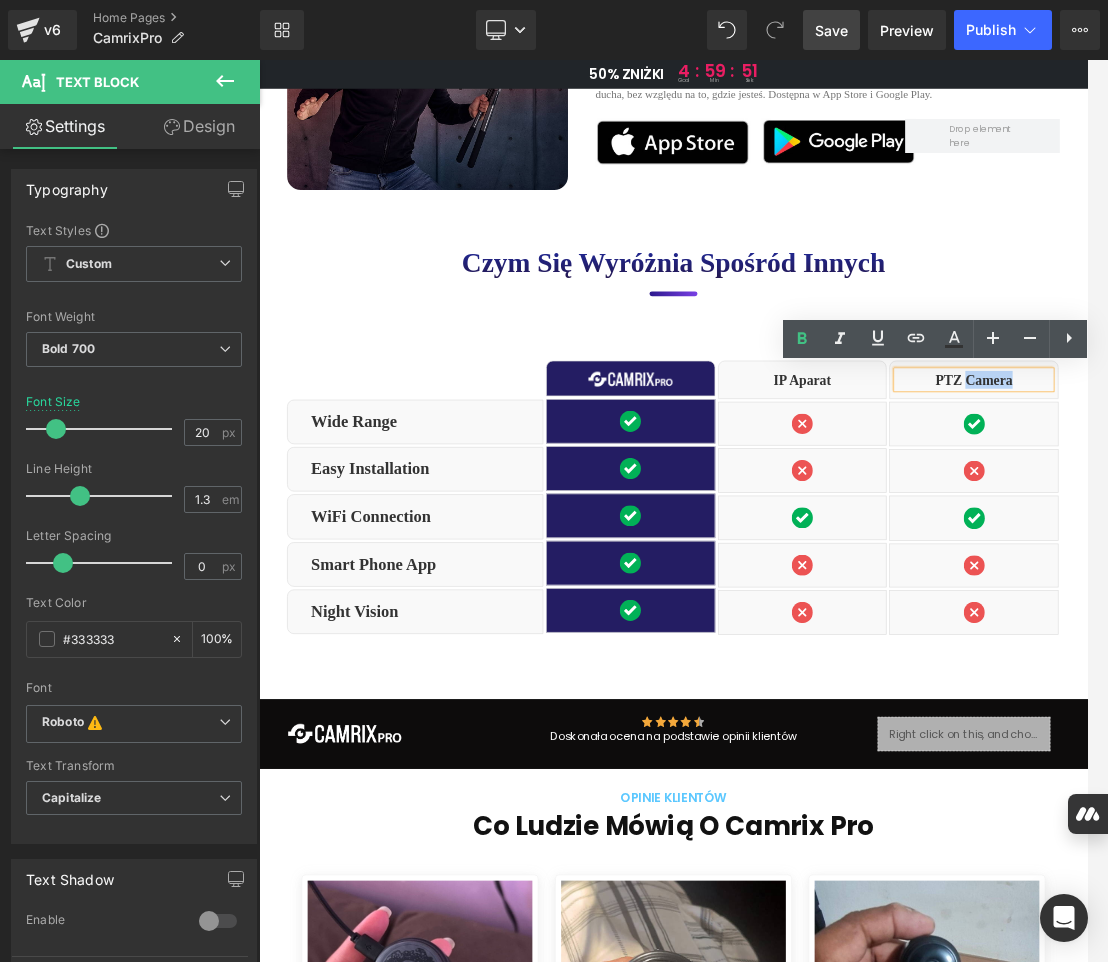 paste 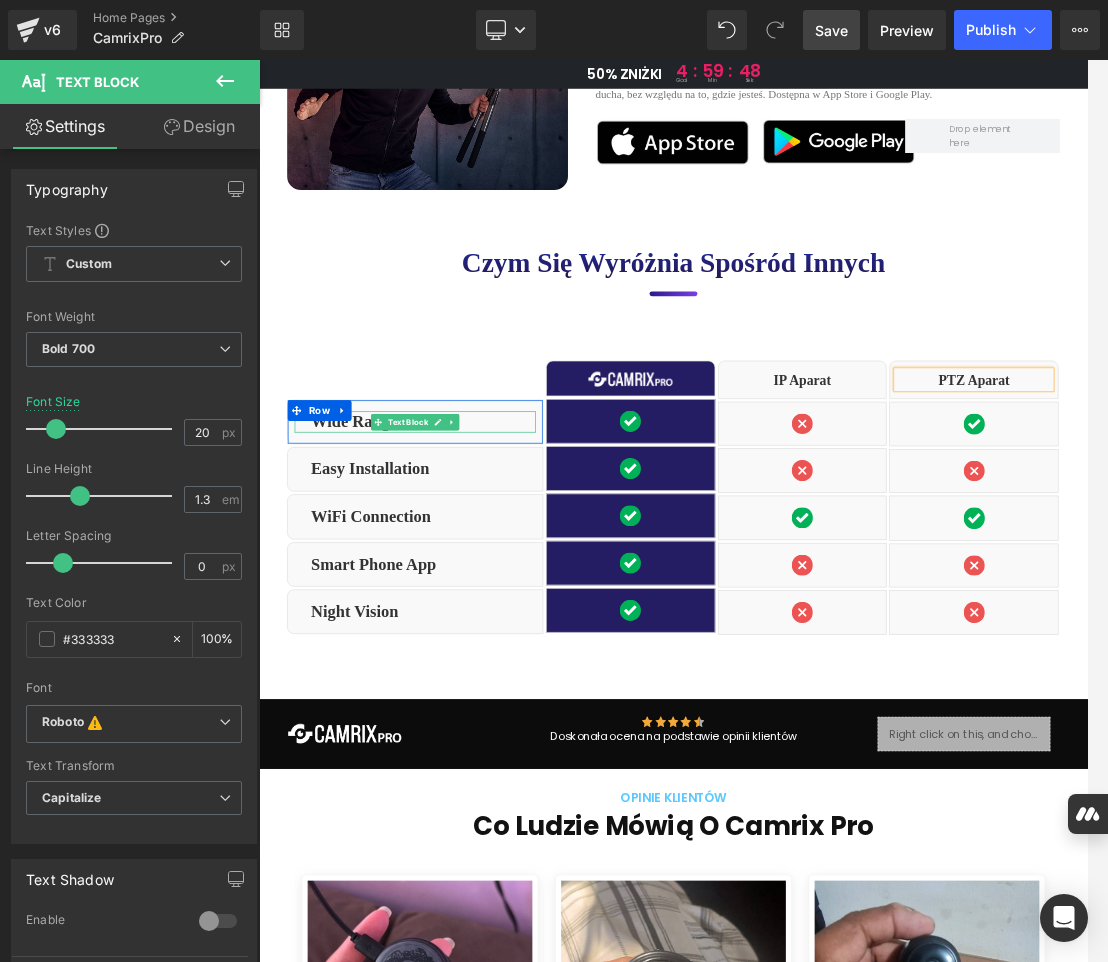 click 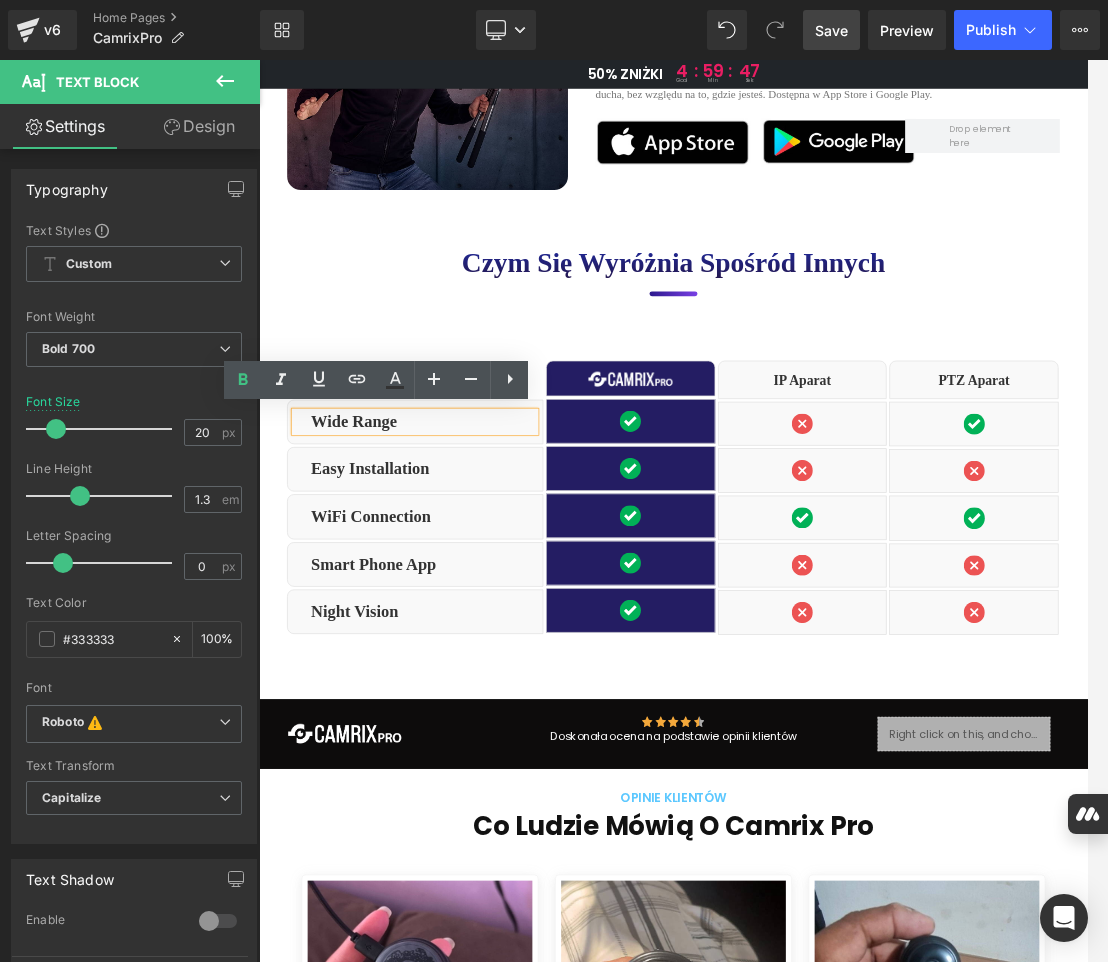 click on "Wide Range" at bounding box center [499, 588] 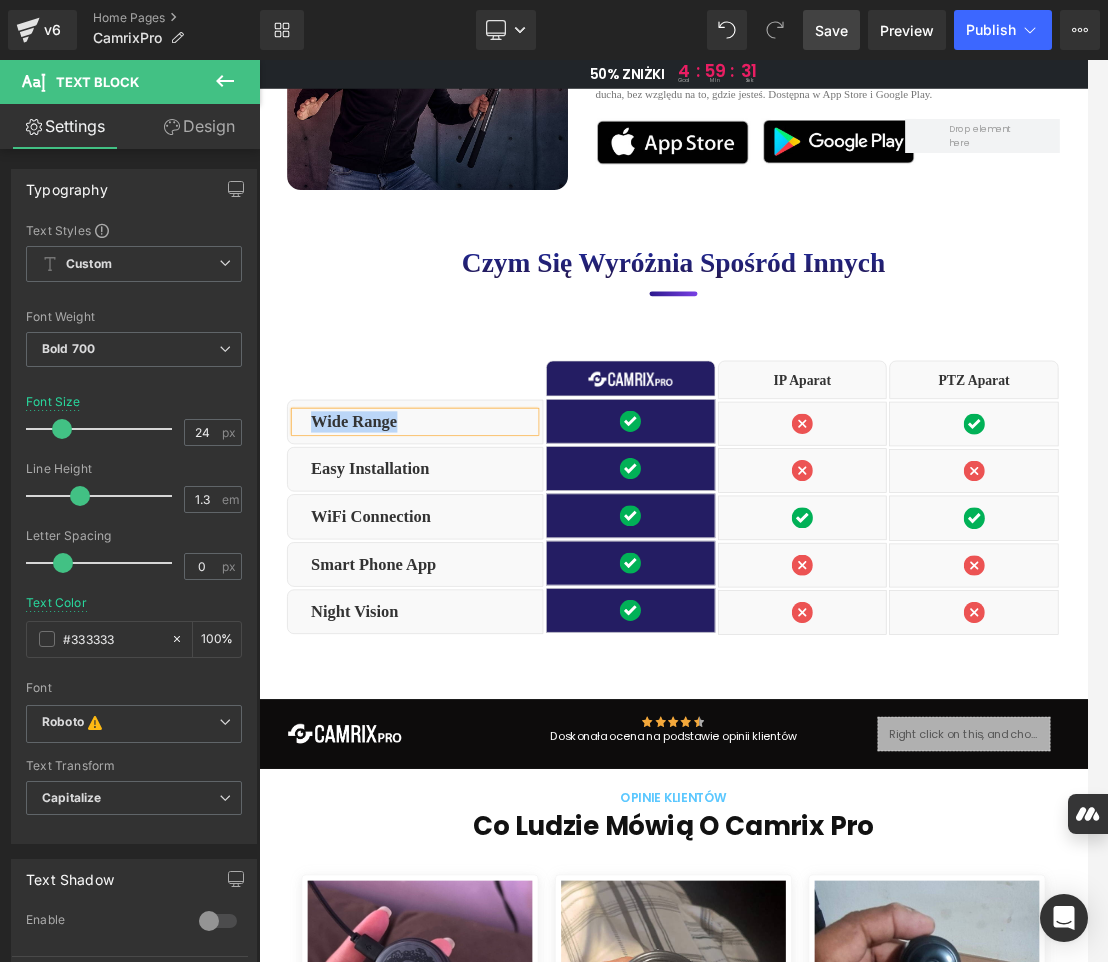 click on "Wide Range" at bounding box center [499, 588] 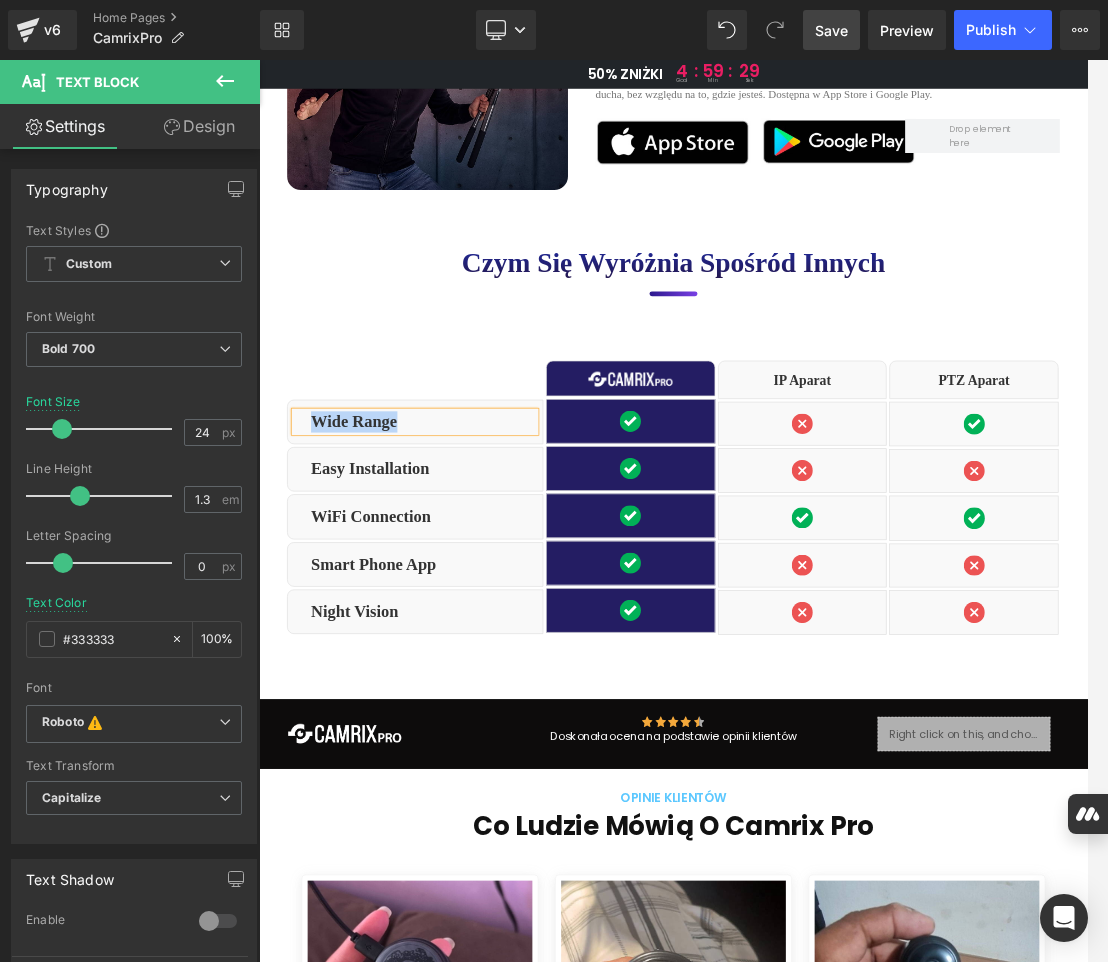 paste 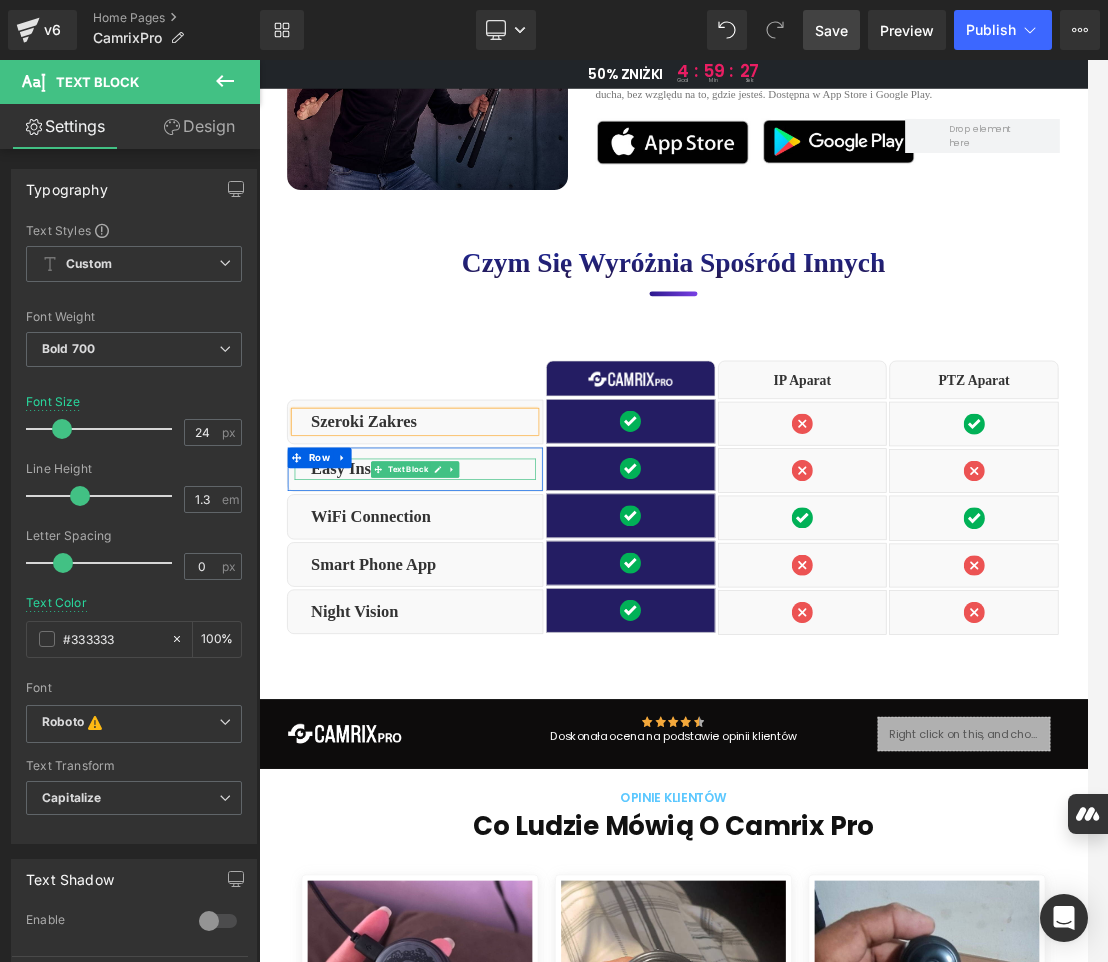 click 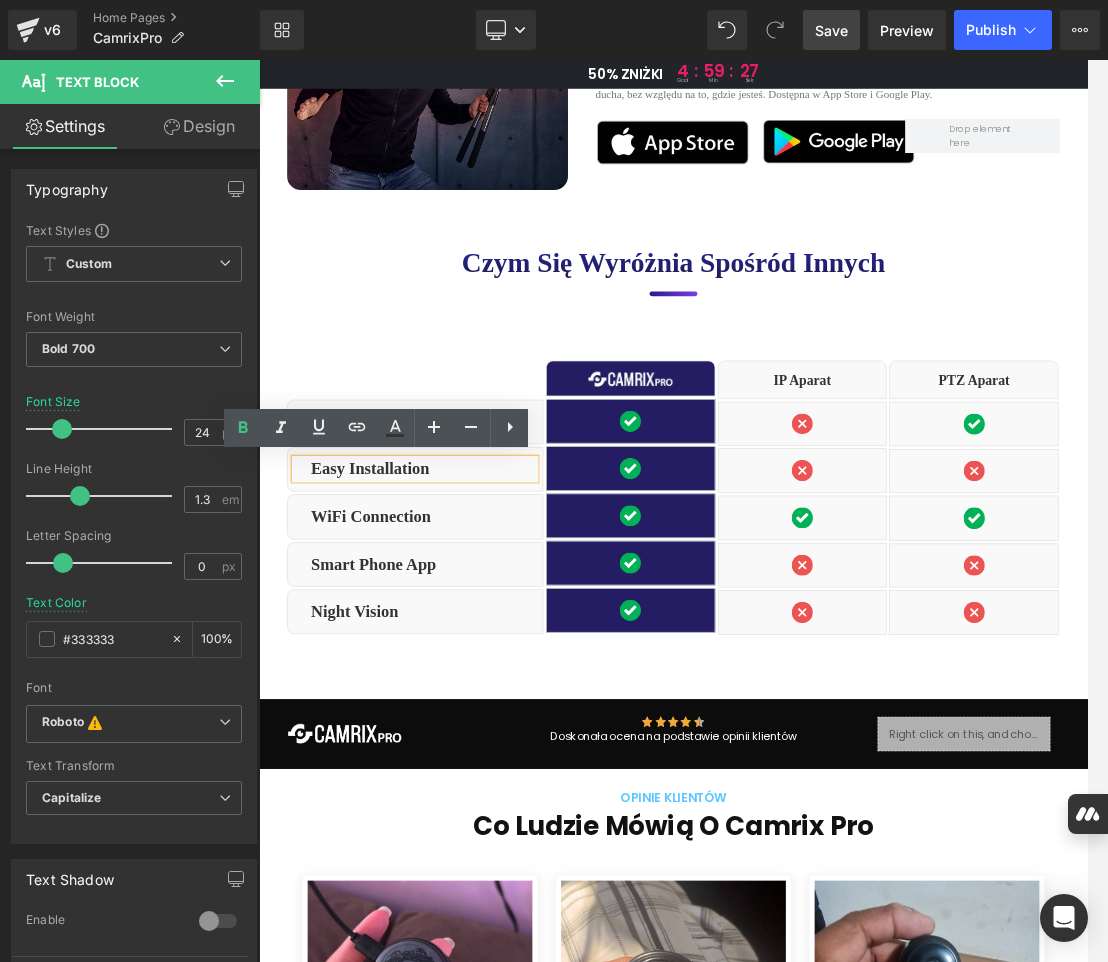 click on "Easy Installation" at bounding box center (499, 657) 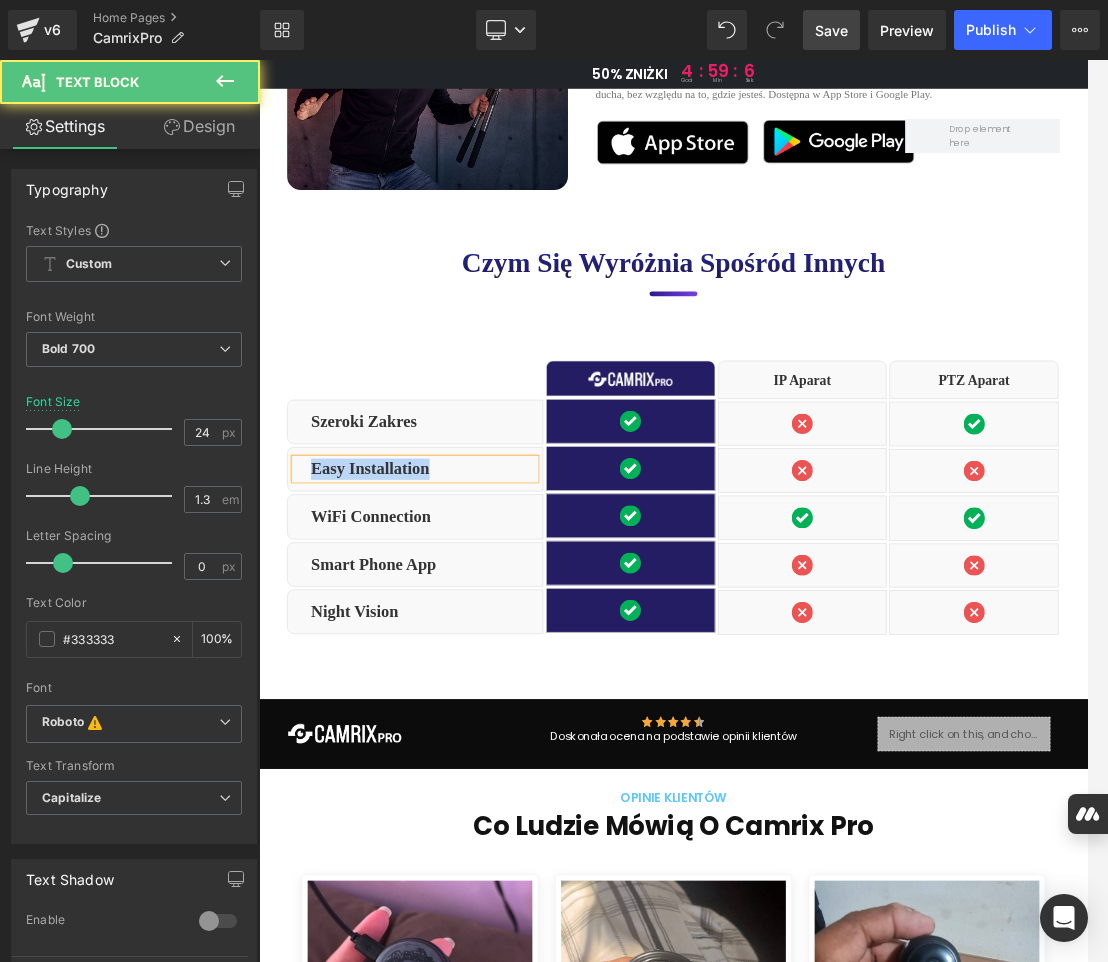 click on "Easy Installation" at bounding box center (499, 657) 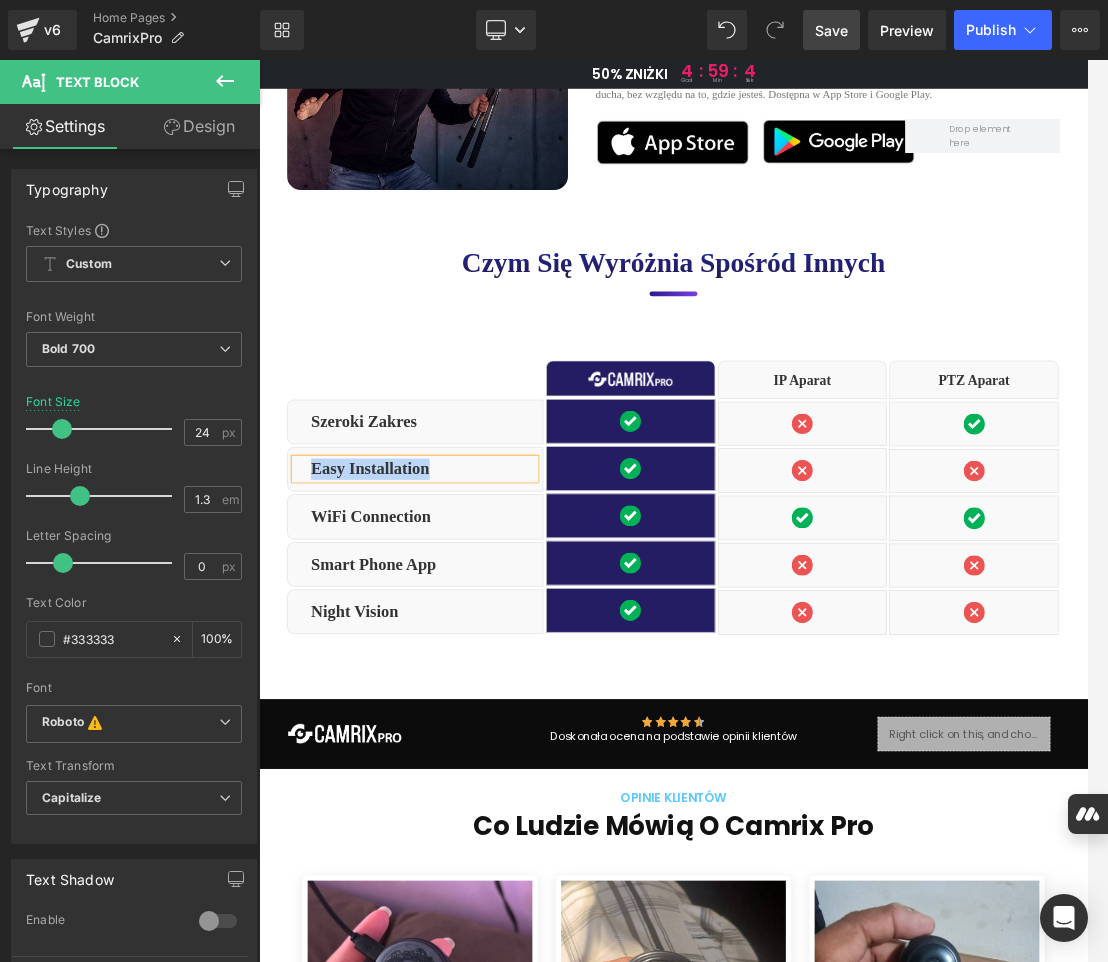 paste 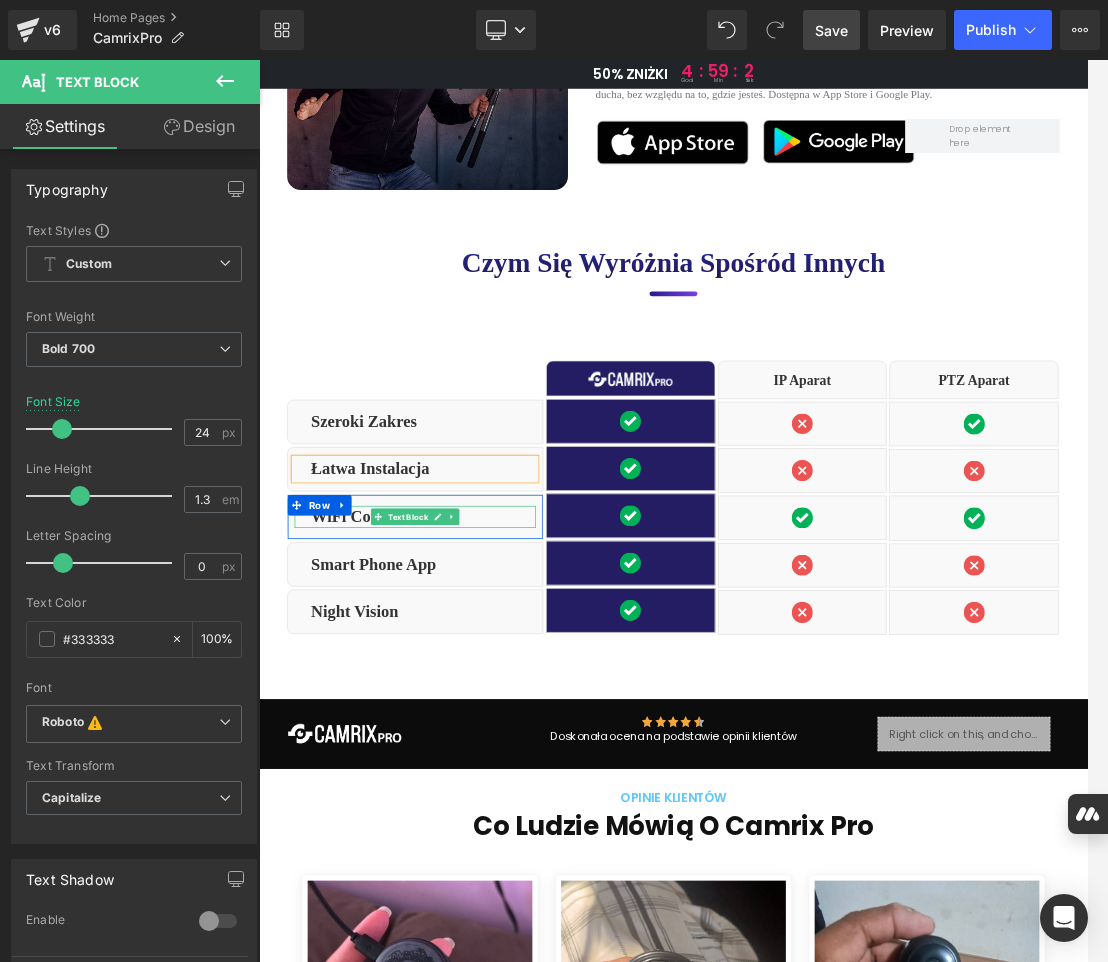 click on "WiFi Connection" at bounding box center [499, 726] 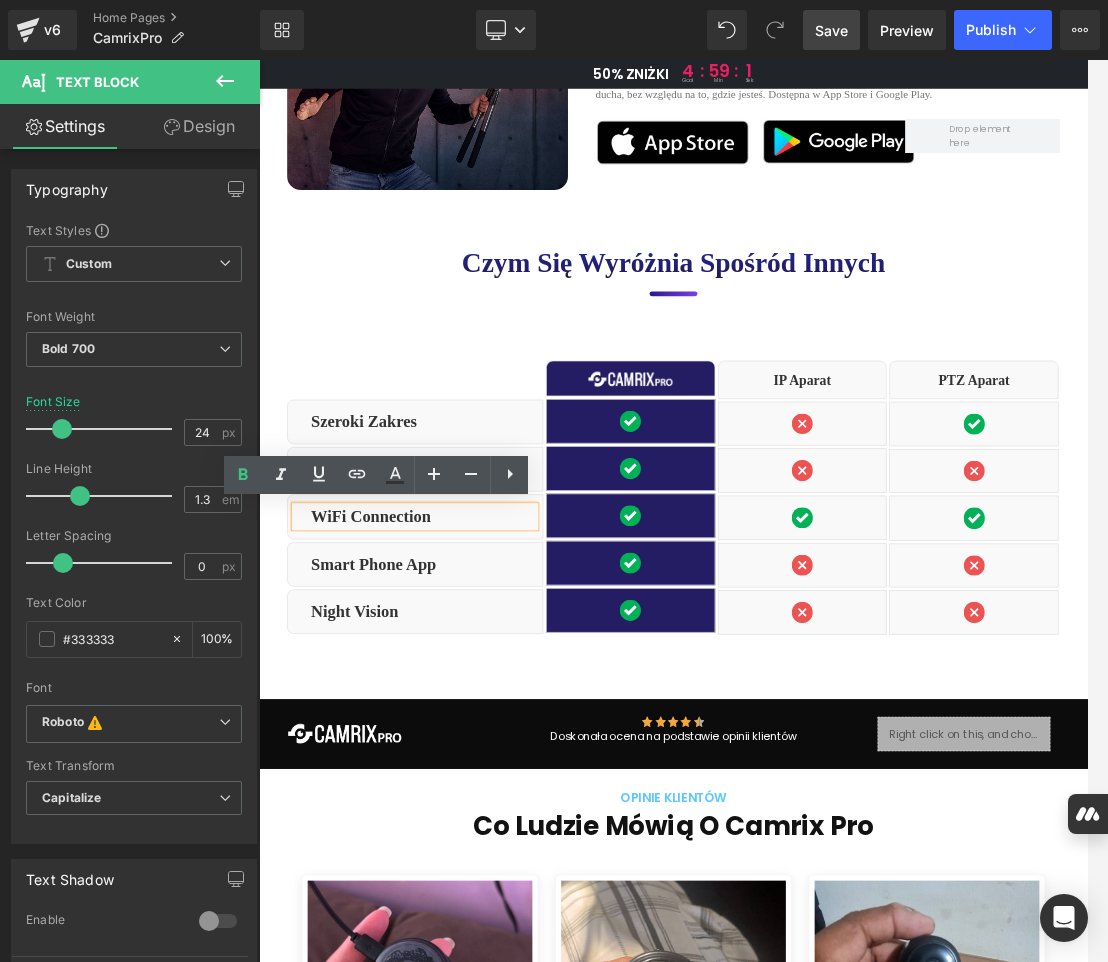 click on "WiFi Connection" at bounding box center [499, 726] 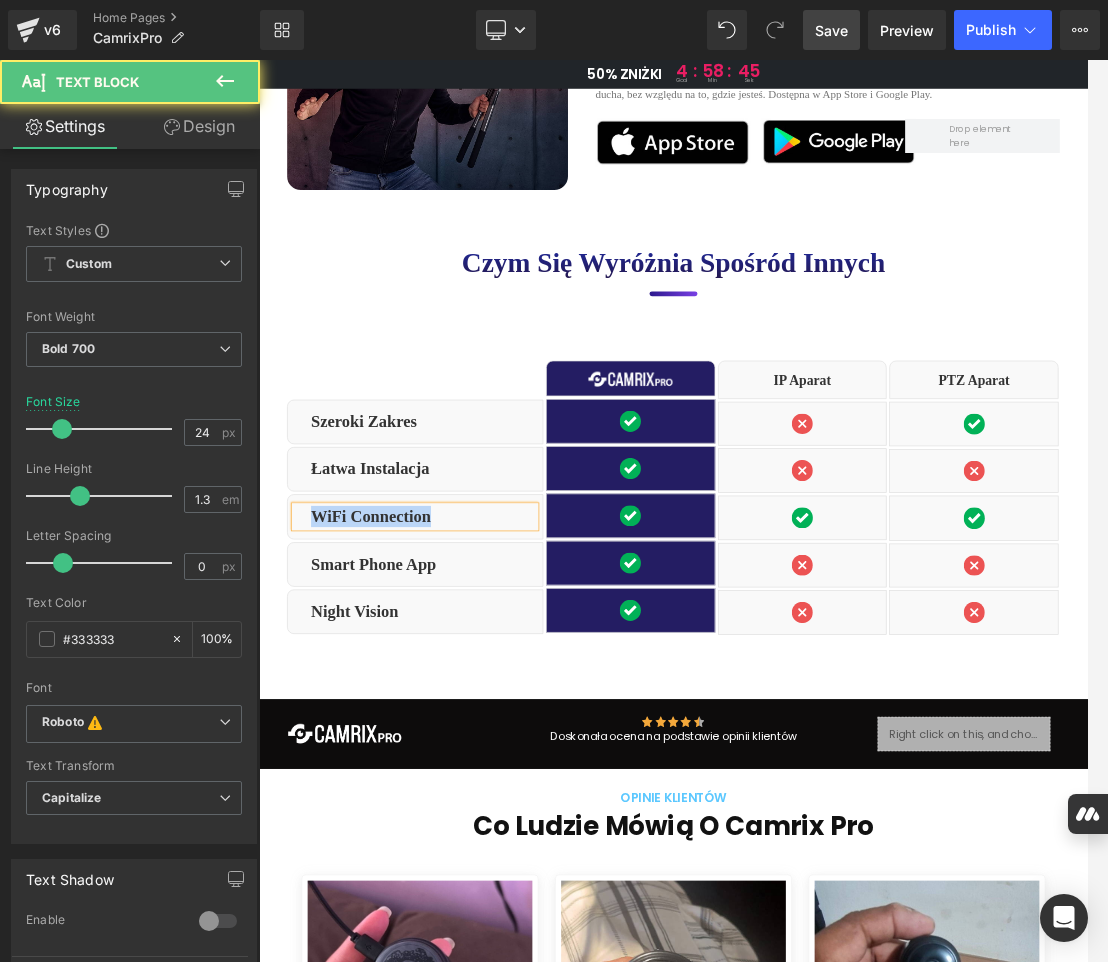 click on "WiFi Connection" at bounding box center (499, 726) 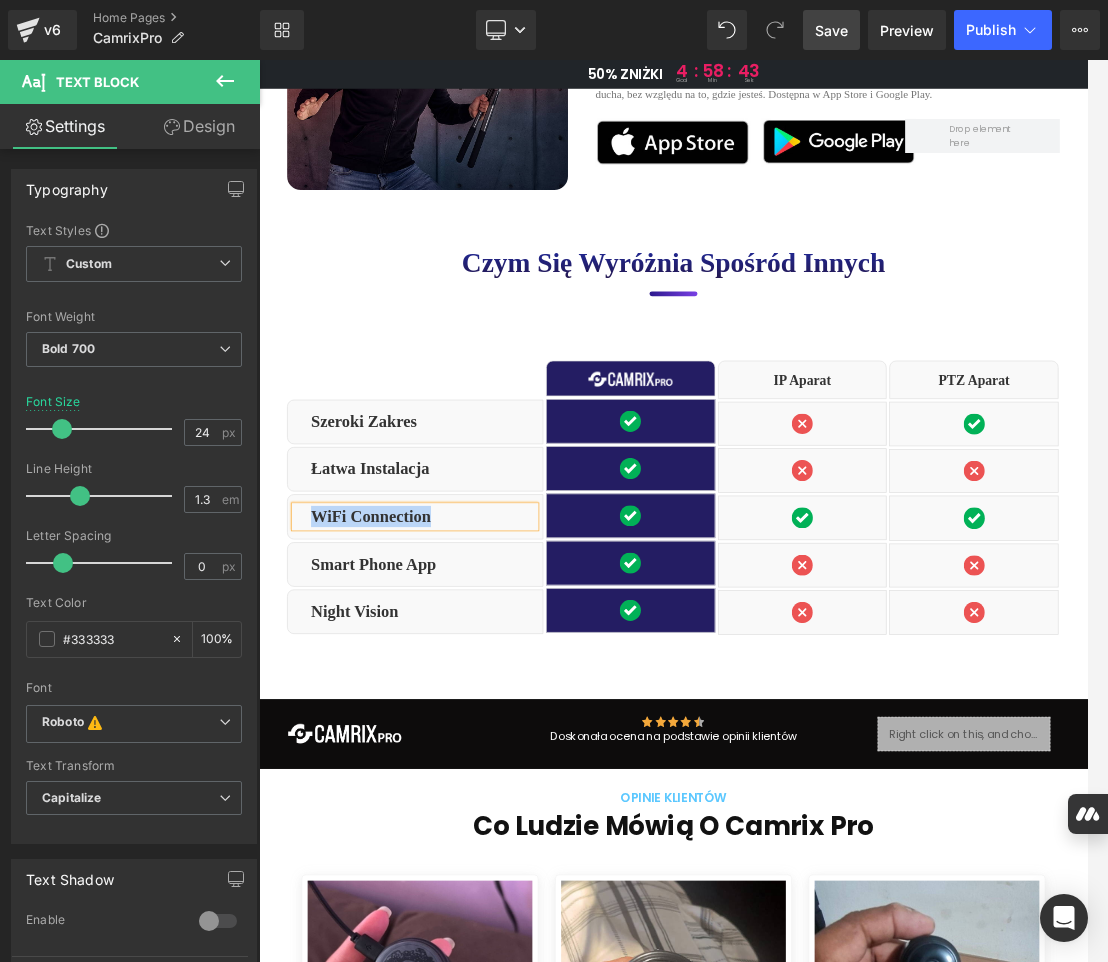 paste 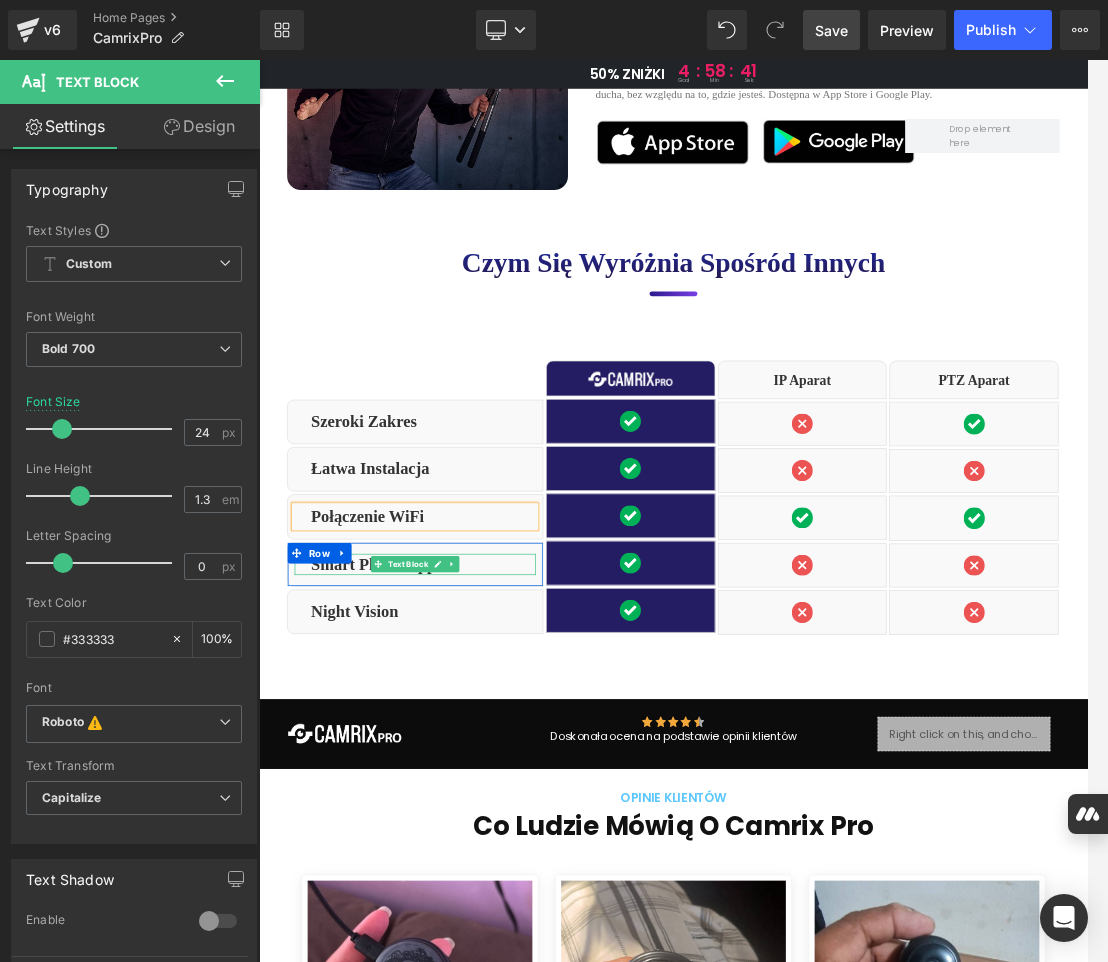 click on "Smart Phone App" at bounding box center [499, 796] 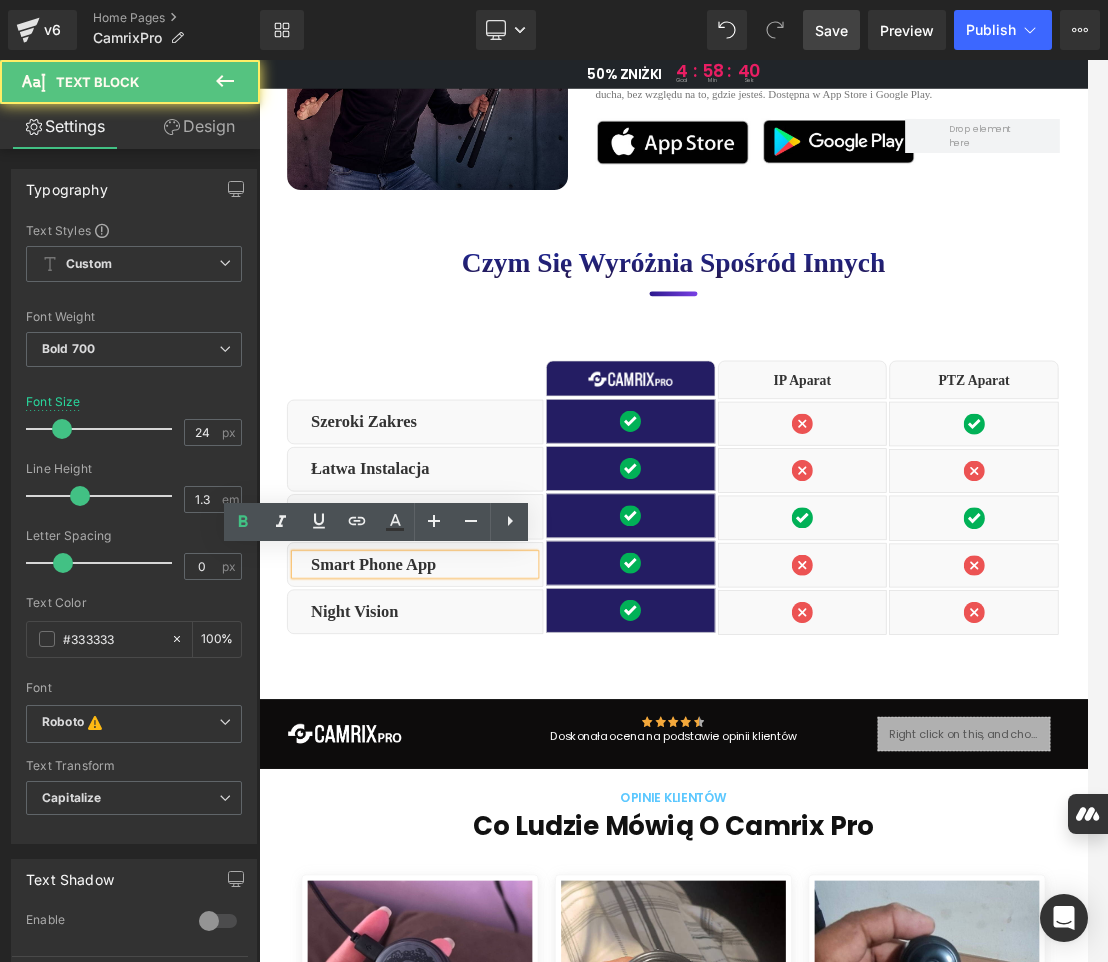 click on "Smart Phone App" at bounding box center [499, 796] 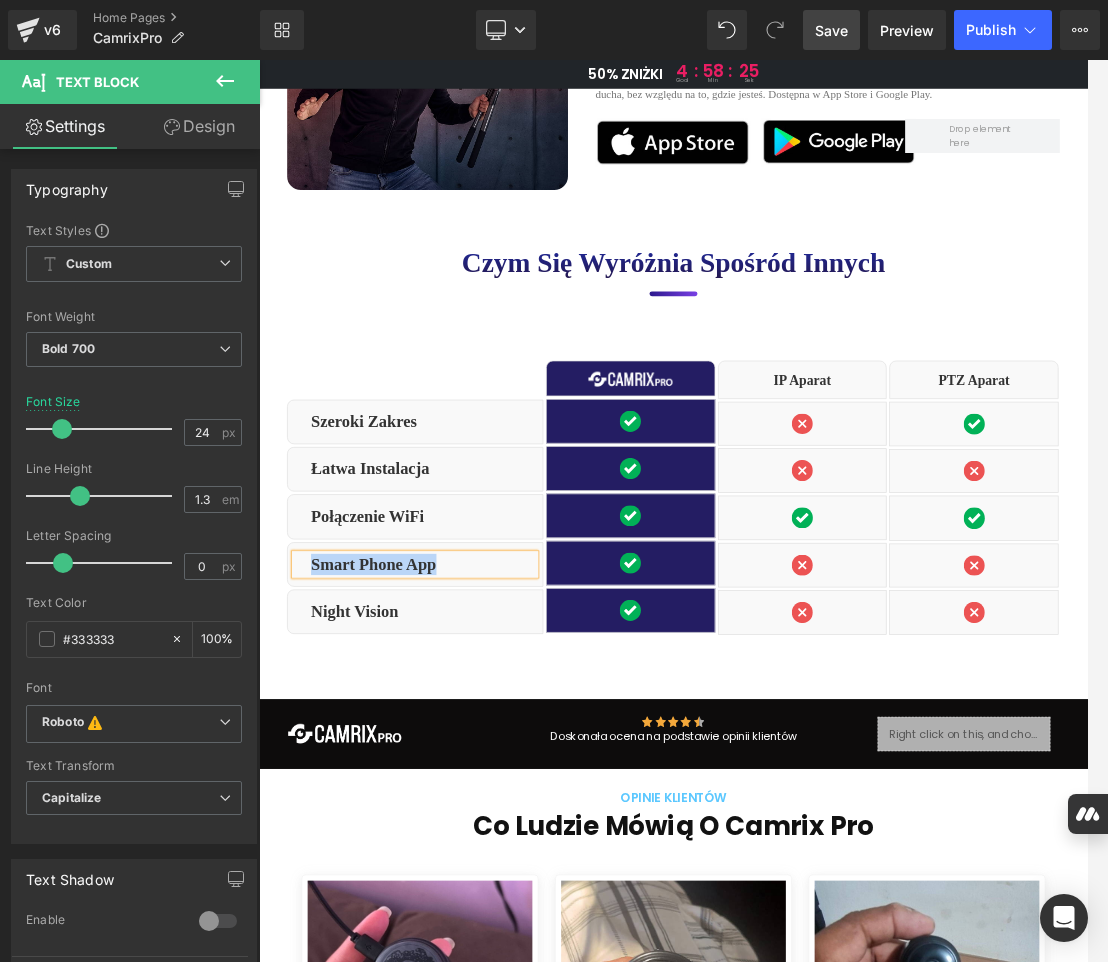 click on "Smart Phone App" at bounding box center (499, 796) 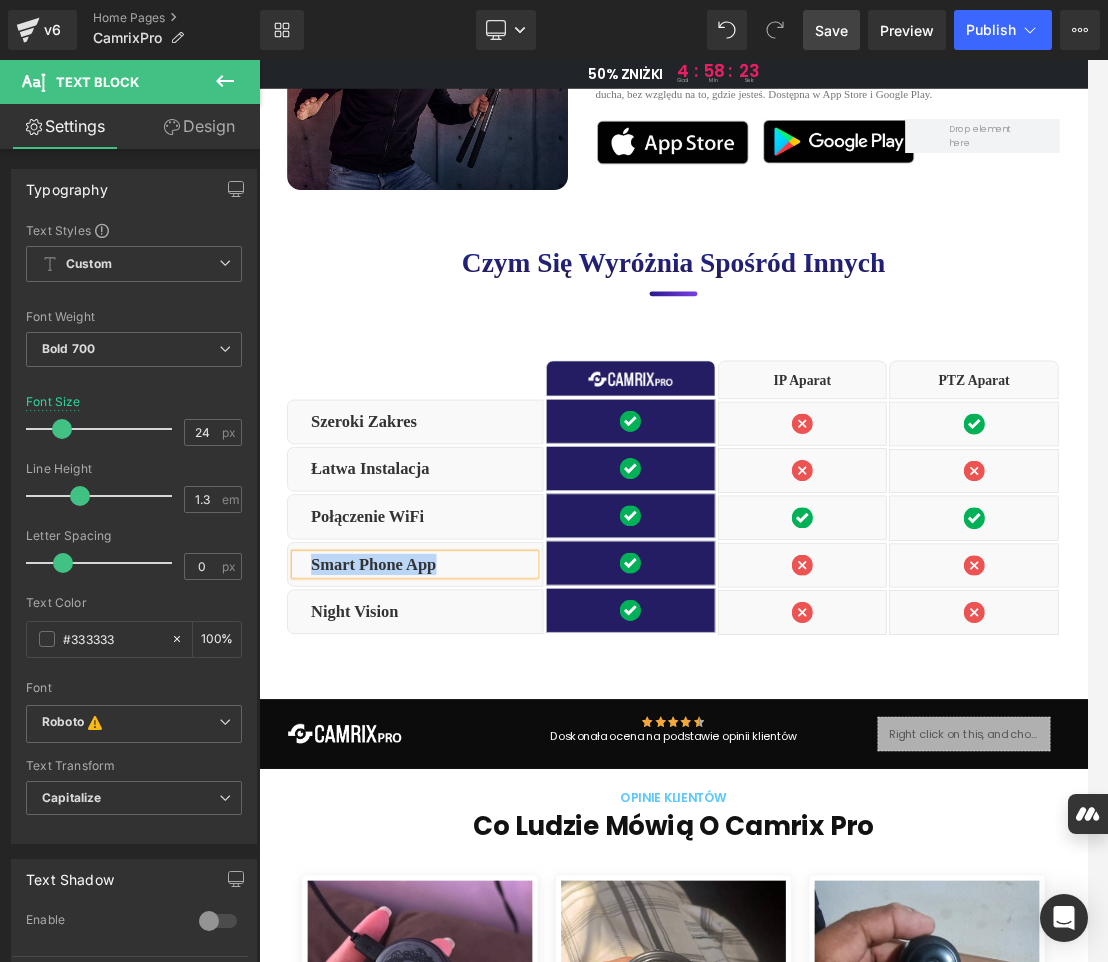 paste 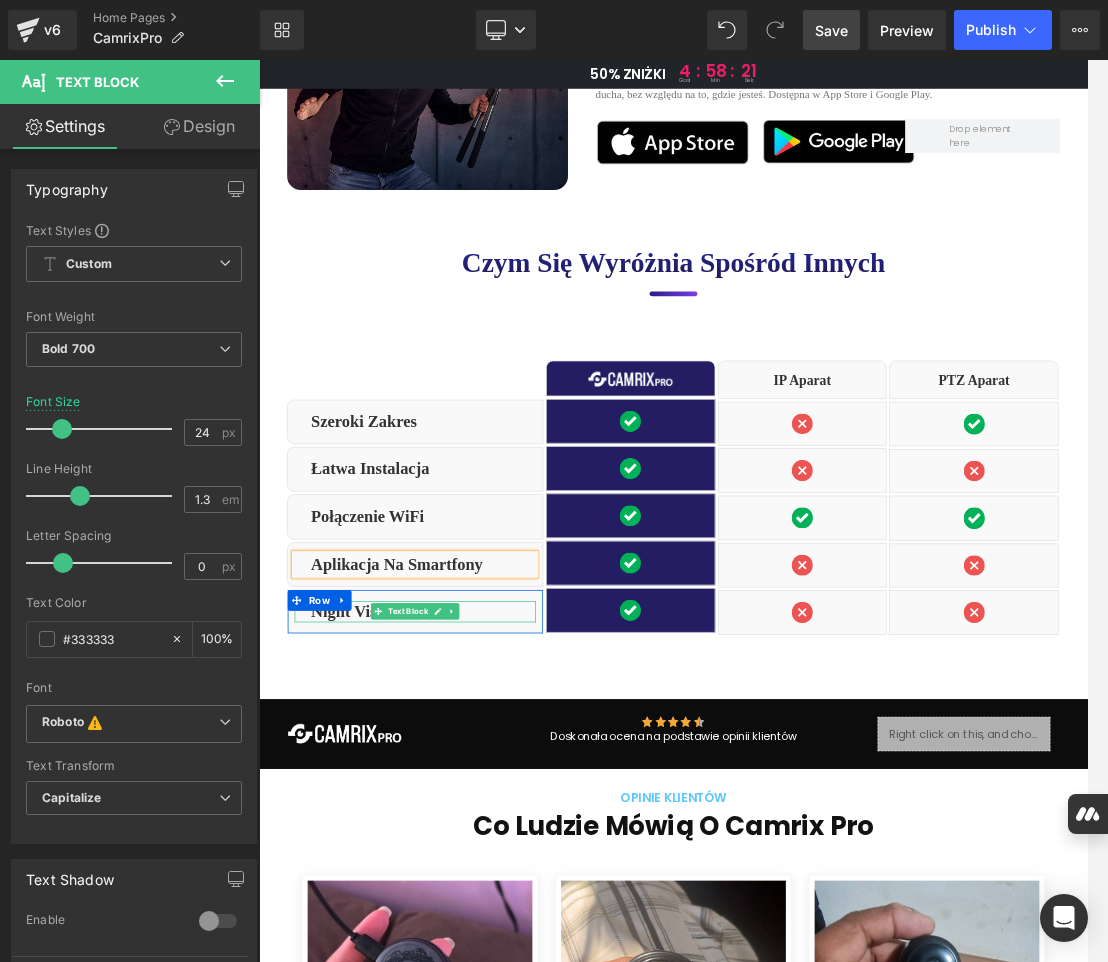 click on "Night Vision" at bounding box center [499, 865] 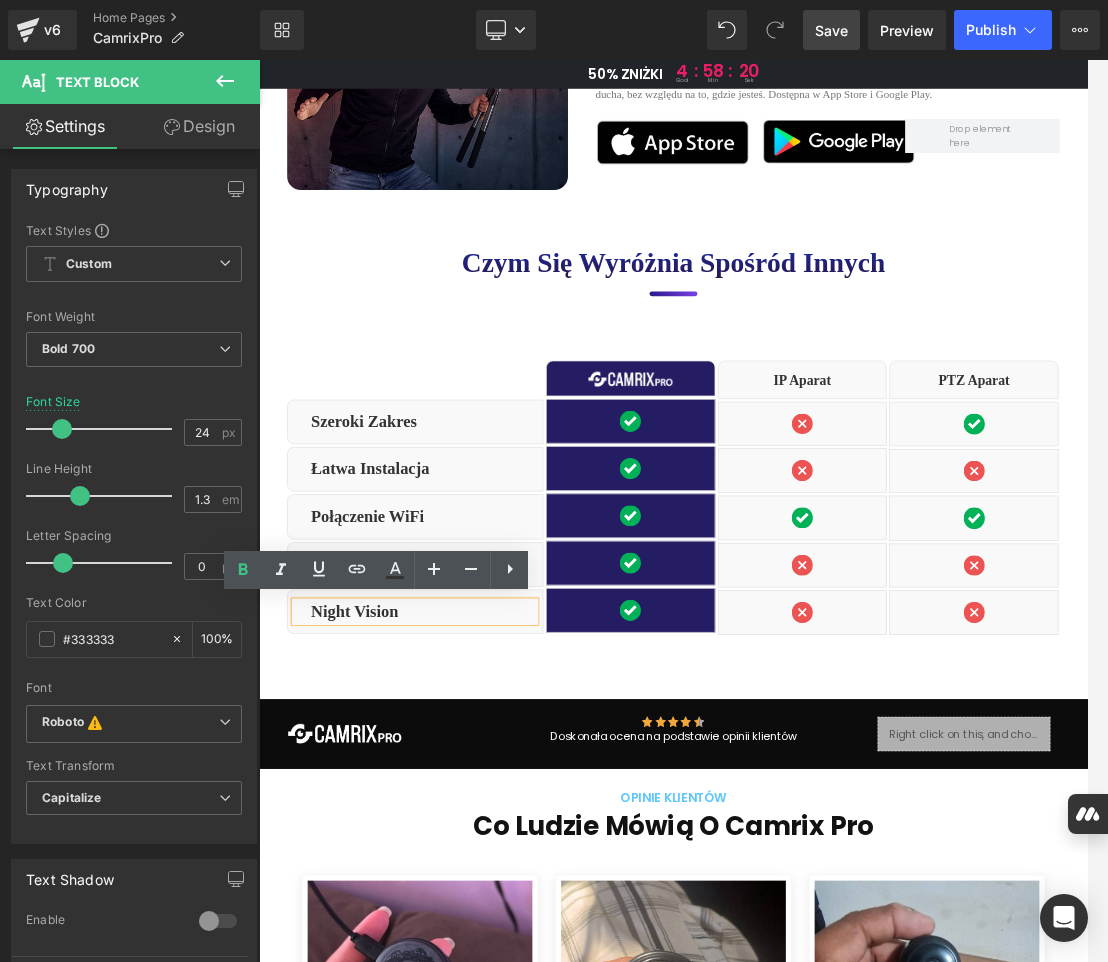 click on "Night Vision" at bounding box center [499, 865] 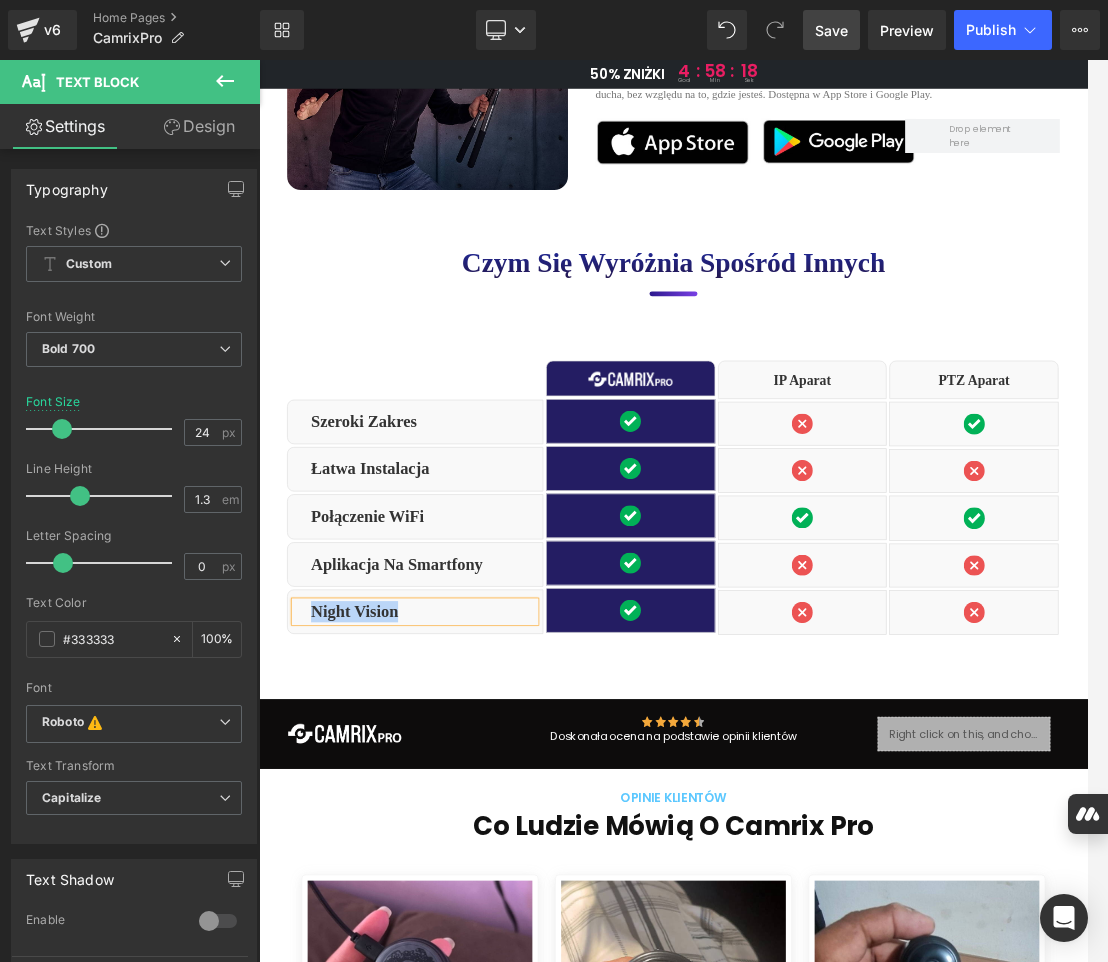 paste 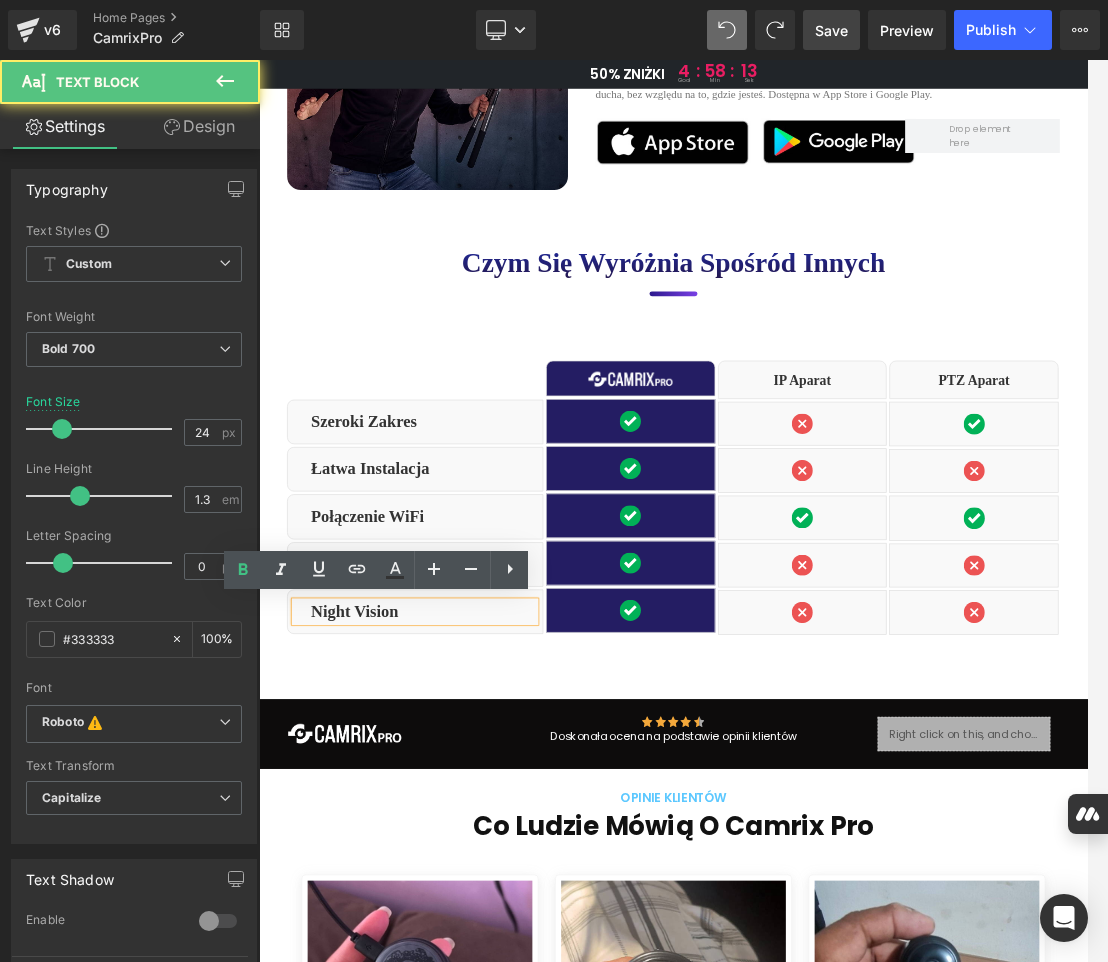 click on "Night Vision" at bounding box center [499, 865] 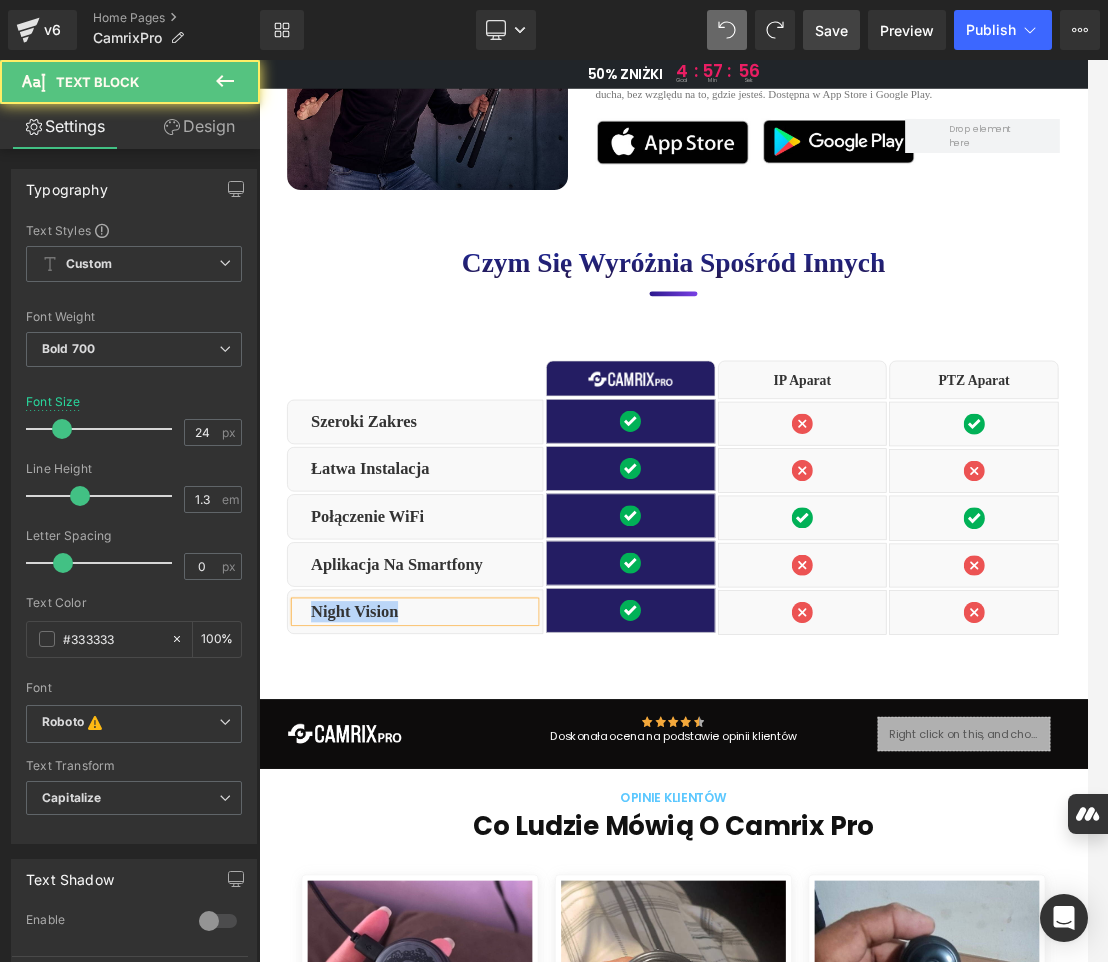 click on "Night Vision" at bounding box center [499, 865] 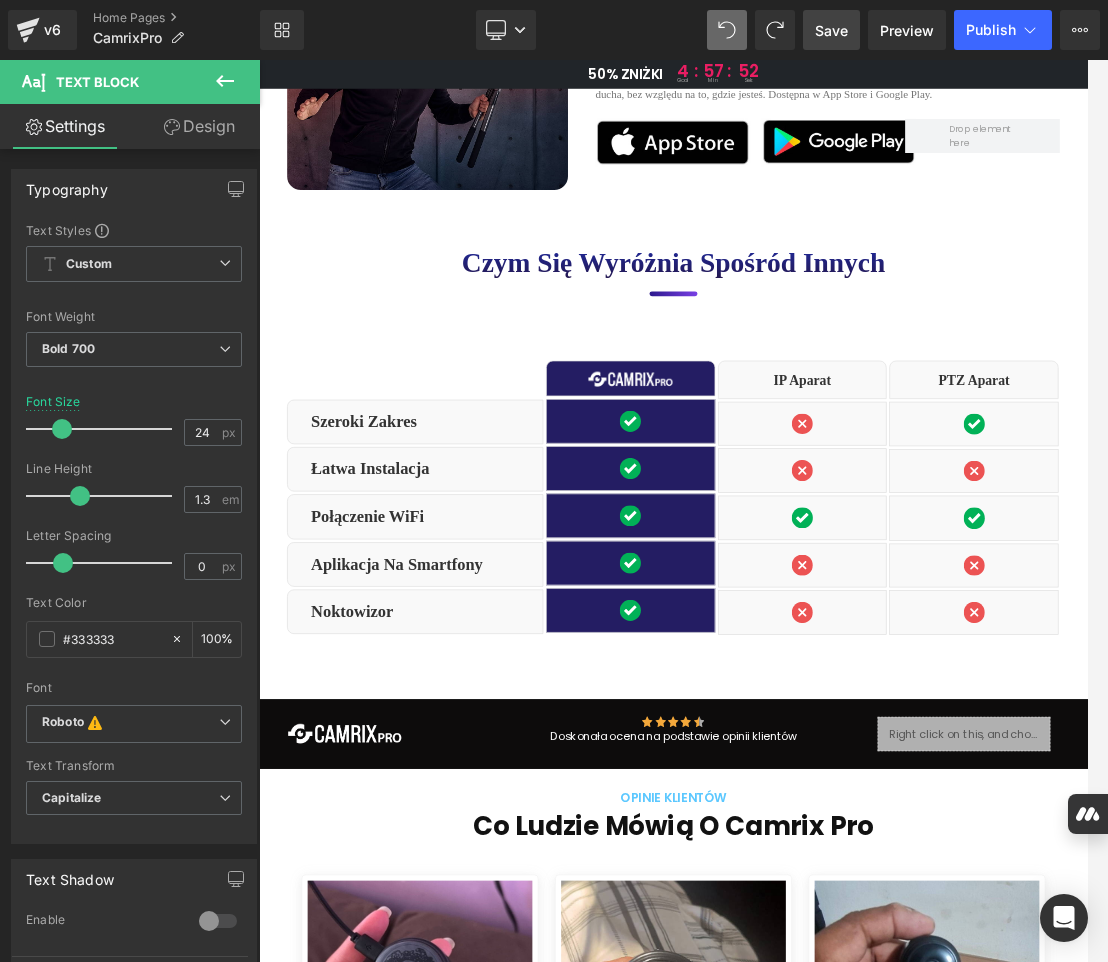 click on "Save" at bounding box center (831, 30) 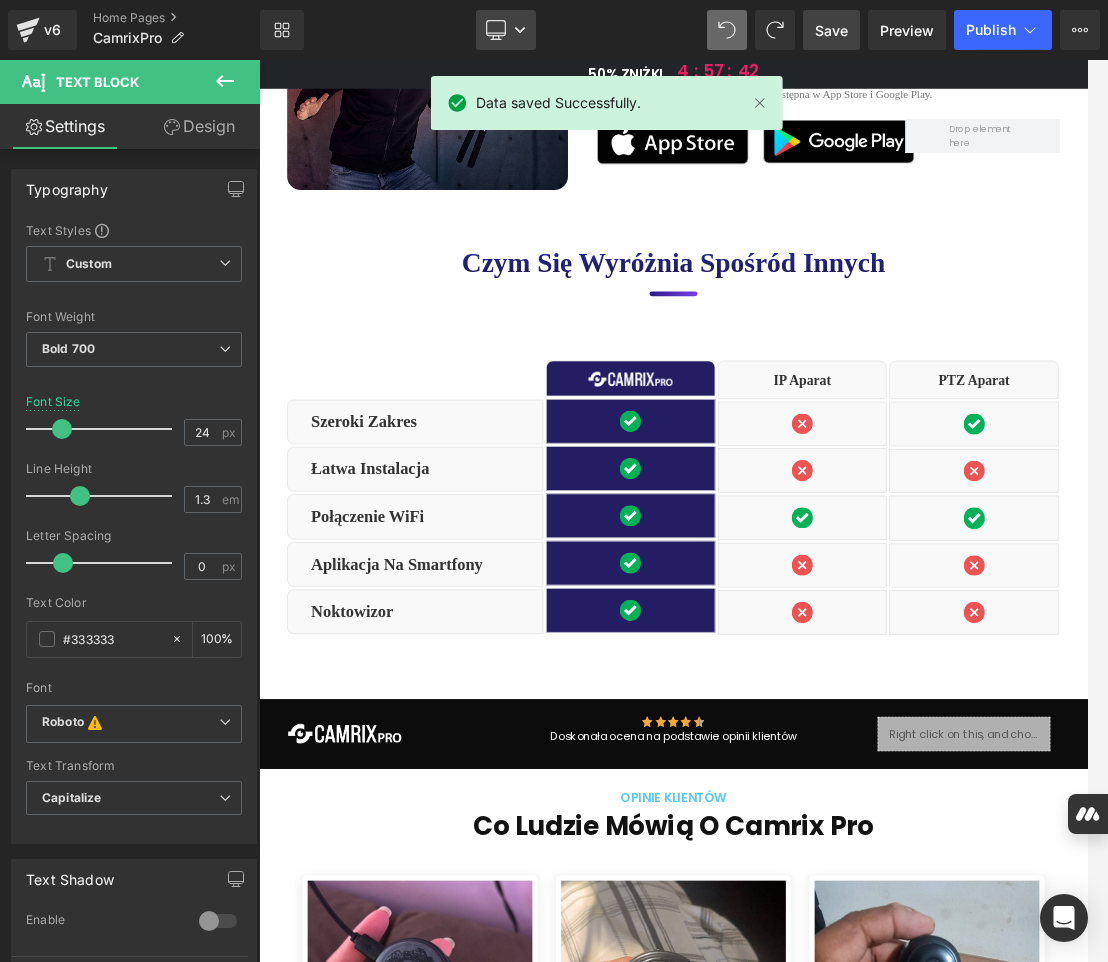 click 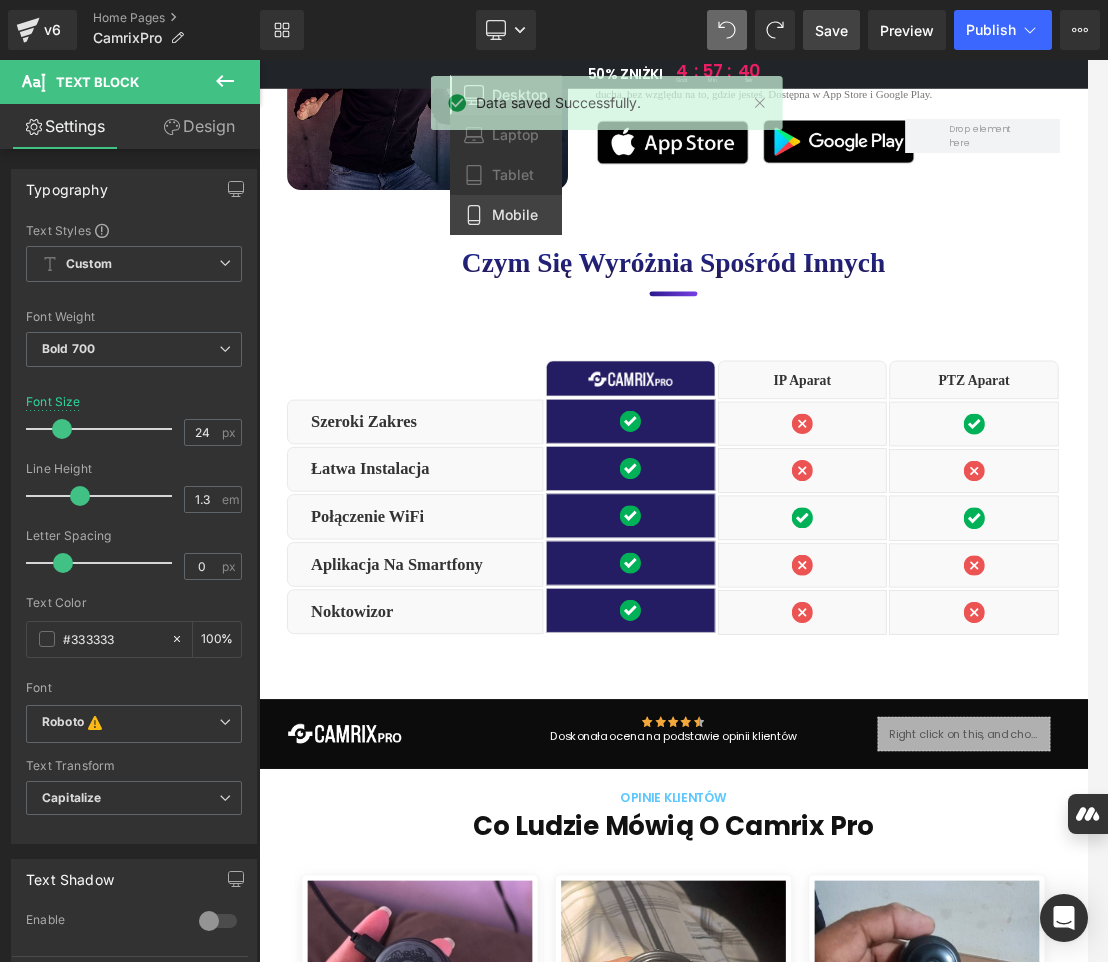 drag, startPoint x: 512, startPoint y: 218, endPoint x: 378, endPoint y: 331, distance: 175.28548 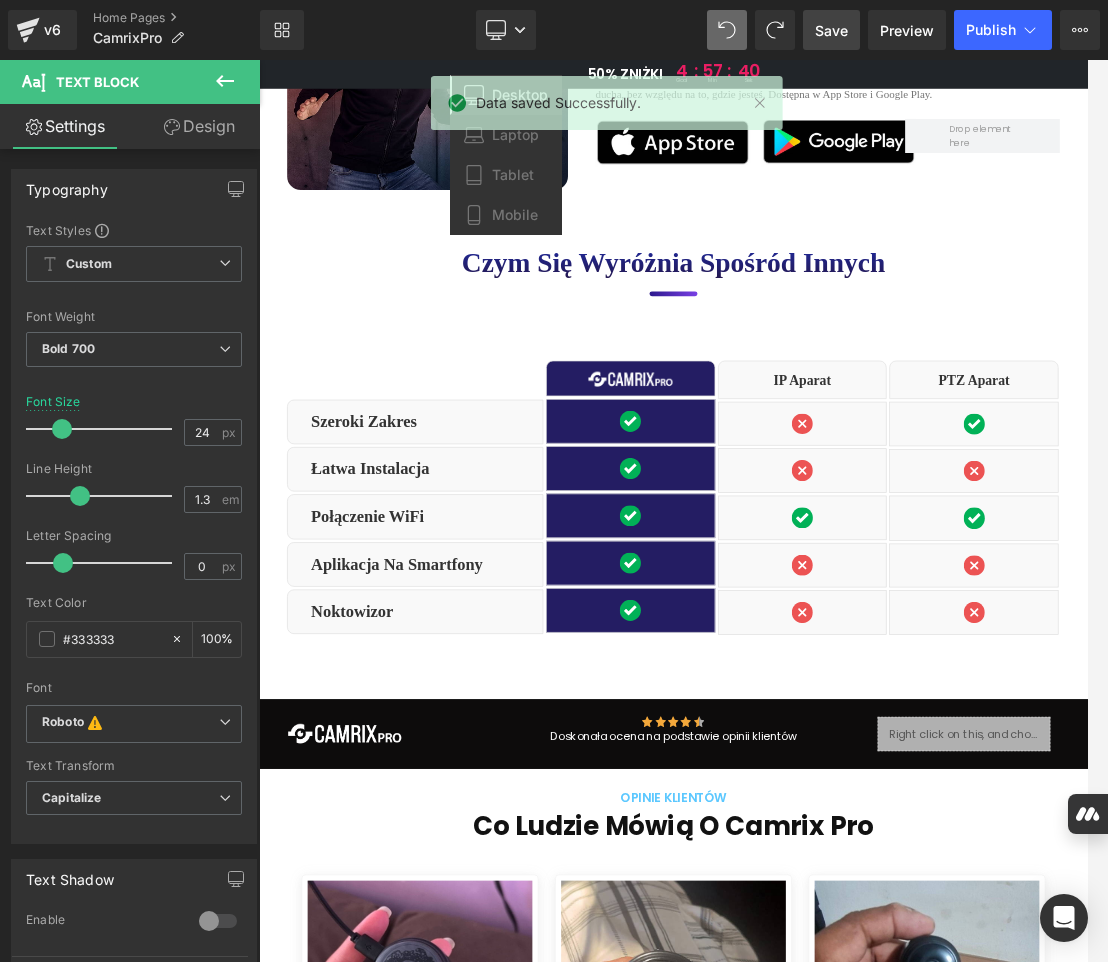 type on "16" 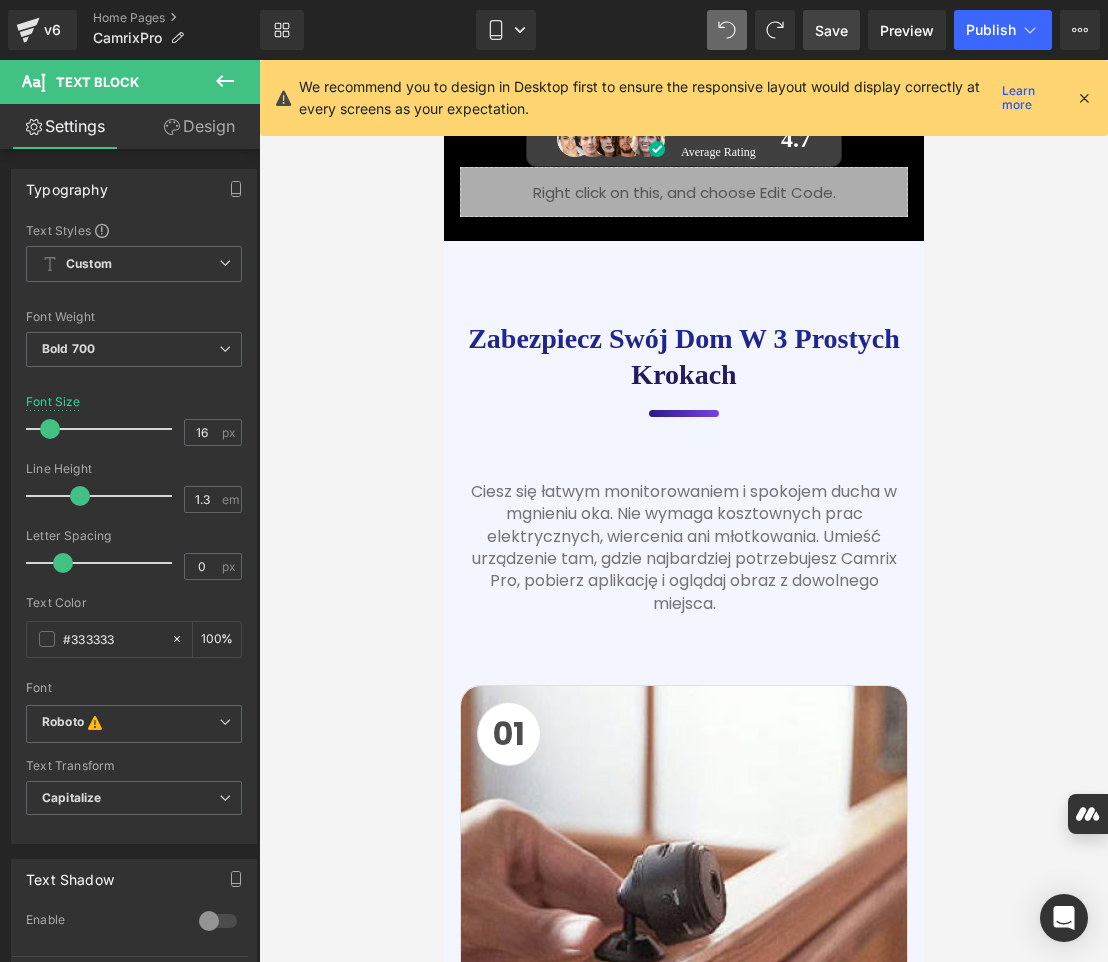scroll, scrollTop: 7040, scrollLeft: 0, axis: vertical 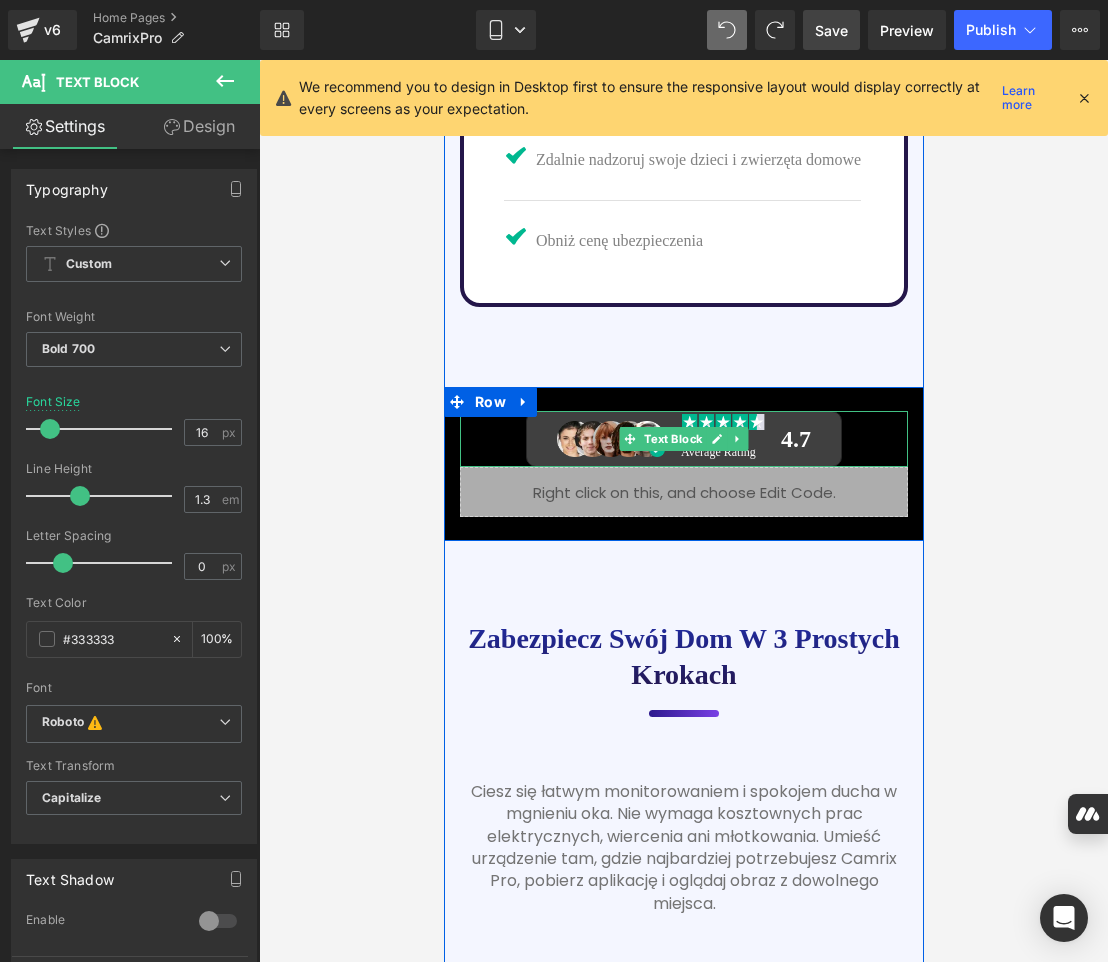 click on "Average Rating" at bounding box center [722, 452] 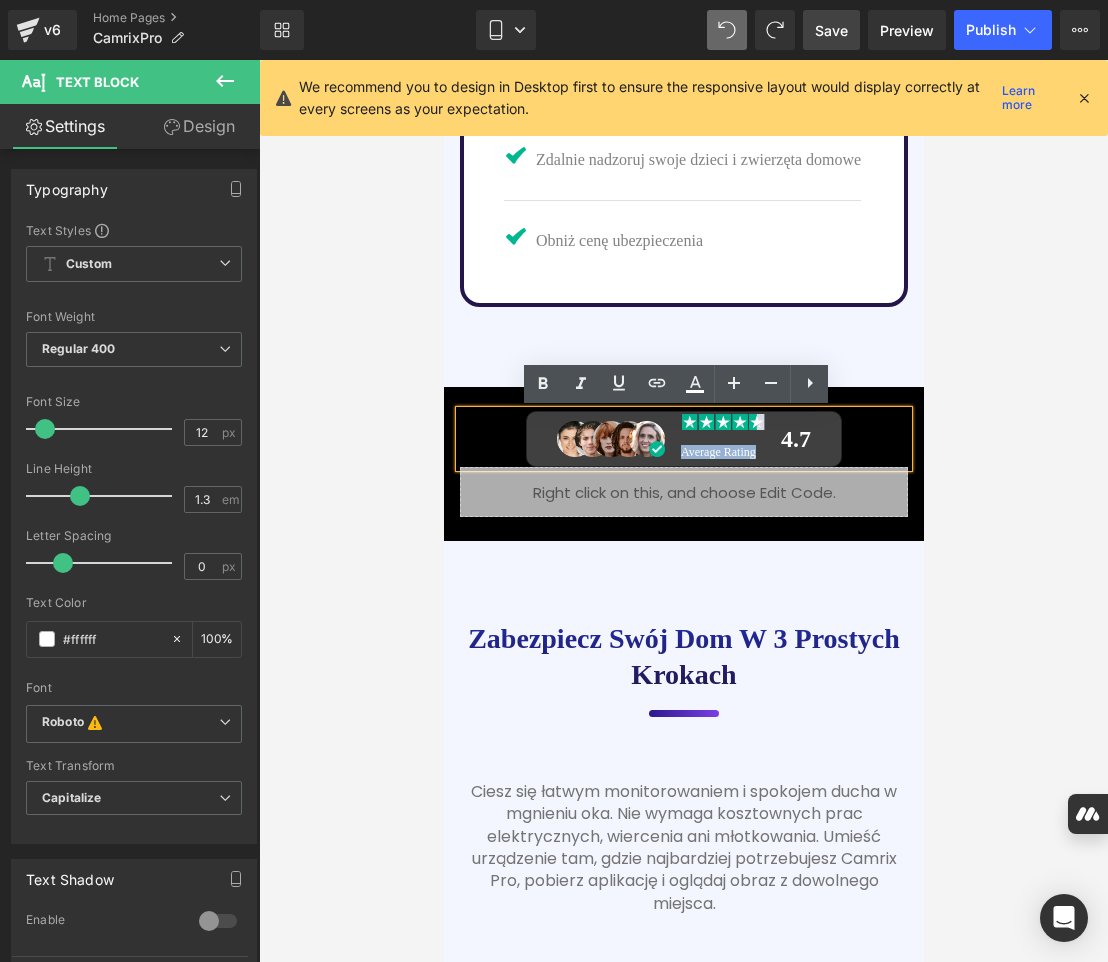 drag, startPoint x: 746, startPoint y: 455, endPoint x: 674, endPoint y: 449, distance: 72.249565 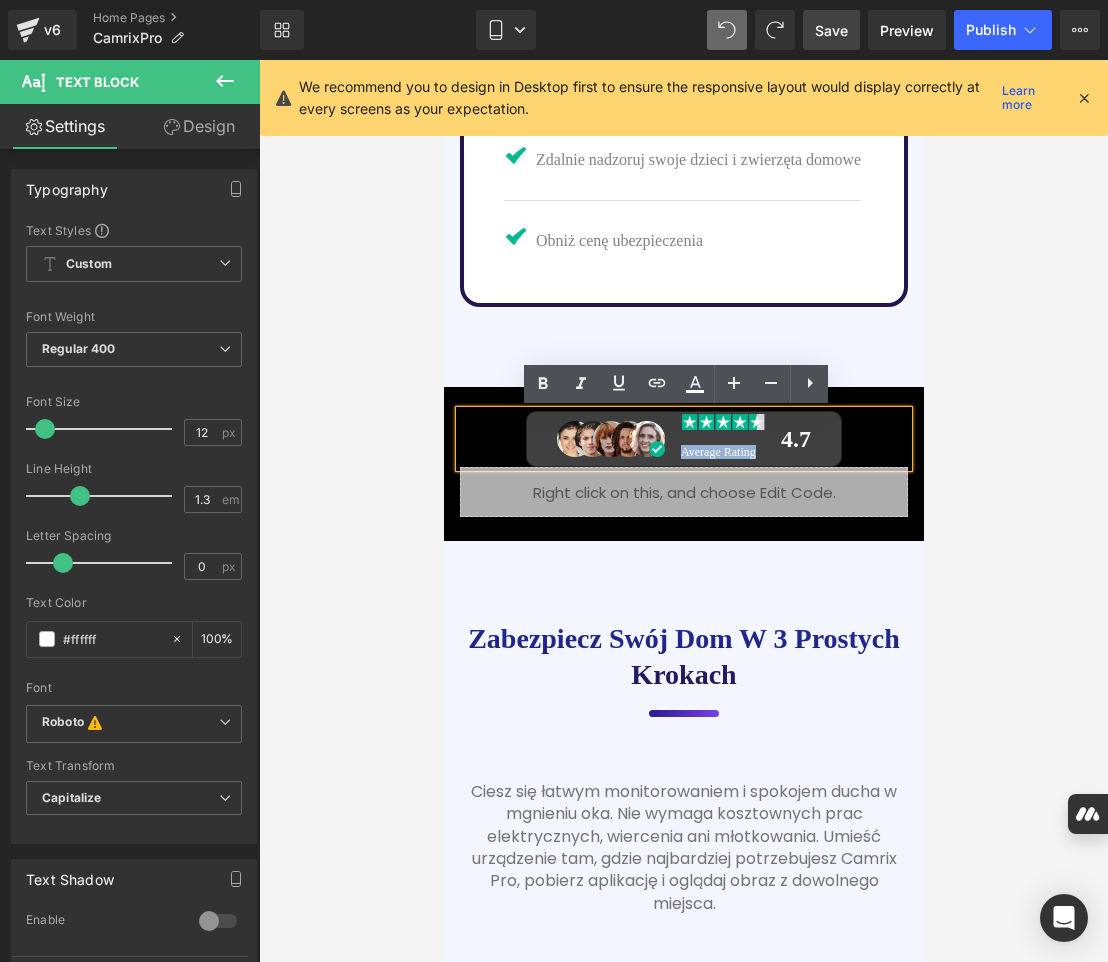 click on "Average Rating" at bounding box center (717, 452) 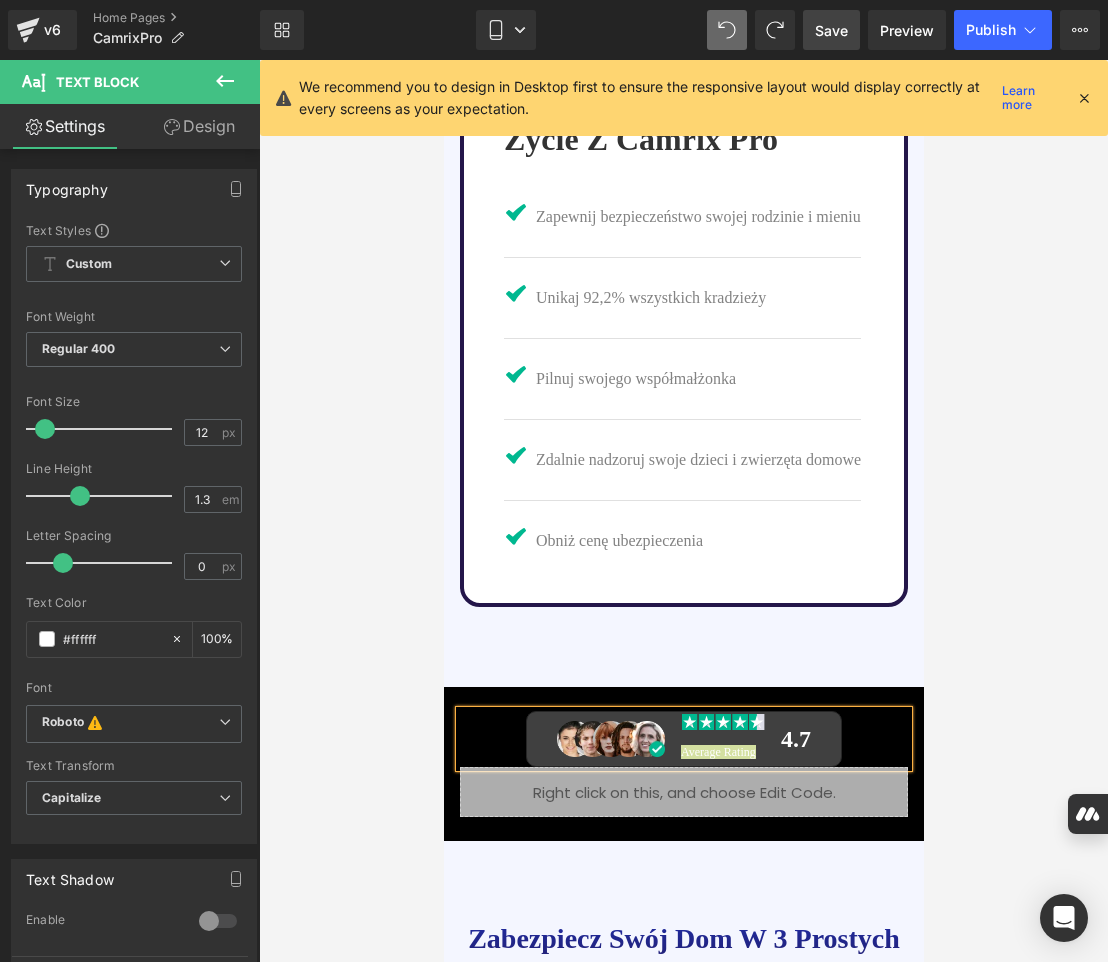 scroll, scrollTop: 7040, scrollLeft: 0, axis: vertical 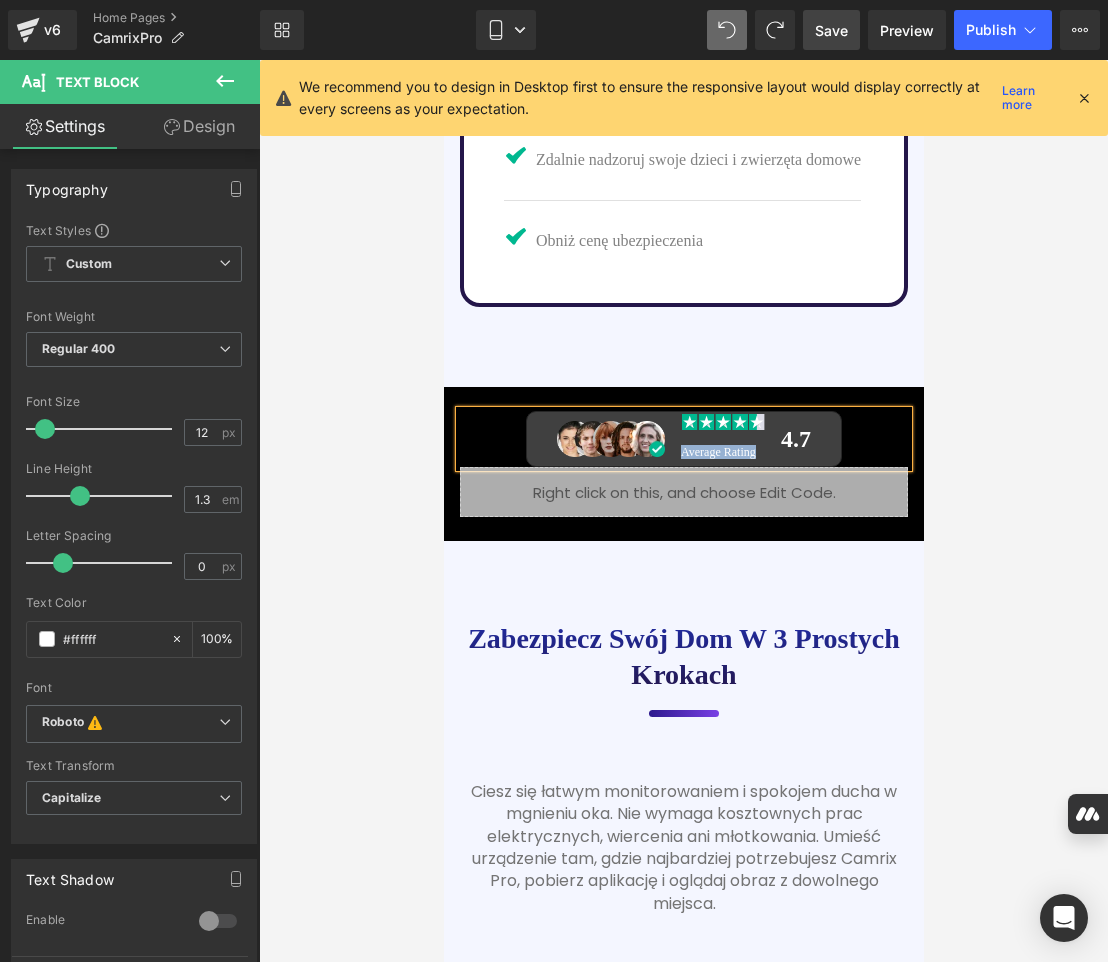 click on "Average Rating" at bounding box center [722, 452] 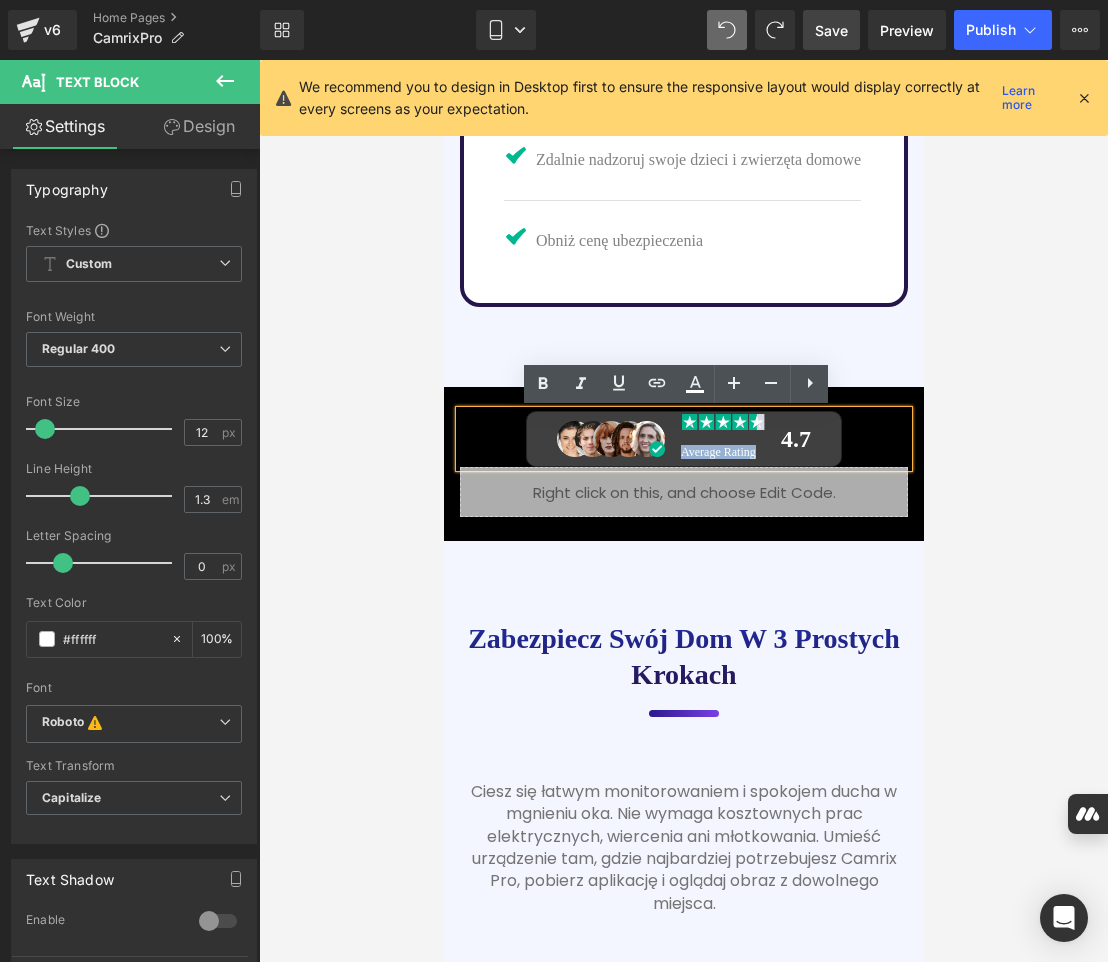 paste 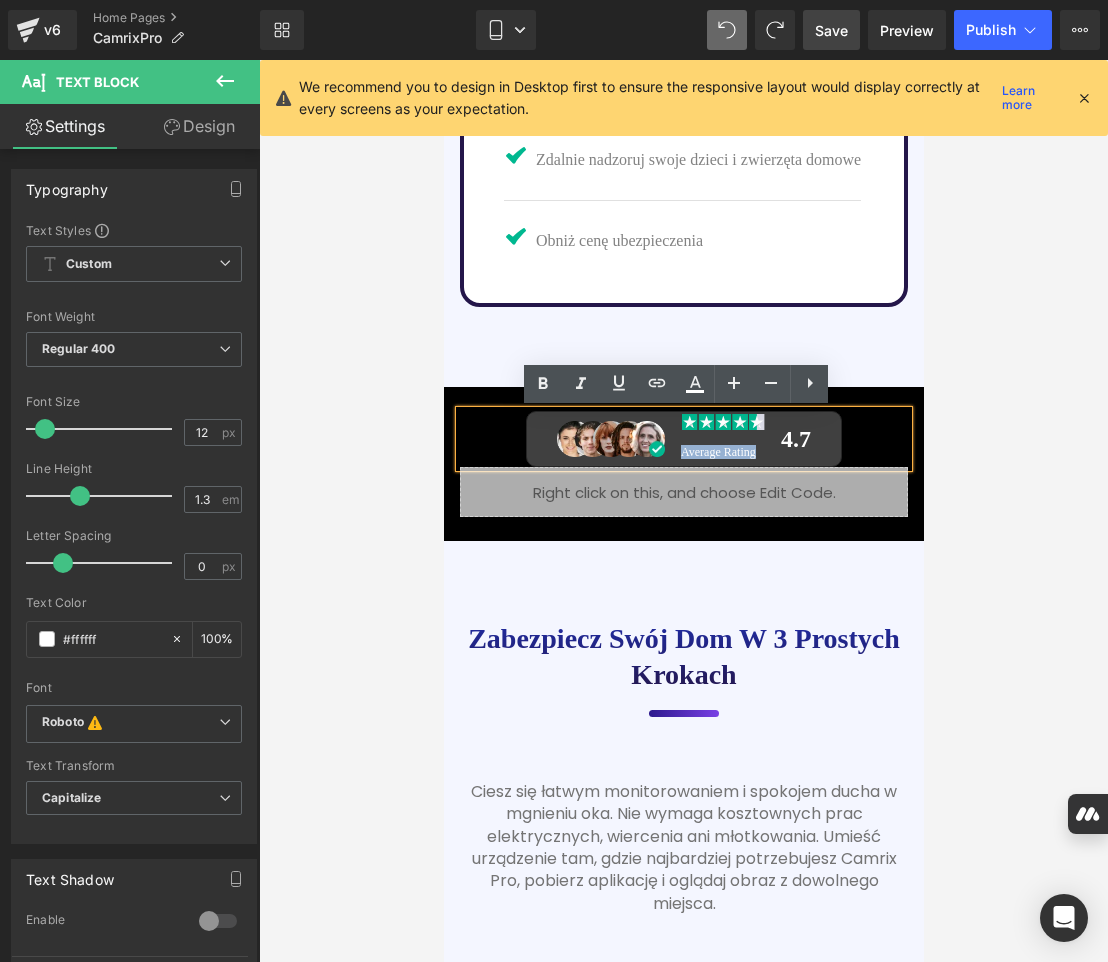 type 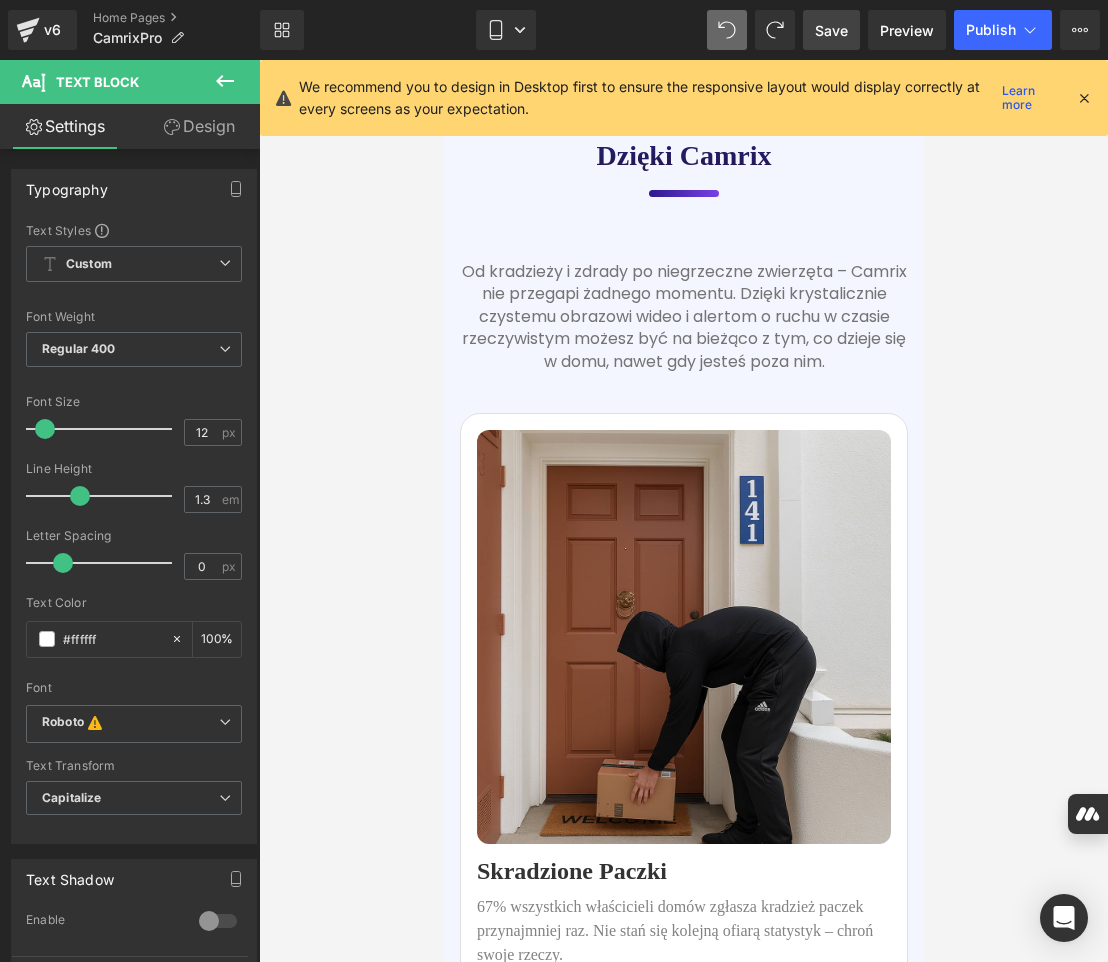 scroll, scrollTop: 2440, scrollLeft: 0, axis: vertical 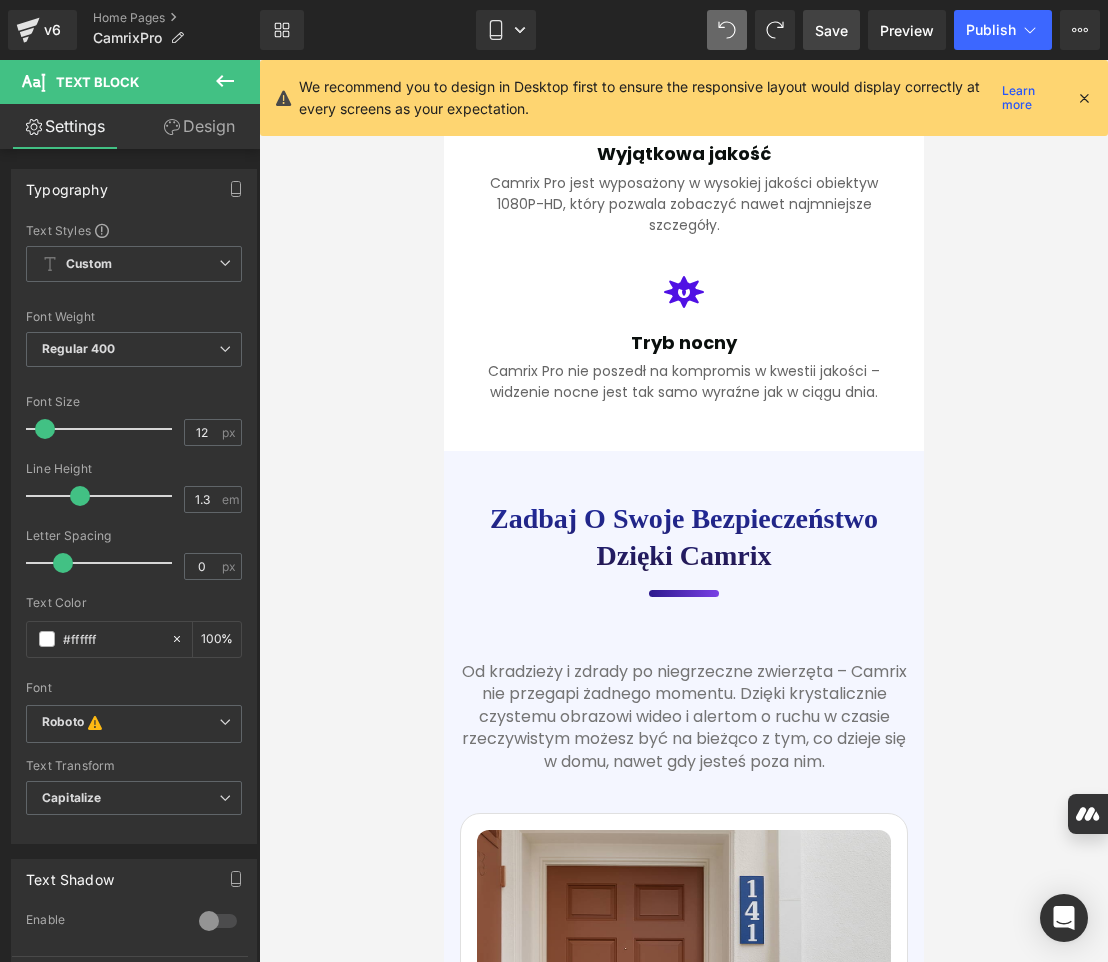 click on "Save" at bounding box center [831, 30] 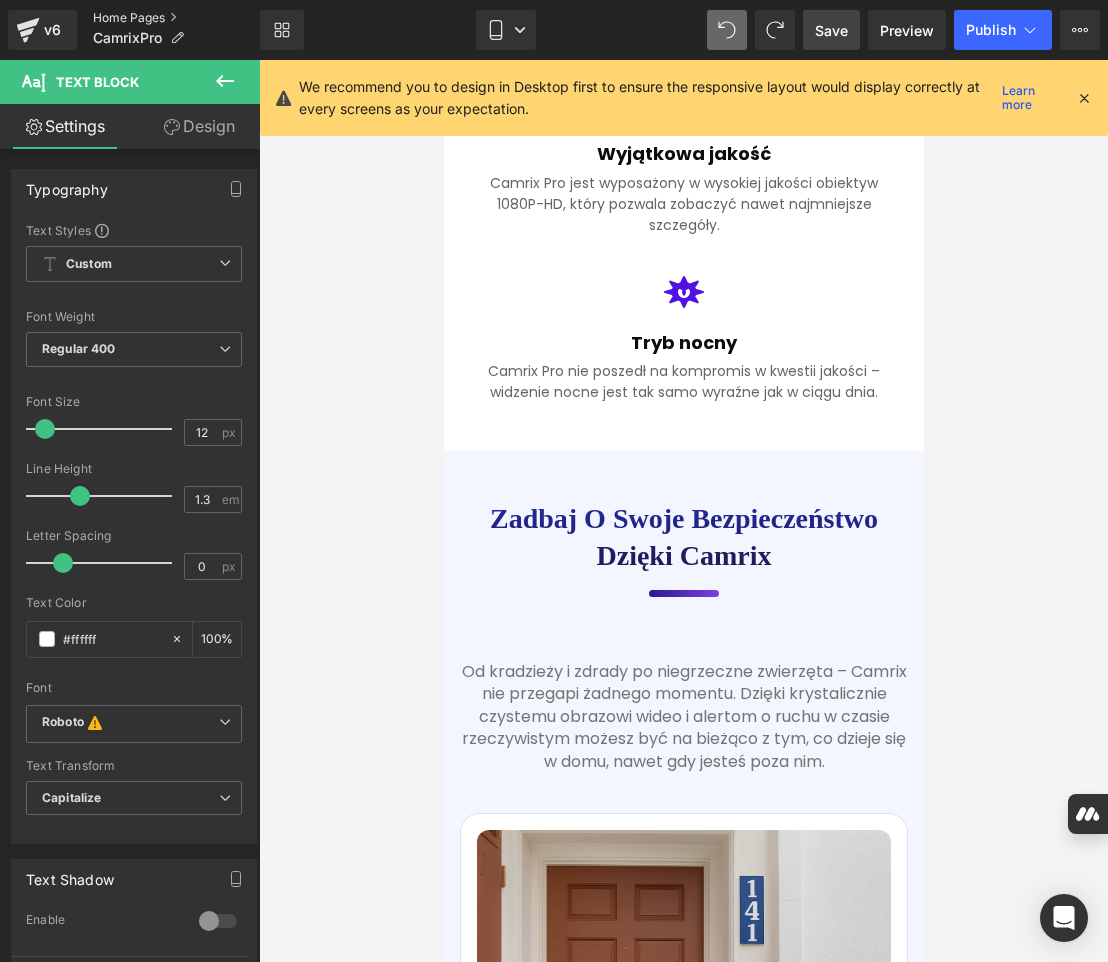 click on "Home Pages" at bounding box center (176, 18) 